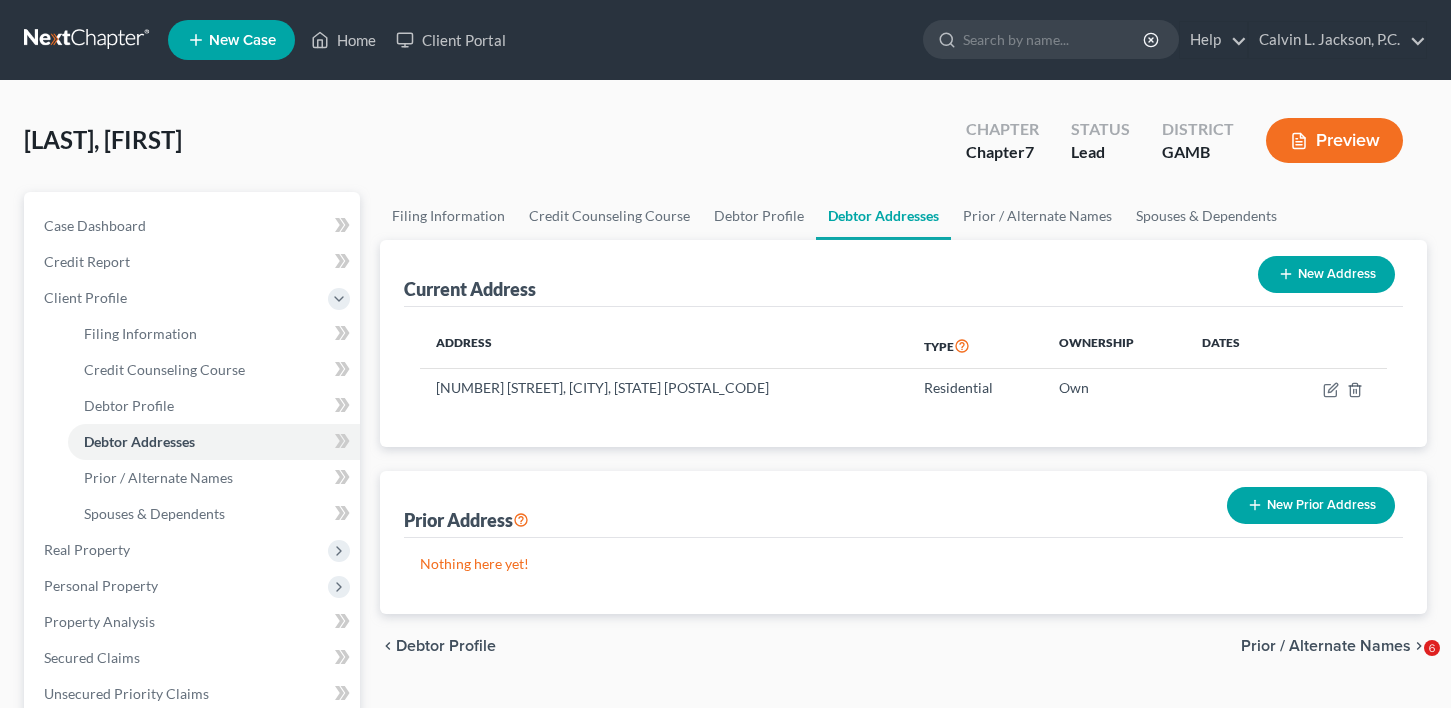 scroll, scrollTop: 0, scrollLeft: 0, axis: both 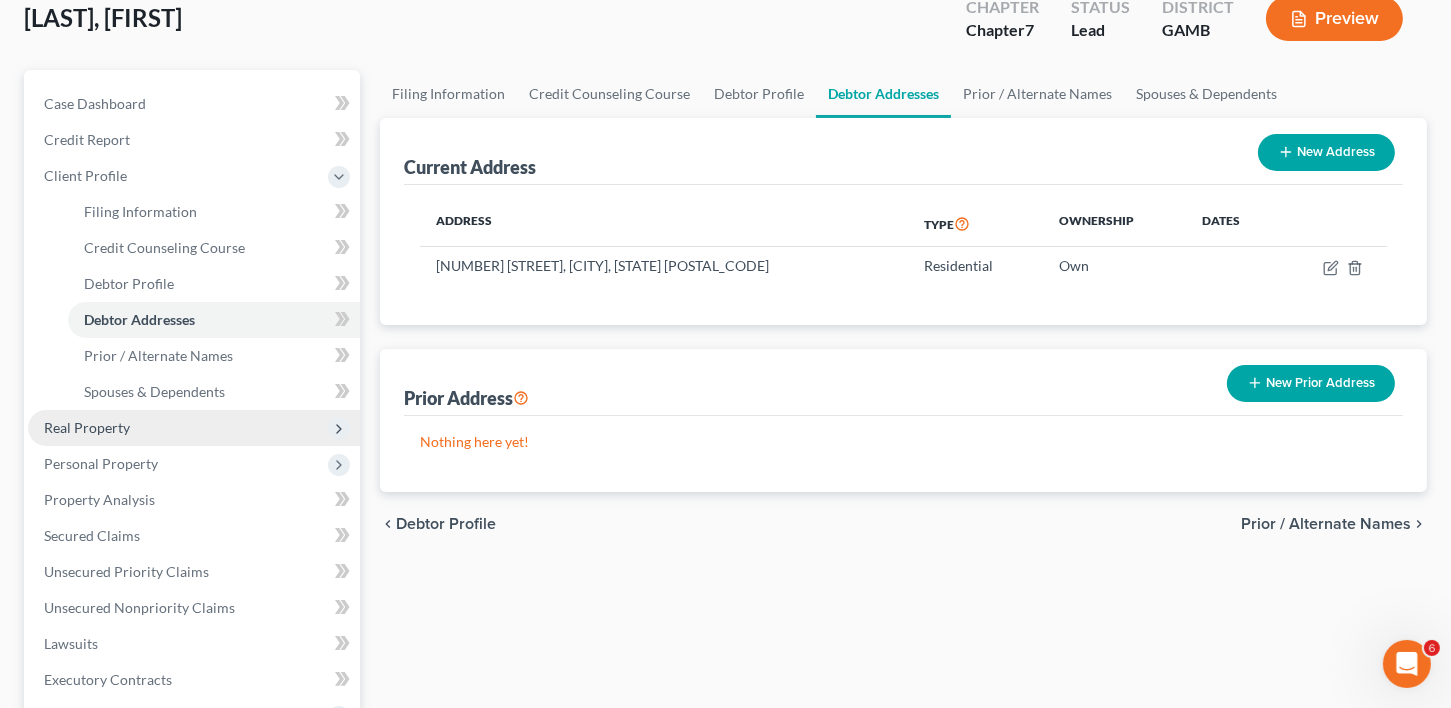 click on "Real Property" at bounding box center (87, 427) 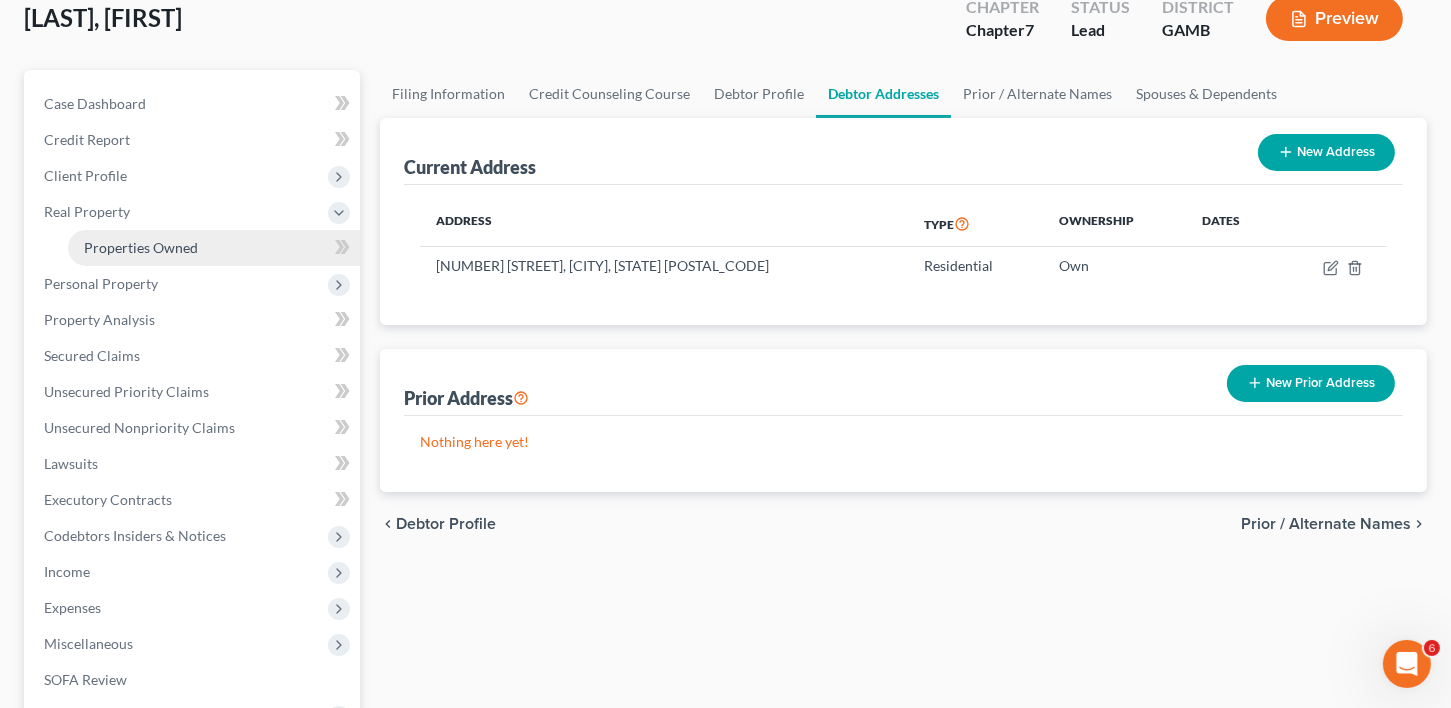 click on "Properties Owned" at bounding box center [141, 247] 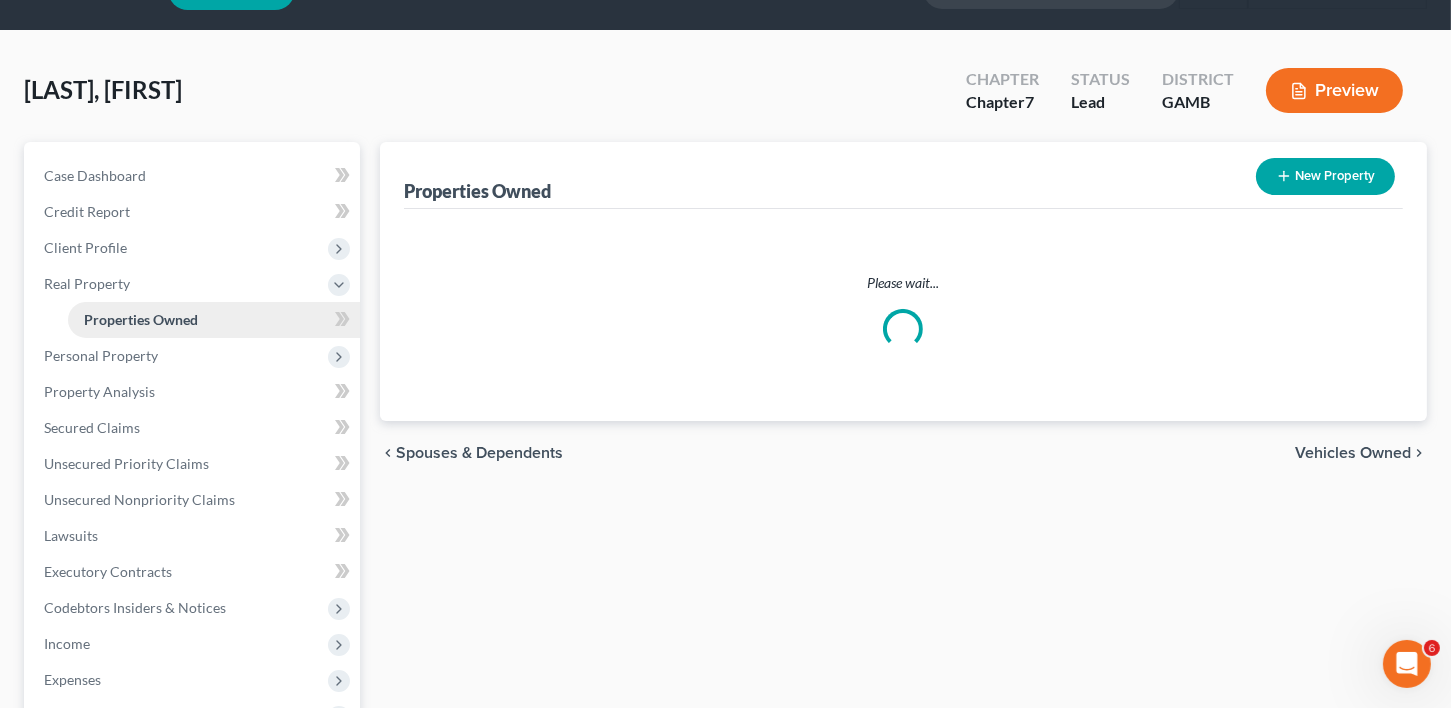 scroll, scrollTop: 0, scrollLeft: 0, axis: both 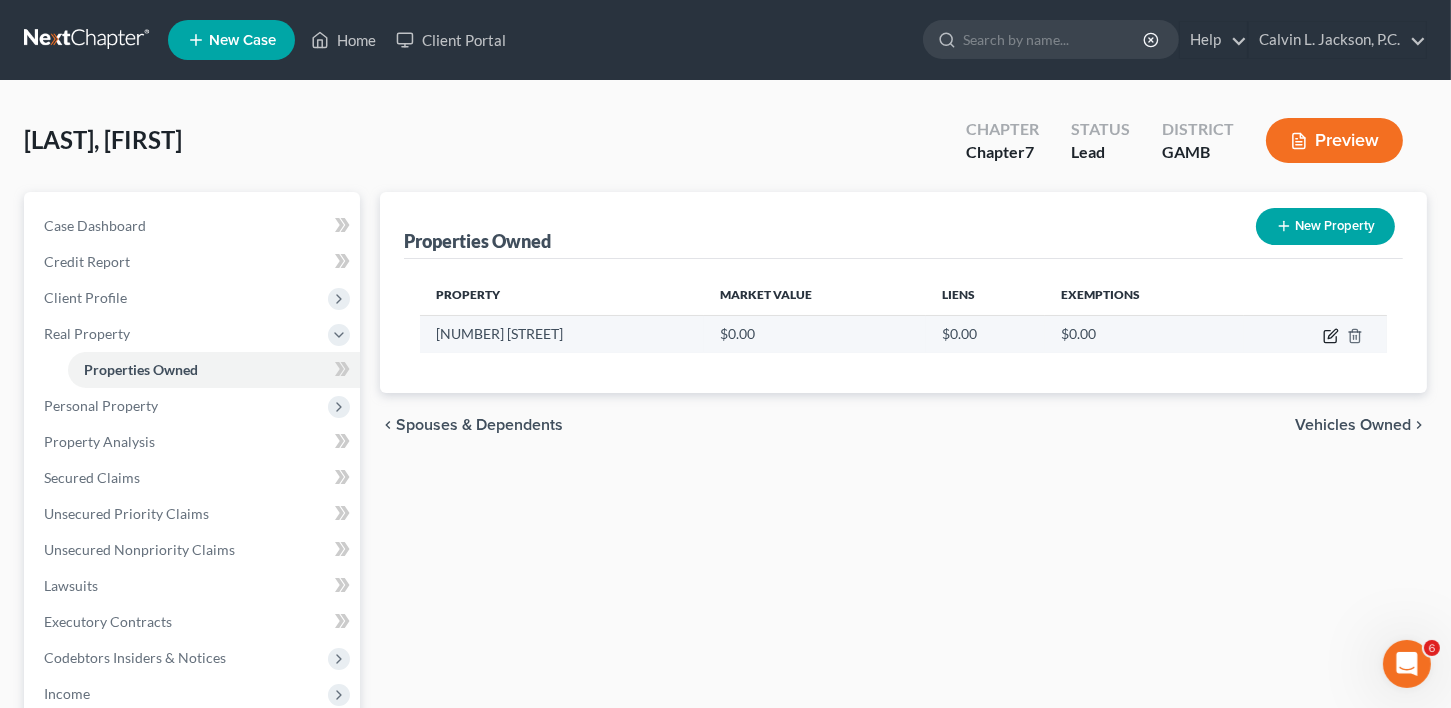 click 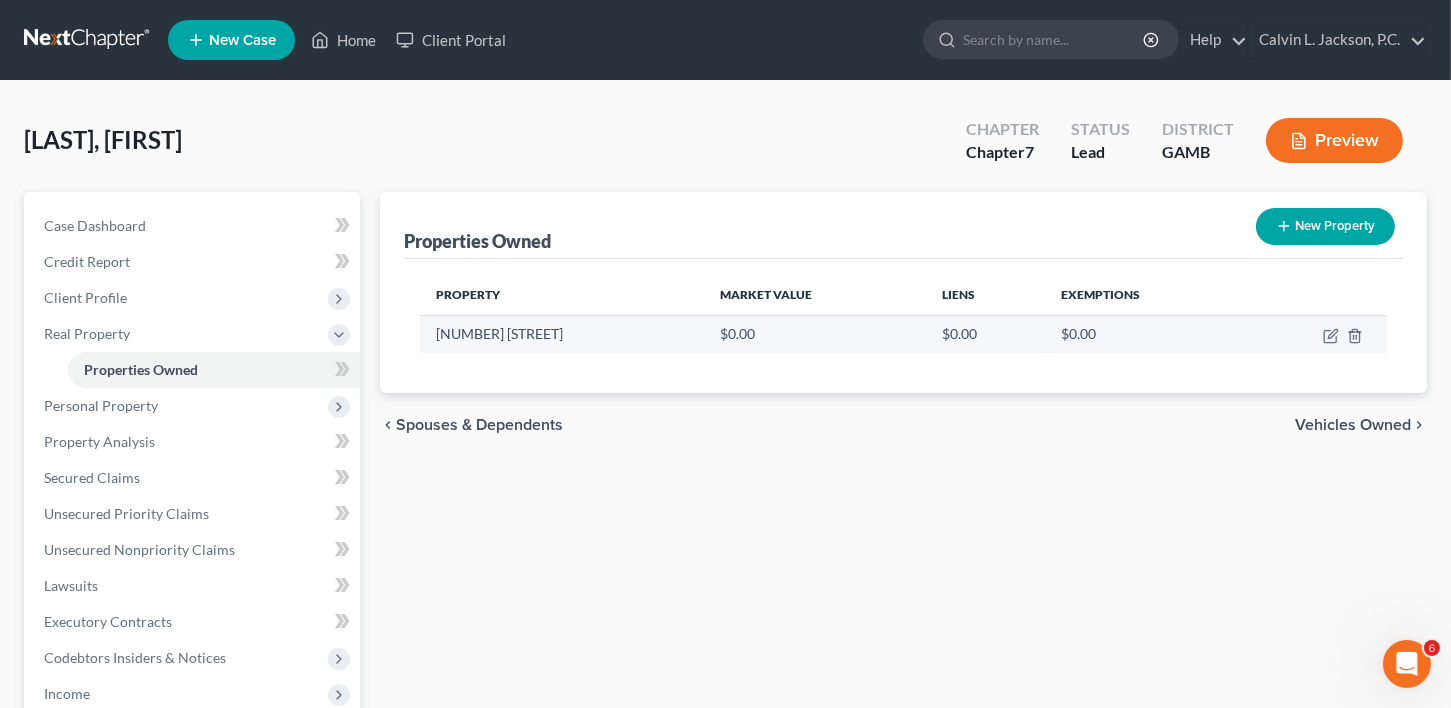 select on "10" 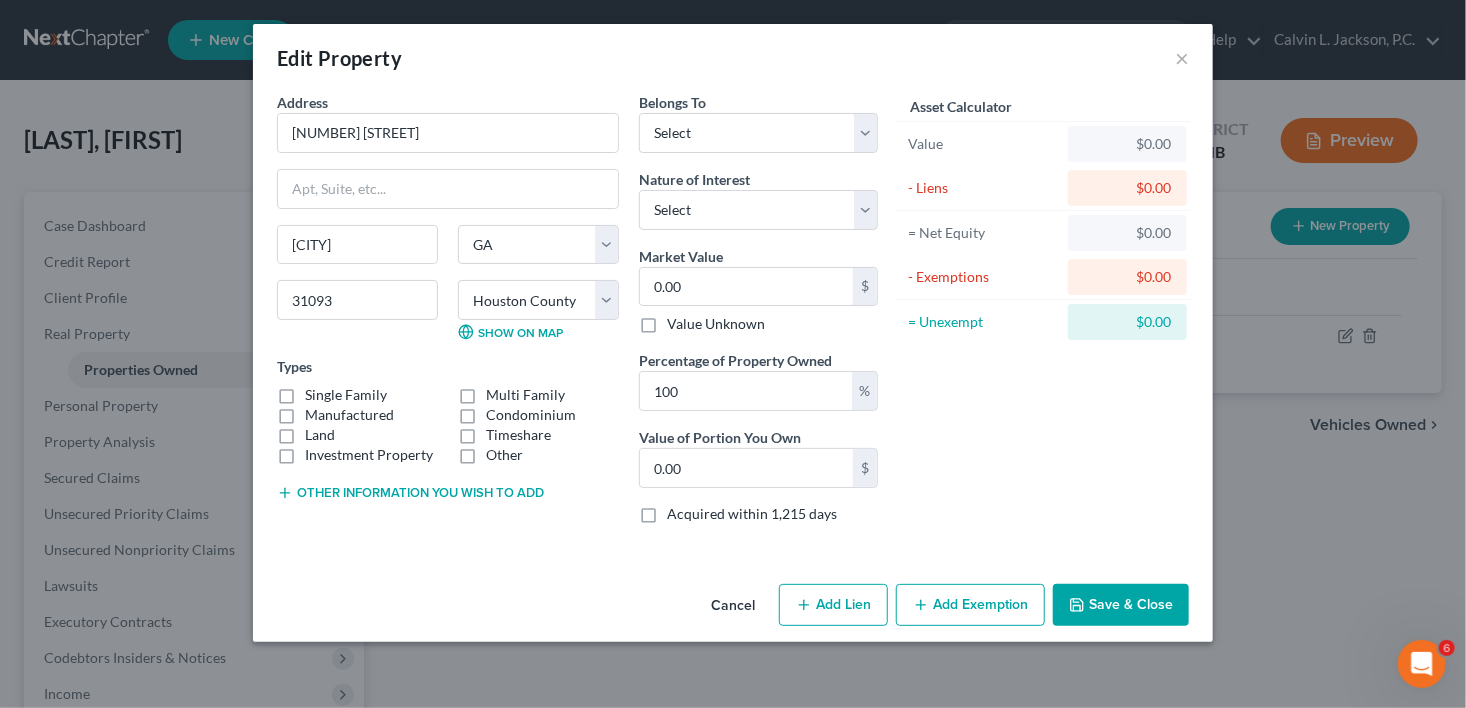 click on "Single Family" at bounding box center (346, 395) 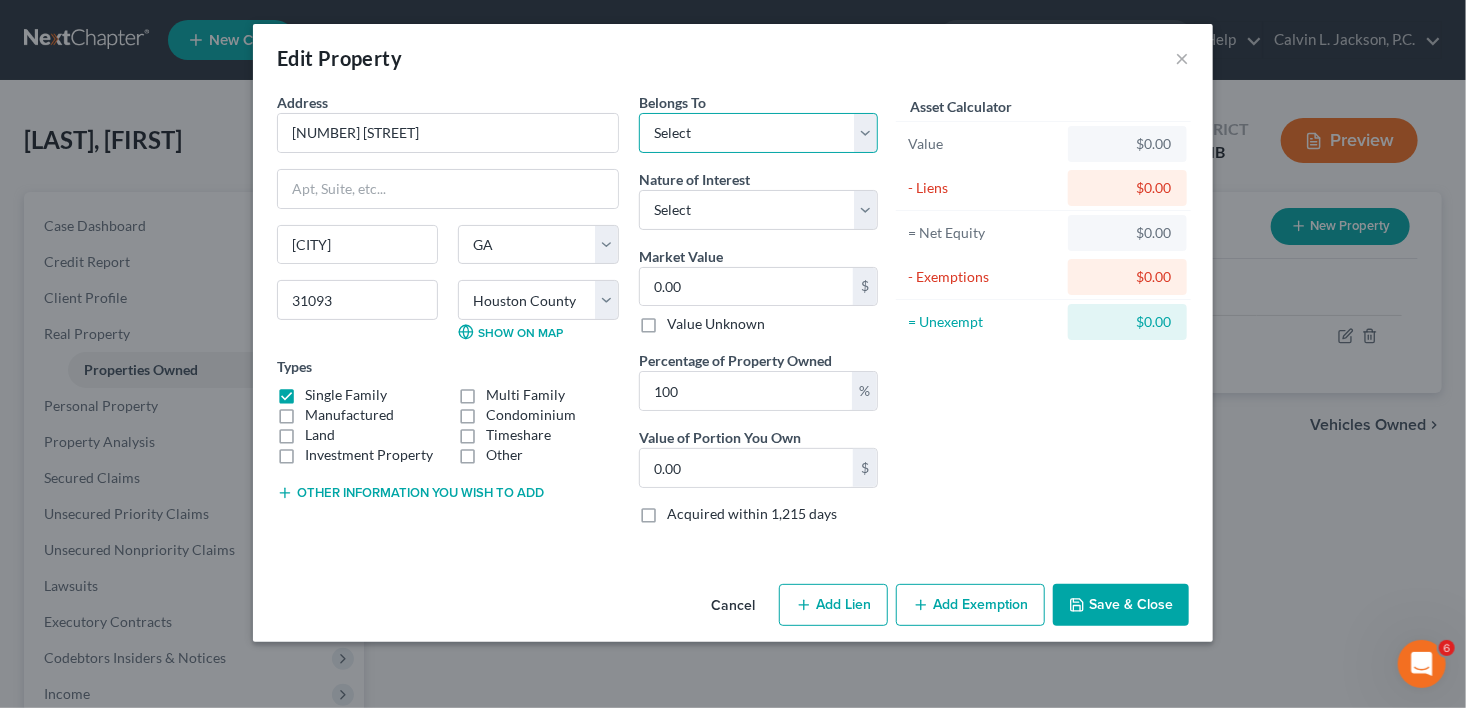 click on "Select Debtor 1 Only Debtor 2 Only Debtor 1 And Debtor 2 Only At Least One Of The Debtors And Another Community Property" at bounding box center [758, 133] 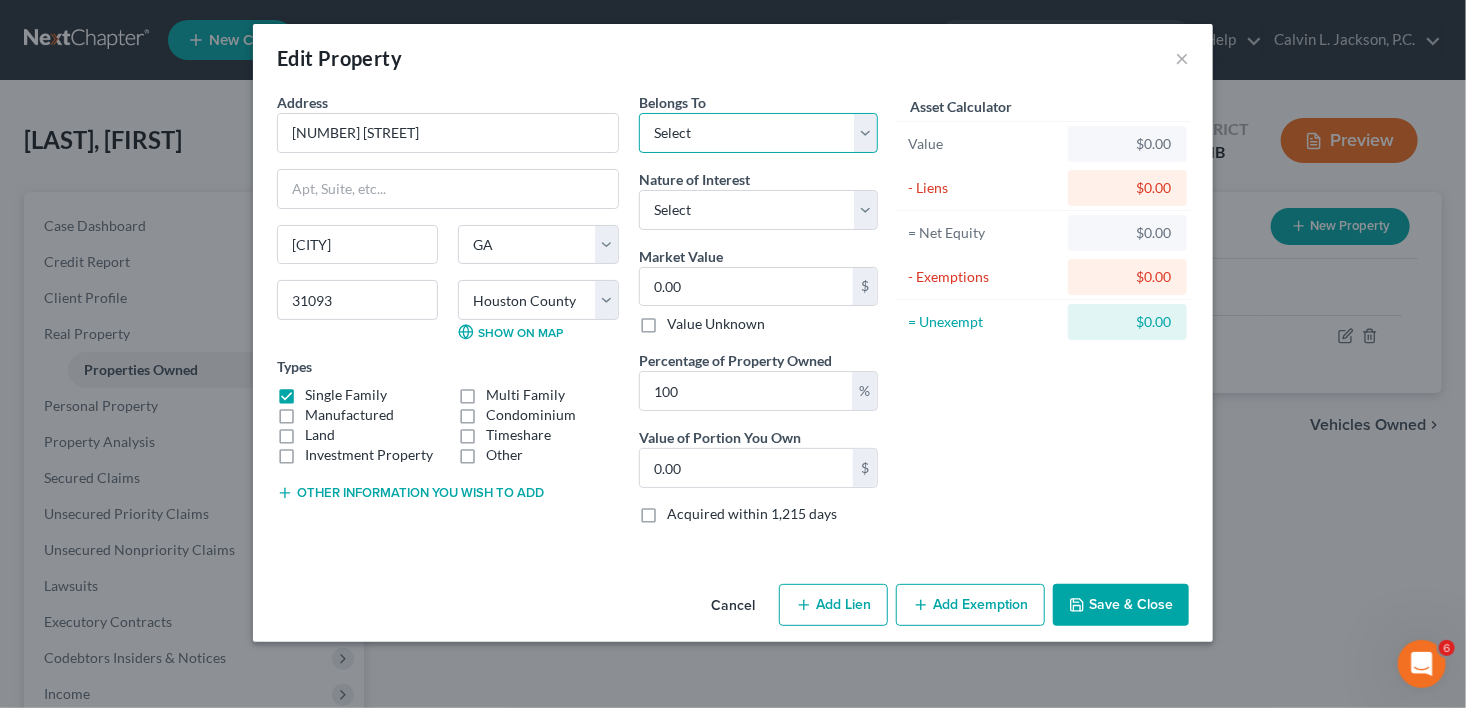 select on "3" 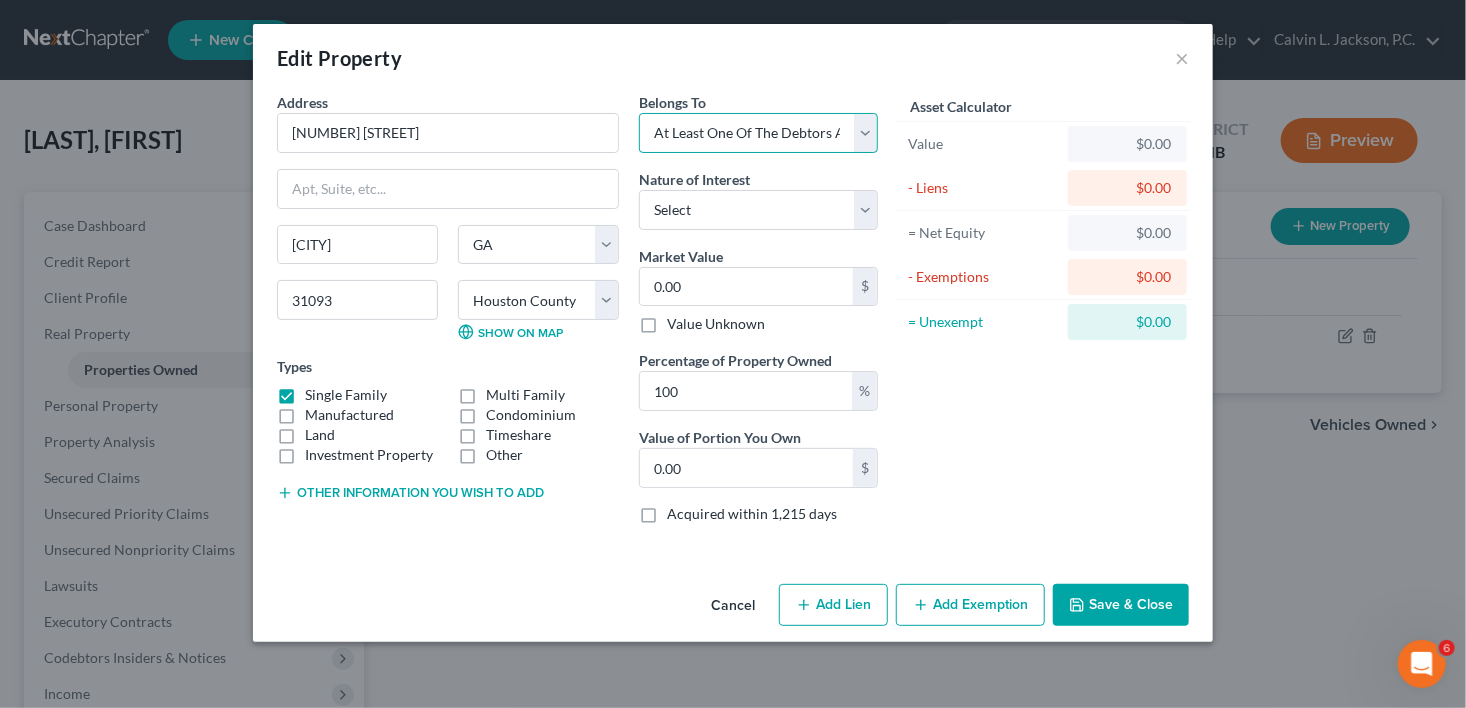 click on "Select Debtor 1 Only Debtor 2 Only Debtor 1 And Debtor 2 Only At Least One Of The Debtors And Another Community Property" at bounding box center [758, 133] 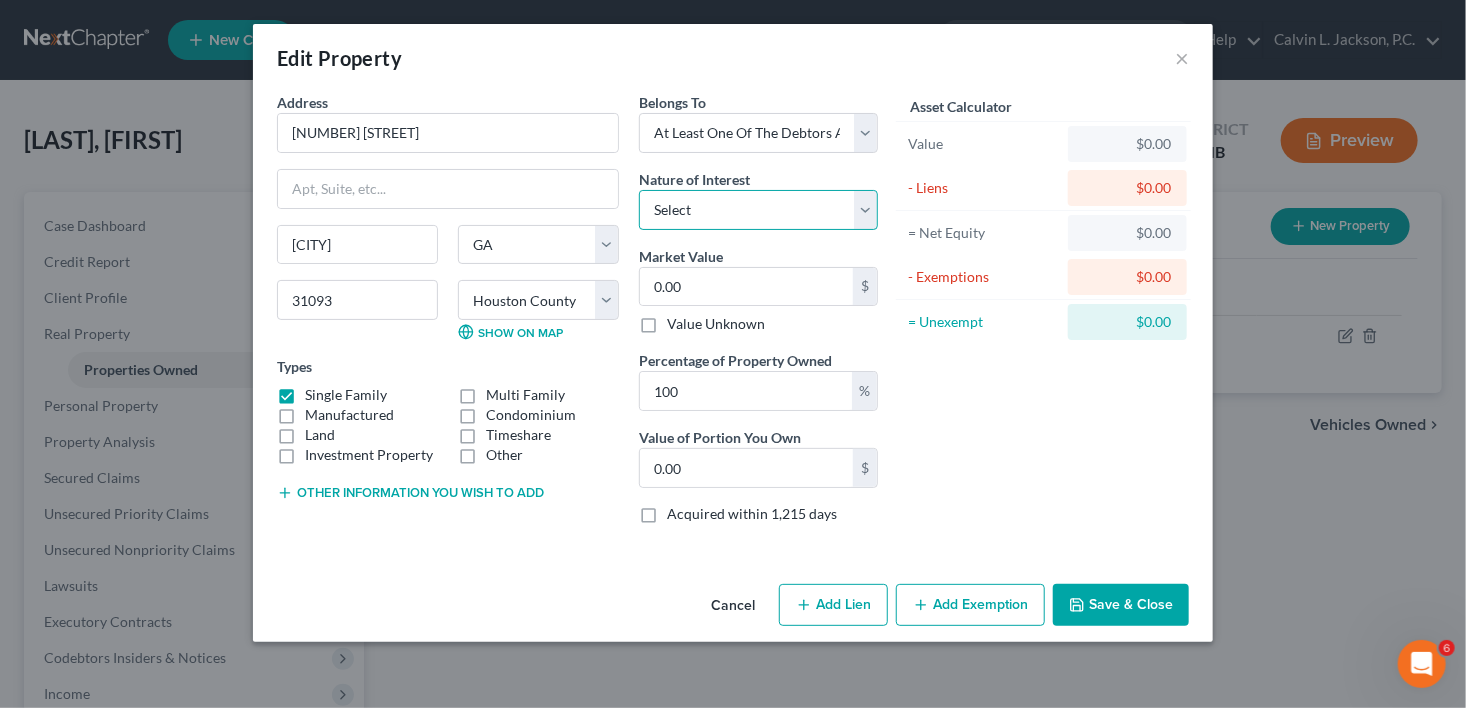 drag, startPoint x: 687, startPoint y: 216, endPoint x: 693, endPoint y: 226, distance: 11.661903 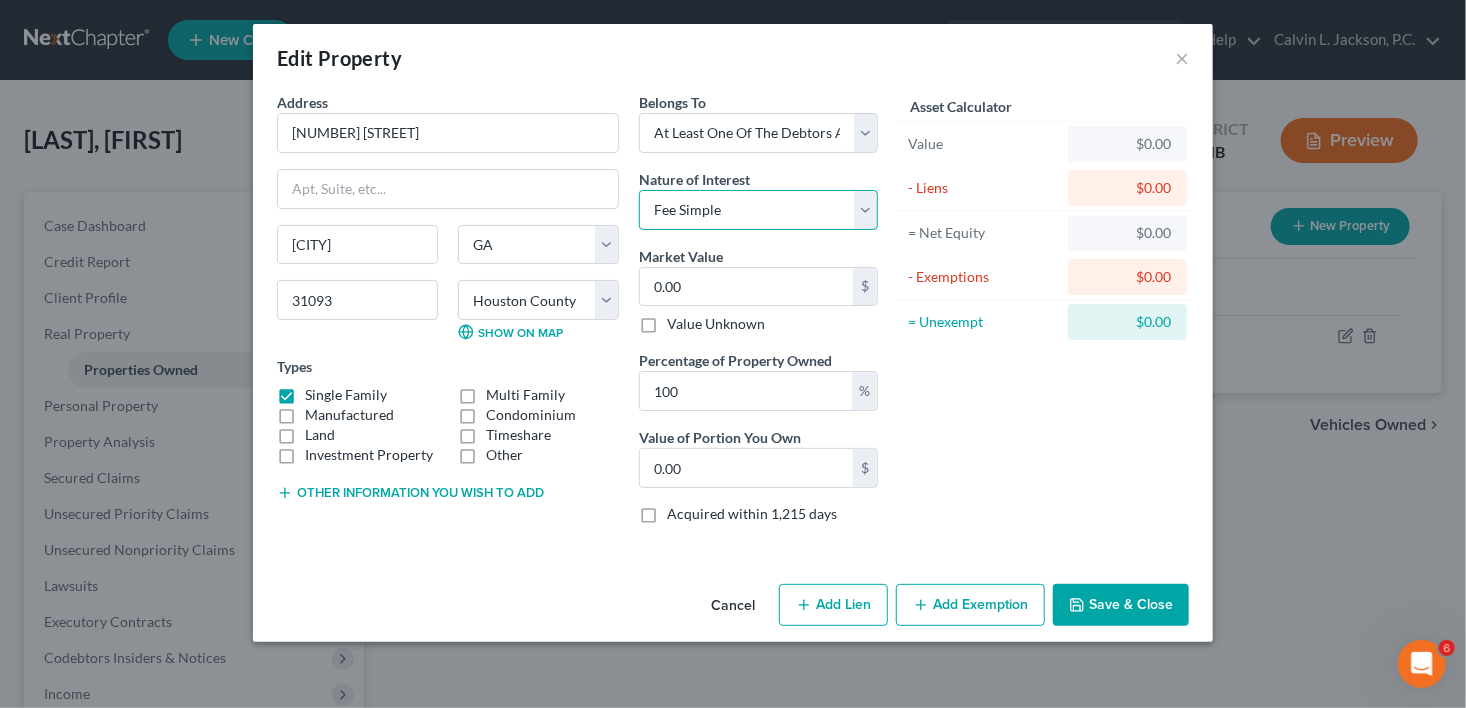 click on "Select Fee Simple Joint Tenant Life Estate Equitable Interest Future Interest Tenancy By The Entireties Tenants In Common Other" at bounding box center (758, 210) 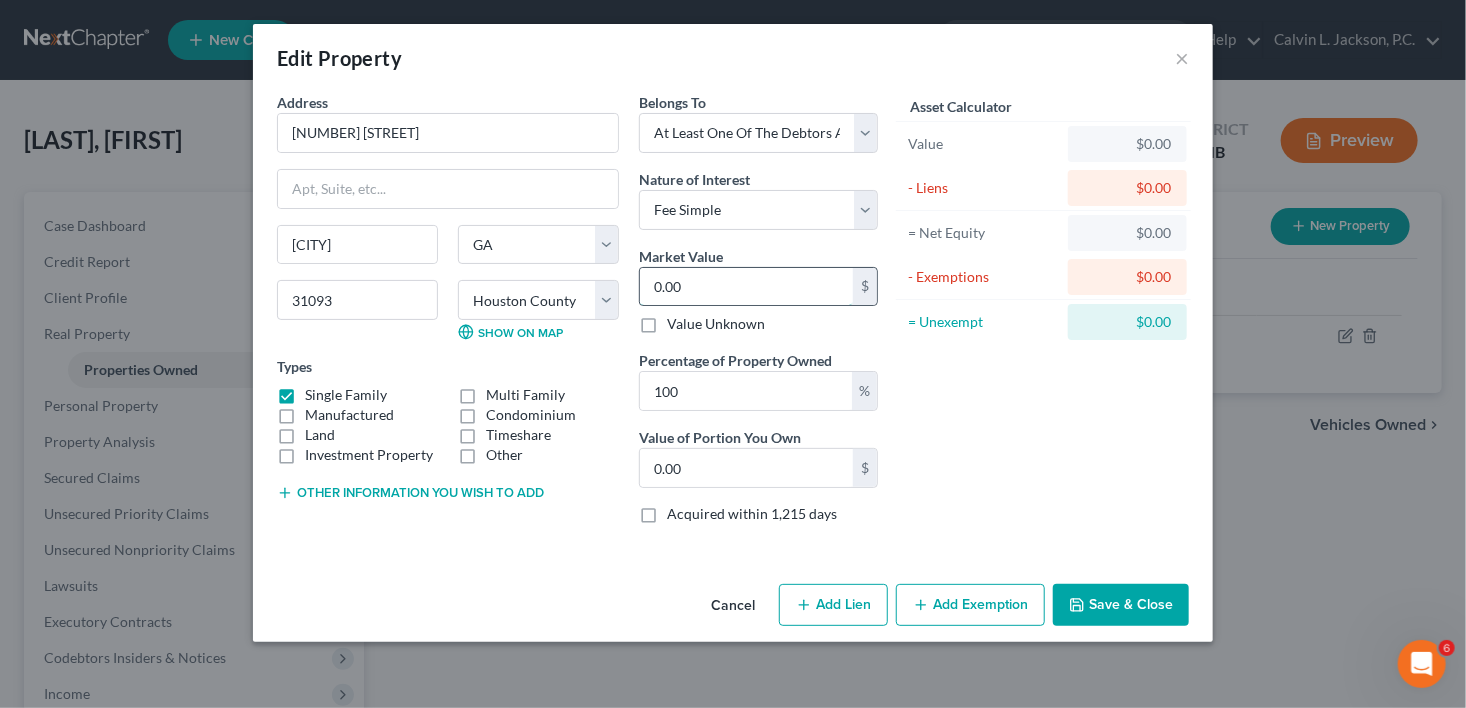click on "0.00" at bounding box center (746, 287) 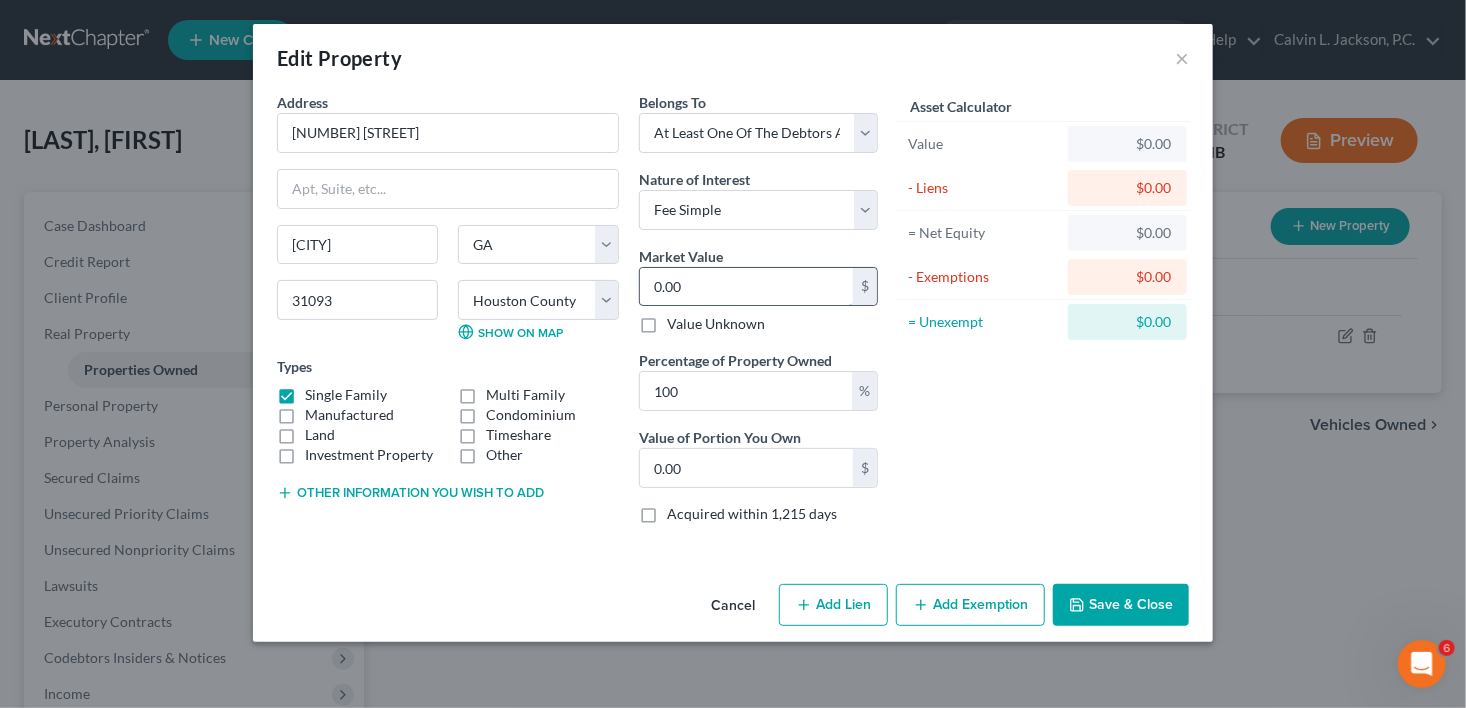 type on "1" 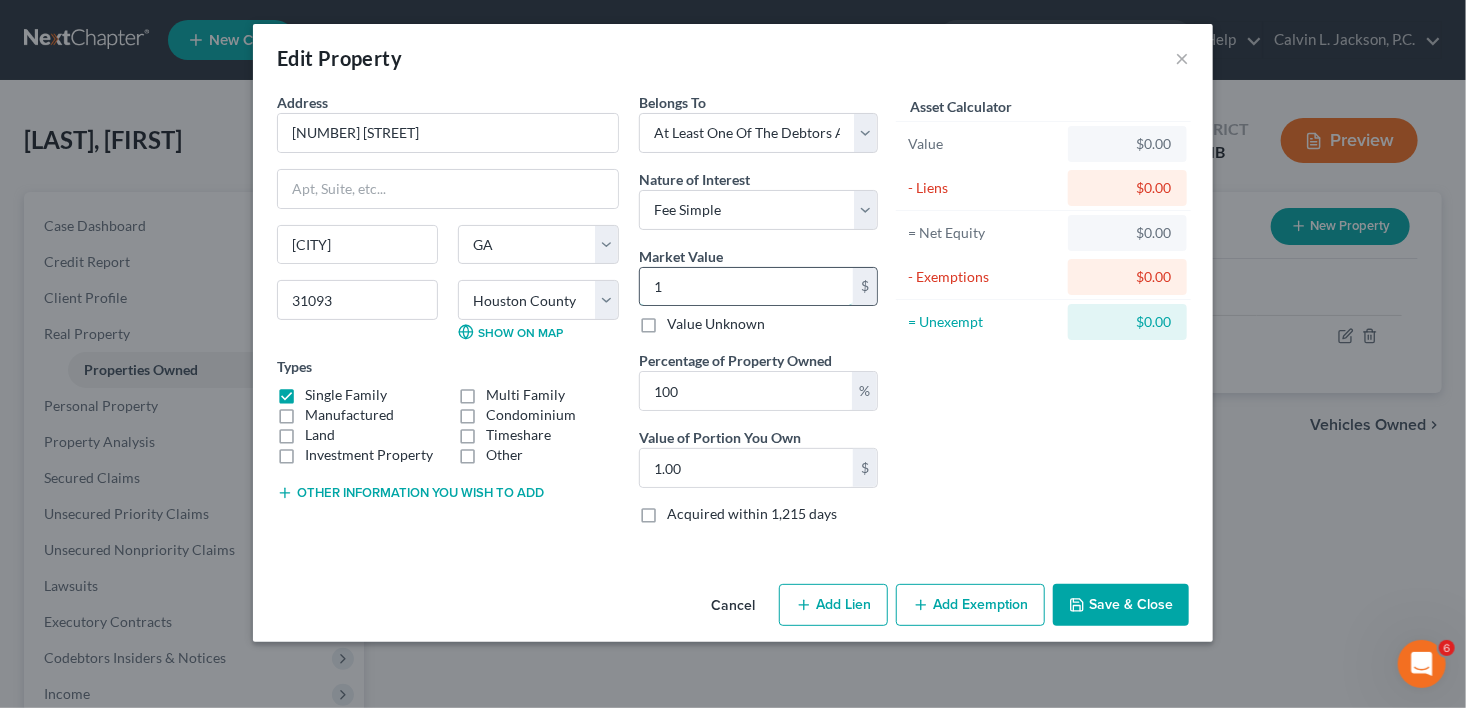 type on "15" 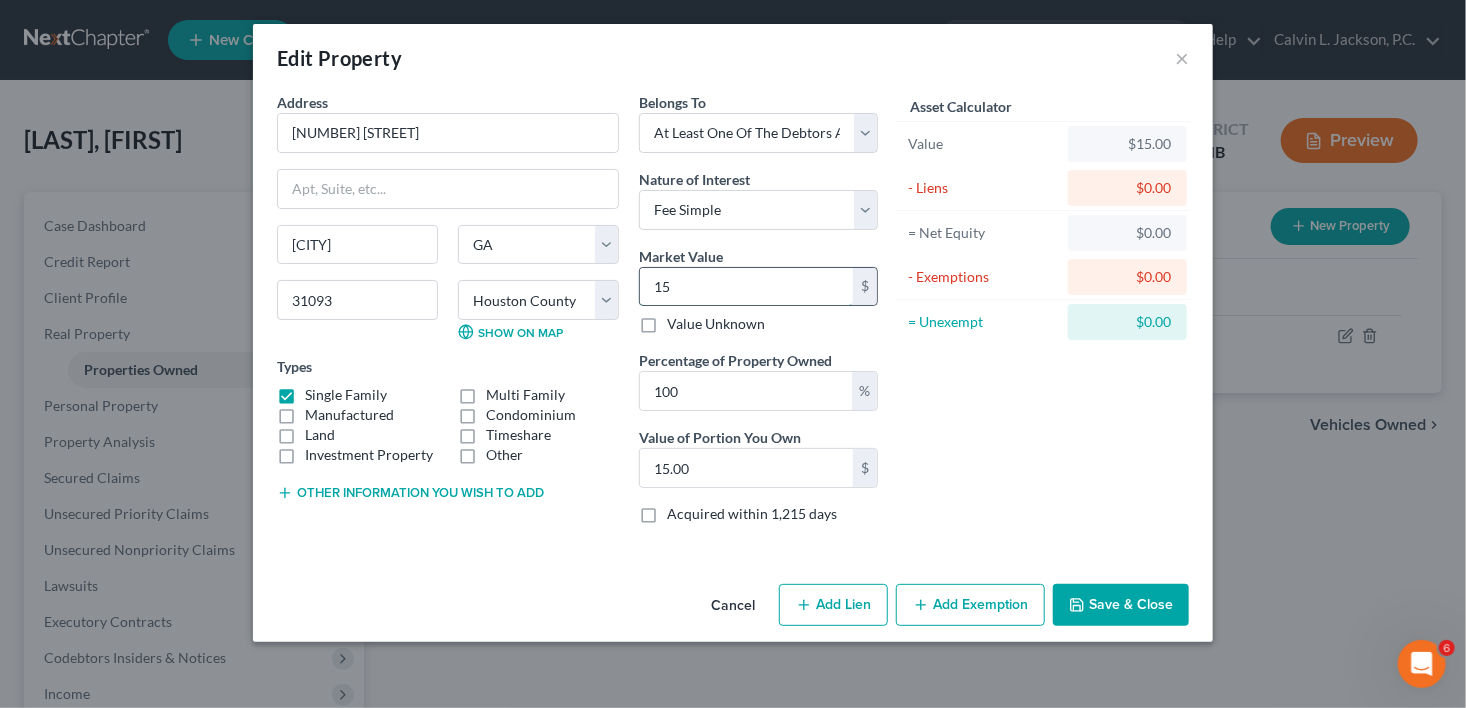 type on "156" 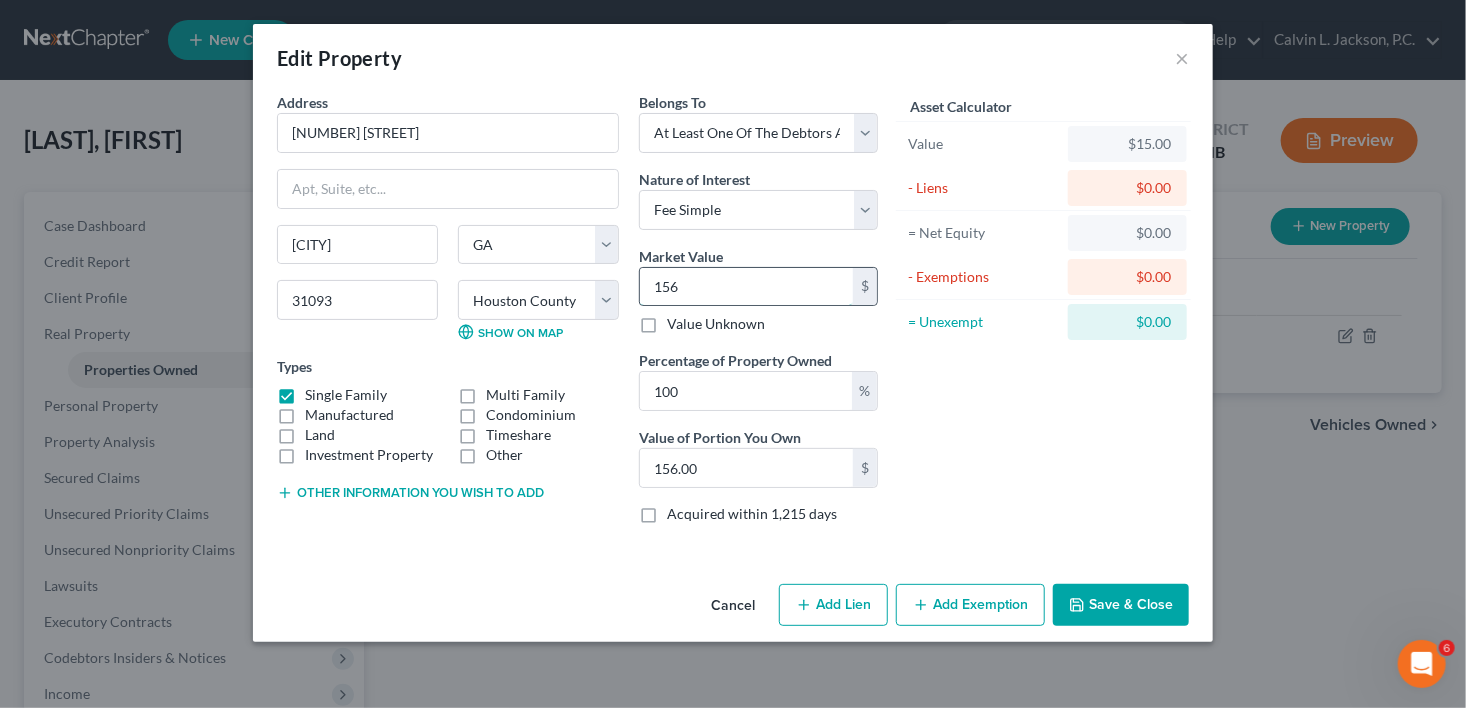 type on "1561" 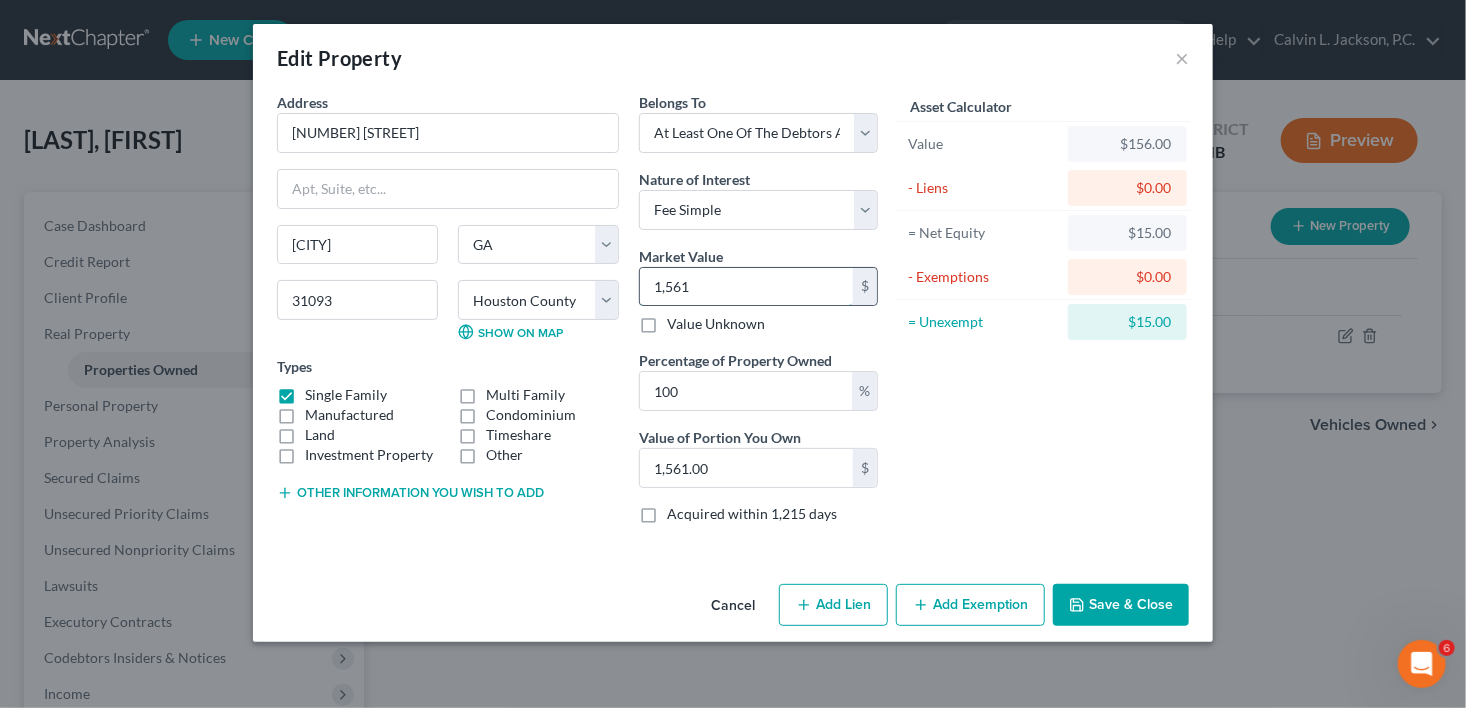 type on "[CURRENCY]" 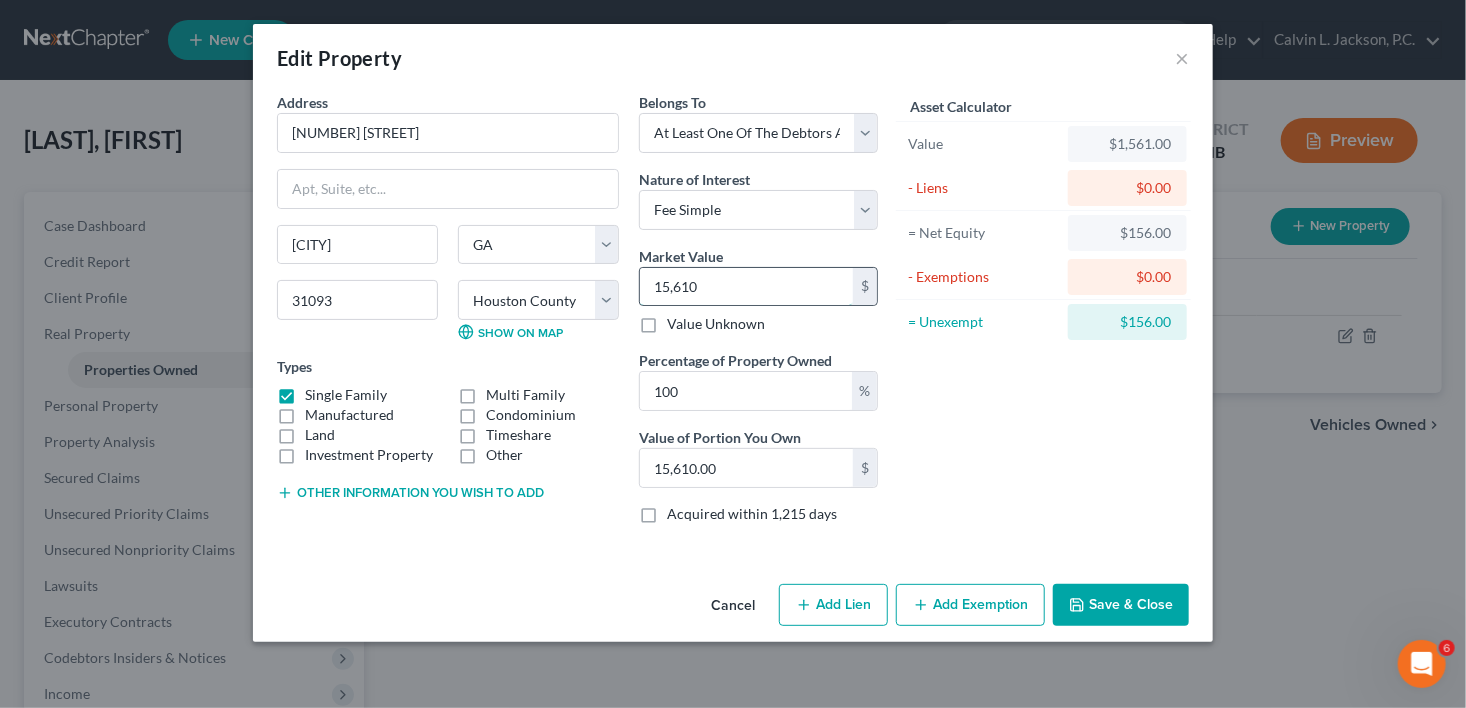 type on "[CURRENCY]" 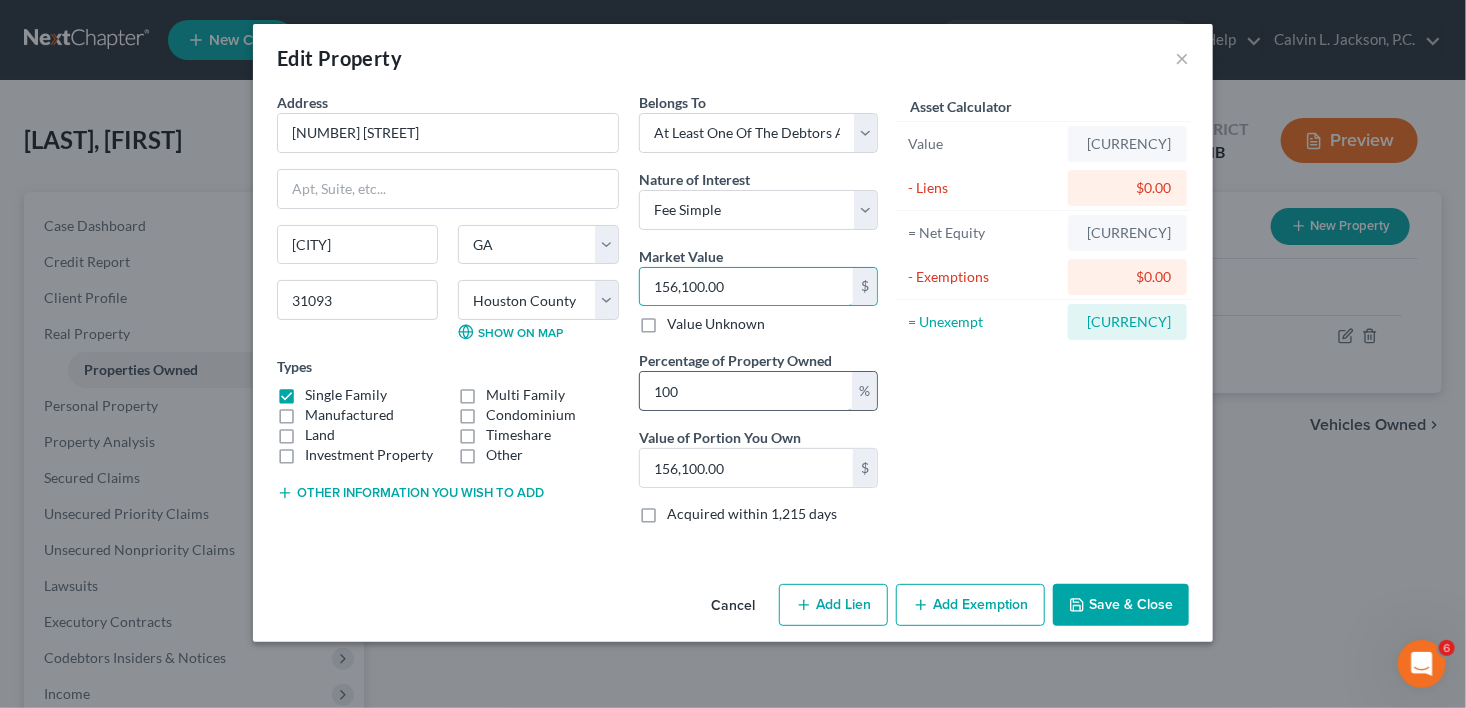 type on "156,100.00" 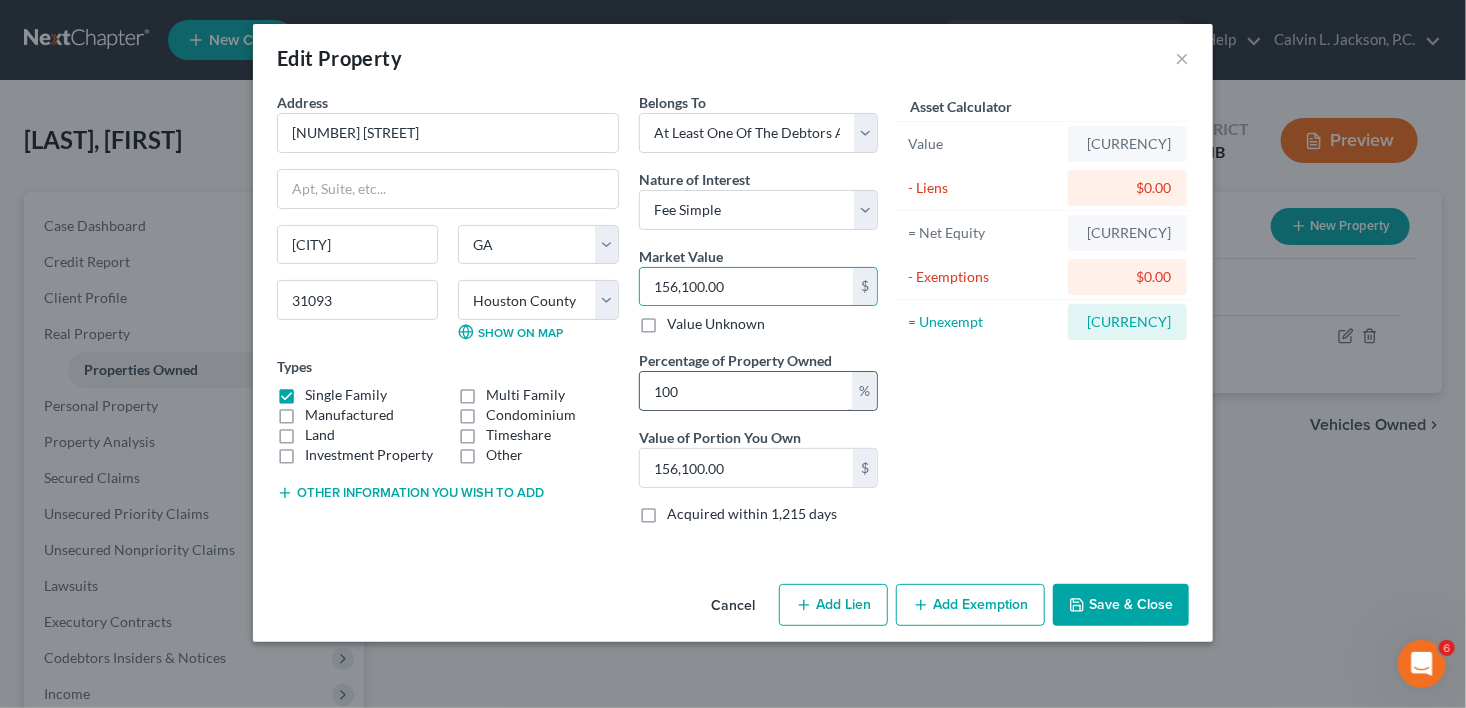 click on "100" at bounding box center [746, 391] 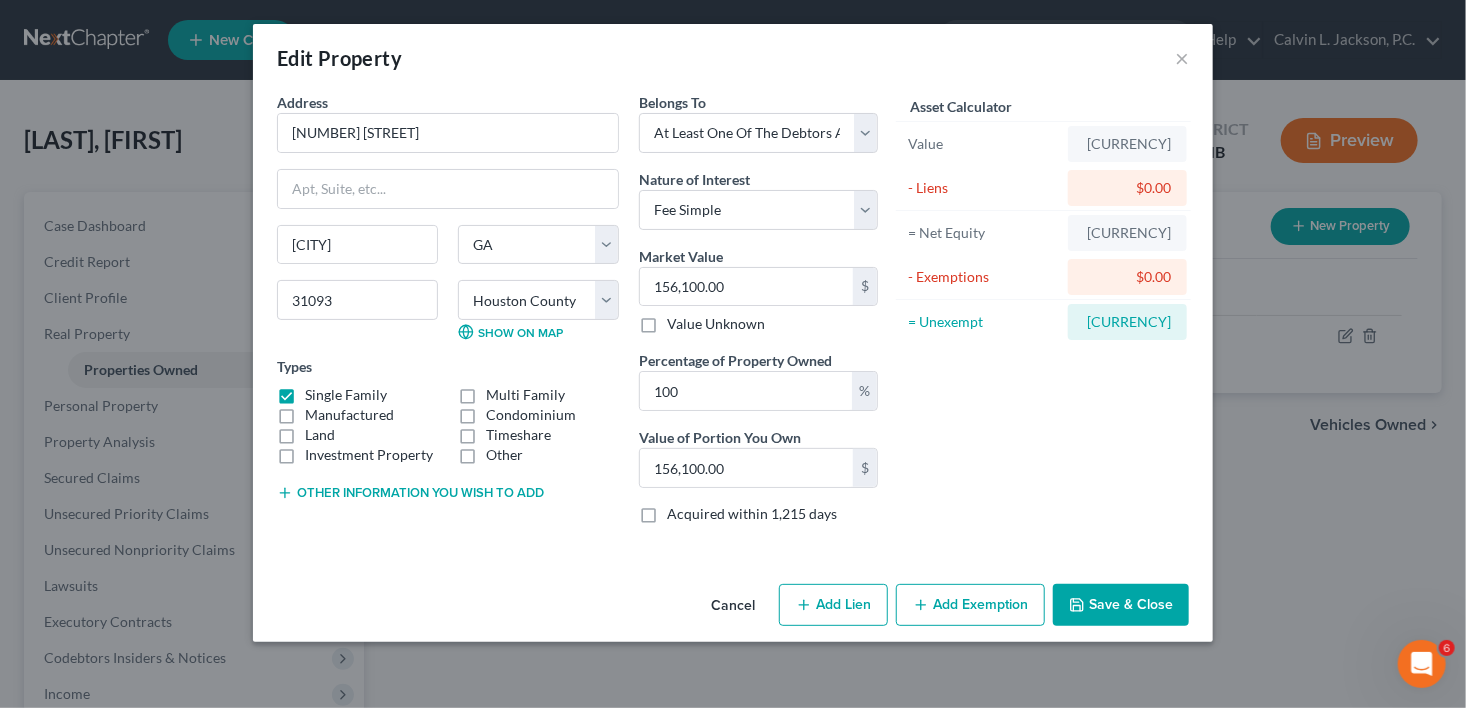 click on "Save & Close" at bounding box center [1121, 605] 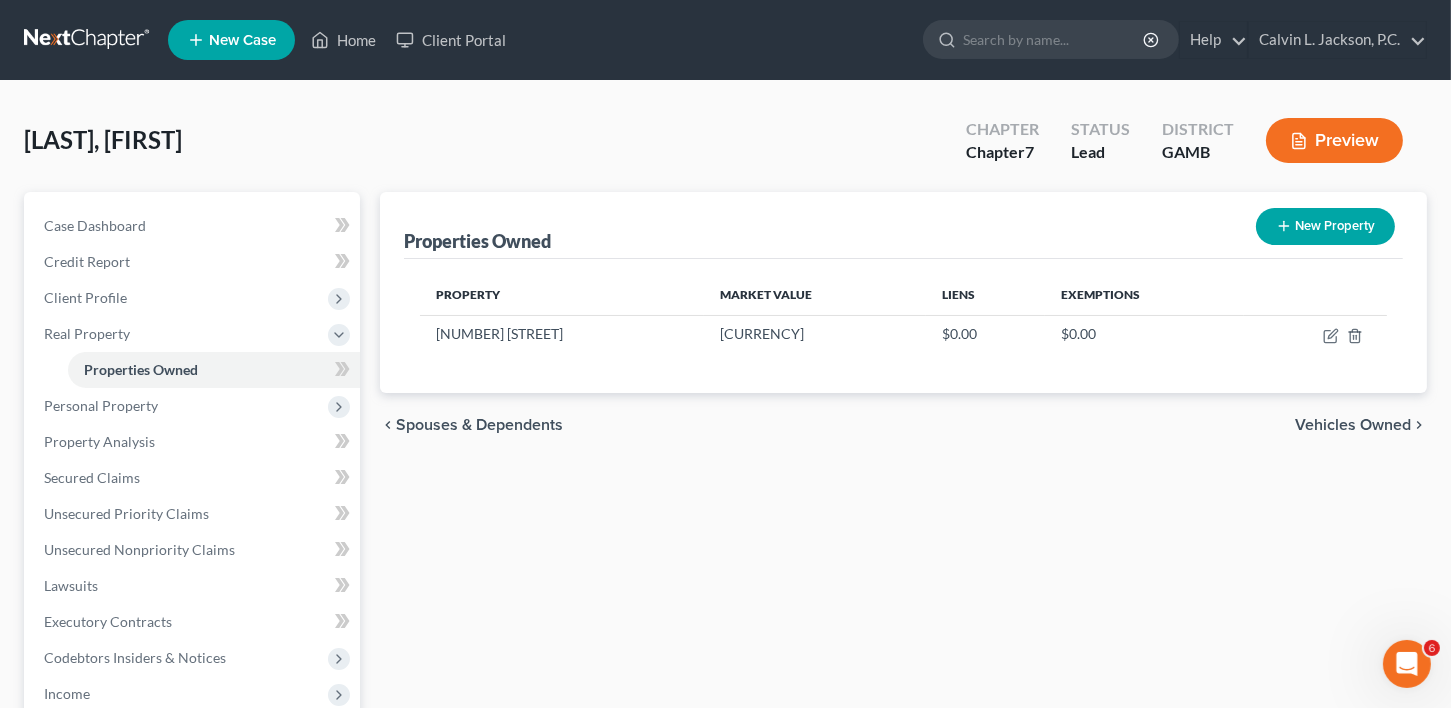 click on "Vehicles Owned" at bounding box center [1353, 425] 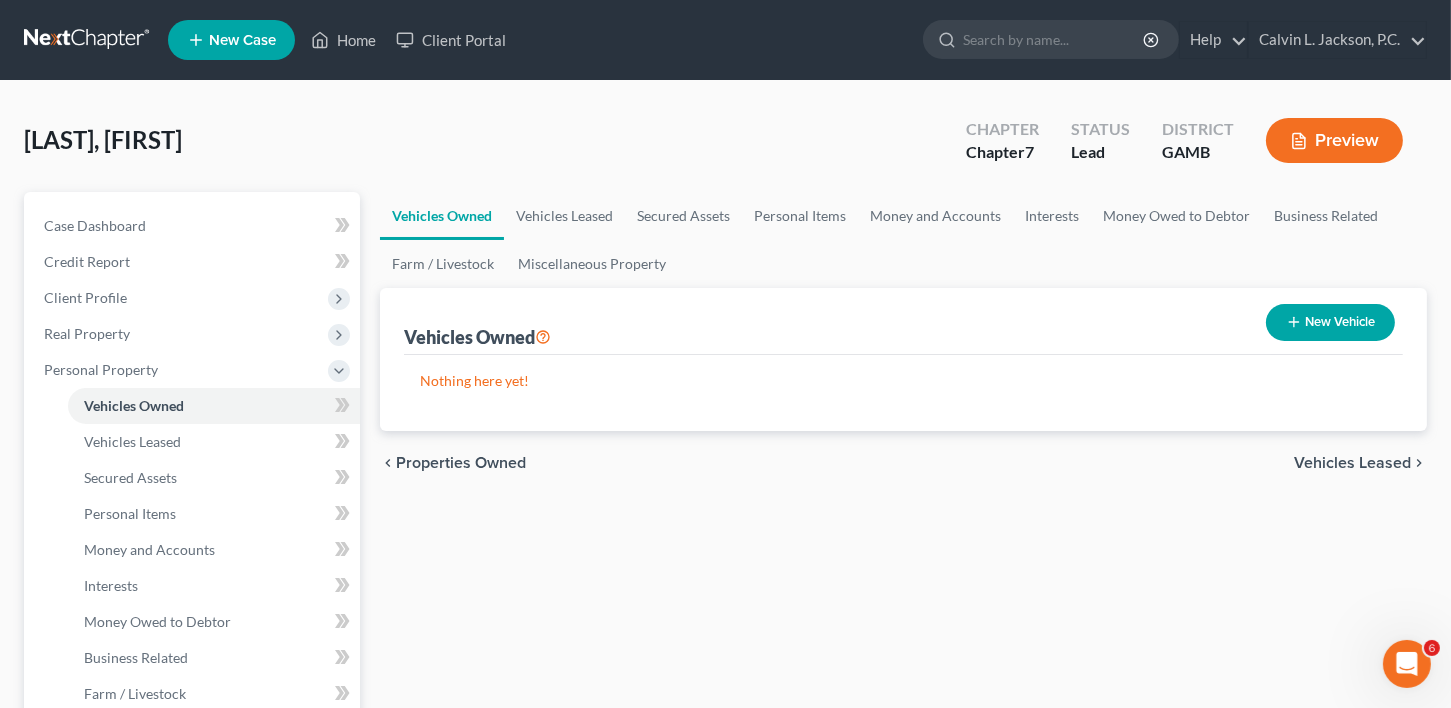 click on "New Vehicle" at bounding box center [1330, 322] 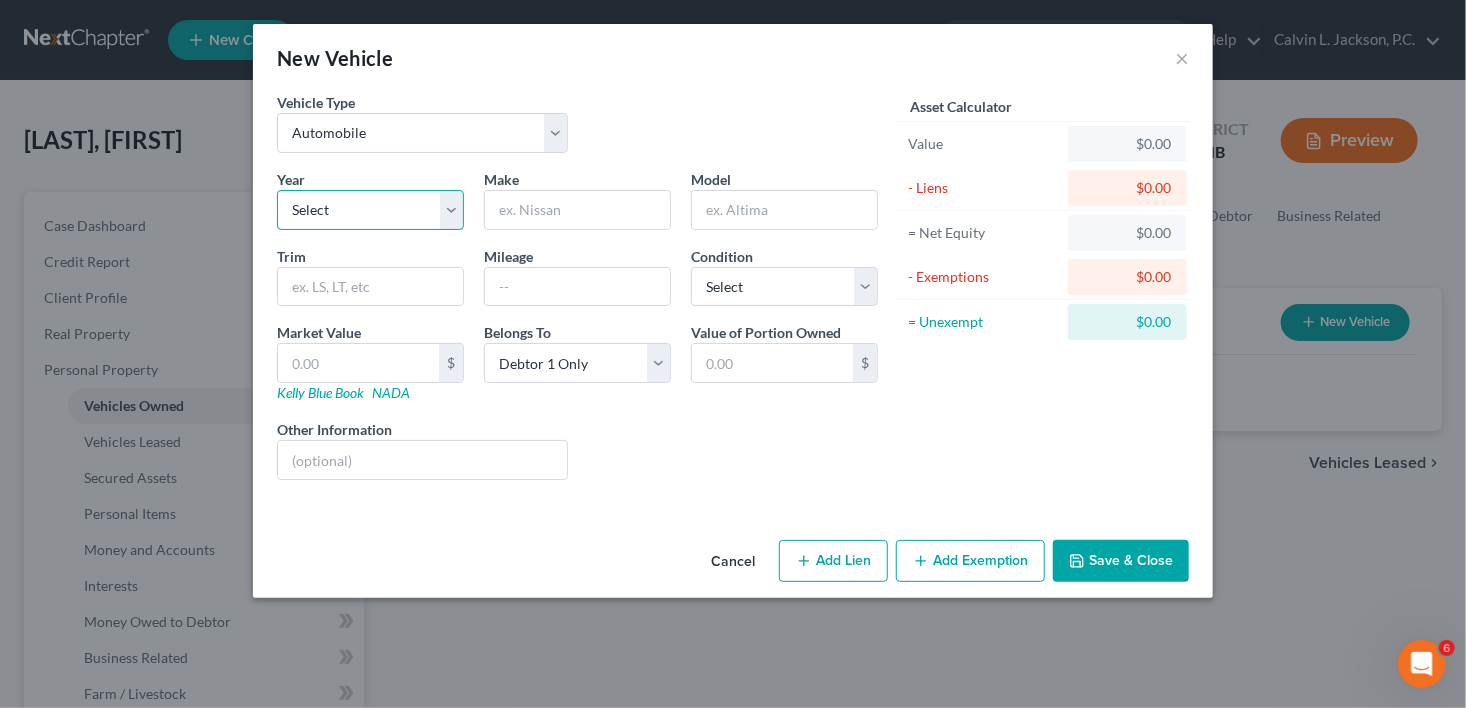 click on "Select 2026 2025 2024 2023 2022 2021 2020 2019 2018 2017 2016 2015 2014 2013 2012 2011 2010 2009 2008 2007 2006 2005 2004 2003 2002 2001 2000 1999 1998 1997 1996 1995 1994 1993 1992 1991 1990 1989 1988 1987 1986 1985 1984 1983 1982 1981 1980 1979 1978 1977 1976 1975 1974 1973 1972 1971 1970 1969 1968 1967 1966 1965 1964 1963 1962 1961 1960 1959 1958 1957 1956 1955 1954 1953 1952 1951 1950 1949 1948 1947 1946 1945 1944 1943 1942 1941 1940 1939 1938 1937 1936 1935 1934 1933 1932 1931 1930 1929 1928 1927 1926 1925 1924 1923 1922 1921 1920 1919 1918 1917 1916 1915 1914 1913 1912 1911 1910 1909 1908 1907 1906 1905 1904 1903 1902 1901" at bounding box center [370, 210] 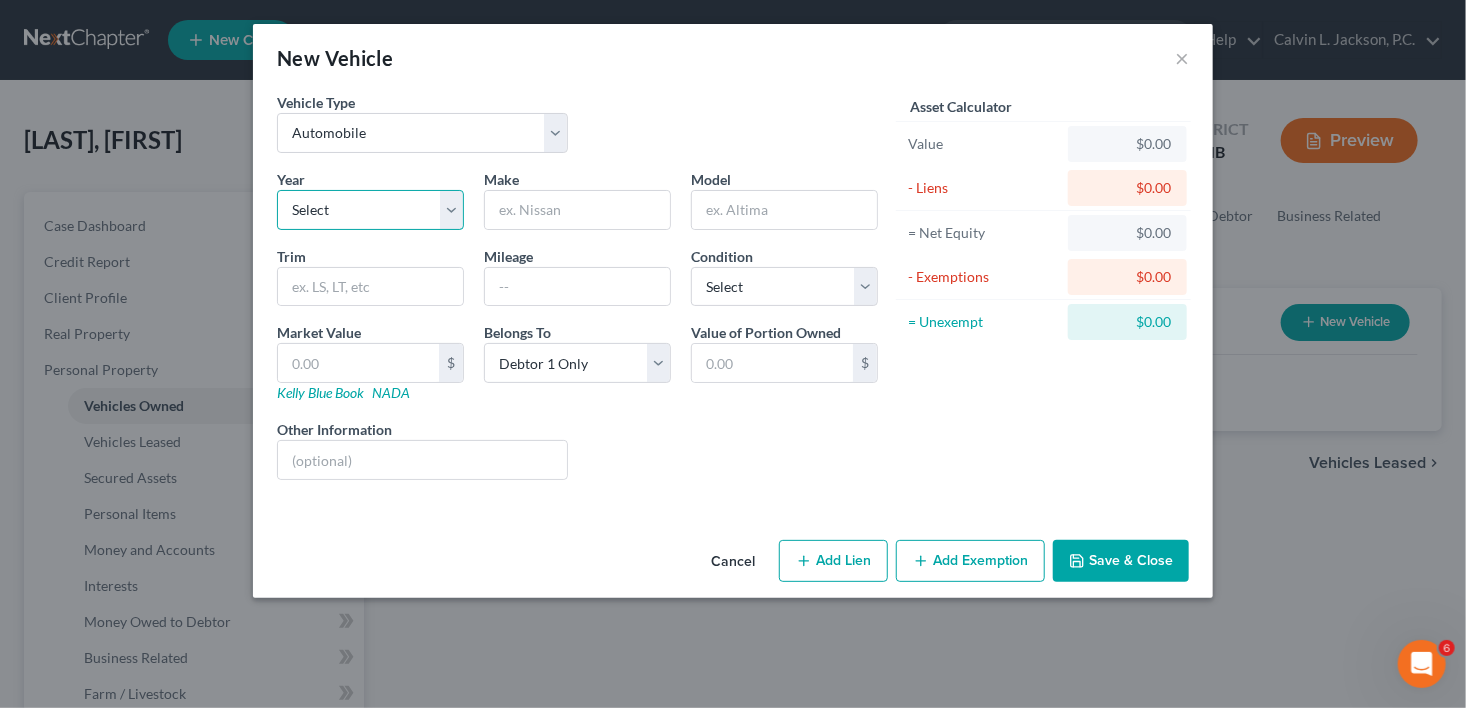 select on "10" 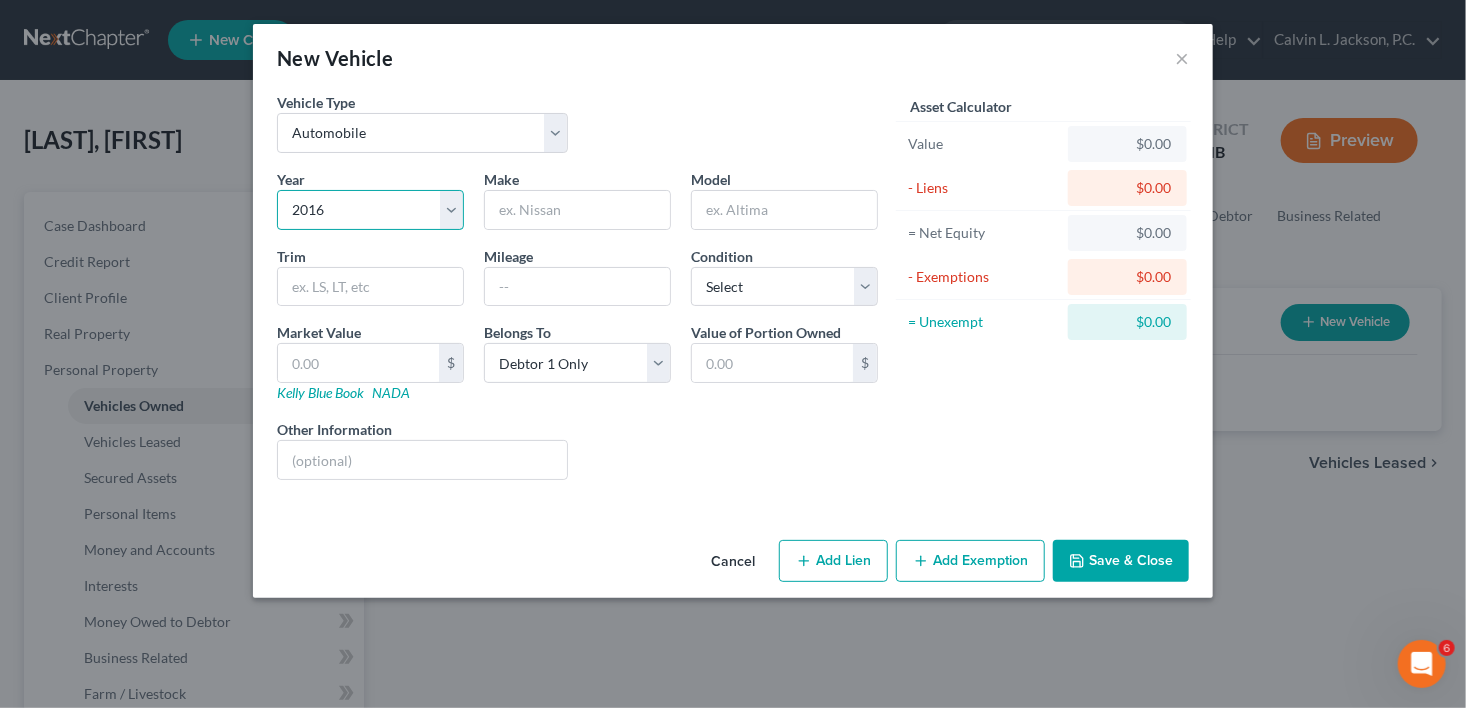 click on "Select 2026 2025 2024 2023 2022 2021 2020 2019 2018 2017 2016 2015 2014 2013 2012 2011 2010 2009 2008 2007 2006 2005 2004 2003 2002 2001 2000 1999 1998 1997 1996 1995 1994 1993 1992 1991 1990 1989 1988 1987 1986 1985 1984 1983 1982 1981 1980 1979 1978 1977 1976 1975 1974 1973 1972 1971 1970 1969 1968 1967 1966 1965 1964 1963 1962 1961 1960 1959 1958 1957 1956 1955 1954 1953 1952 1951 1950 1949 1948 1947 1946 1945 1944 1943 1942 1941 1940 1939 1938 1937 1936 1935 1934 1933 1932 1931 1930 1929 1928 1927 1926 1925 1924 1923 1922 1921 1920 1919 1918 1917 1916 1915 1914 1913 1912 1911 1910 1909 1908 1907 1906 1905 1904 1903 1902 1901" at bounding box center [370, 210] 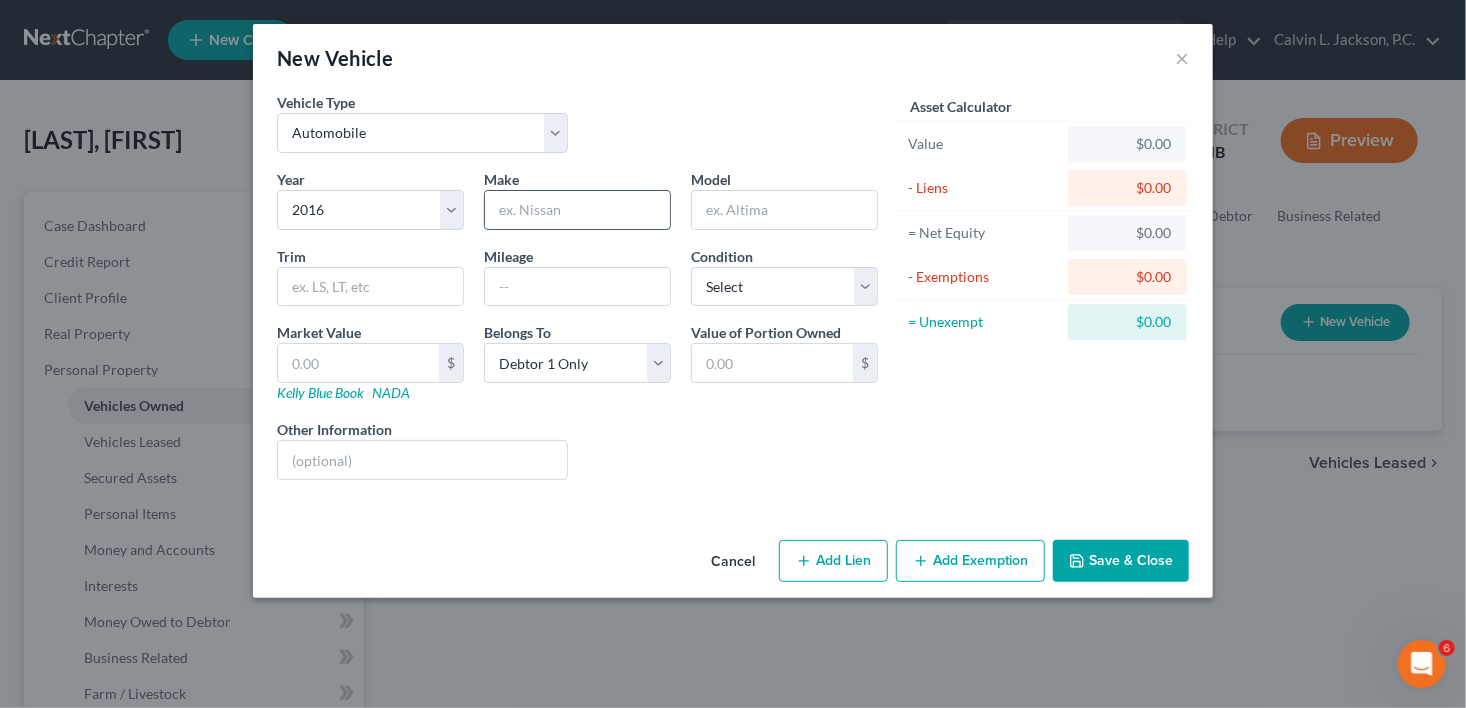 click at bounding box center [577, 210] 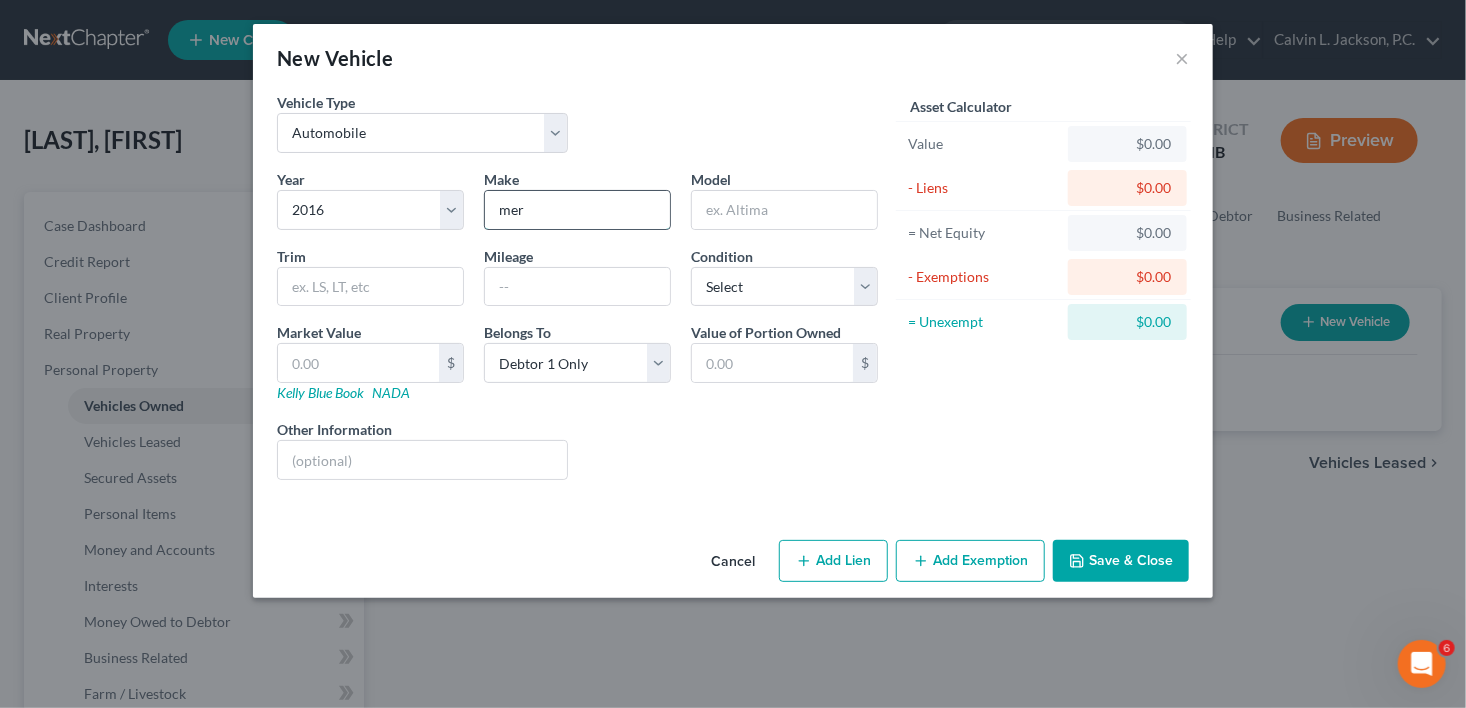 type on "Mercedes Benz" 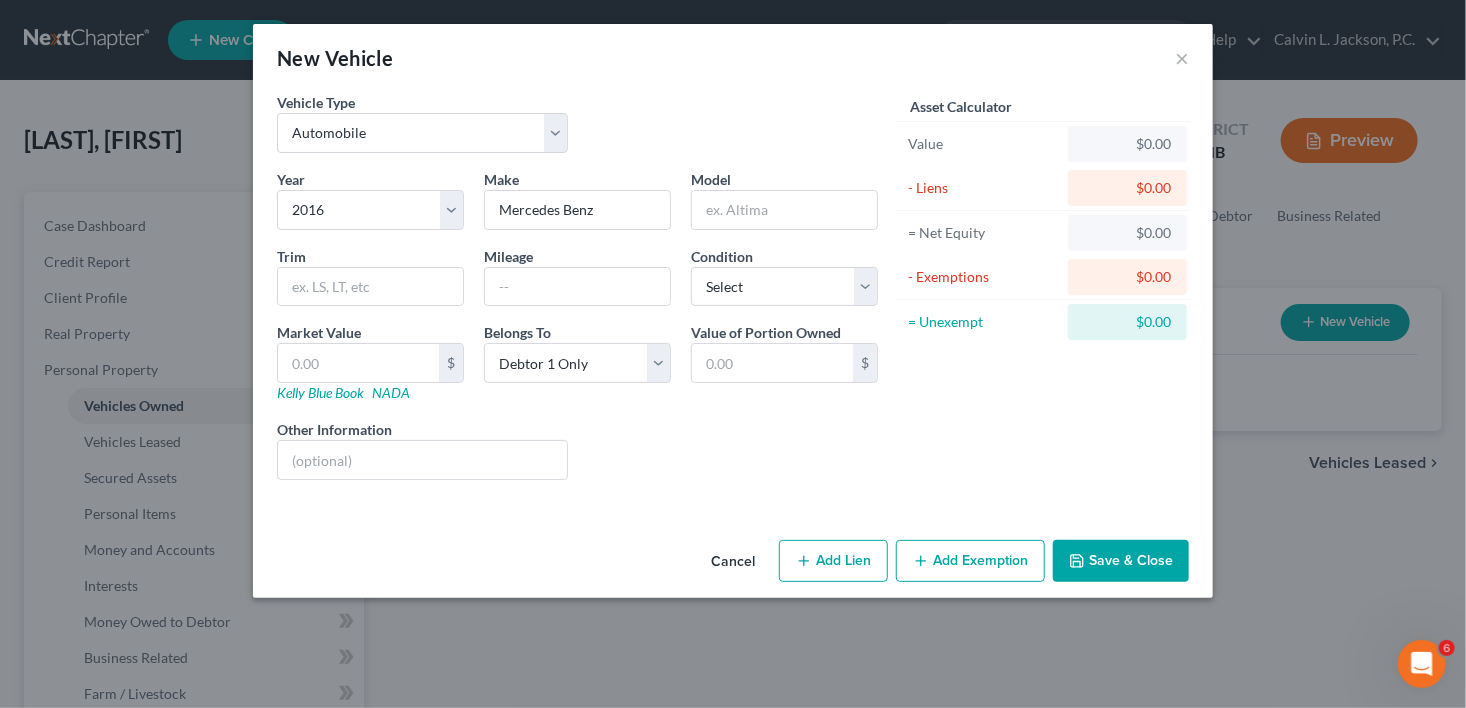 click on "[YEAR]" at bounding box center (577, 332) 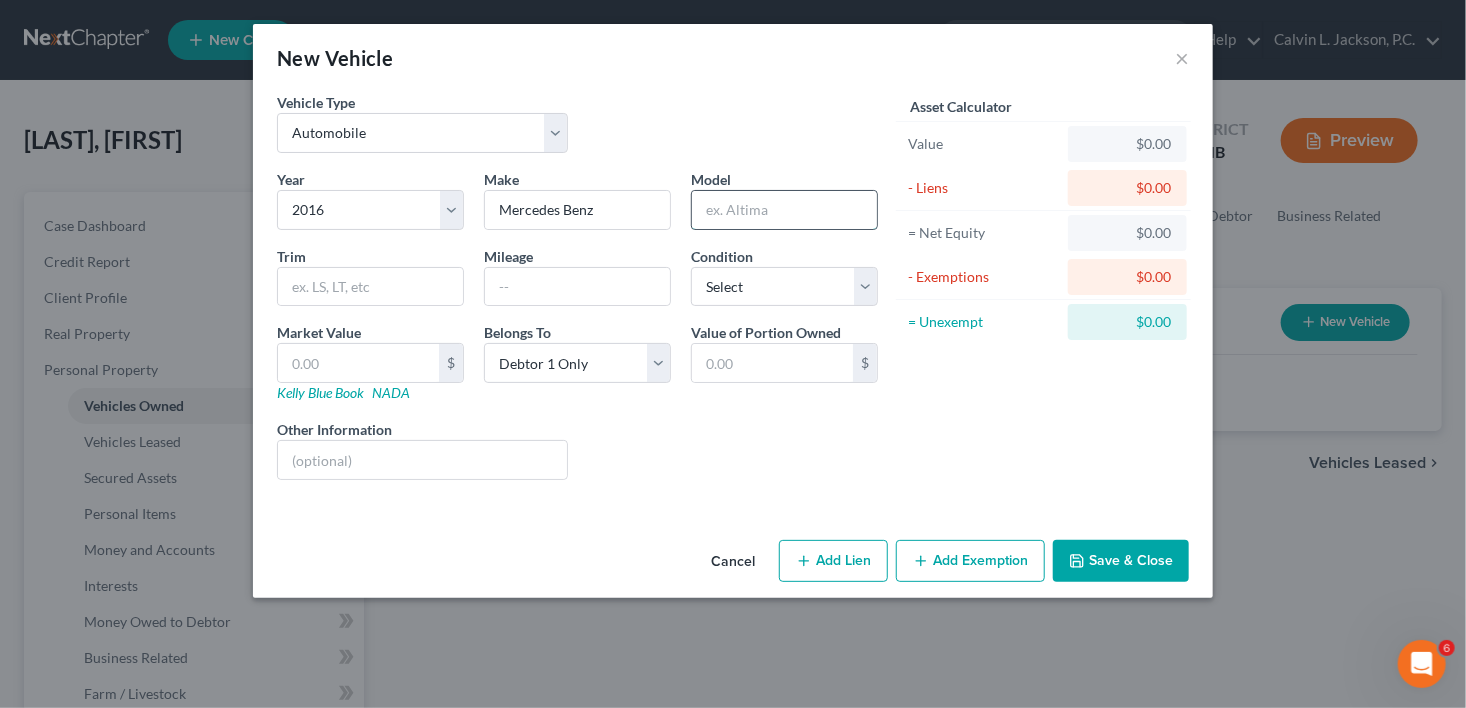 click at bounding box center (784, 210) 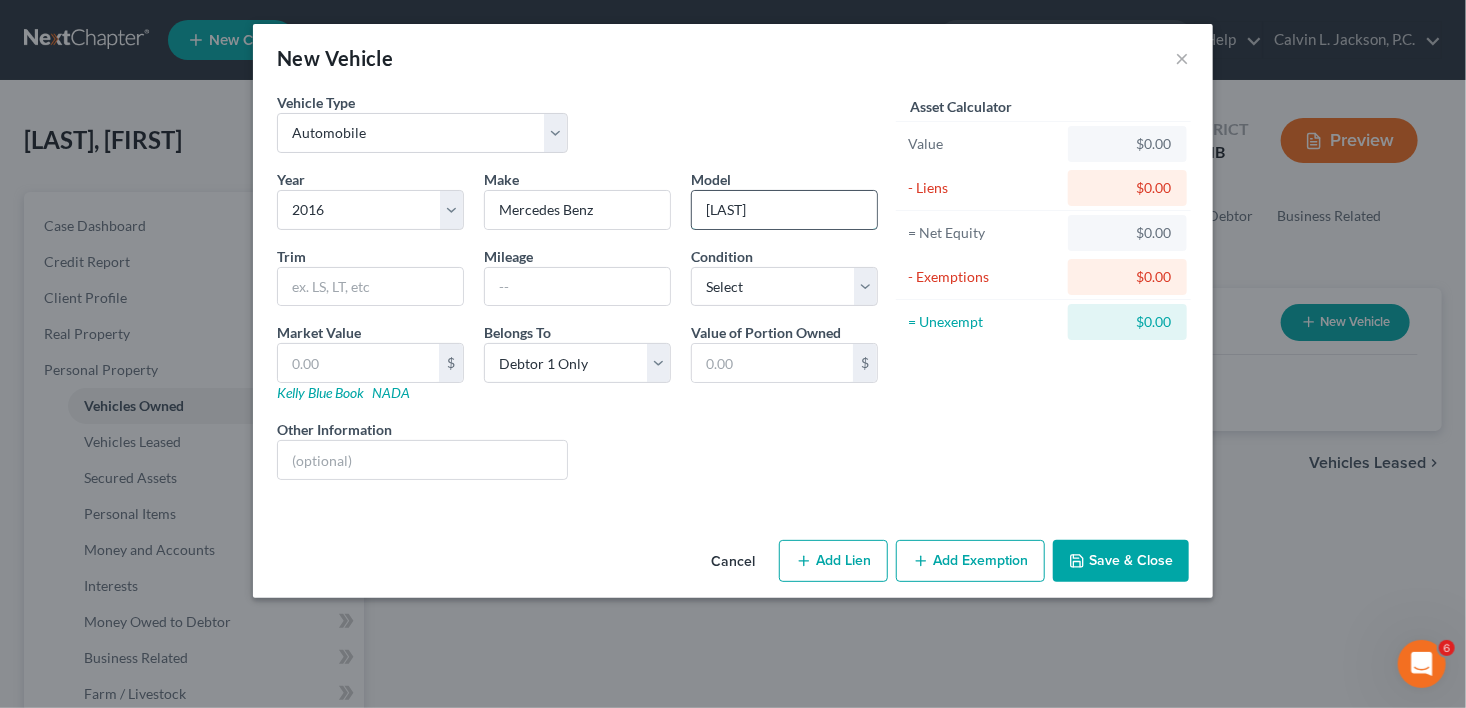 drag, startPoint x: 770, startPoint y: 209, endPoint x: 717, endPoint y: 212, distance: 53.08484 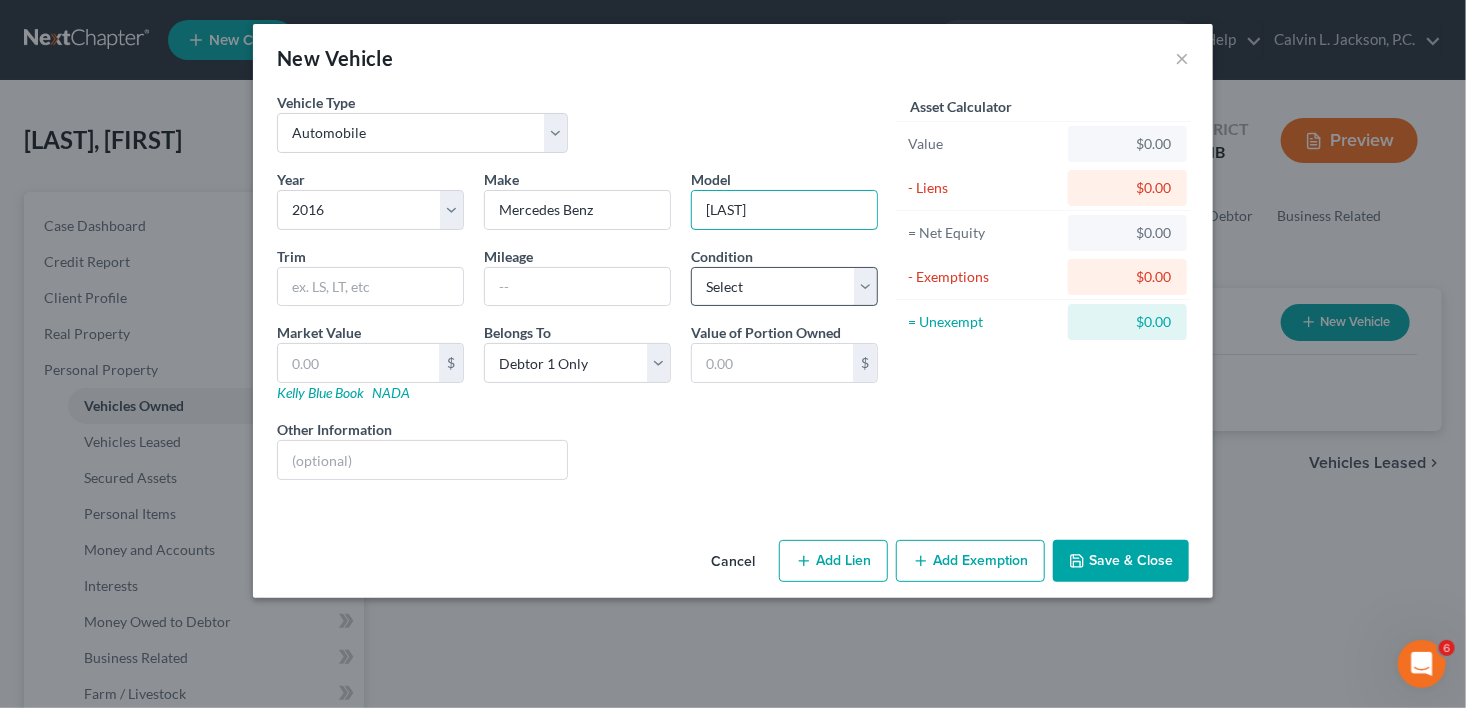 type on "[LAST]" 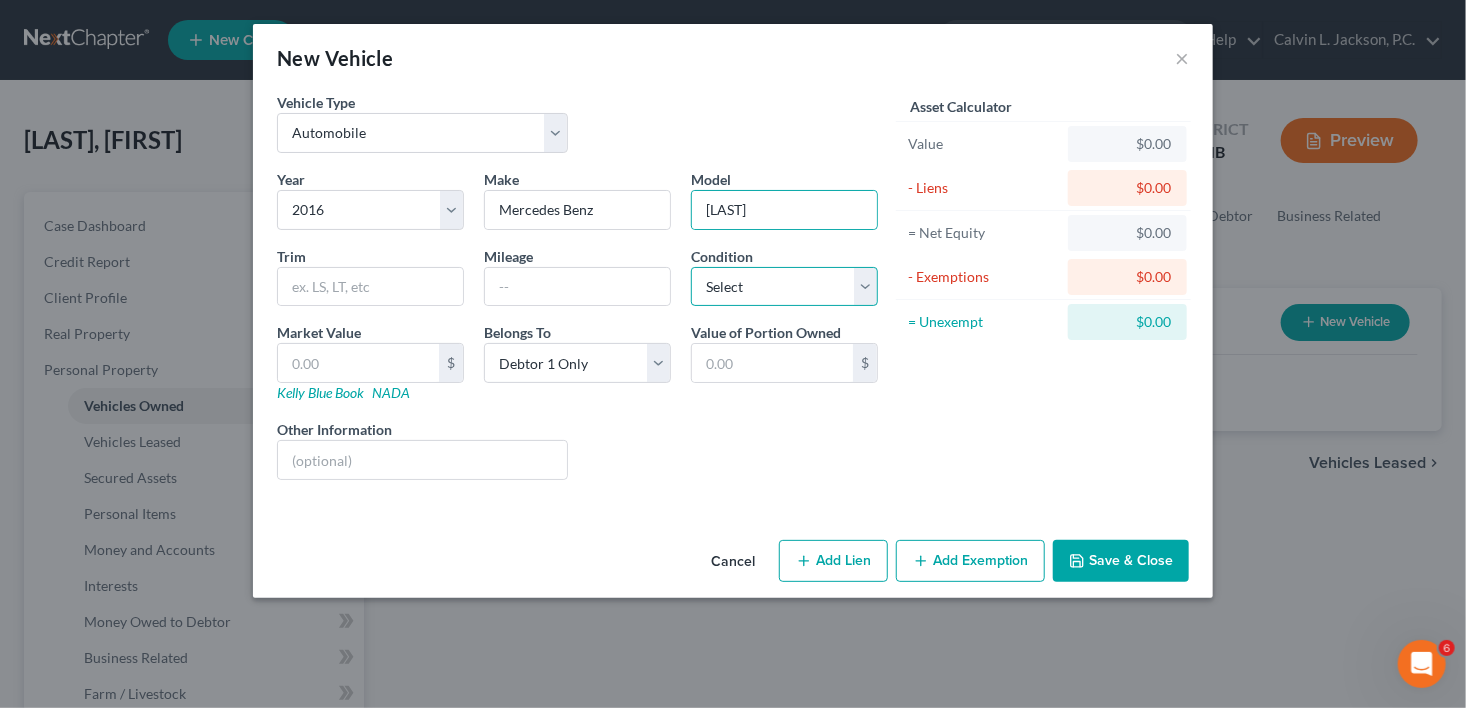 drag, startPoint x: 754, startPoint y: 289, endPoint x: 753, endPoint y: 302, distance: 13.038404 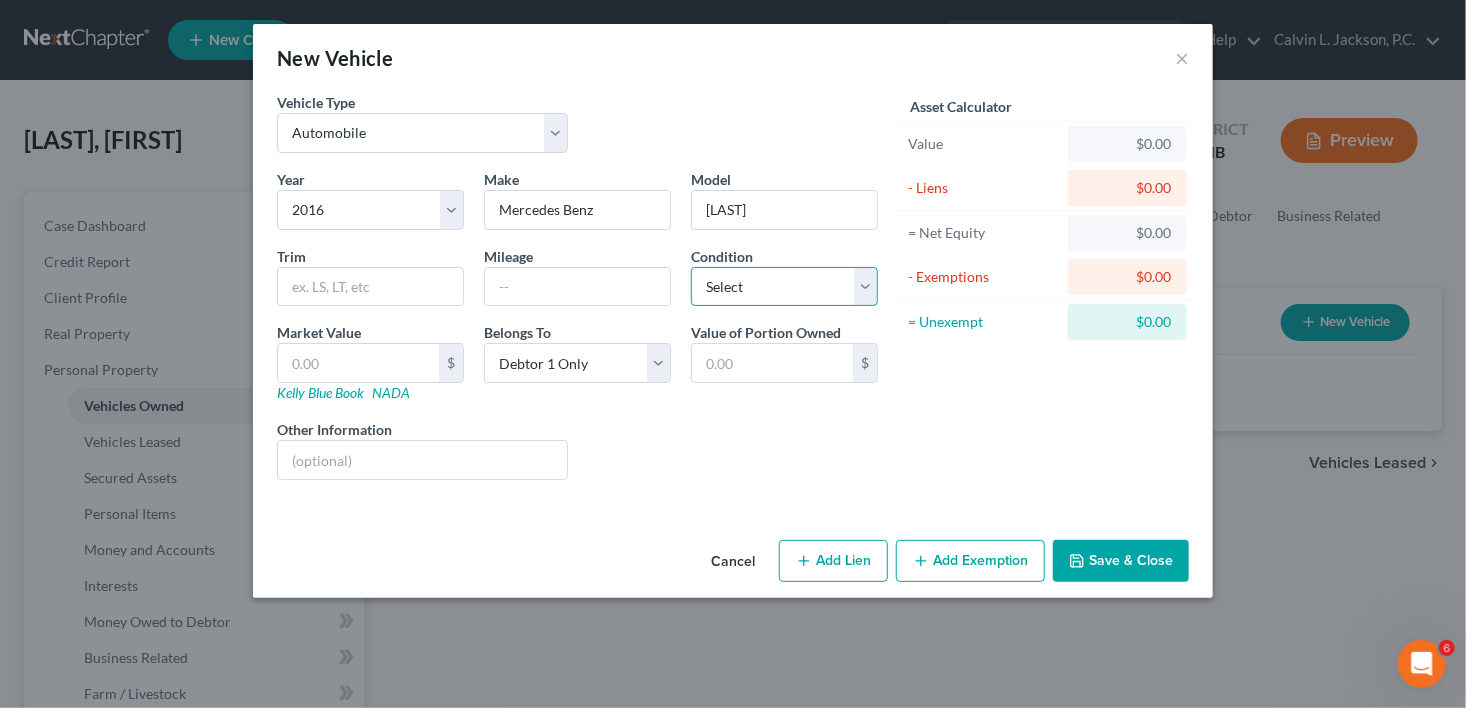 select on "1" 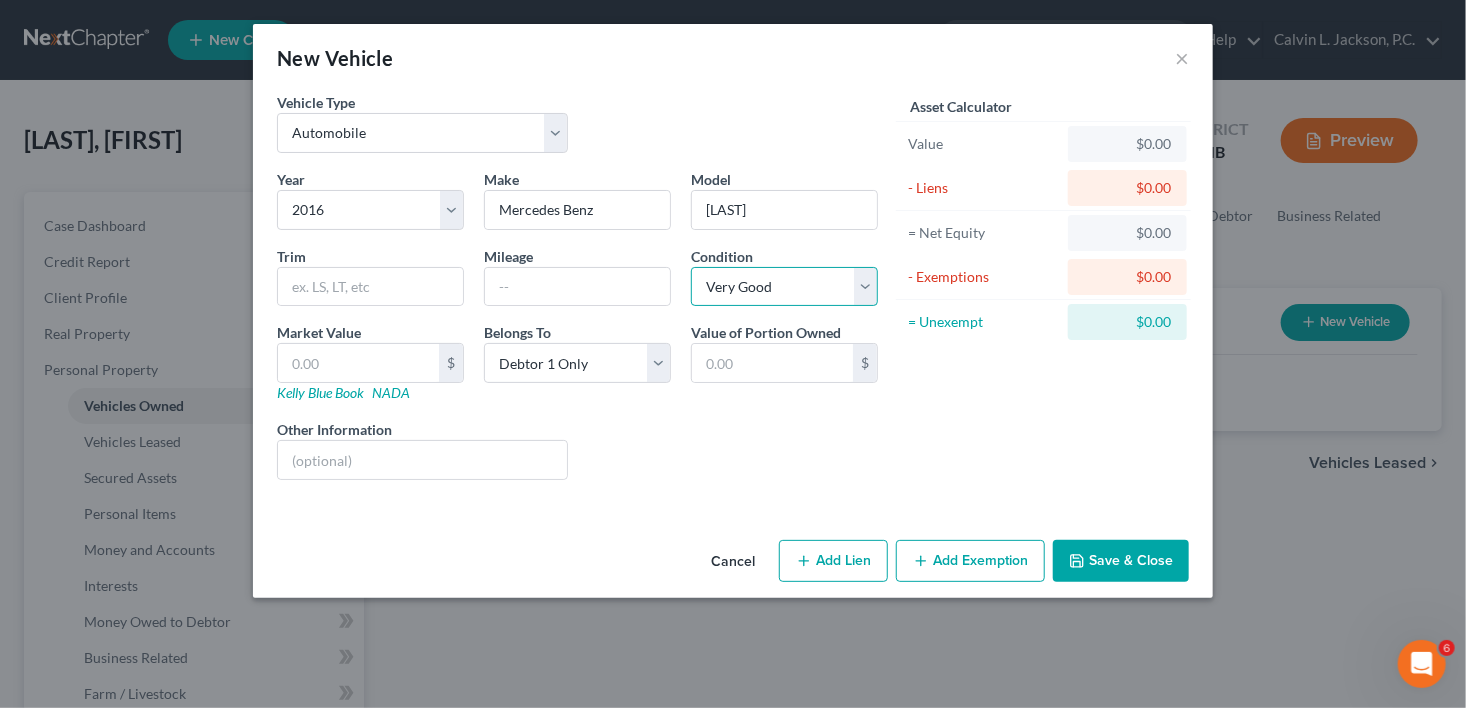click on "Select Excellent Very Good Good Fair Poor" at bounding box center [784, 287] 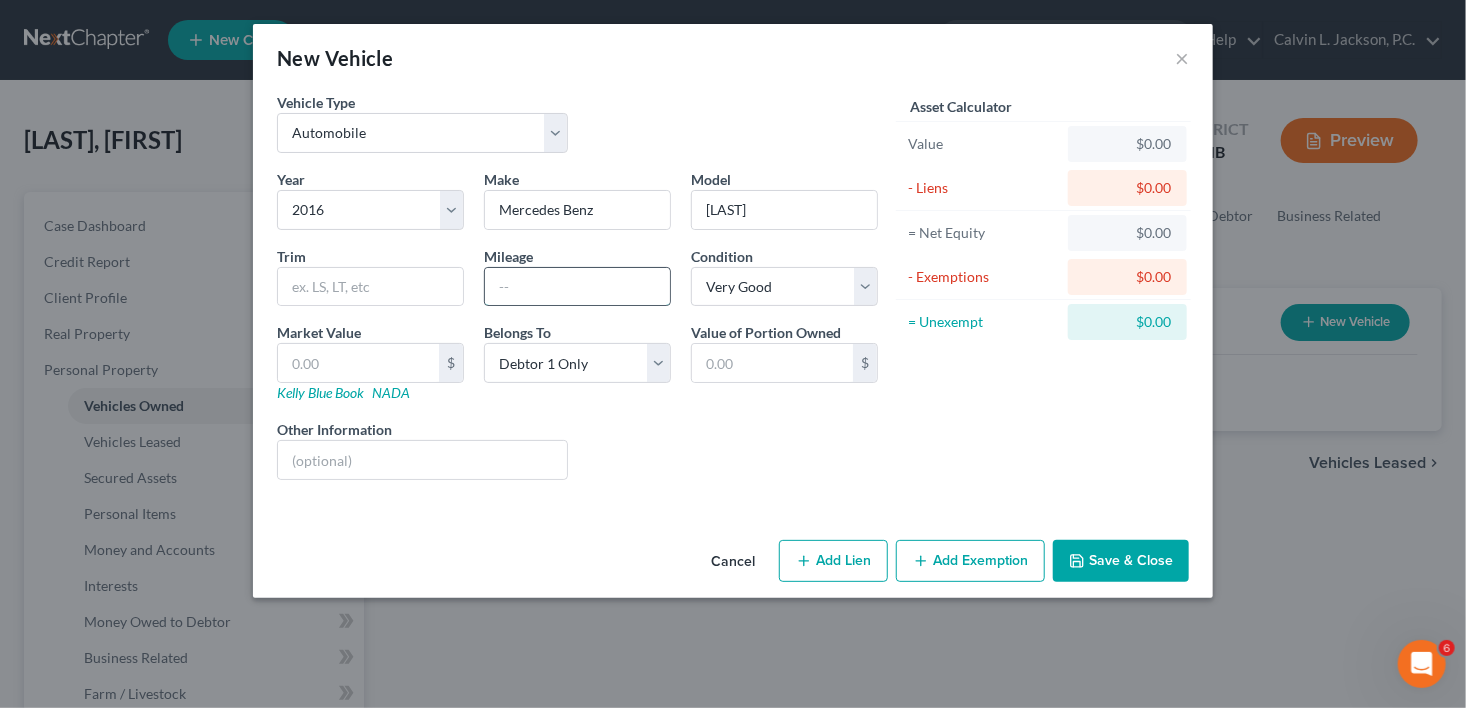 click at bounding box center [577, 287] 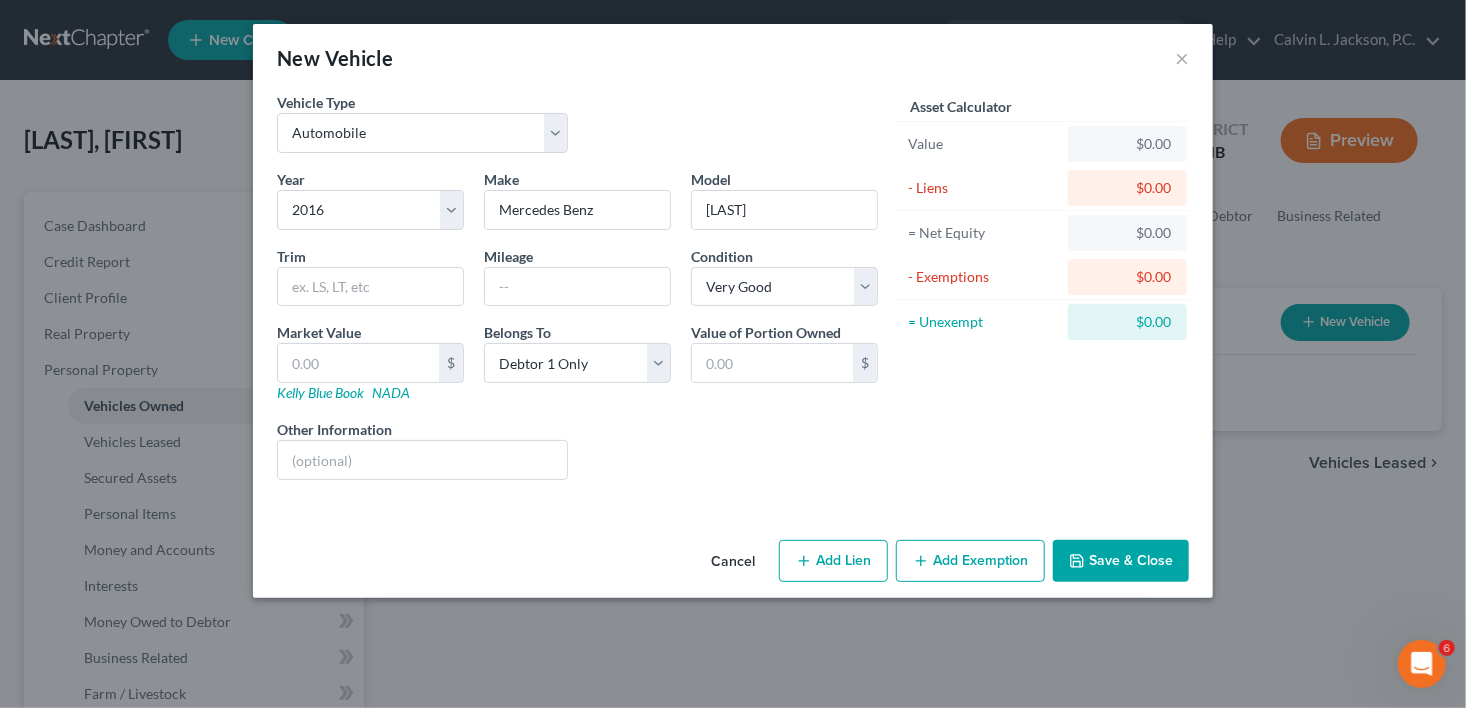 click on "Save & Close" at bounding box center [1121, 561] 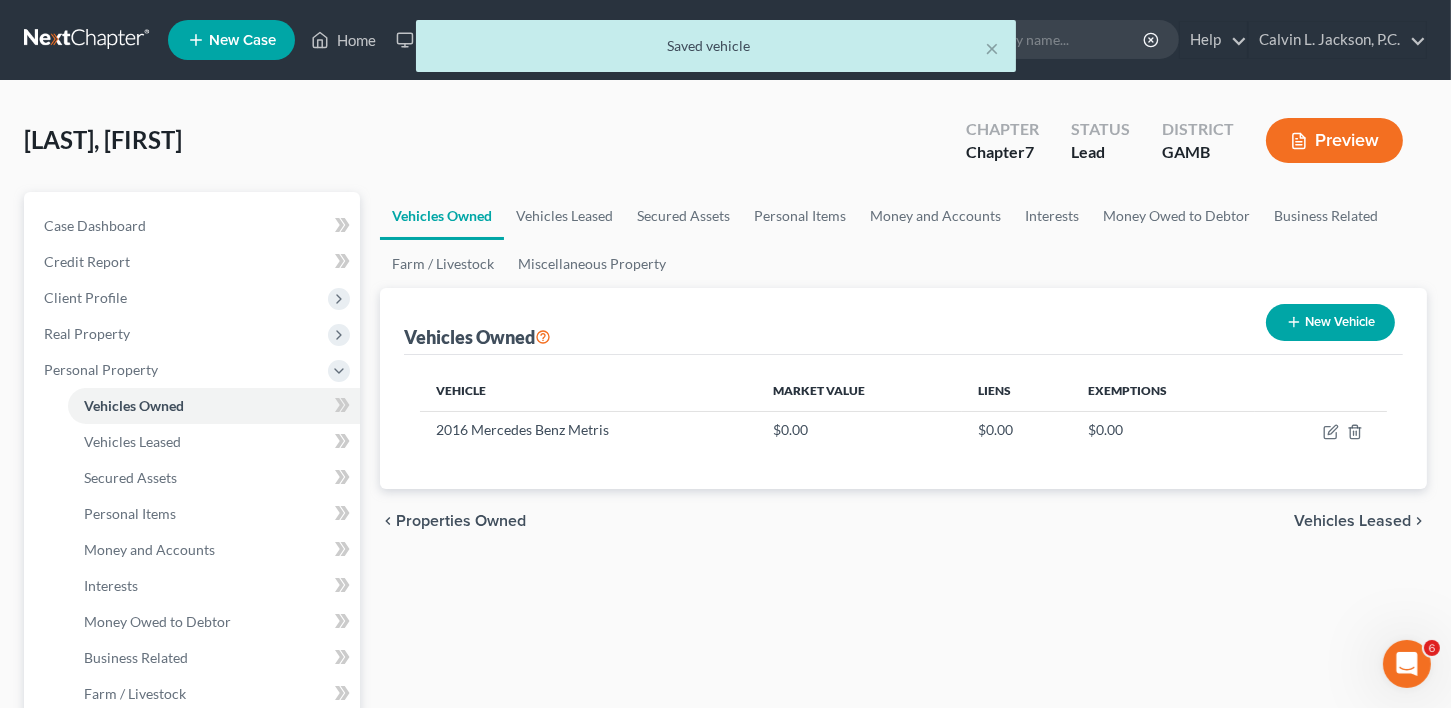 click on "Vehicles Leased" at bounding box center (1352, 521) 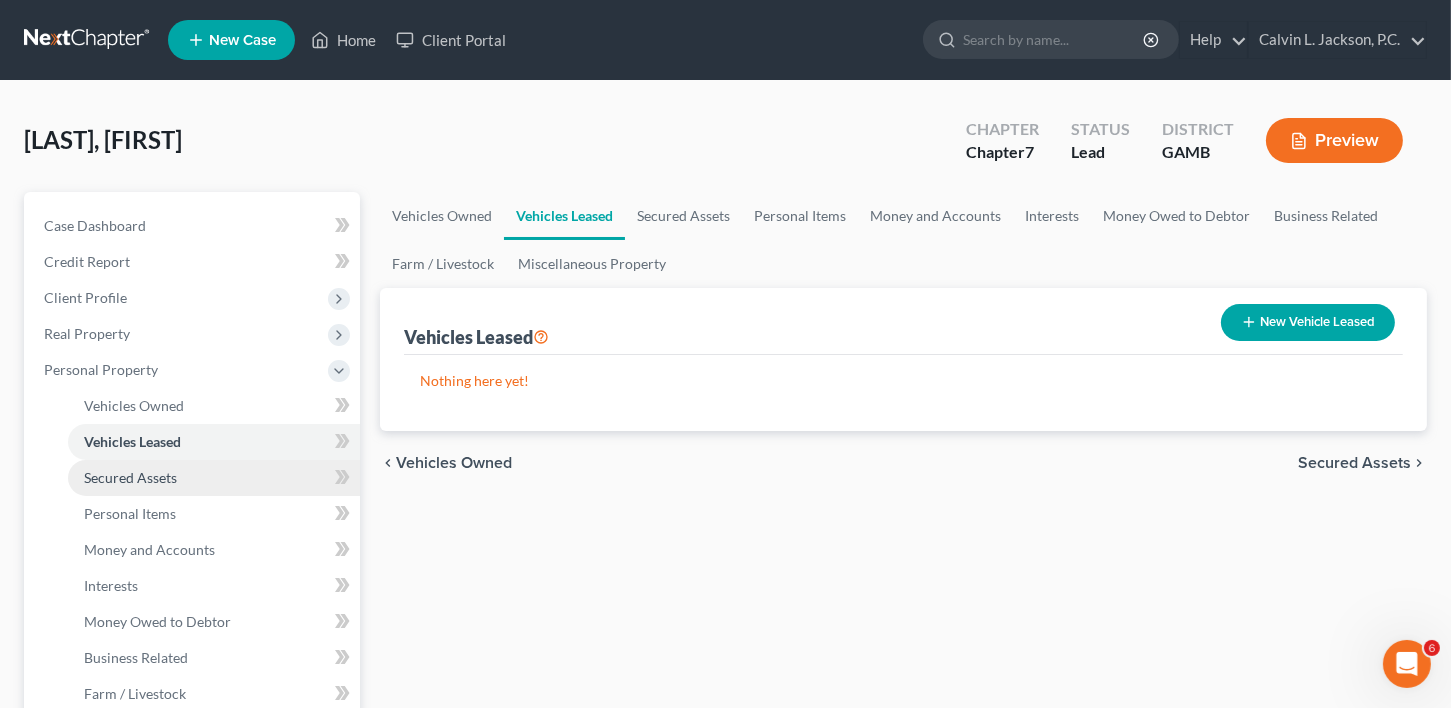 click on "Secured Assets" at bounding box center [130, 477] 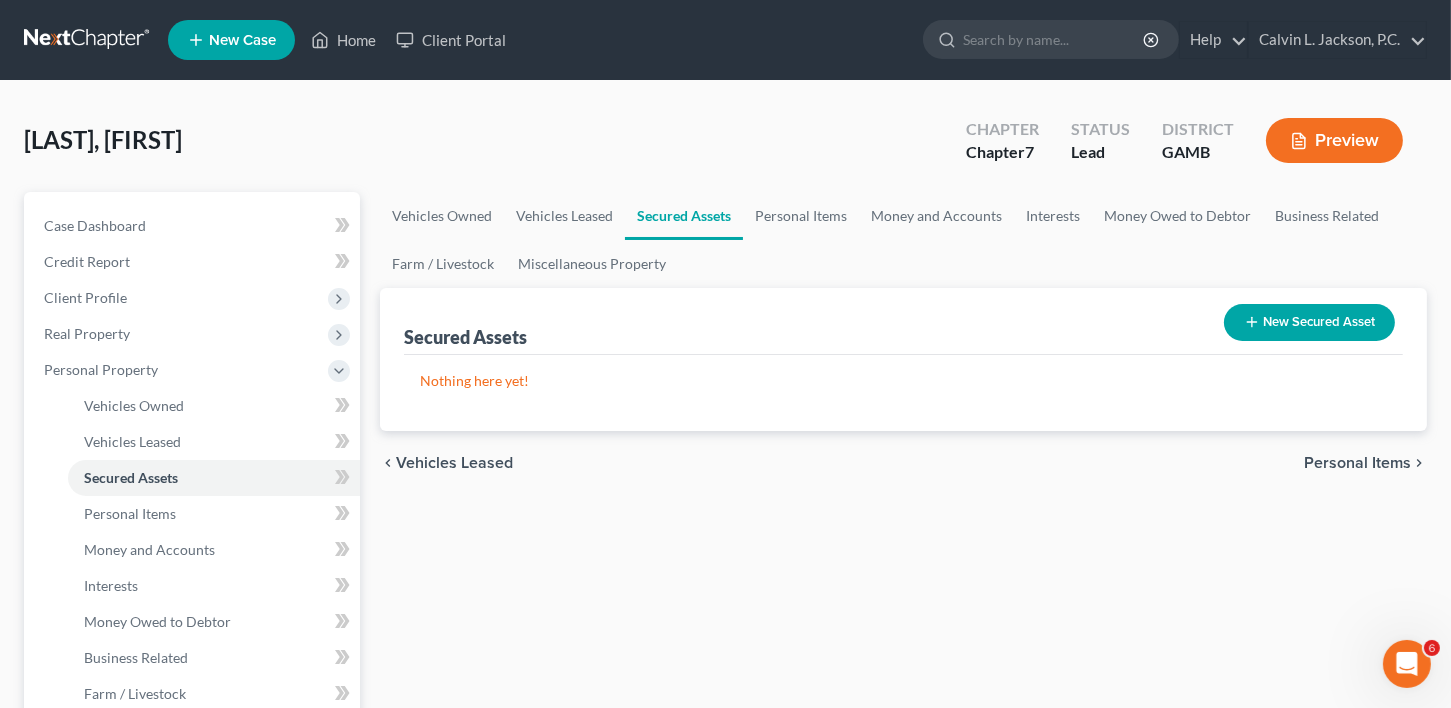 click on "New Secured Asset" at bounding box center [1309, 322] 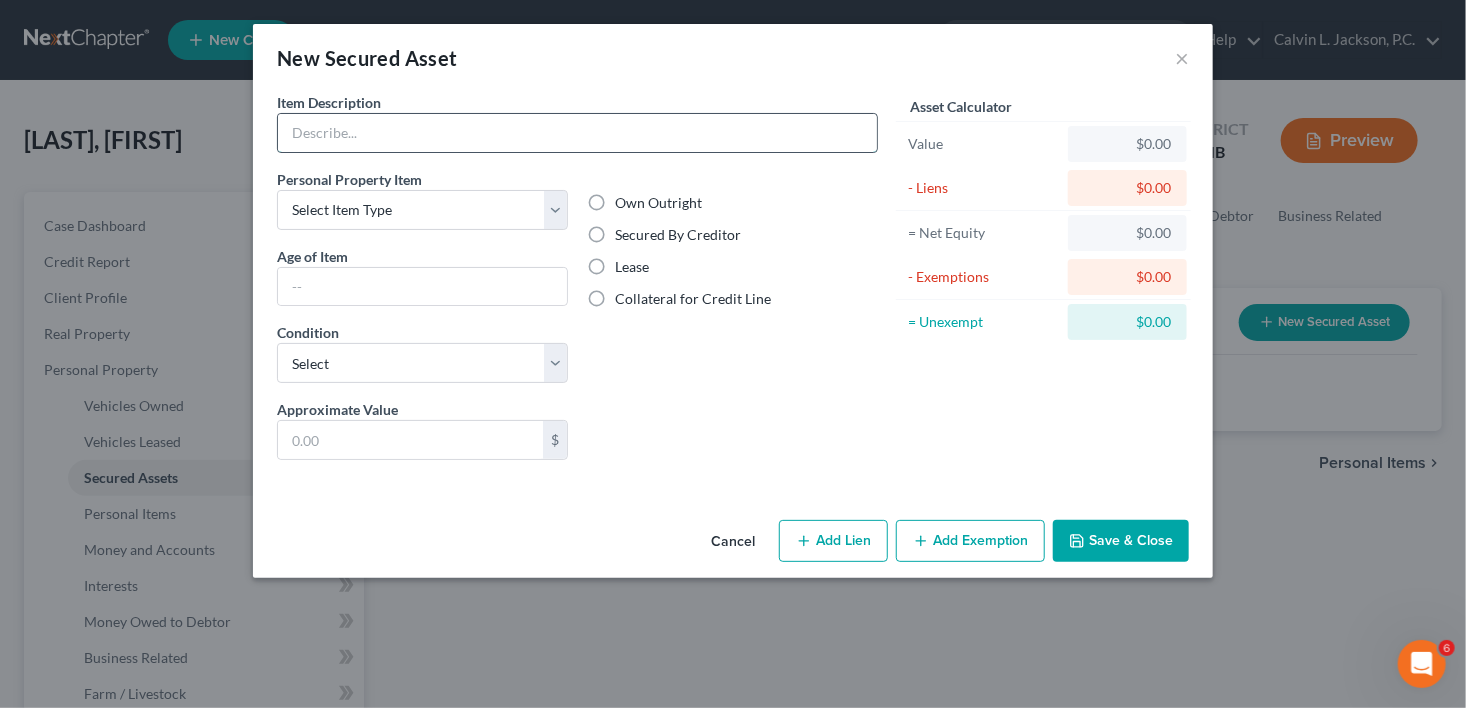 click at bounding box center (577, 133) 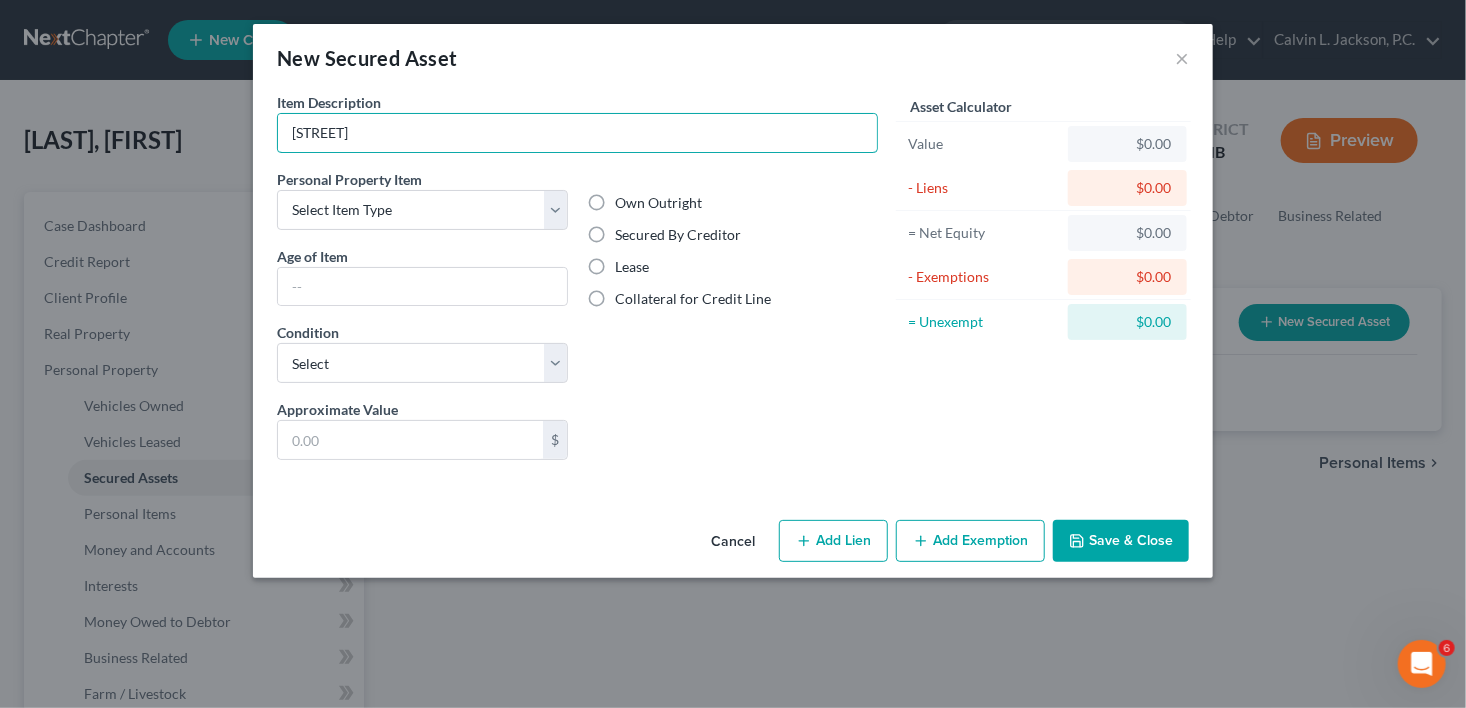 type on "Storage Building Metal 10x14" 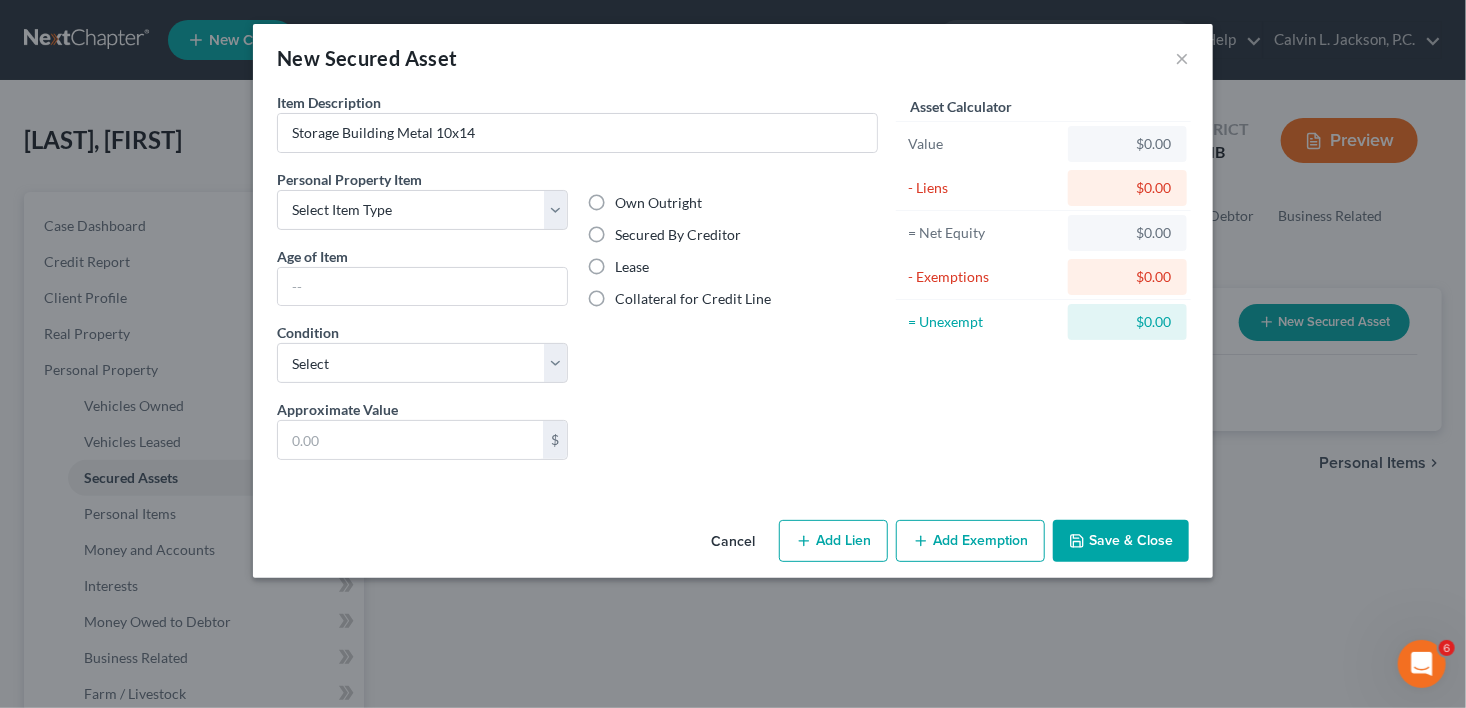 click on "Lease" at bounding box center [633, 267] 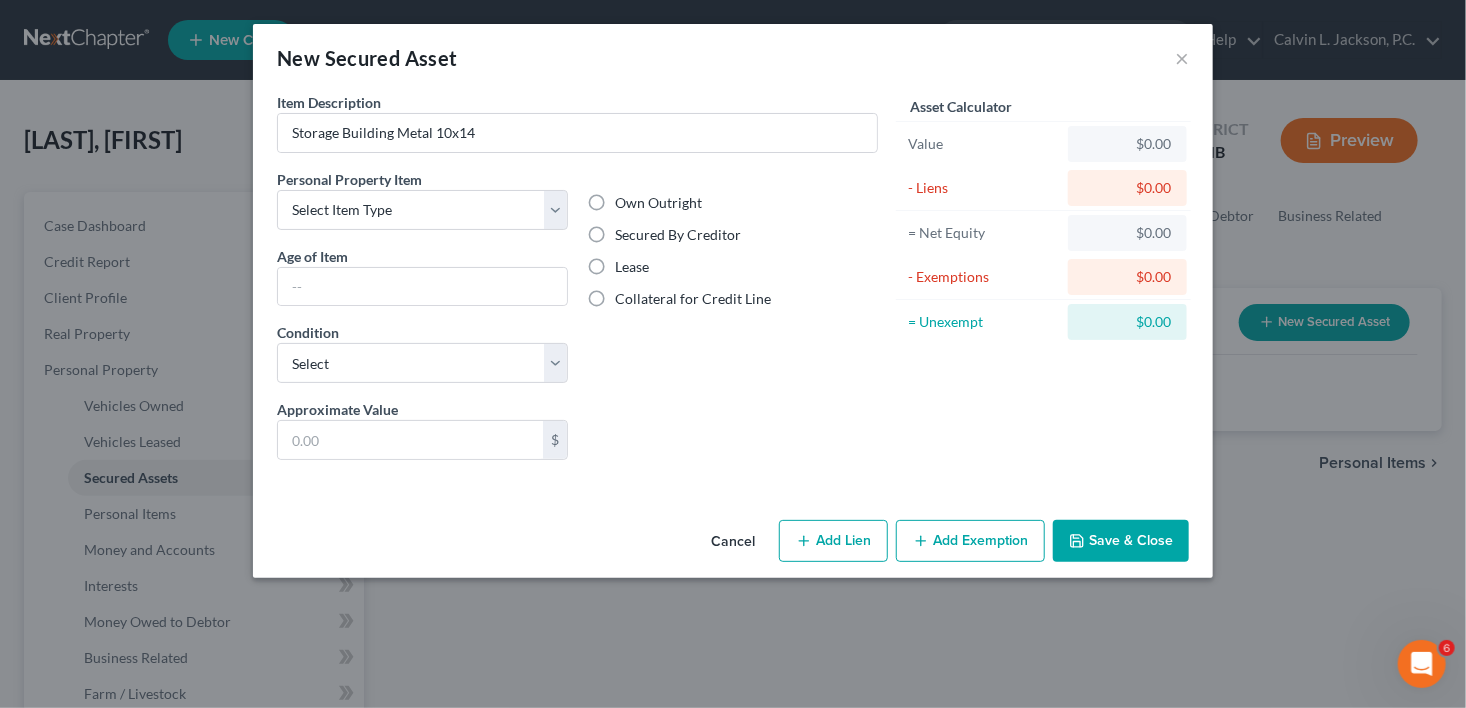 click on "Lease" at bounding box center (630, 263) 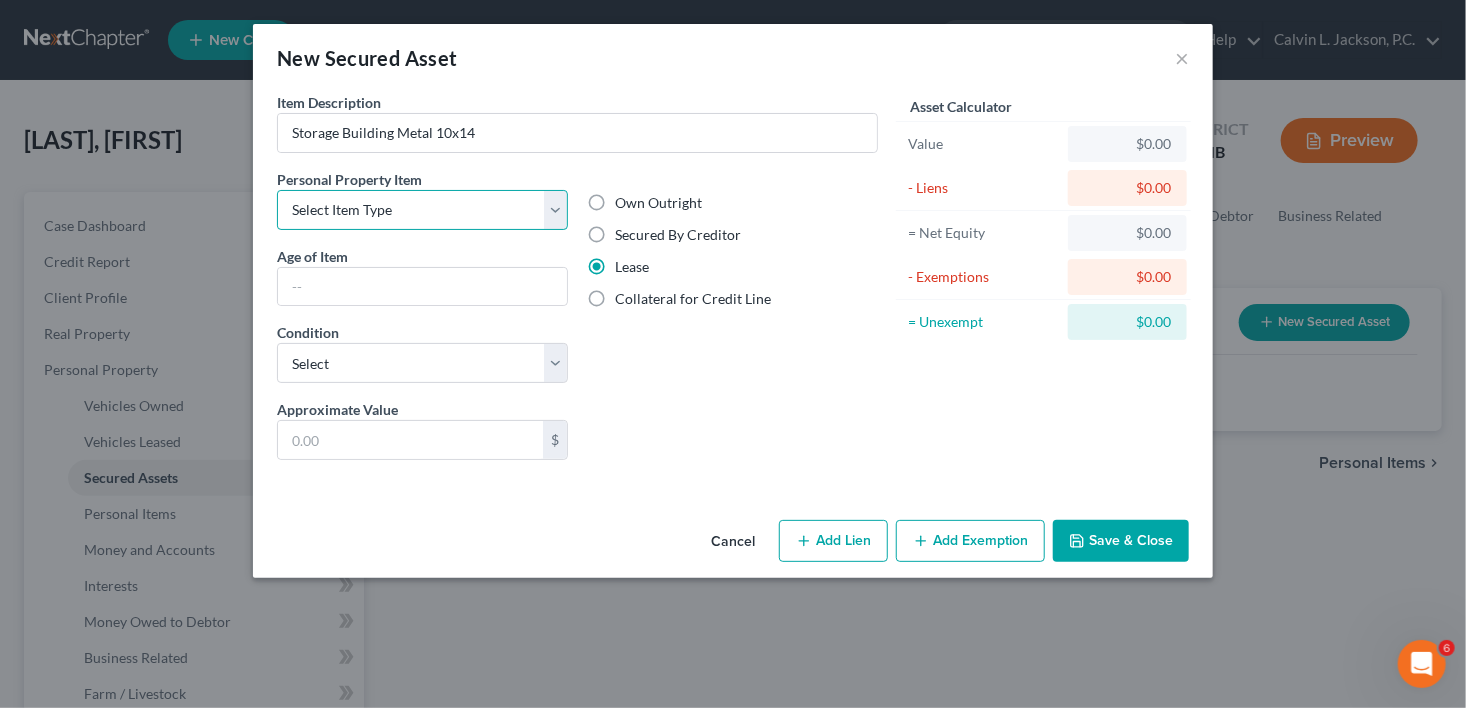 click on "Select Item Type Clothing Collectibles Of Value Electronics Firearms Household Goods Jewelry Other Pet(s) Sports & Hobby Equipment" at bounding box center [422, 210] 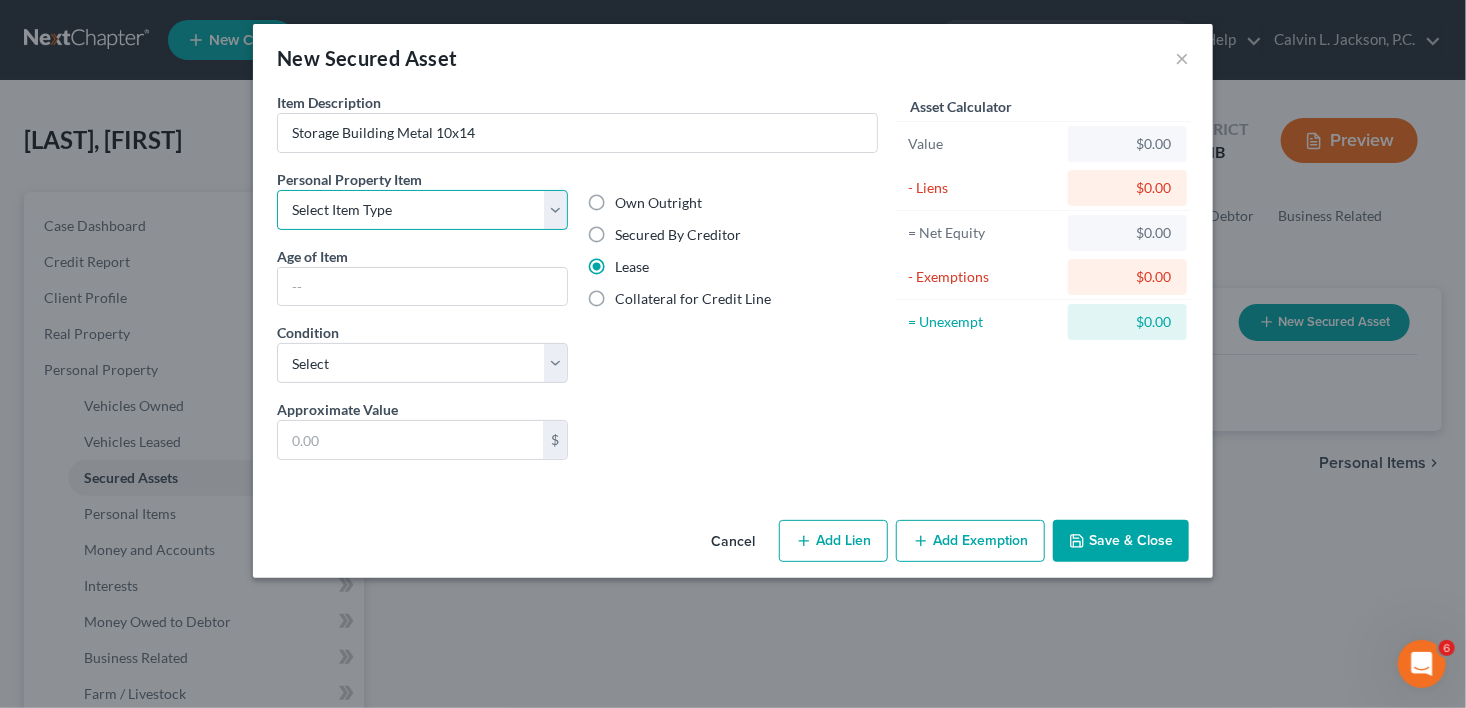 select on "other" 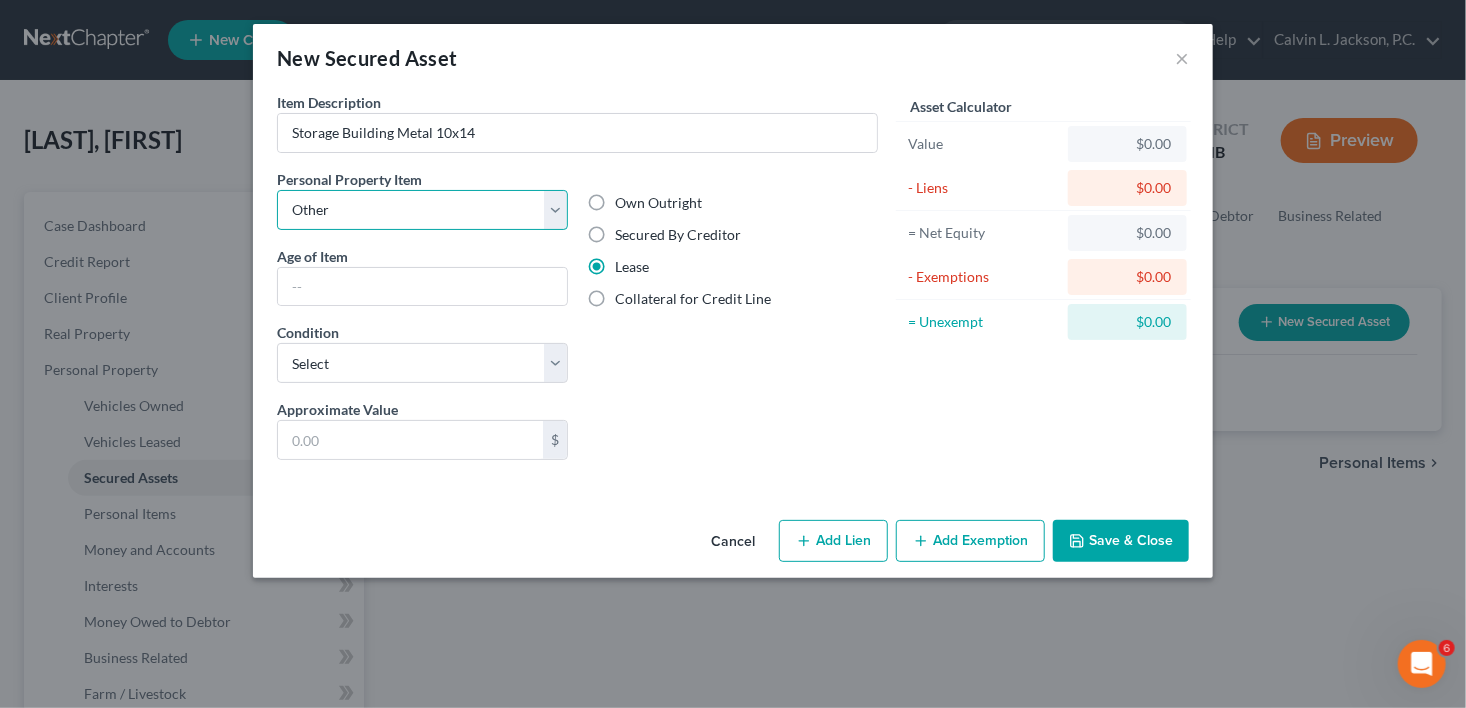 click on "Select Item Type Clothing Collectibles Of Value Electronics Firearms Household Goods Jewelry Other Pet(s) Sports & Hobby Equipment" at bounding box center [422, 210] 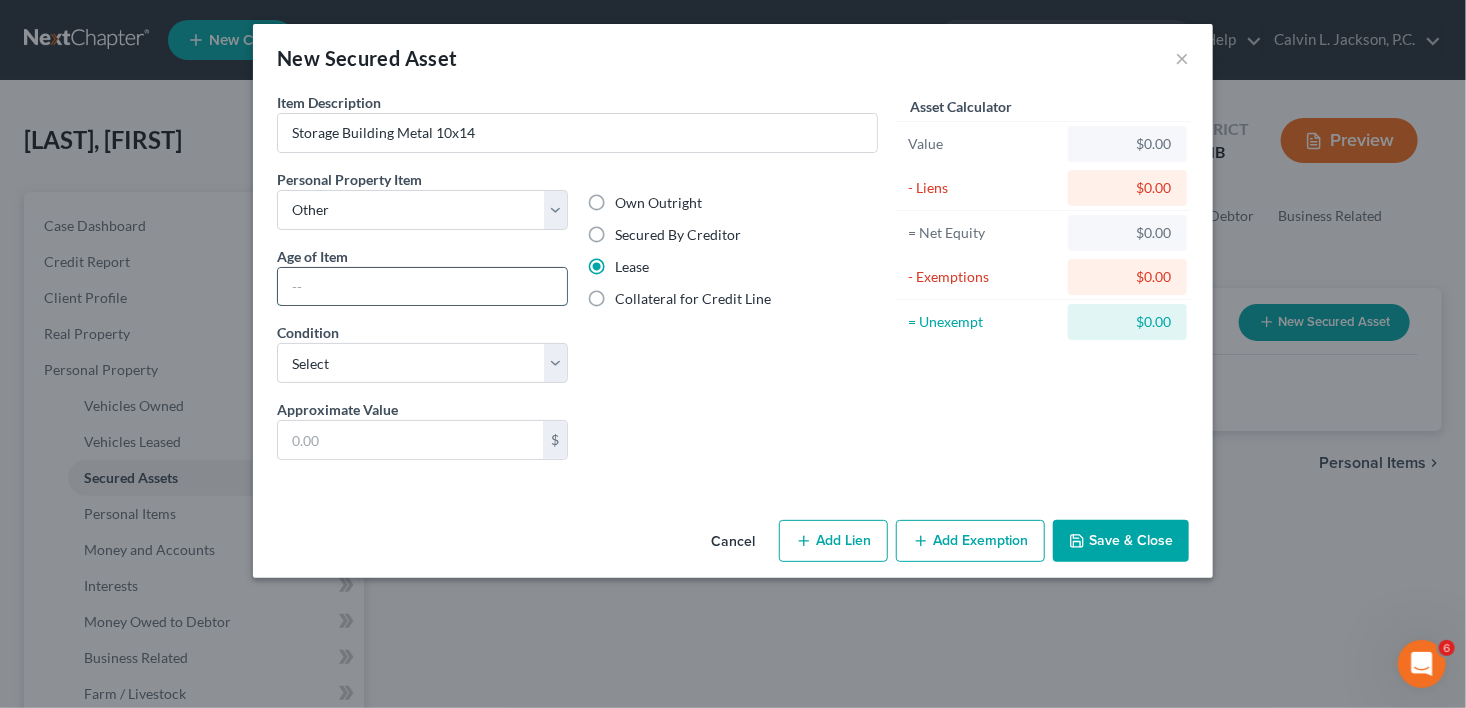 click at bounding box center (422, 287) 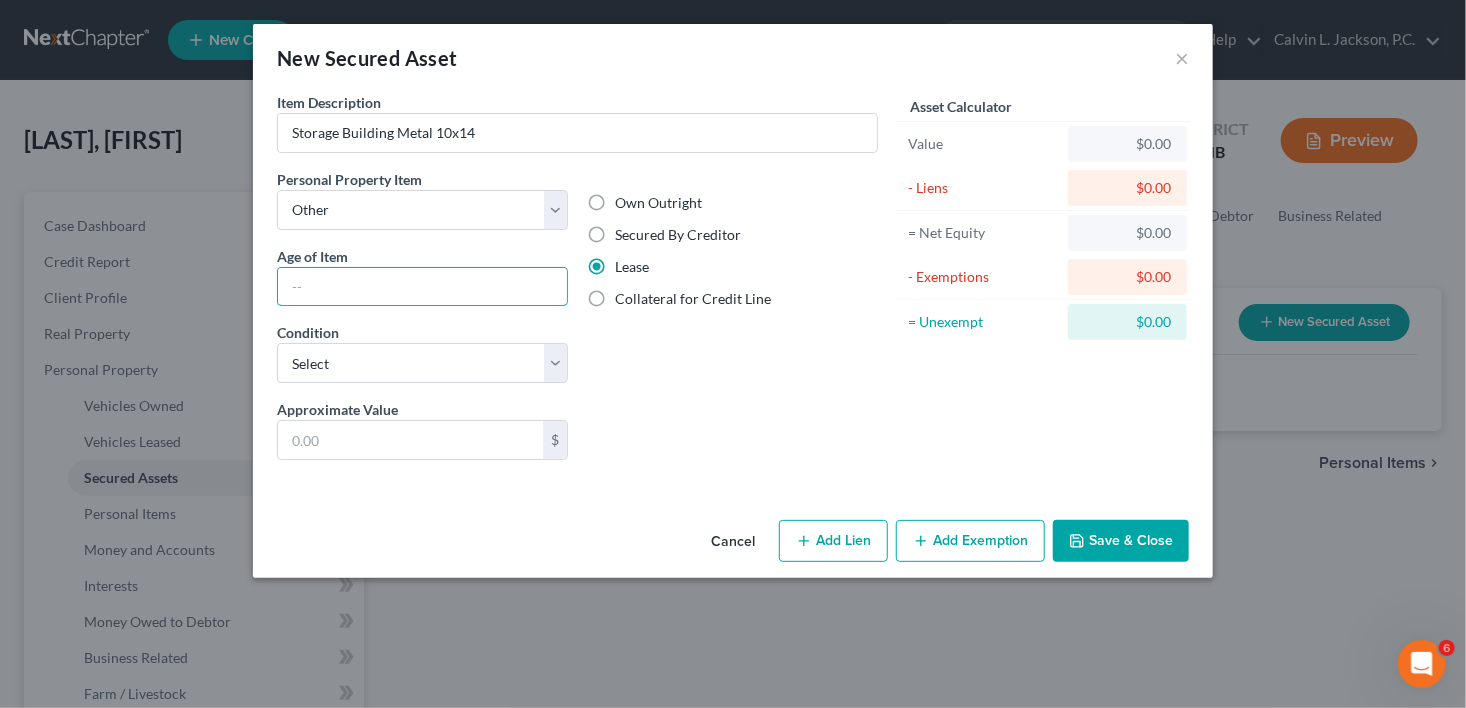 type on "1 year" 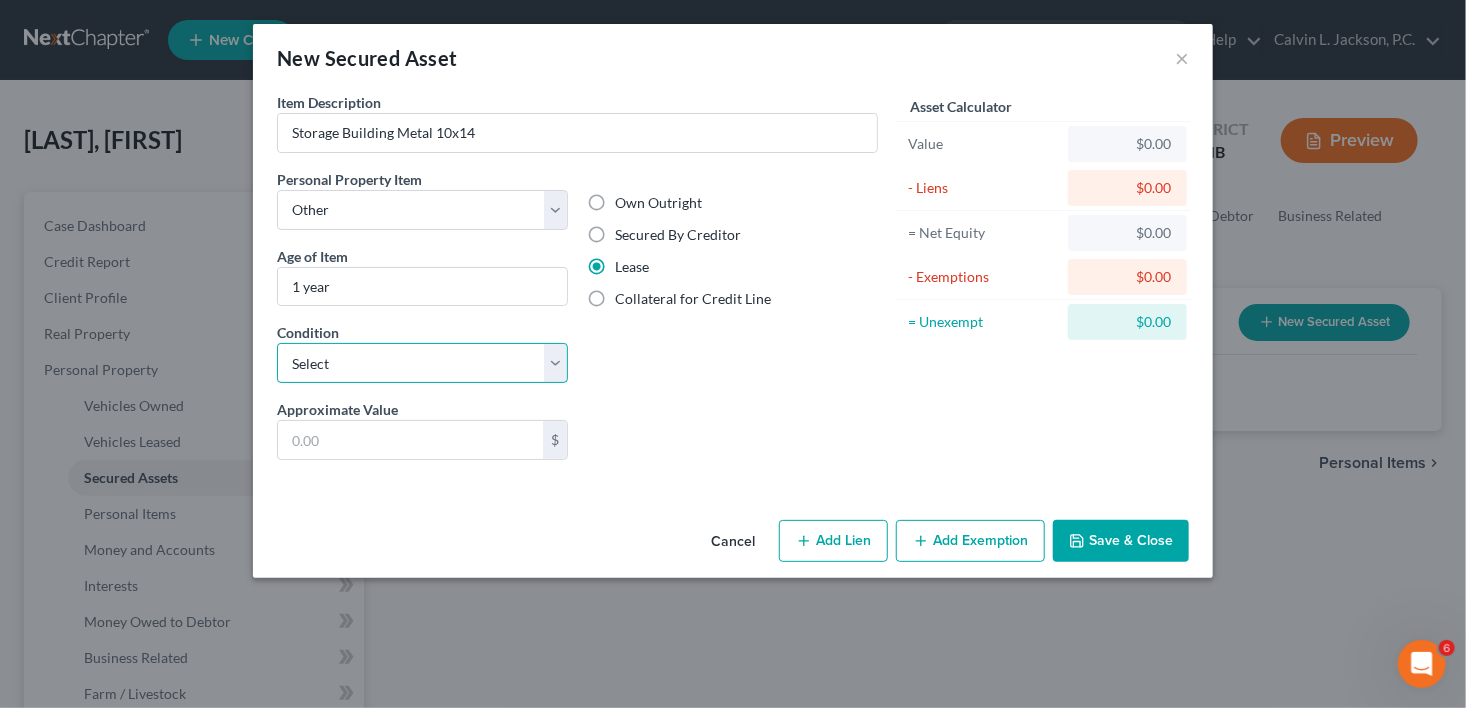 click on "Select Excellent Very Good Good Fair Poor" at bounding box center (422, 363) 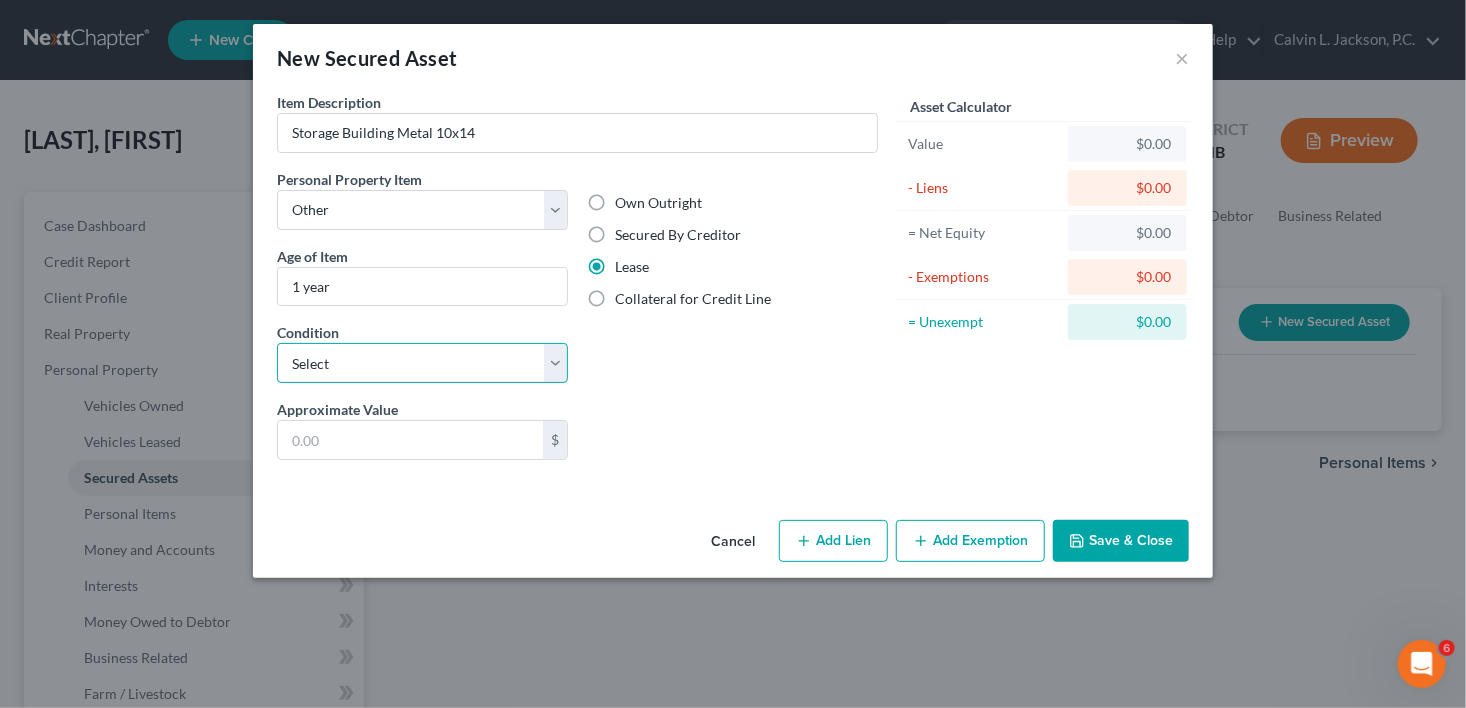 select on "2" 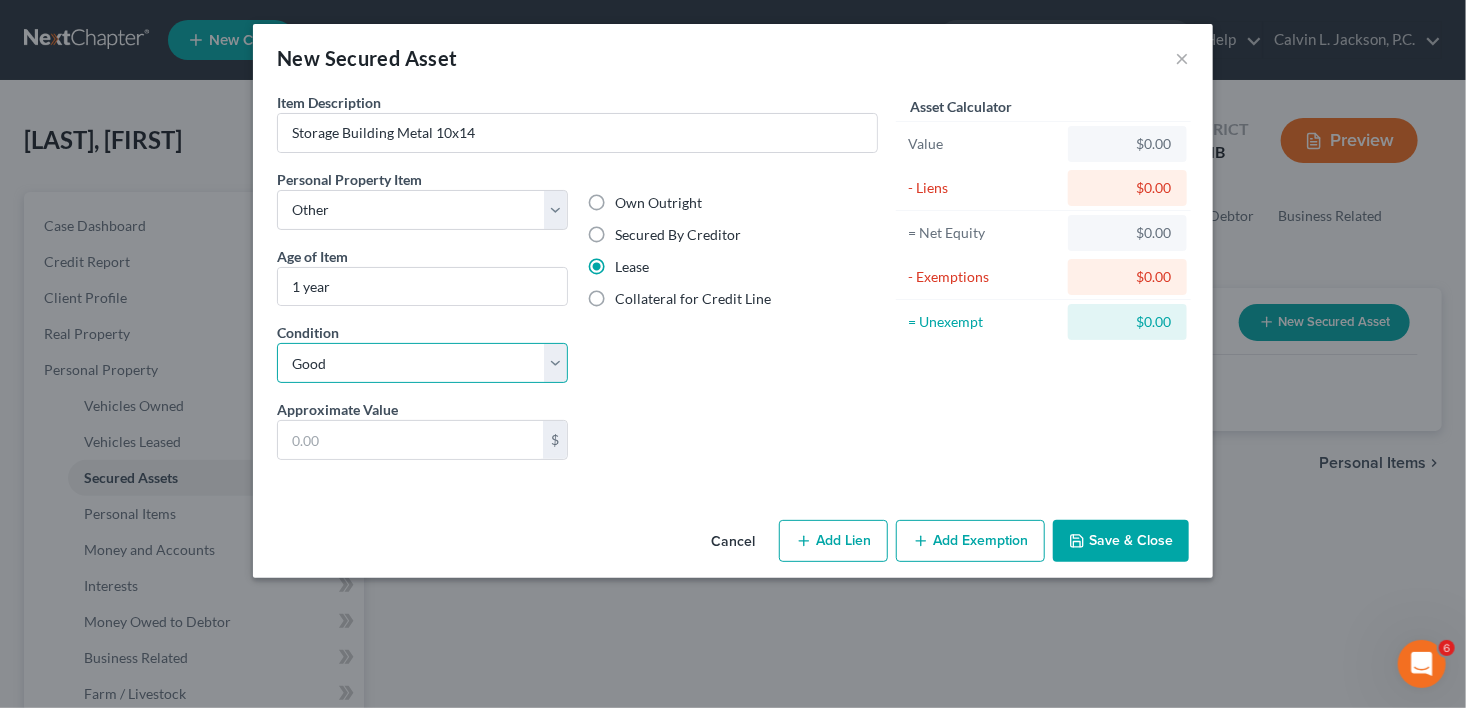 click on "Select Excellent Very Good Good Fair Poor" at bounding box center [422, 363] 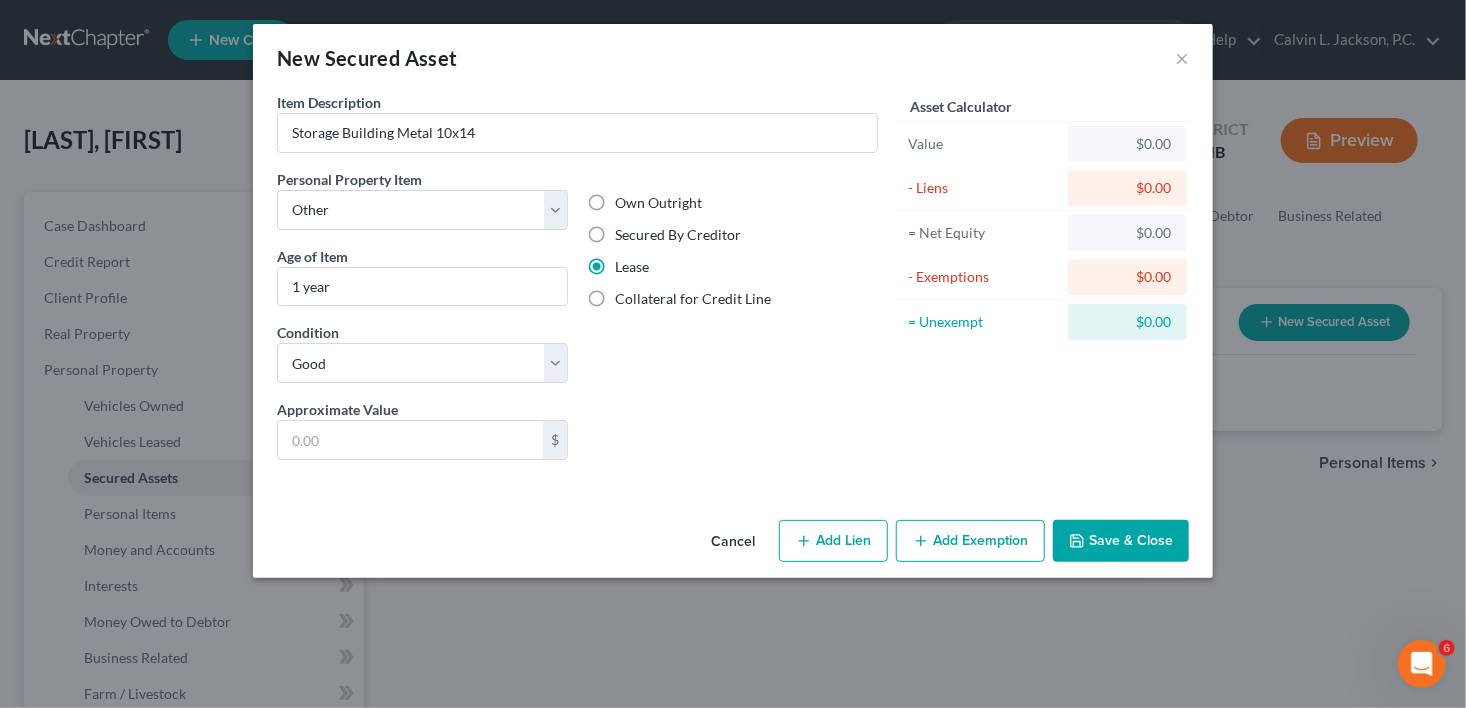 click on "Save & Close" at bounding box center (1121, 541) 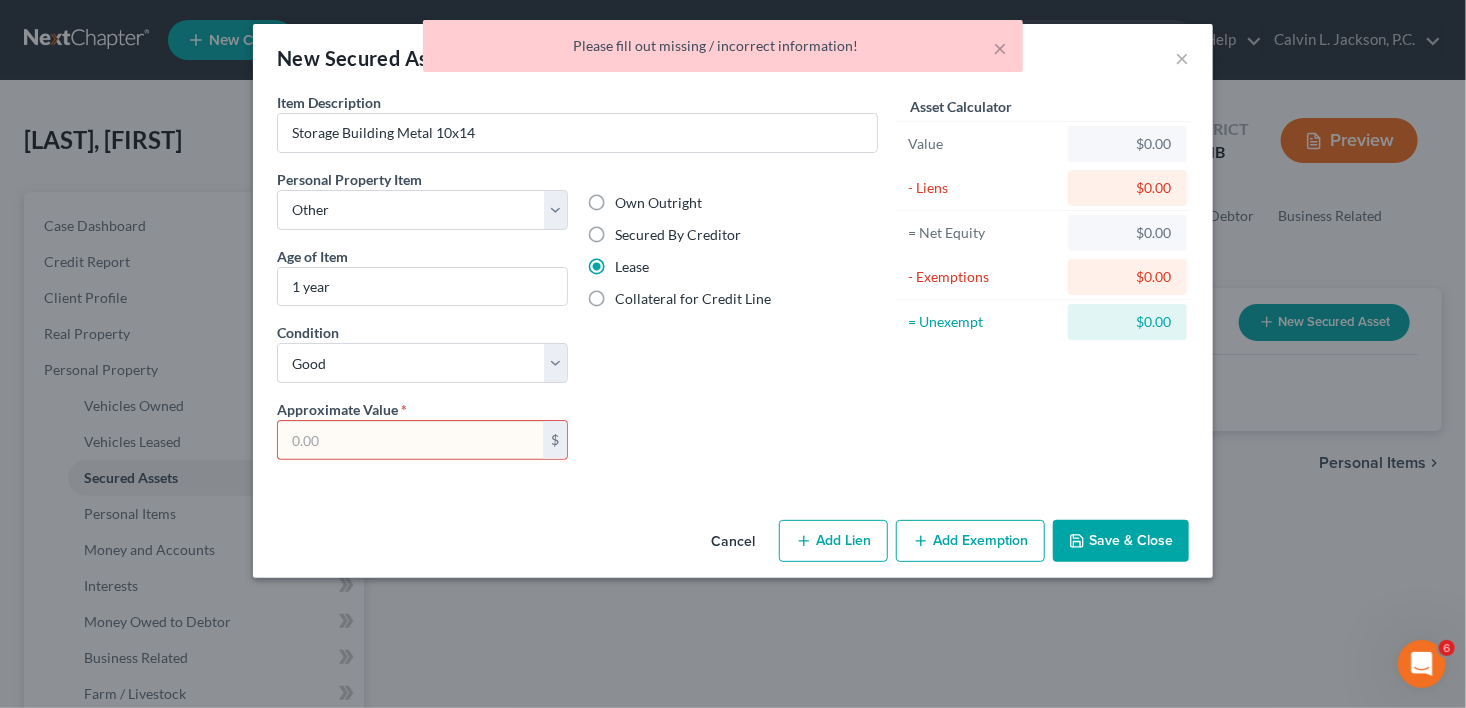 click at bounding box center (410, 440) 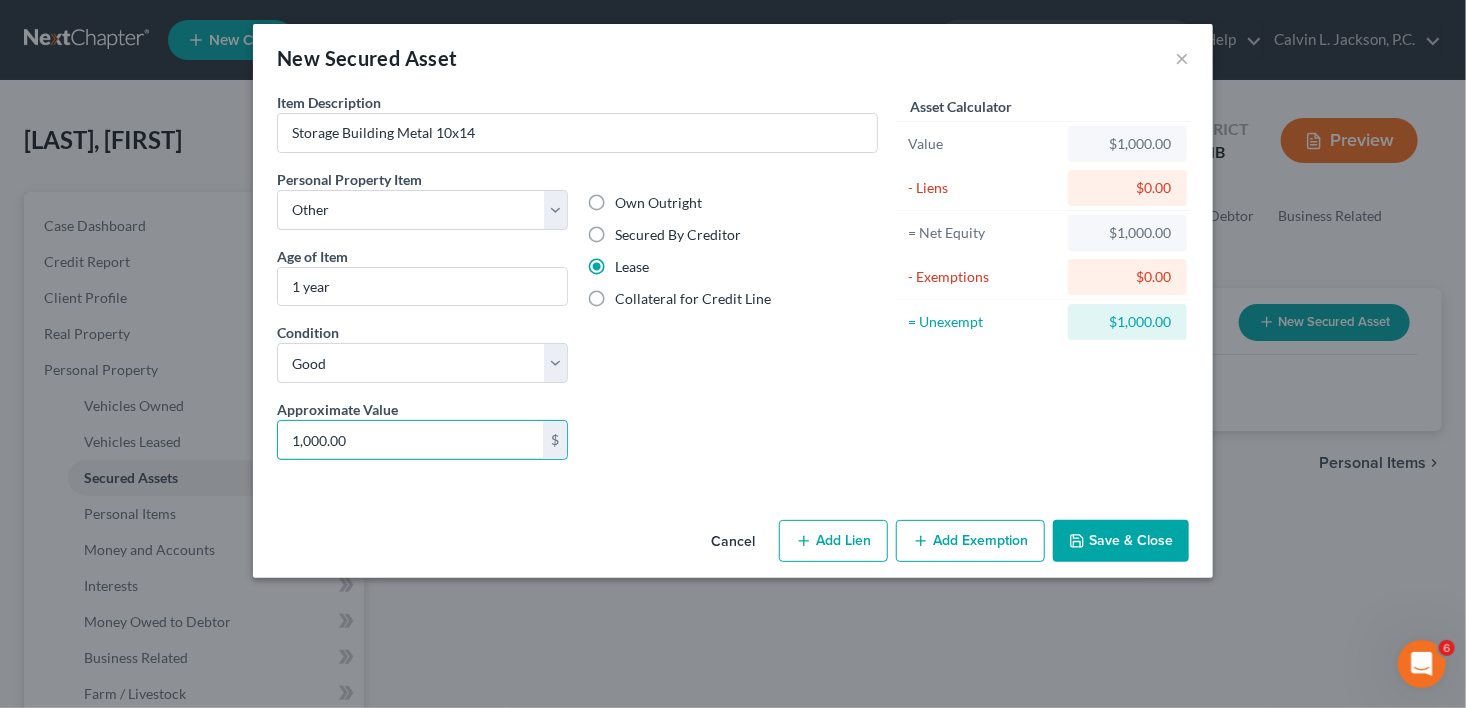 type on "1,000.00" 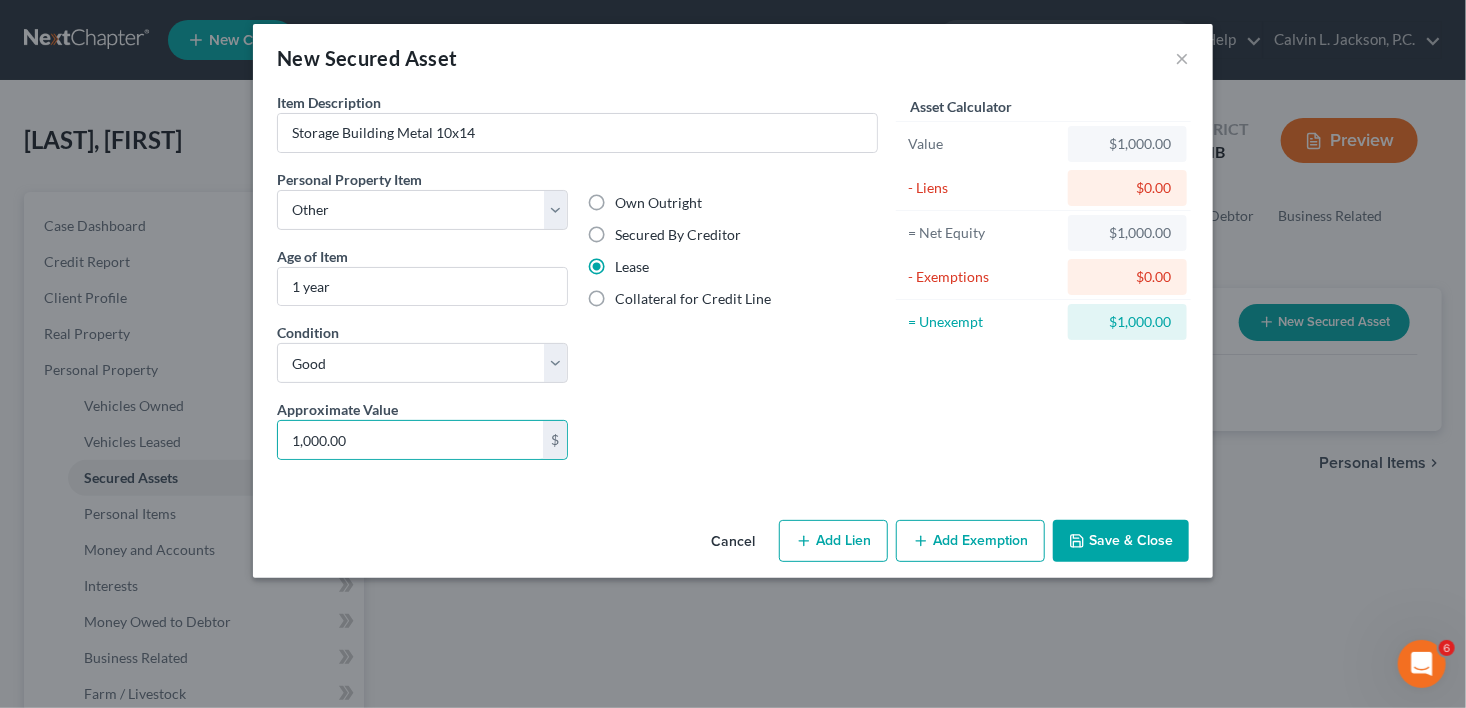 click on "Save & Close" at bounding box center (1121, 541) 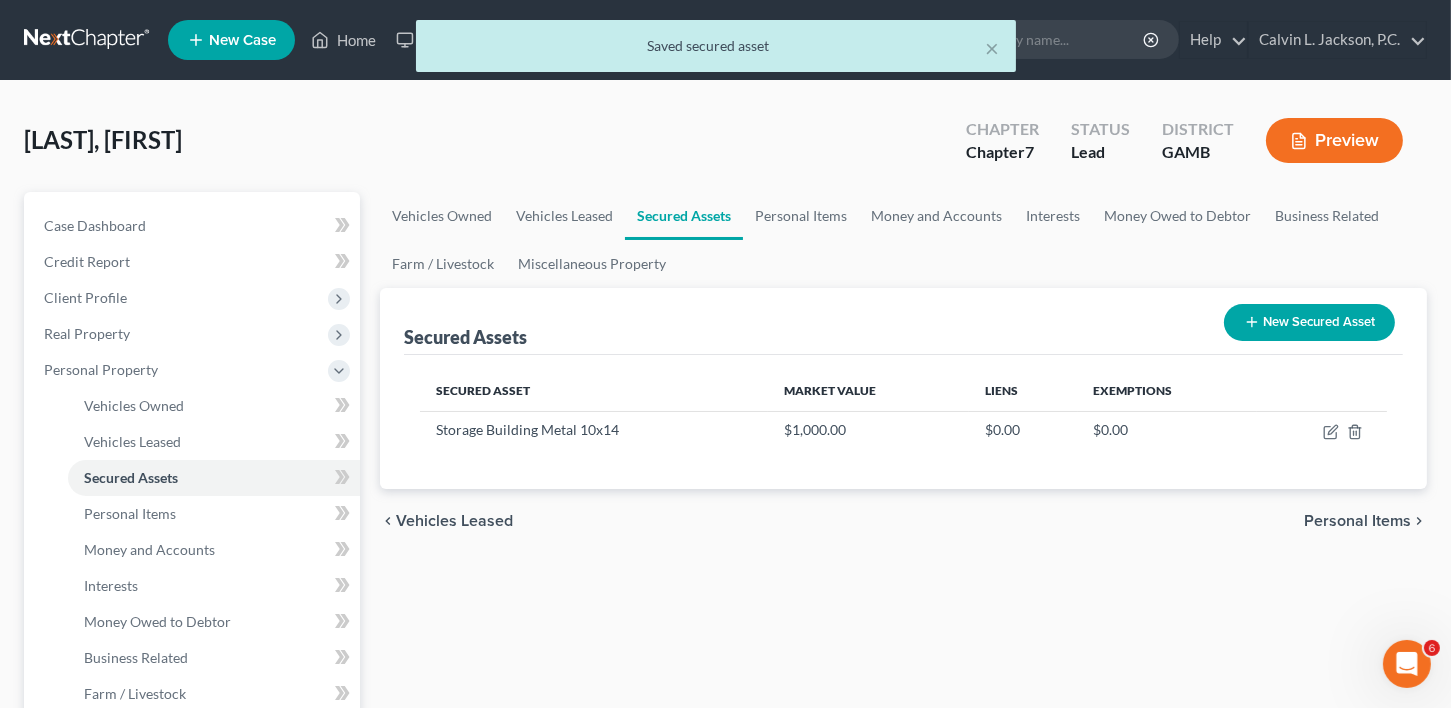 click on "Personal Items" at bounding box center [1357, 521] 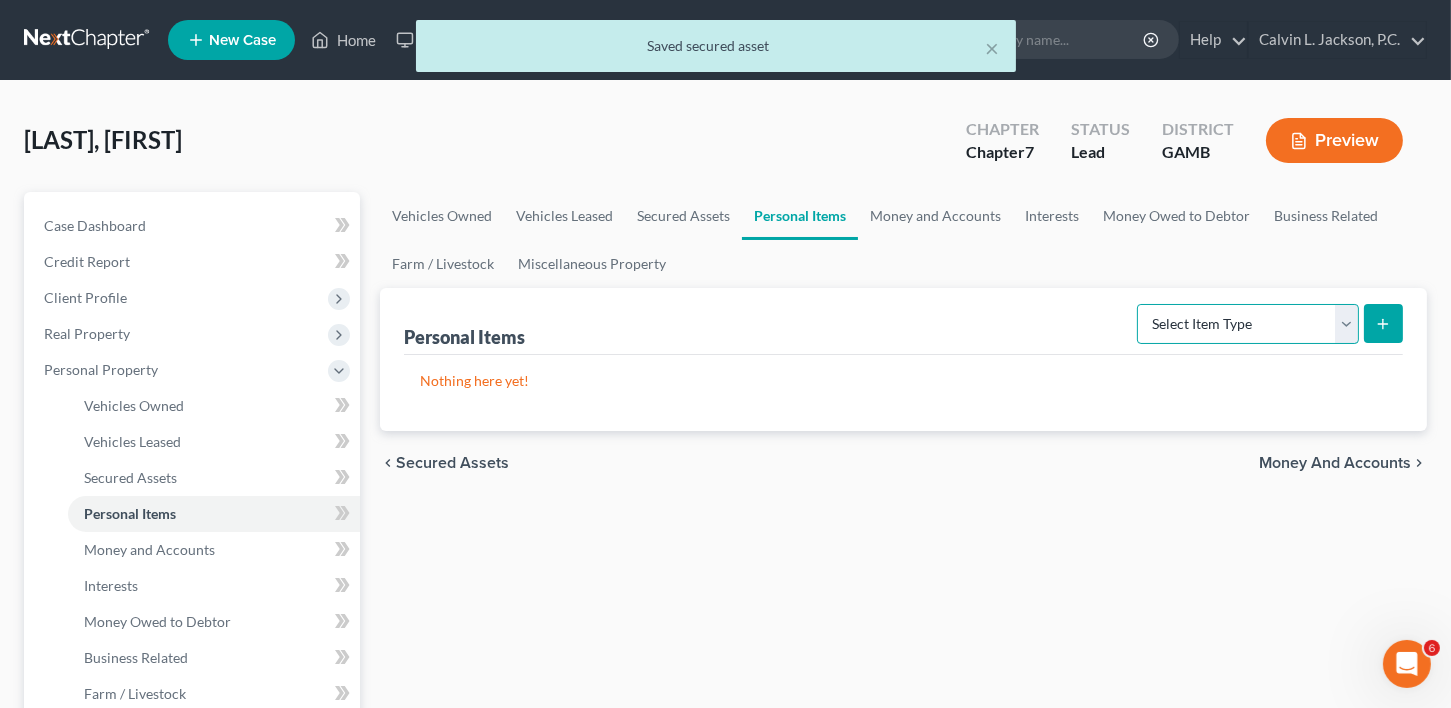 click on "Select Item Type Clothing Collectibles Of Value Electronics Firearms Household Goods Jewelry Other Pet(s) Sports & Hobby Equipment" at bounding box center [1248, 324] 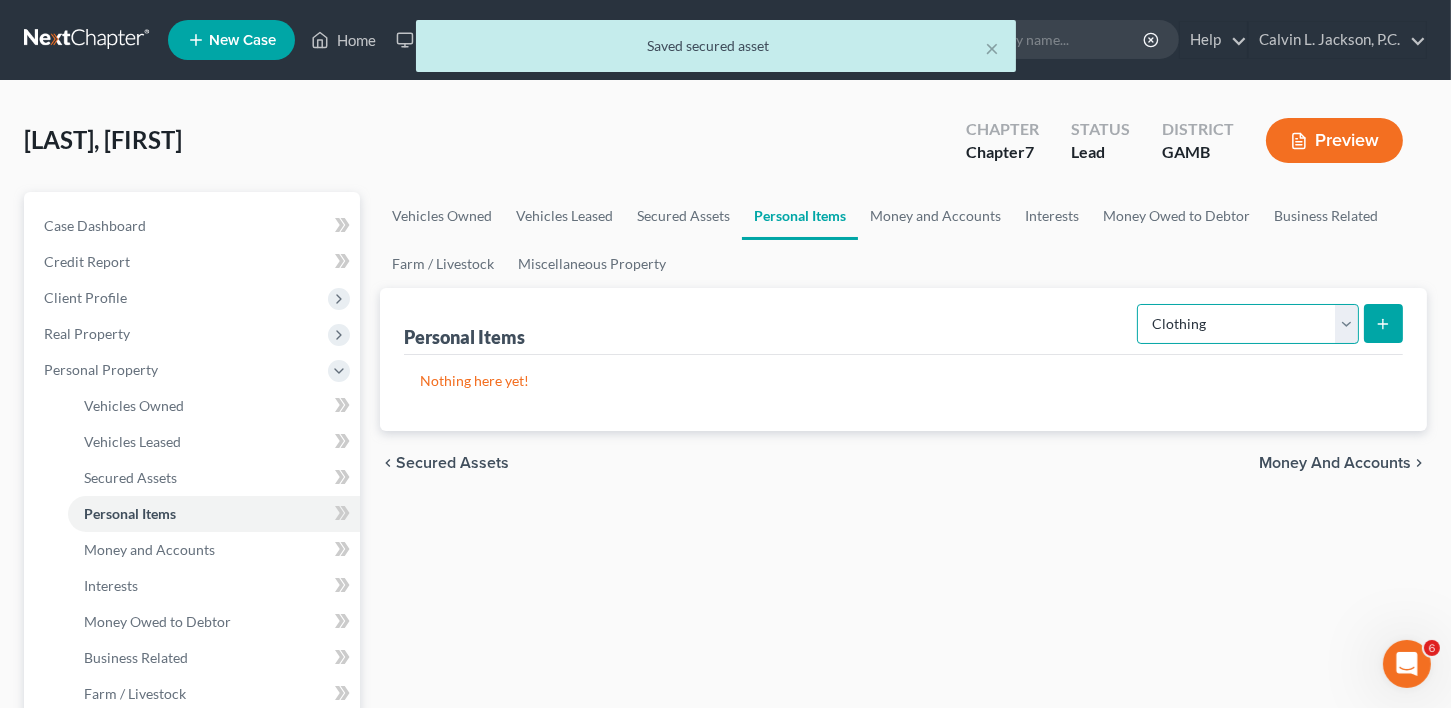 click on "Select Item Type Clothing Collectibles Of Value Electronics Firearms Household Goods Jewelry Other Pet(s) Sports & Hobby Equipment" at bounding box center [1248, 324] 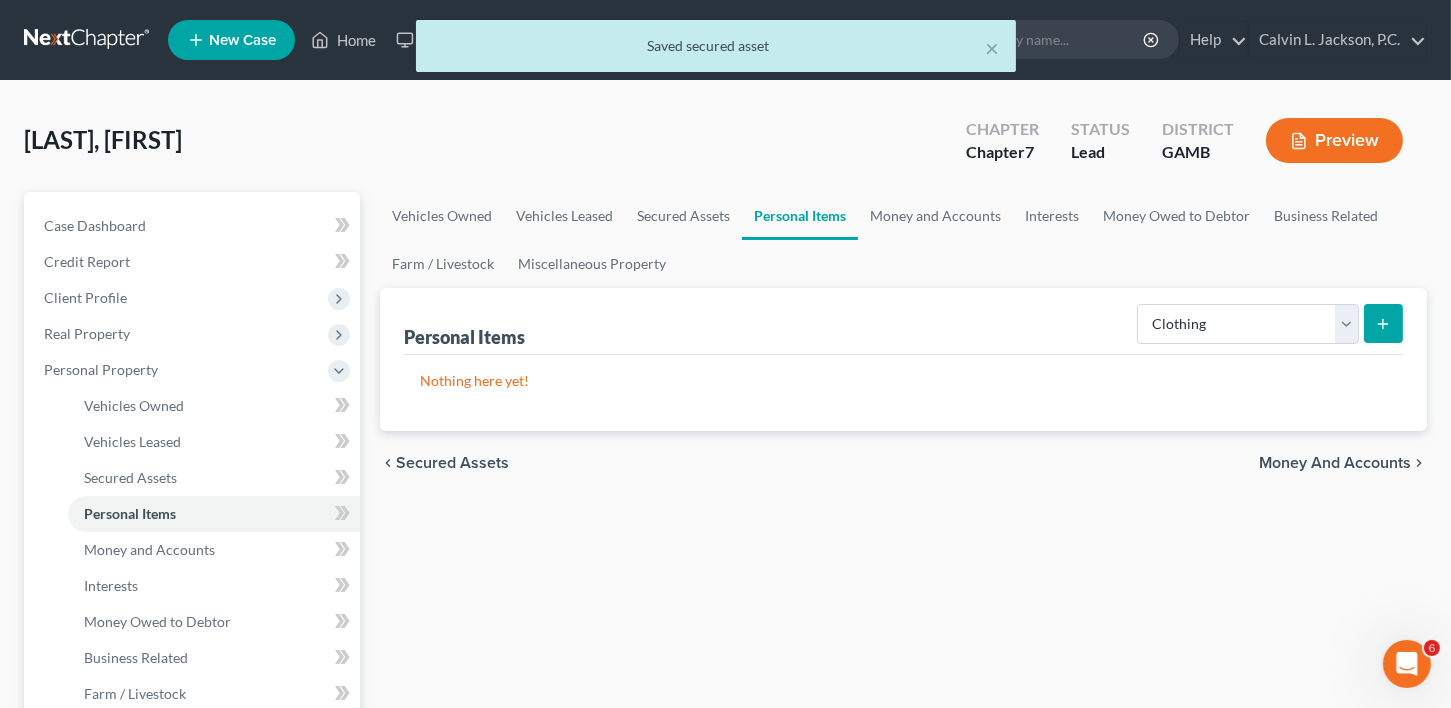 click at bounding box center [1383, 323] 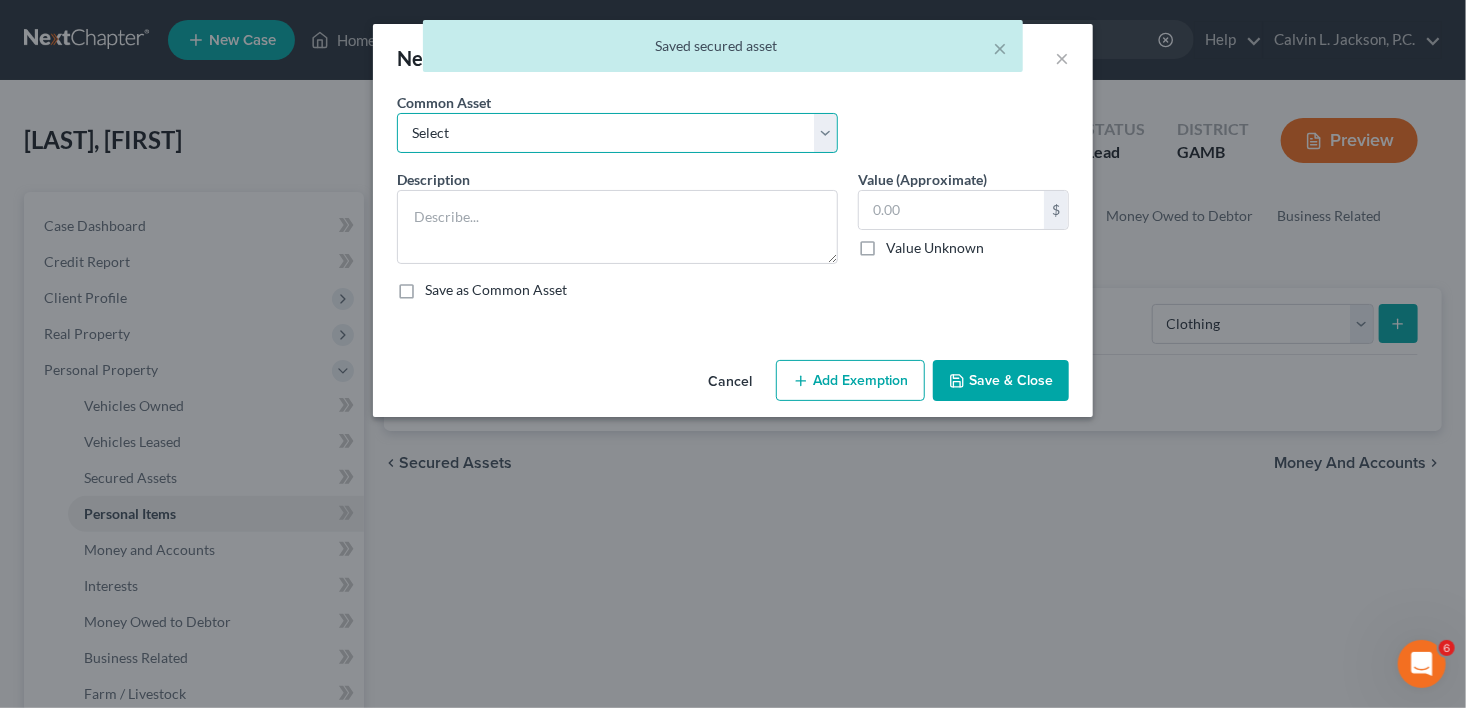 click on "Select Clothing" at bounding box center (617, 133) 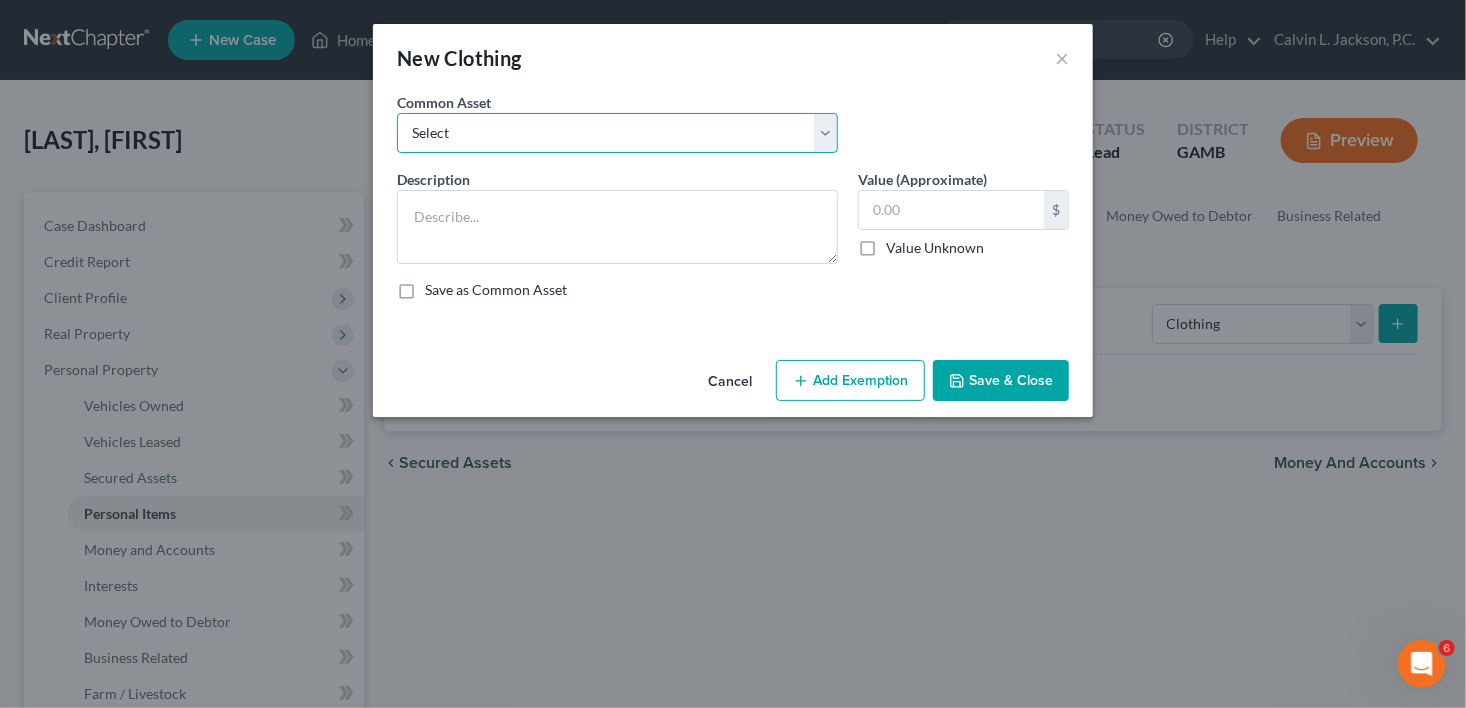 select on "0" 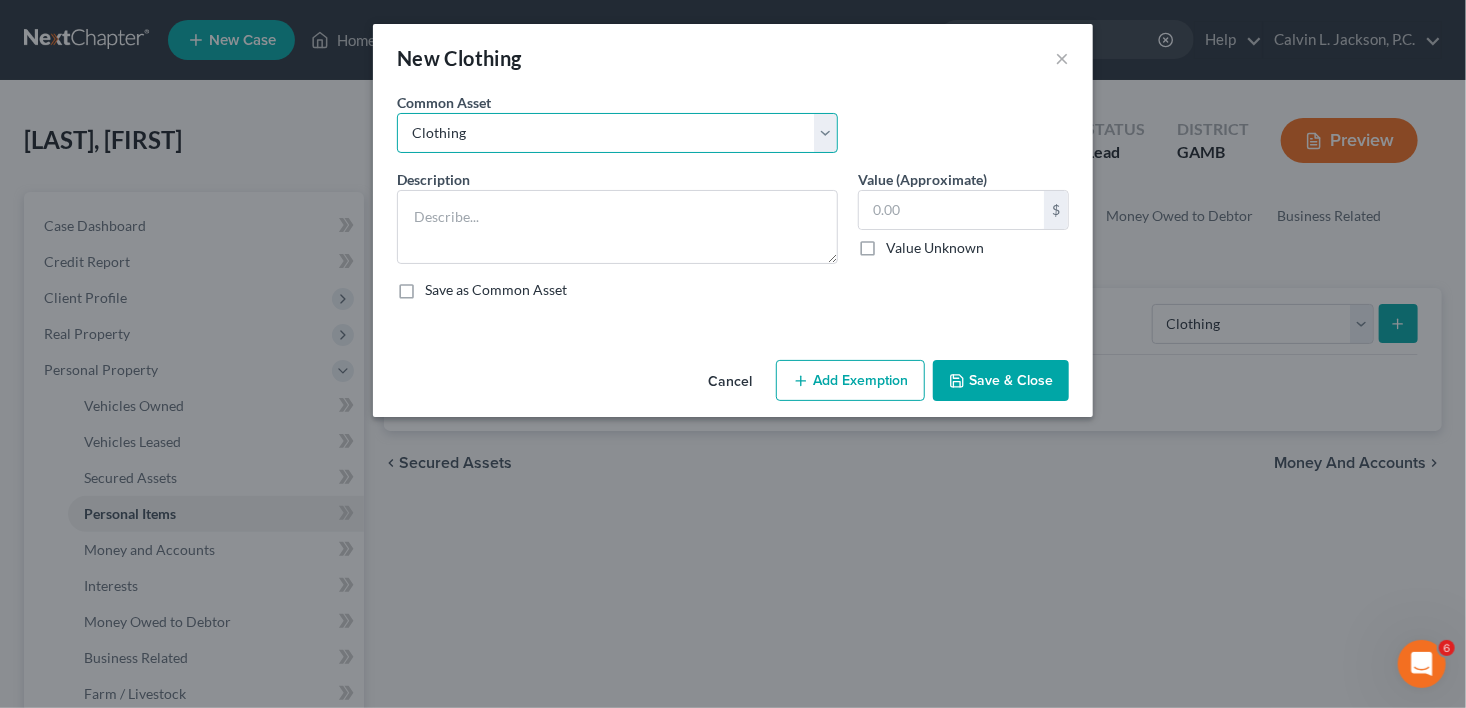 click on "Select Clothing" at bounding box center [617, 133] 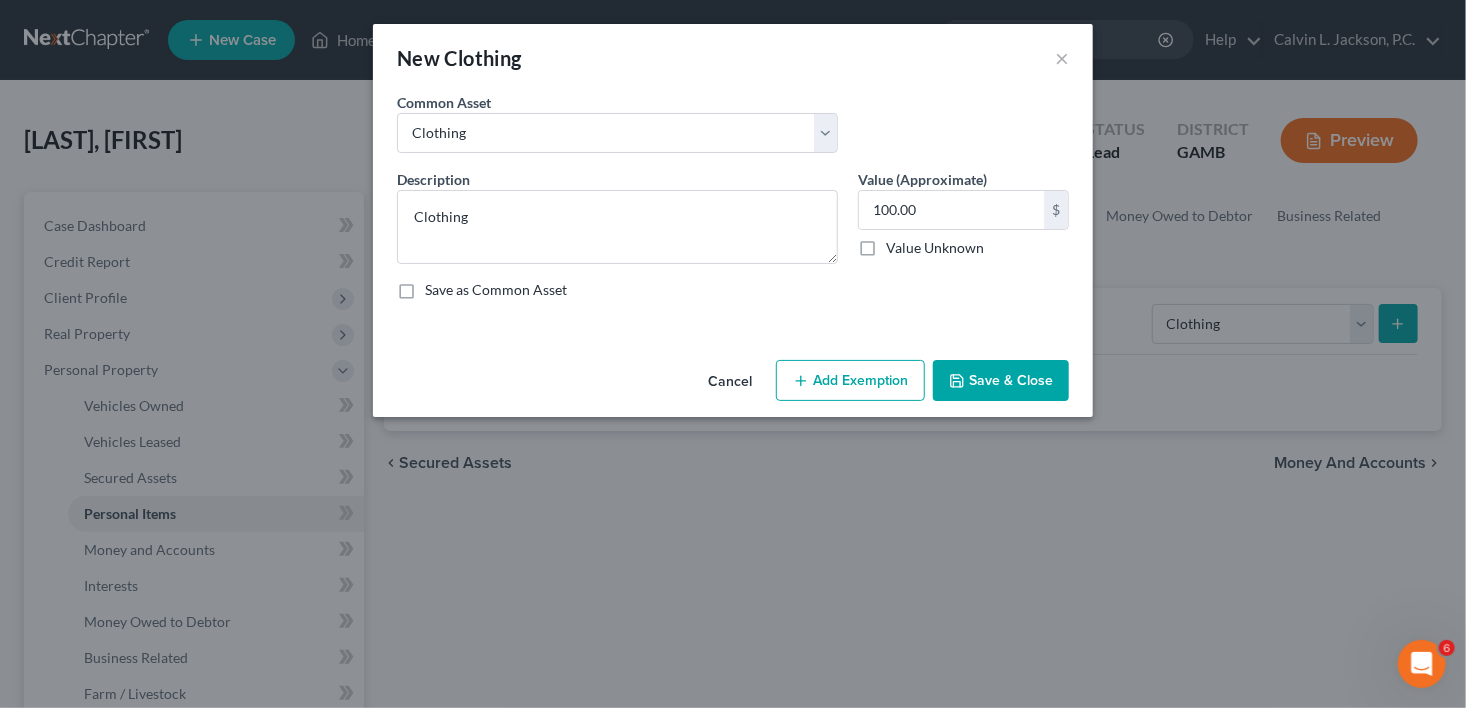 click on "Save & Close" at bounding box center [1001, 381] 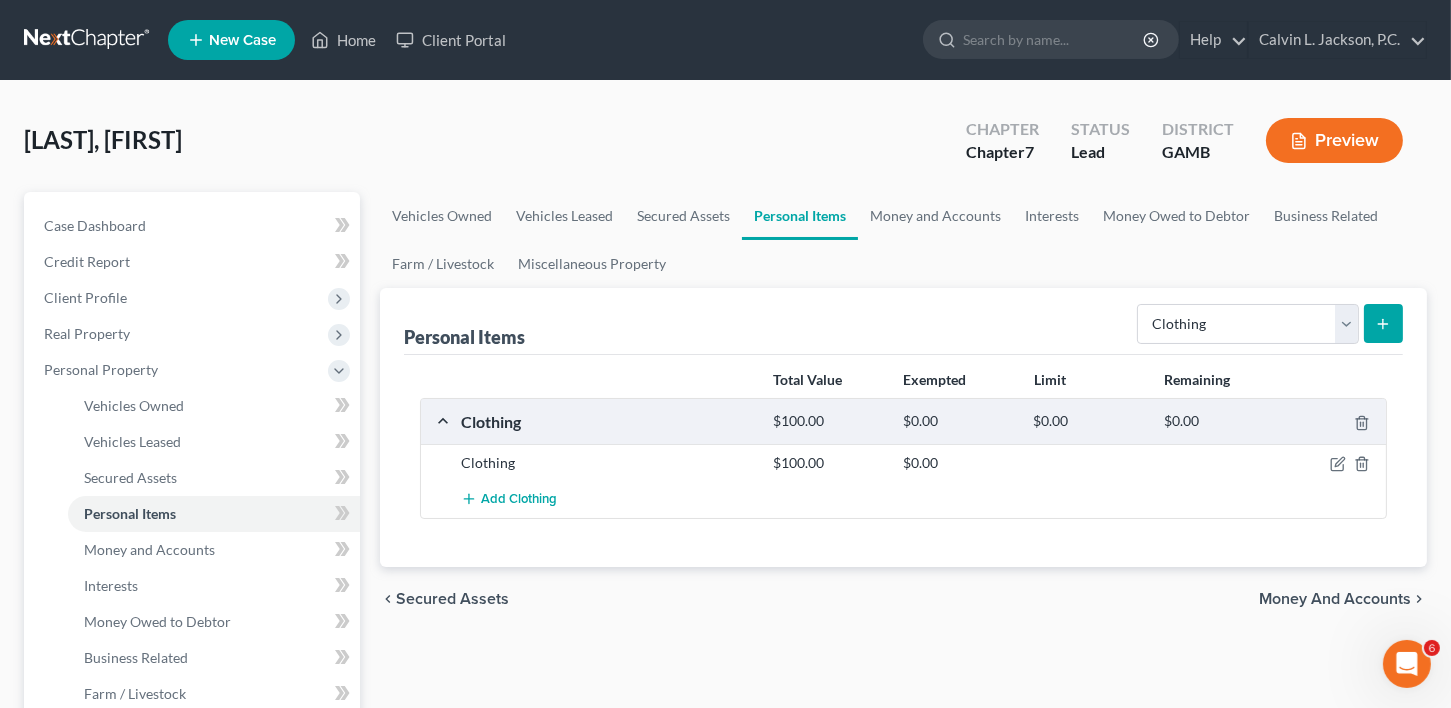 drag, startPoint x: 1381, startPoint y: 326, endPoint x: 1382, endPoint y: 412, distance: 86.00581 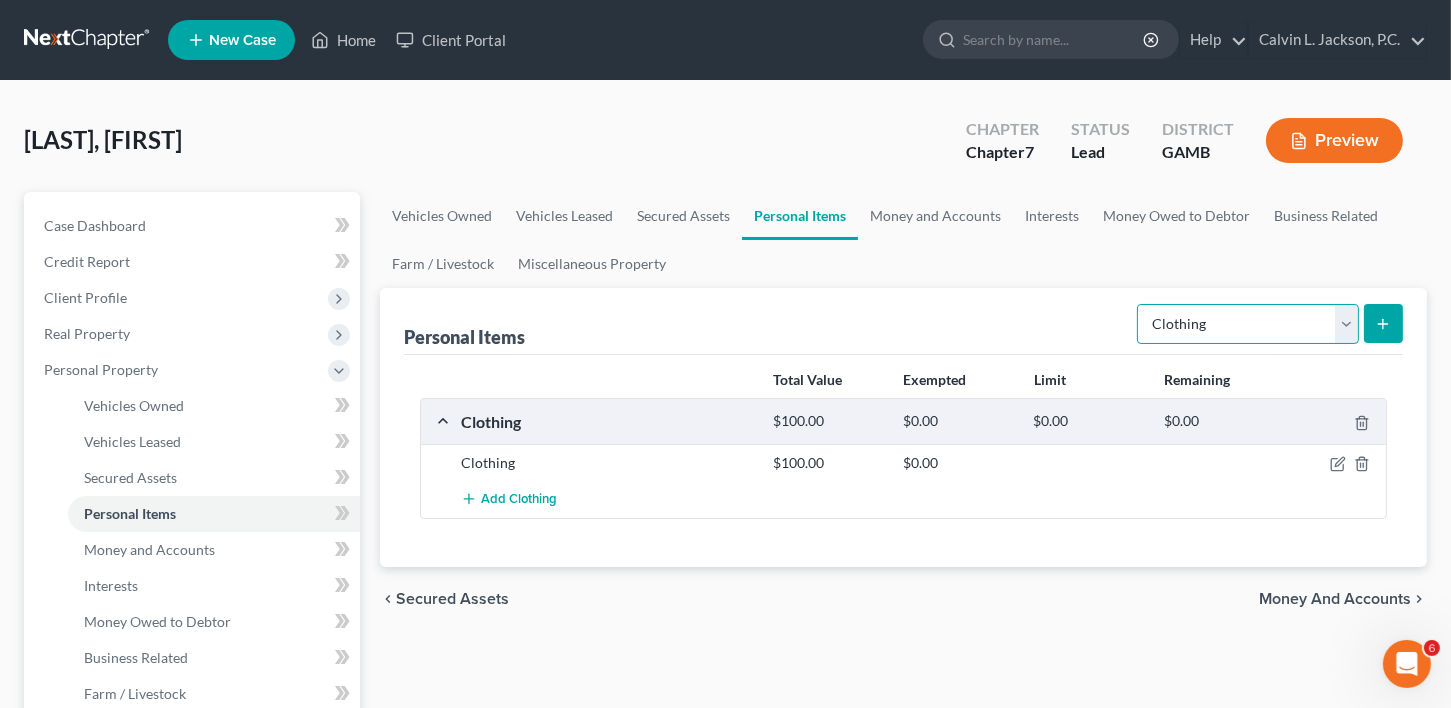 drag, startPoint x: 1349, startPoint y: 313, endPoint x: 1300, endPoint y: 320, distance: 49.497475 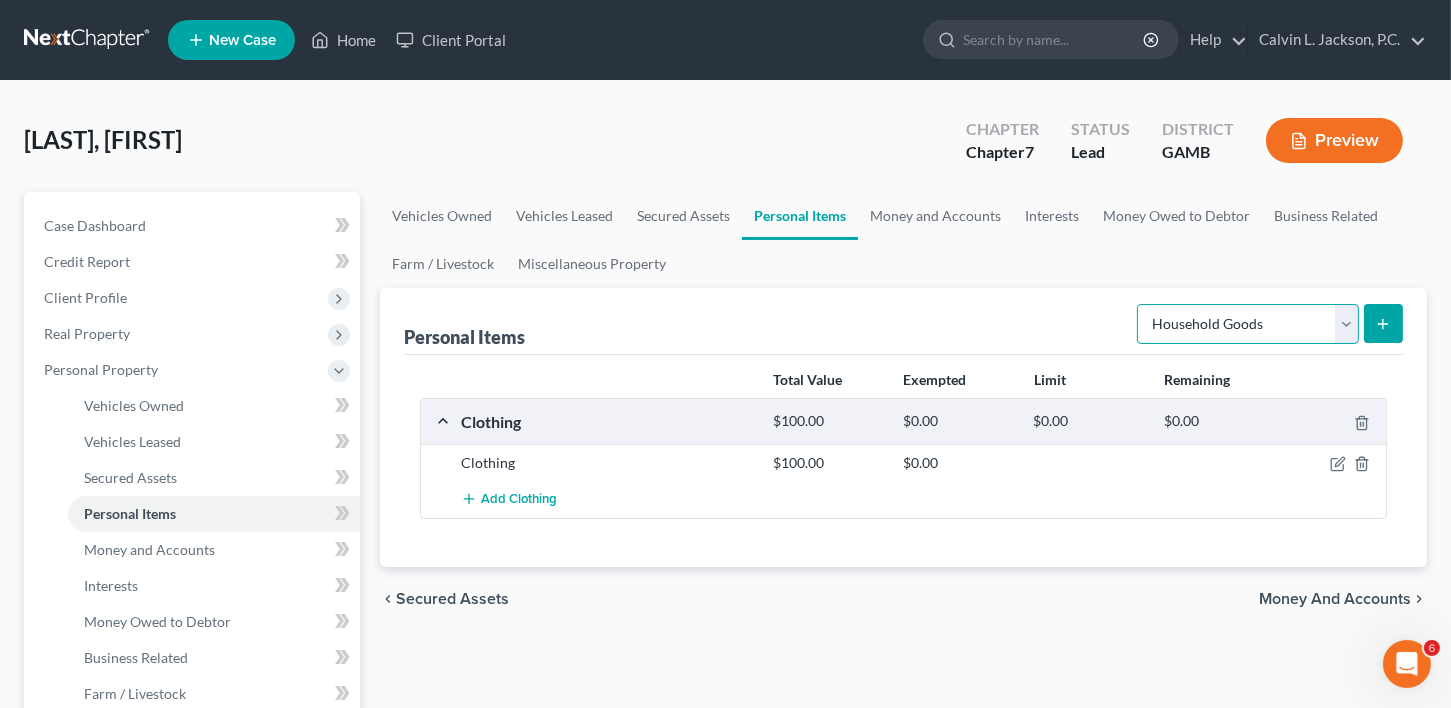 click on "Select Item Type Clothing Collectibles Of Value Electronics Firearms Household Goods Jewelry Other Pet(s) Sports & Hobby Equipment" at bounding box center [1248, 324] 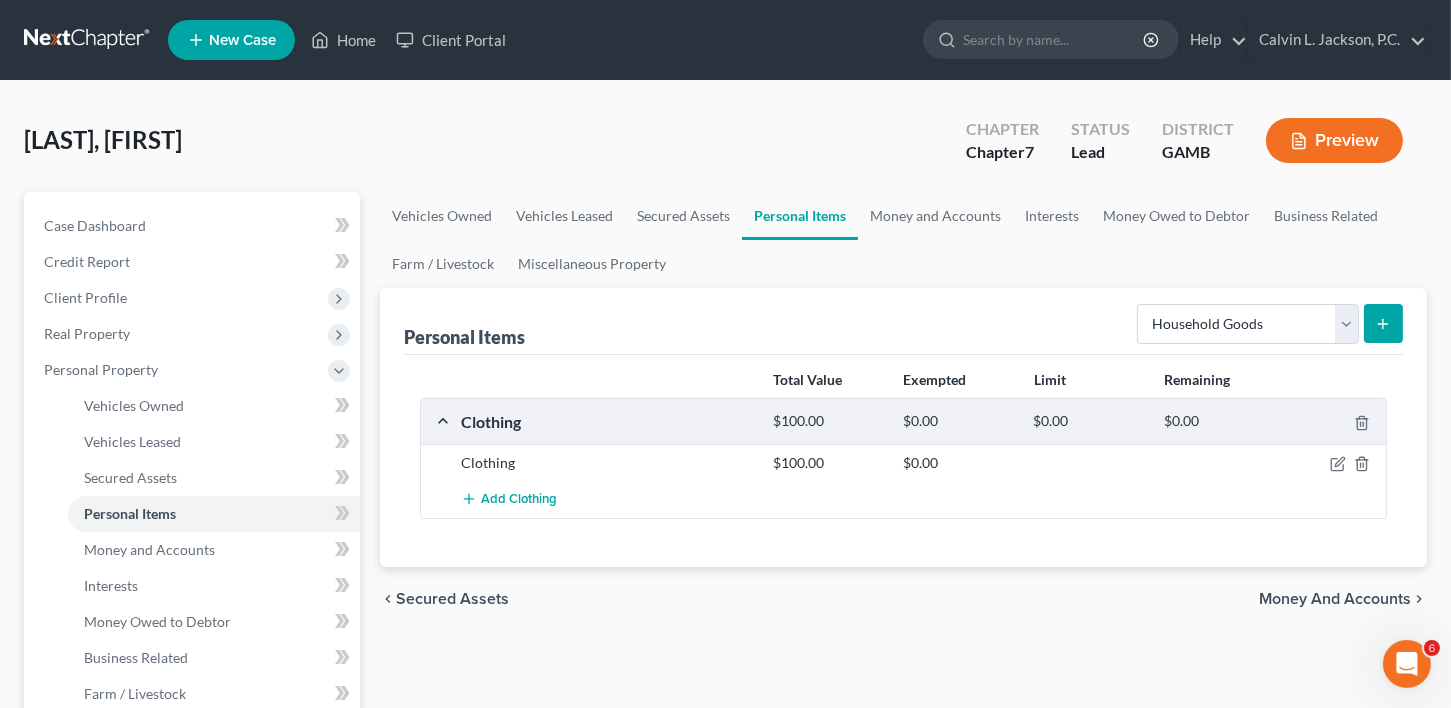 click 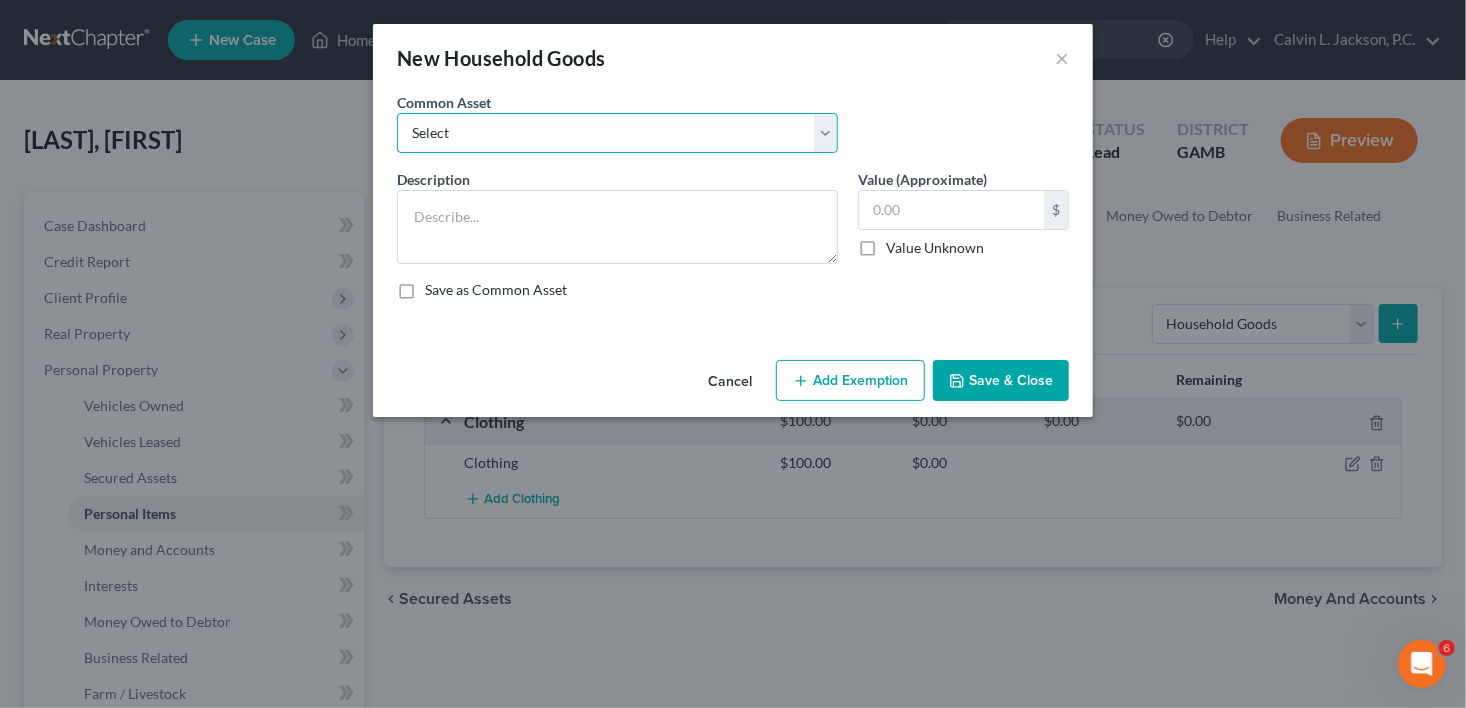 click on "Select Household goods Household goods Household goods and furniture Household goods" at bounding box center (617, 133) 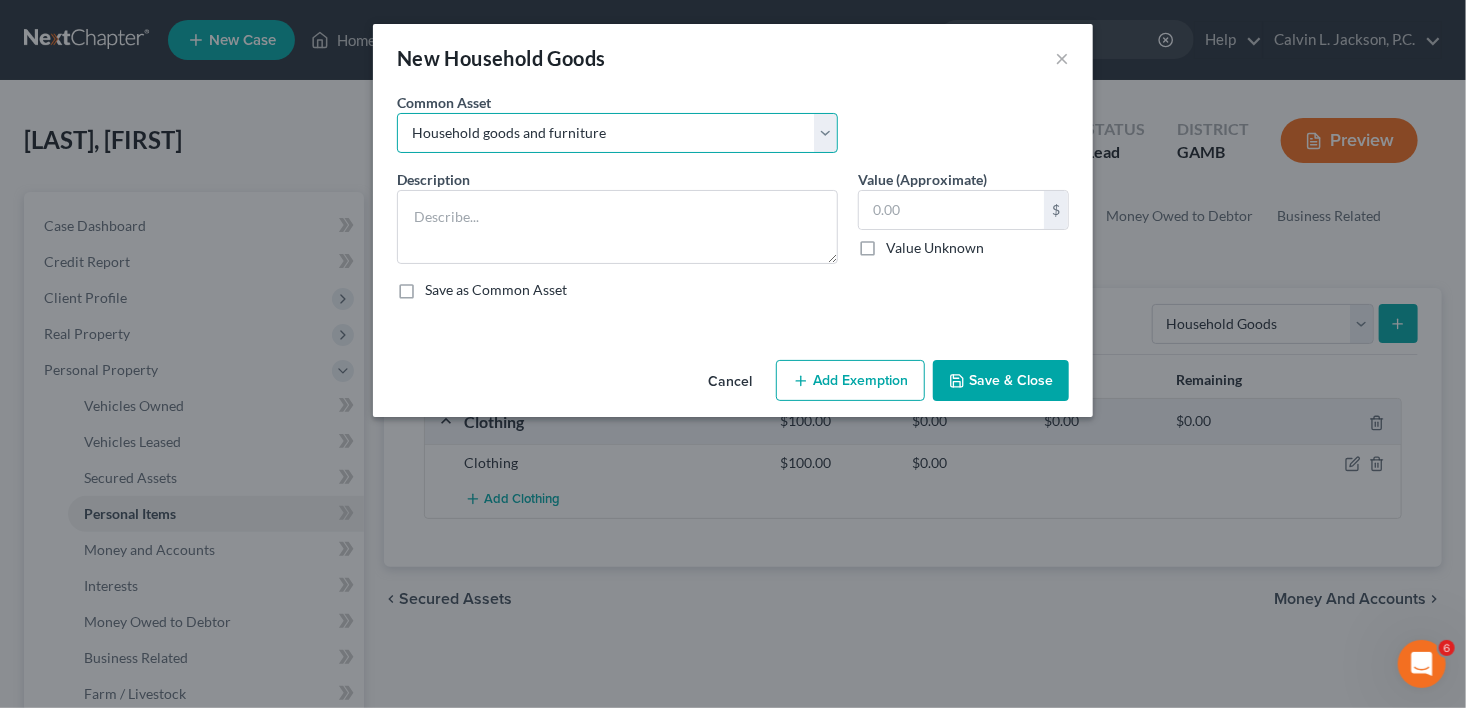 click on "Select Household goods Household goods Household goods and furniture Household goods" at bounding box center (617, 133) 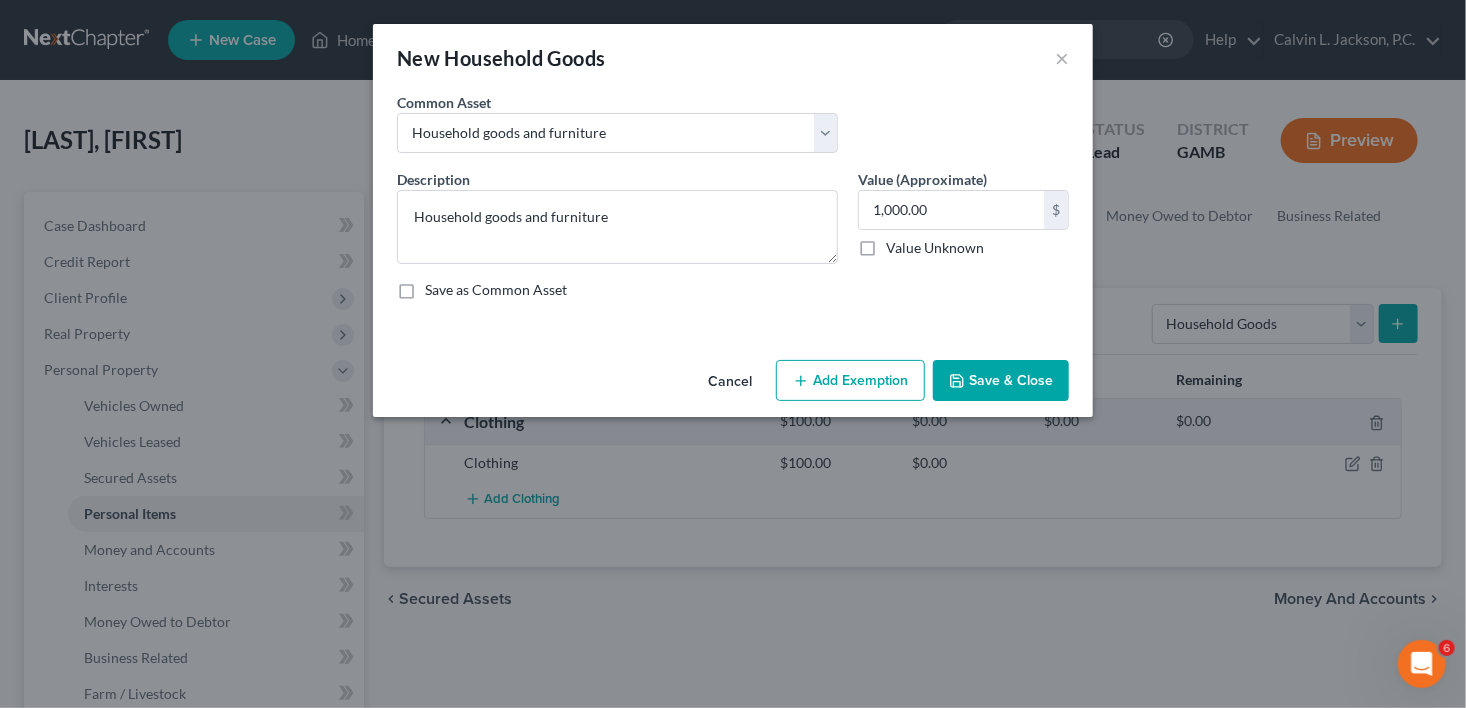 click on "Save & Close" at bounding box center (1001, 381) 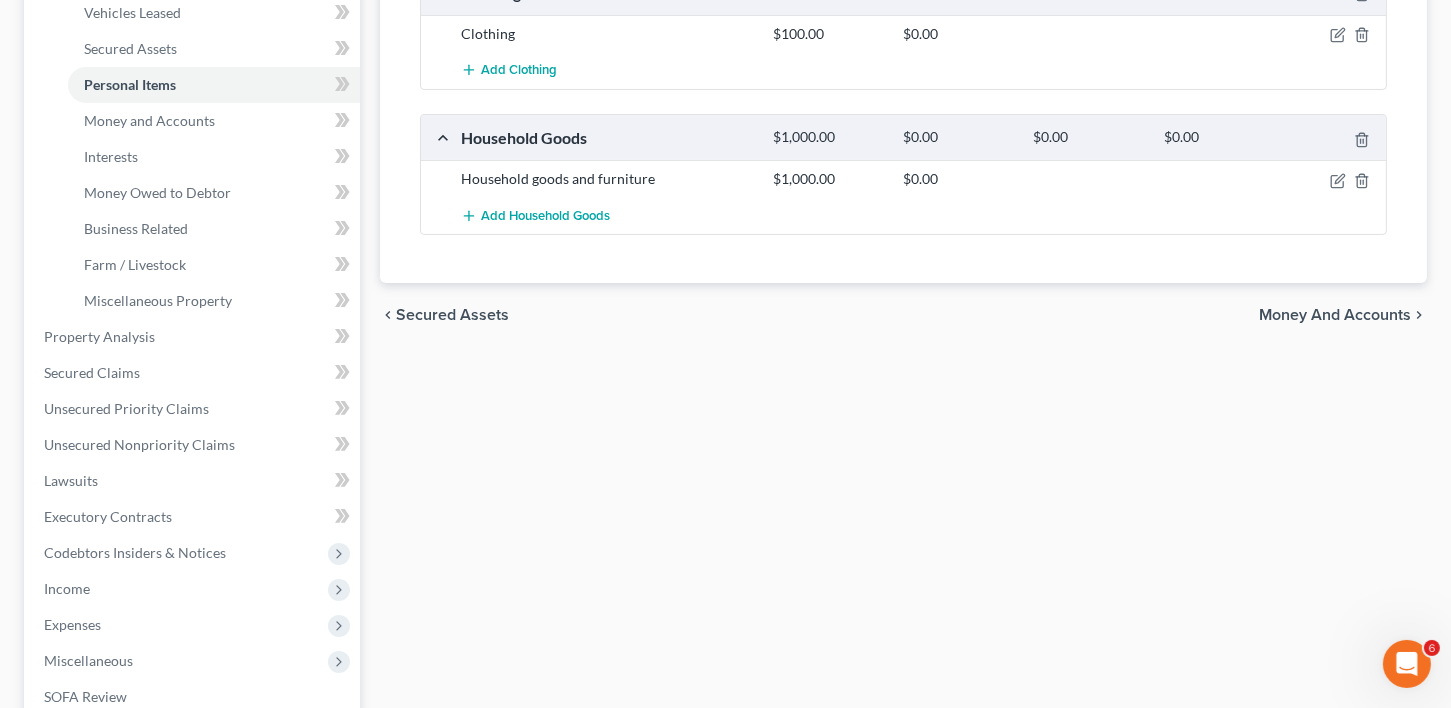 scroll, scrollTop: 467, scrollLeft: 0, axis: vertical 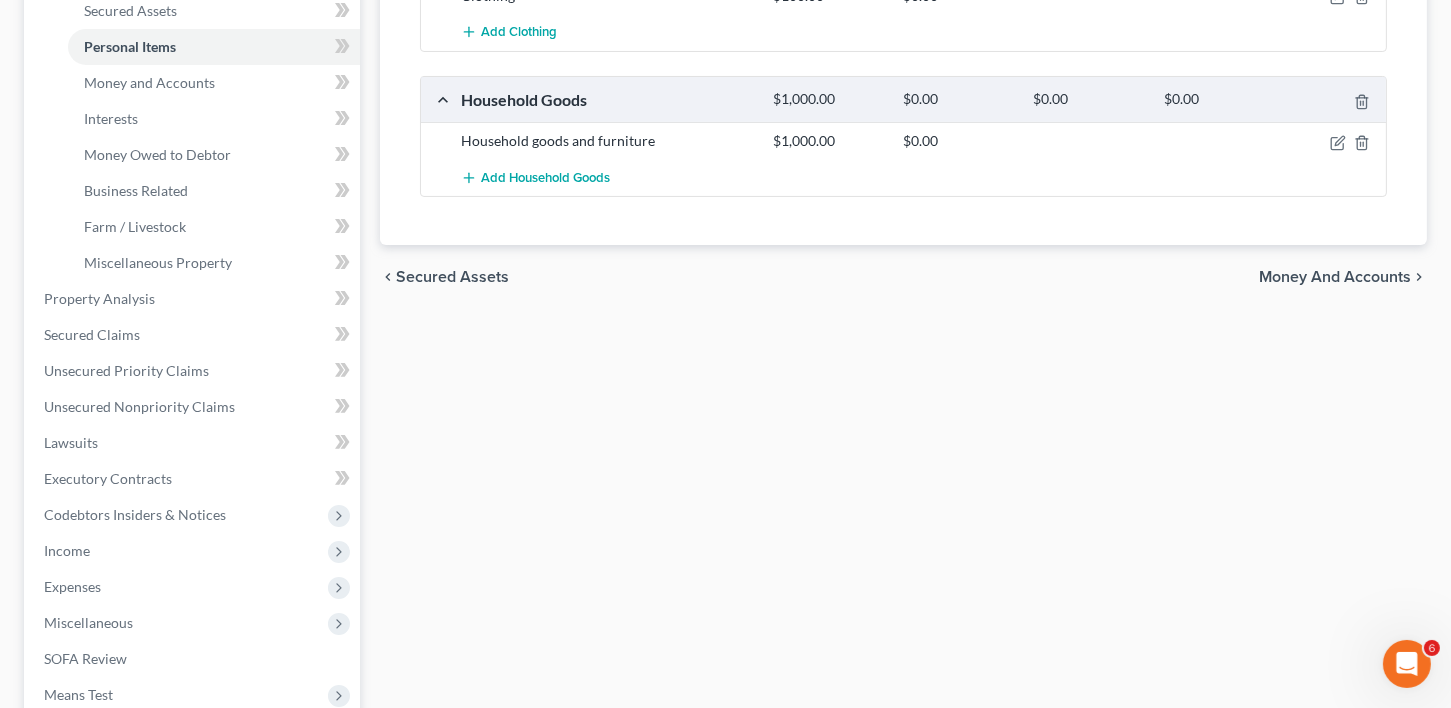 click on "Money and Accounts" at bounding box center (1335, 277) 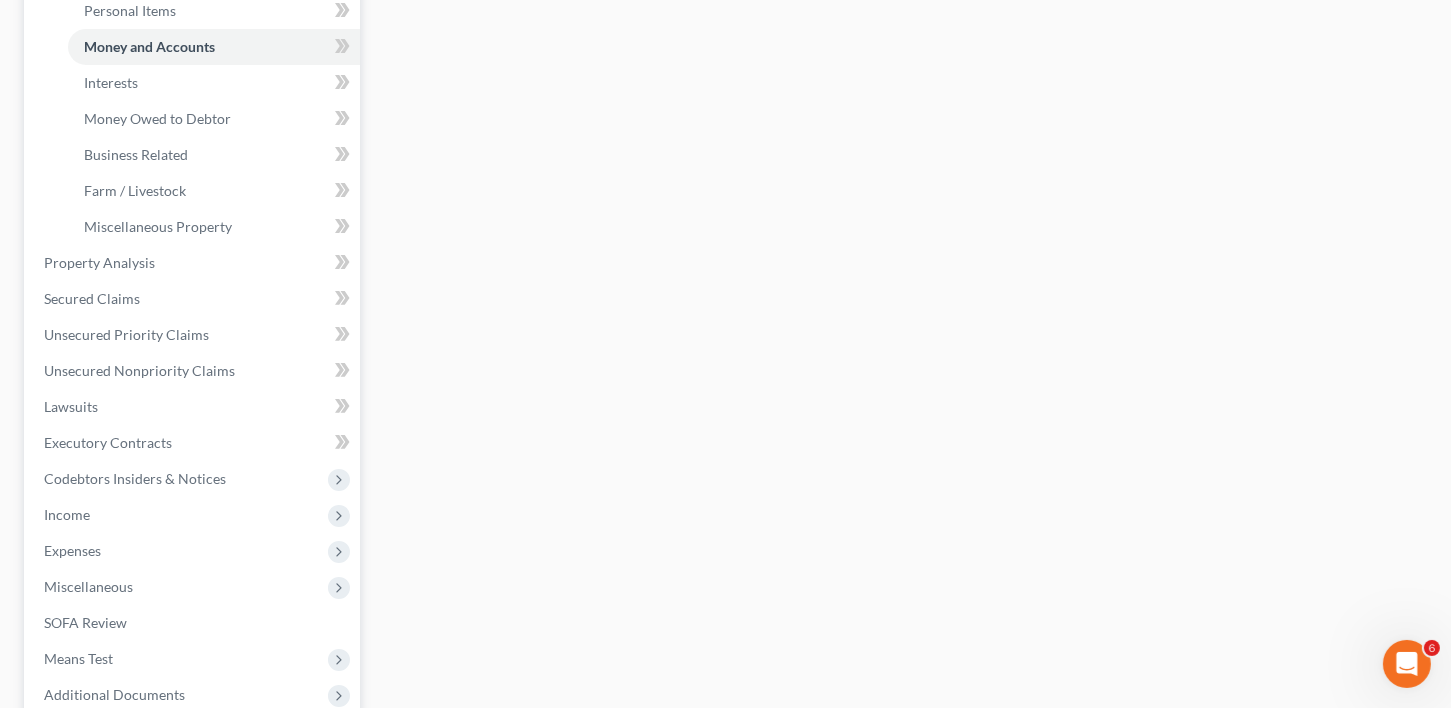 scroll, scrollTop: 712, scrollLeft: 0, axis: vertical 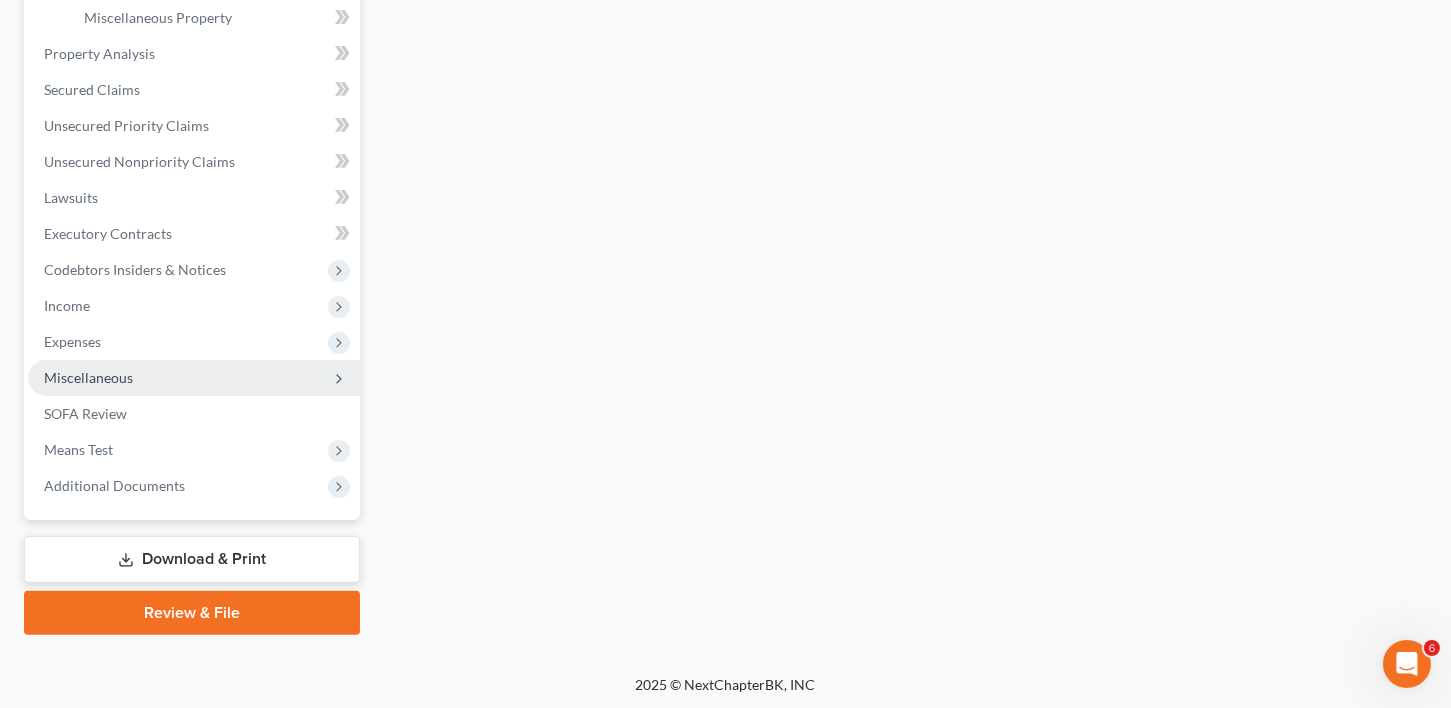 click on "Miscellaneous" at bounding box center (194, 378) 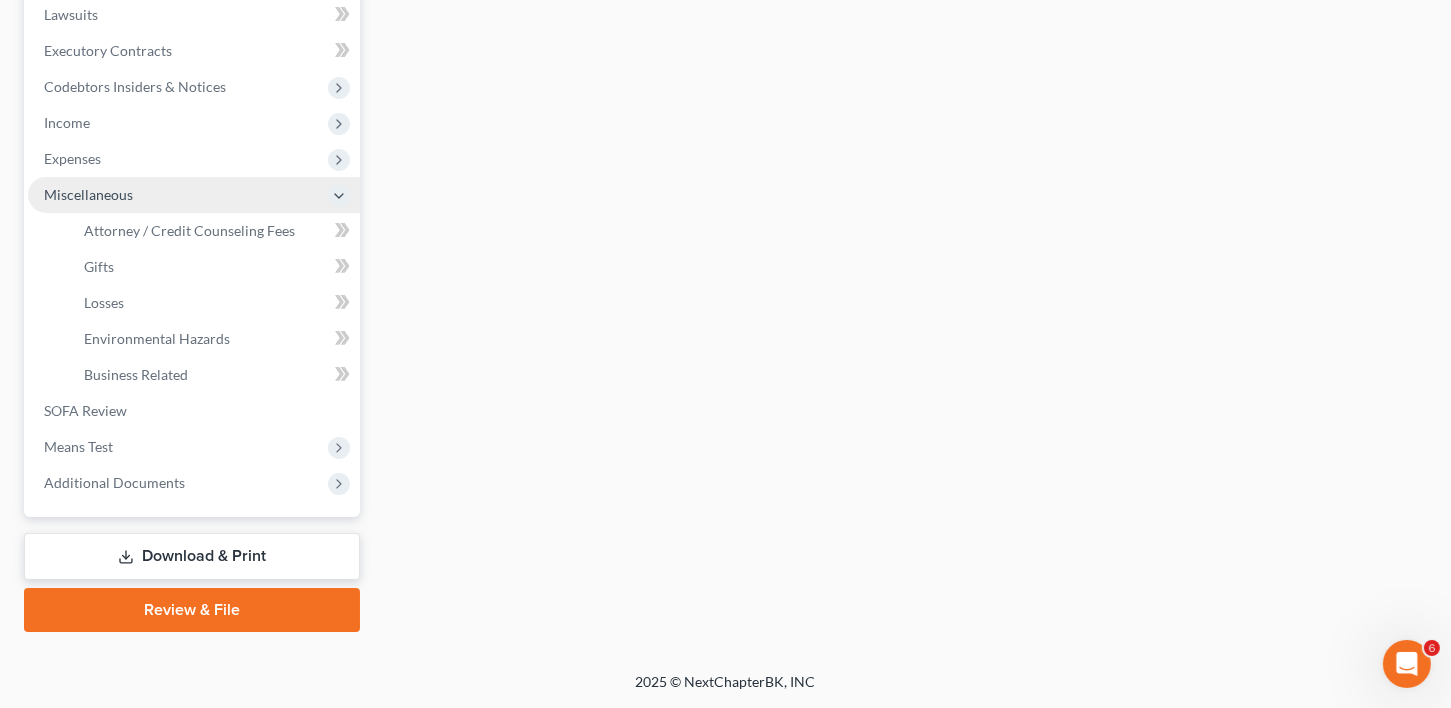 scroll, scrollTop: 532, scrollLeft: 0, axis: vertical 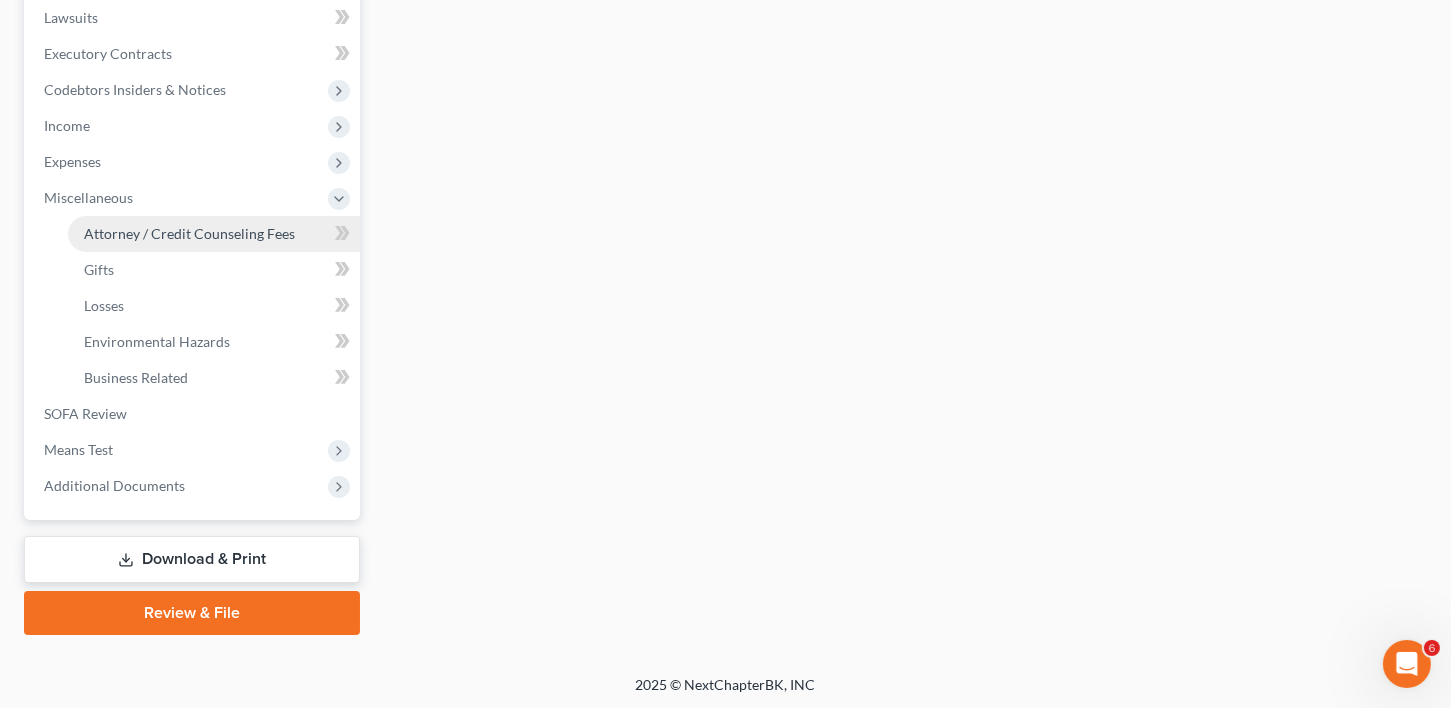 click on "Attorney / Credit Counseling Fees" at bounding box center (189, 233) 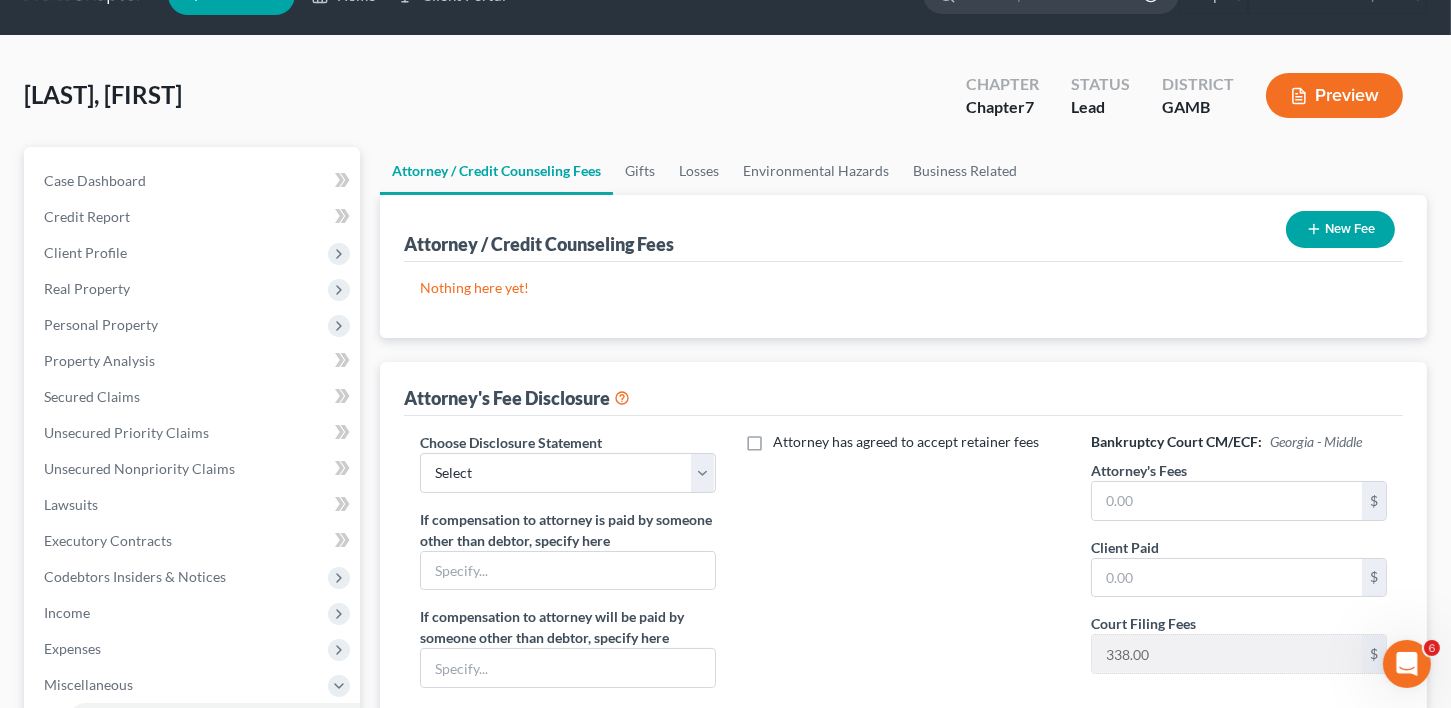 scroll, scrollTop: 0, scrollLeft: 0, axis: both 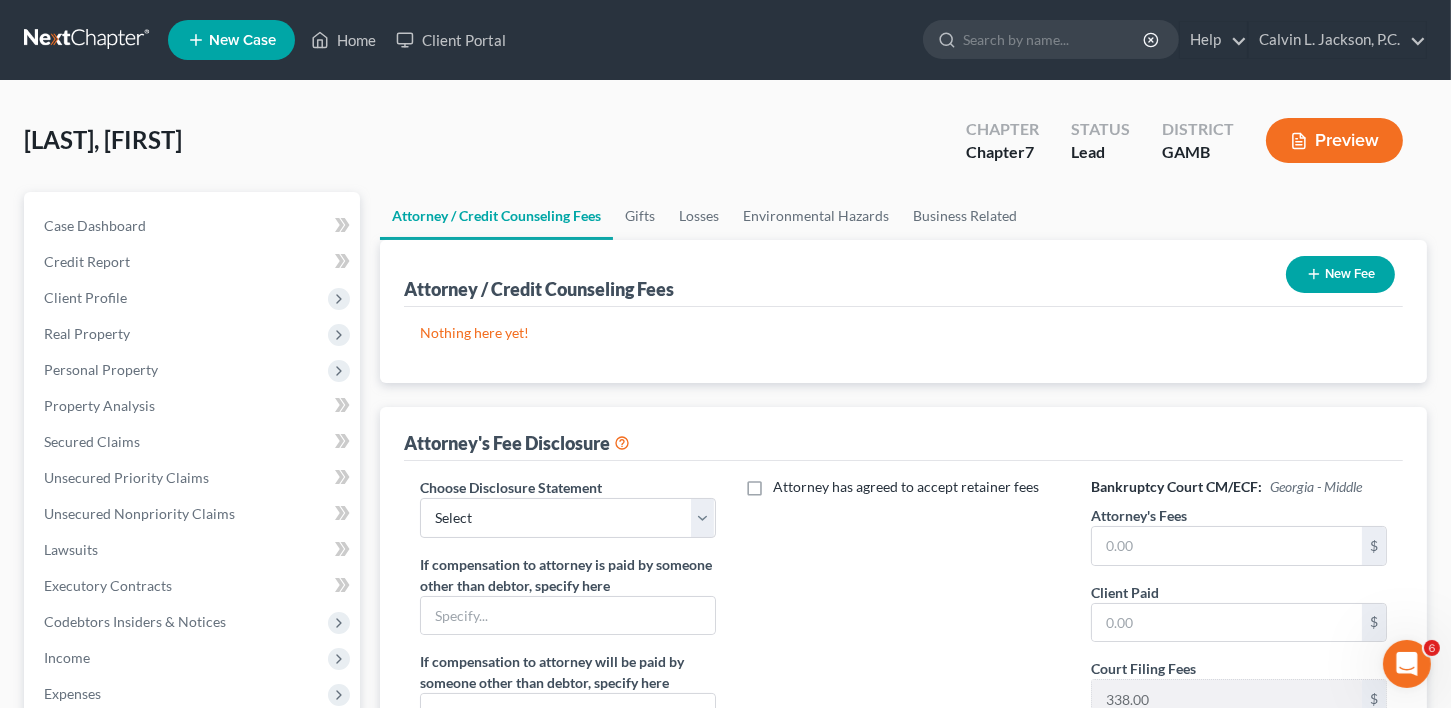click on "New Fee" at bounding box center [1340, 274] 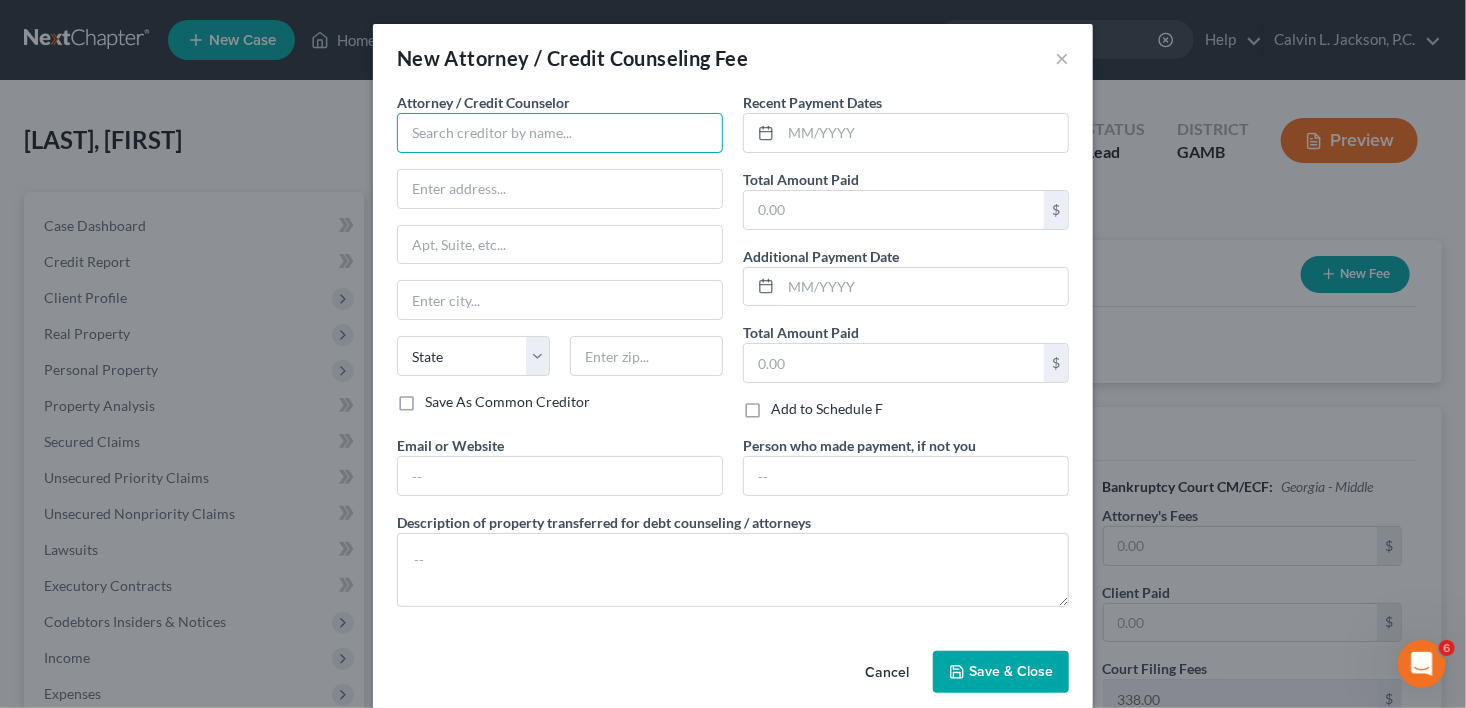 click at bounding box center (560, 133) 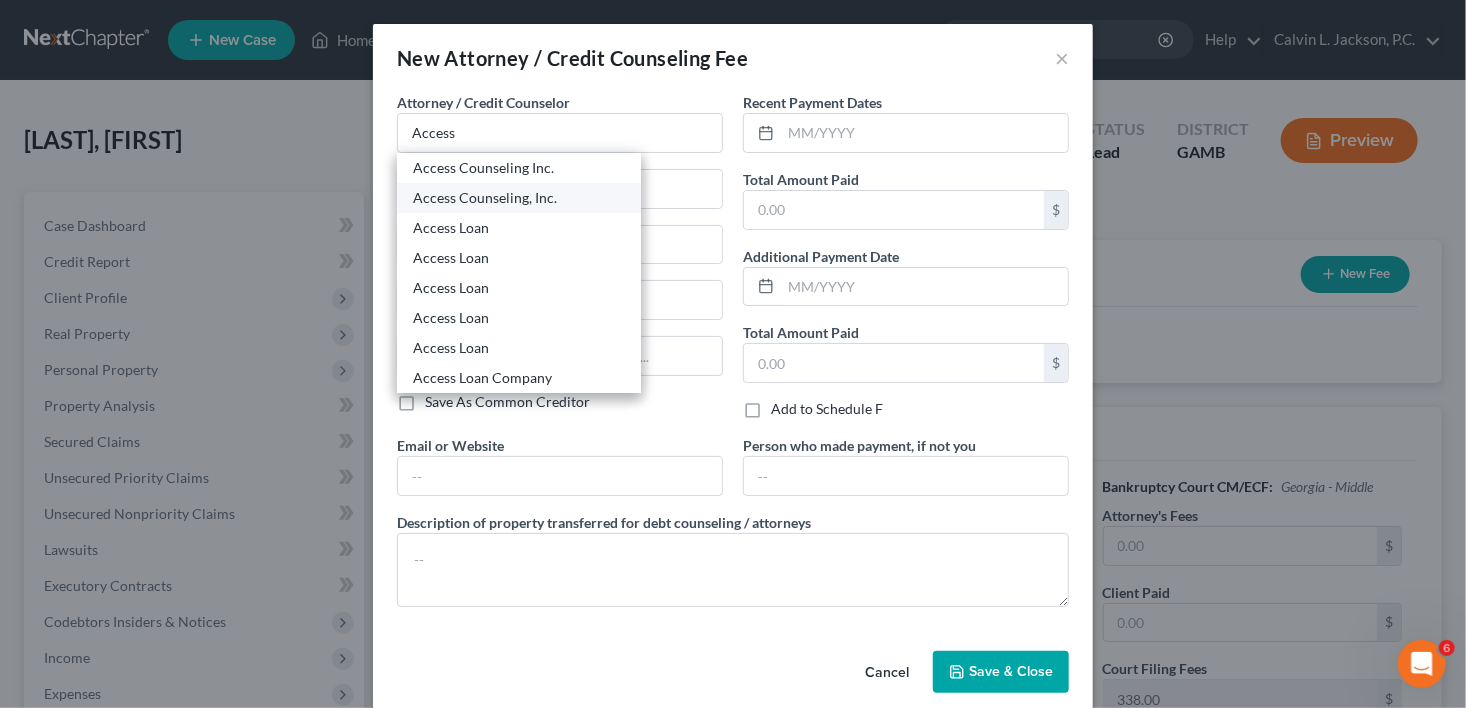 click on "Access Counseling, Inc." at bounding box center (519, 198) 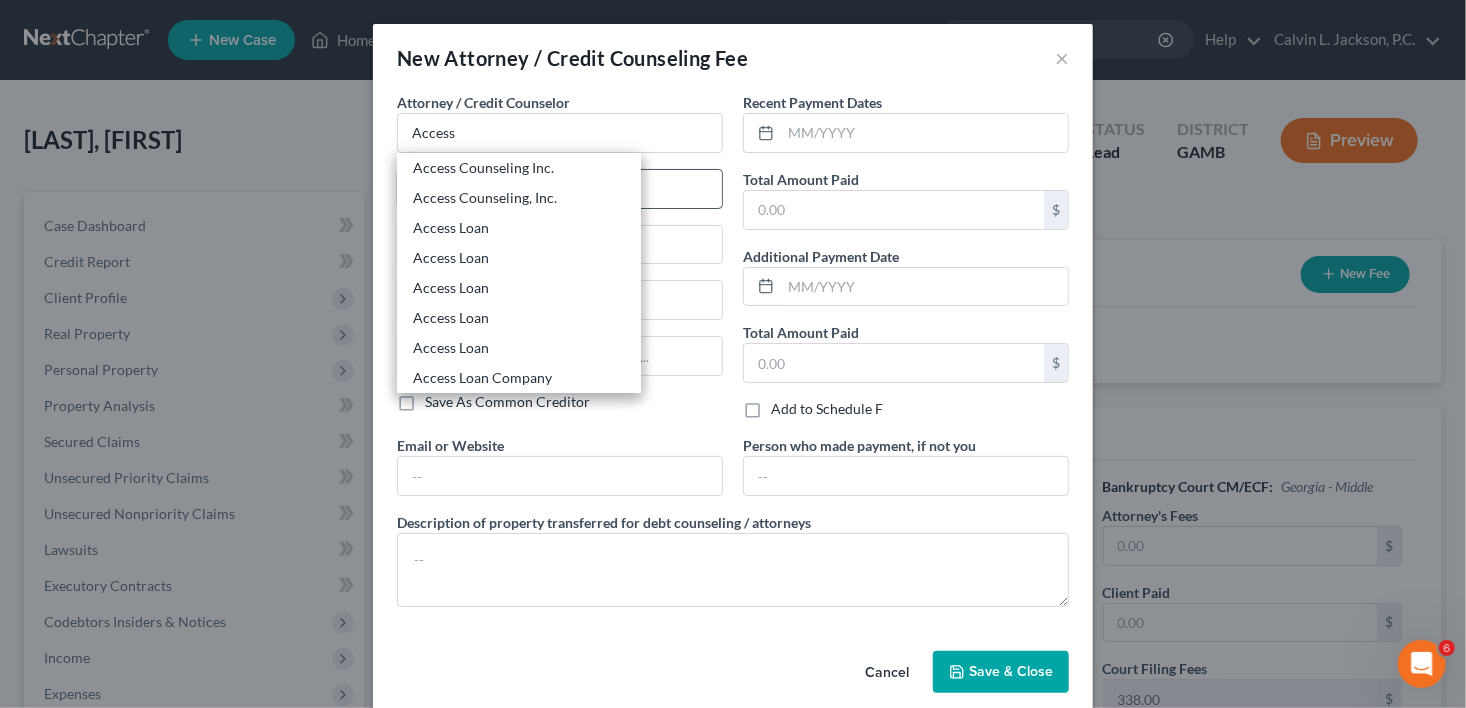type on "Access Counseling, Inc." 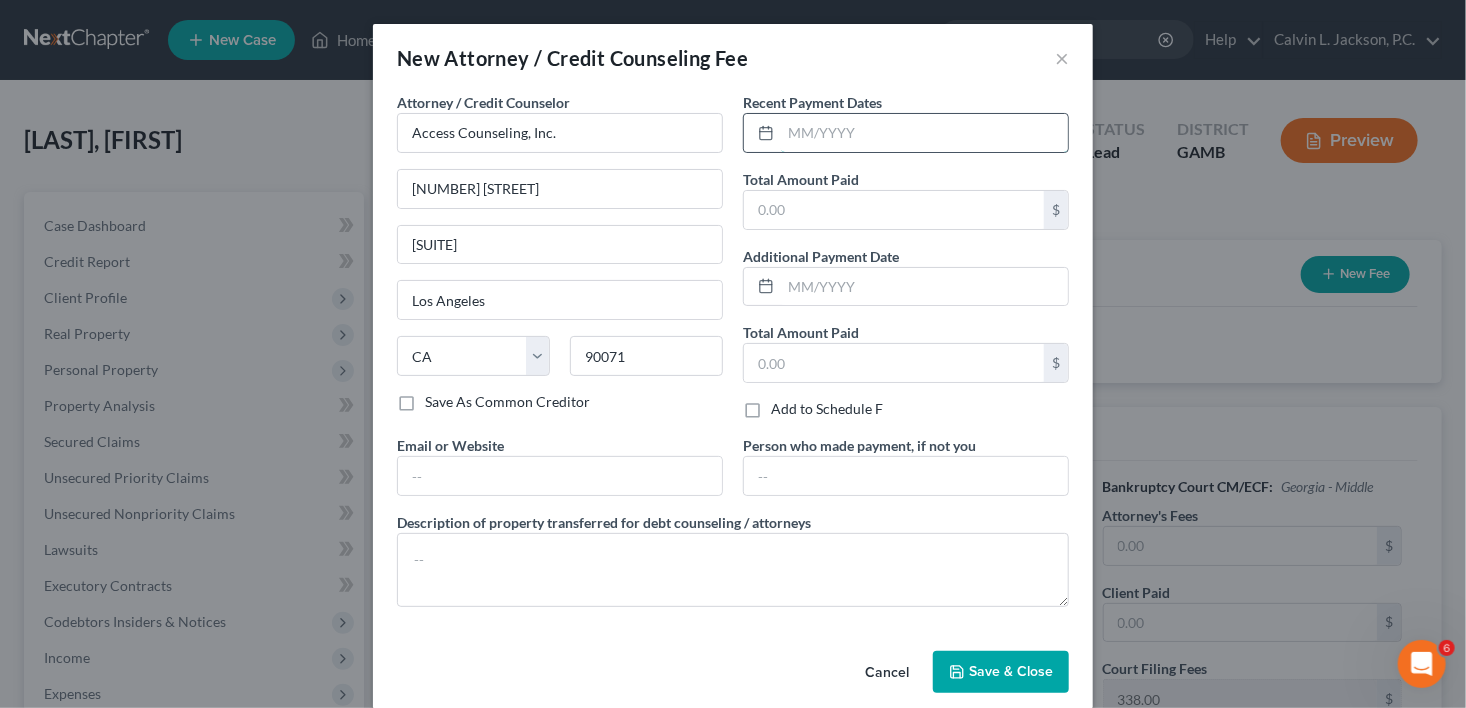 click at bounding box center (924, 133) 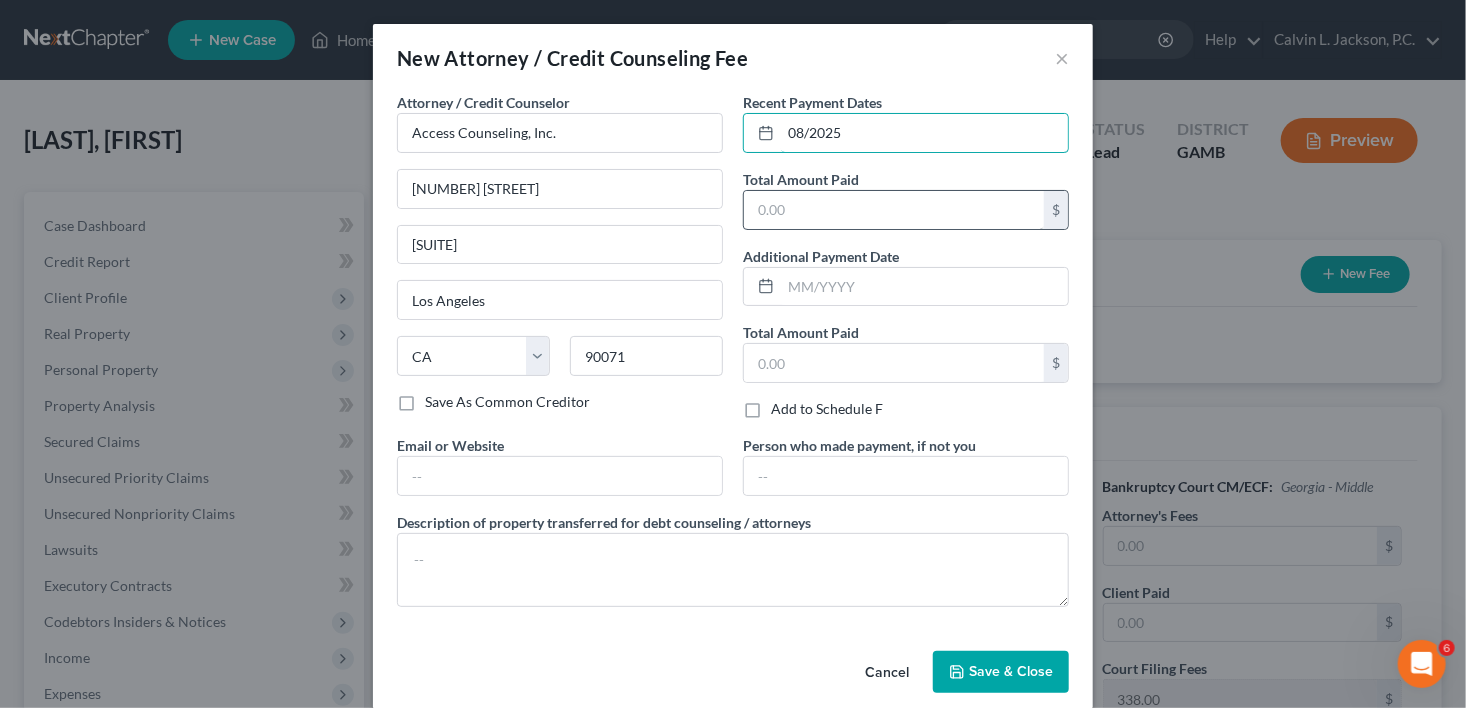 type on "08/2025" 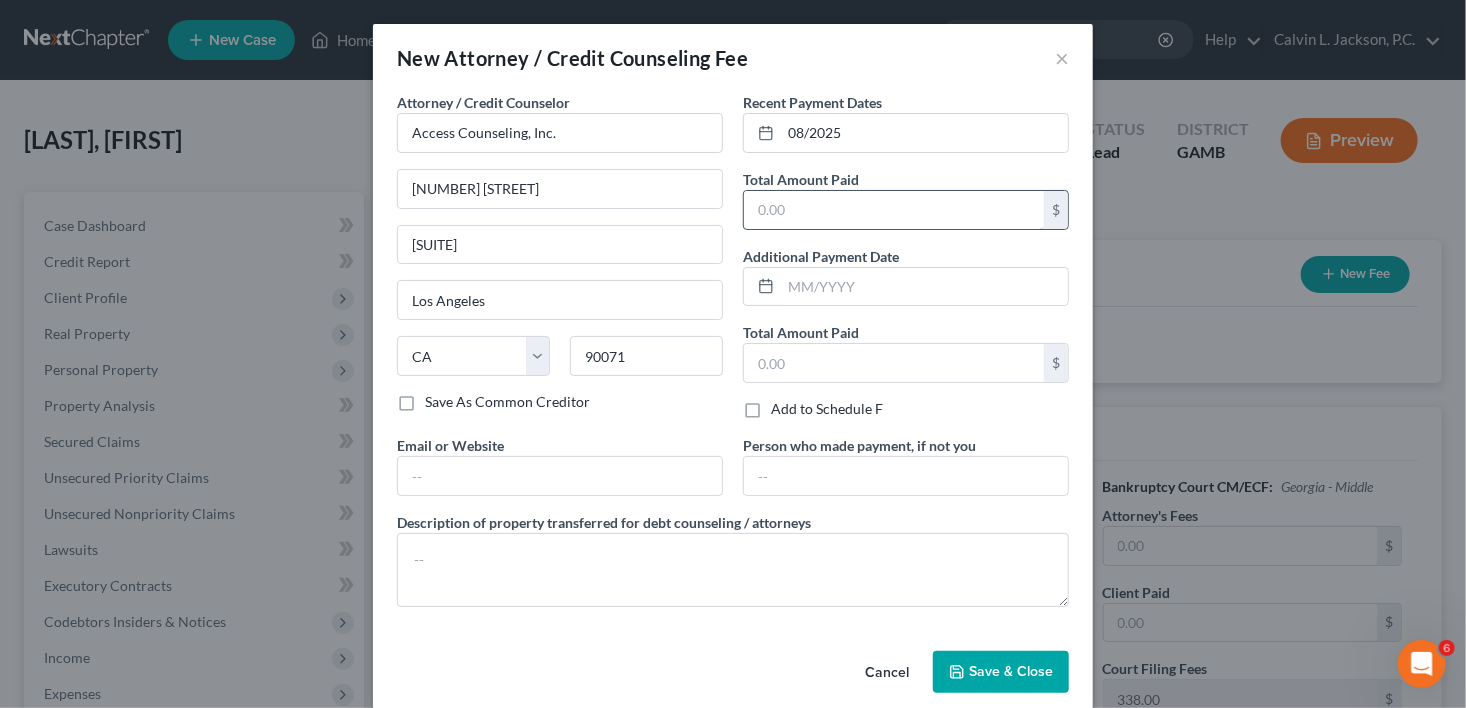 click at bounding box center (894, 210) 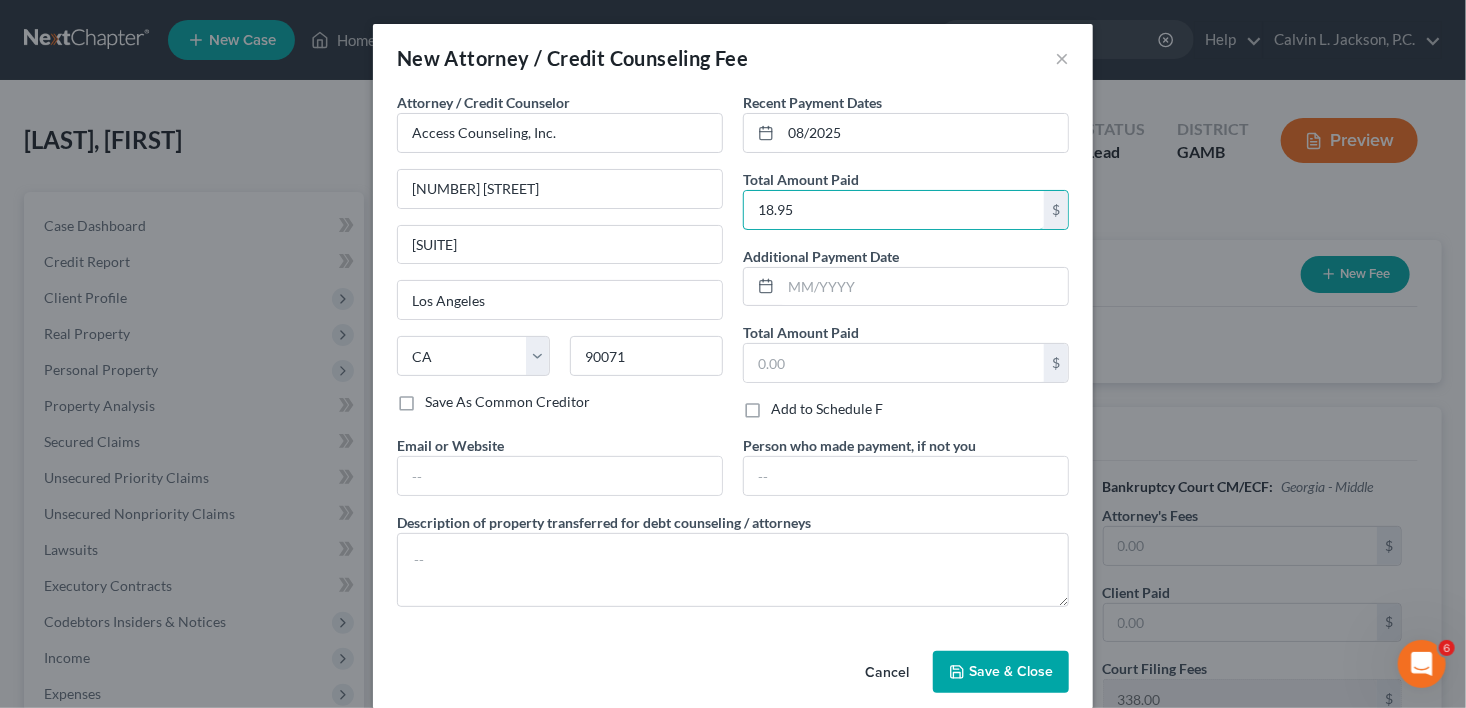 type on "18.95" 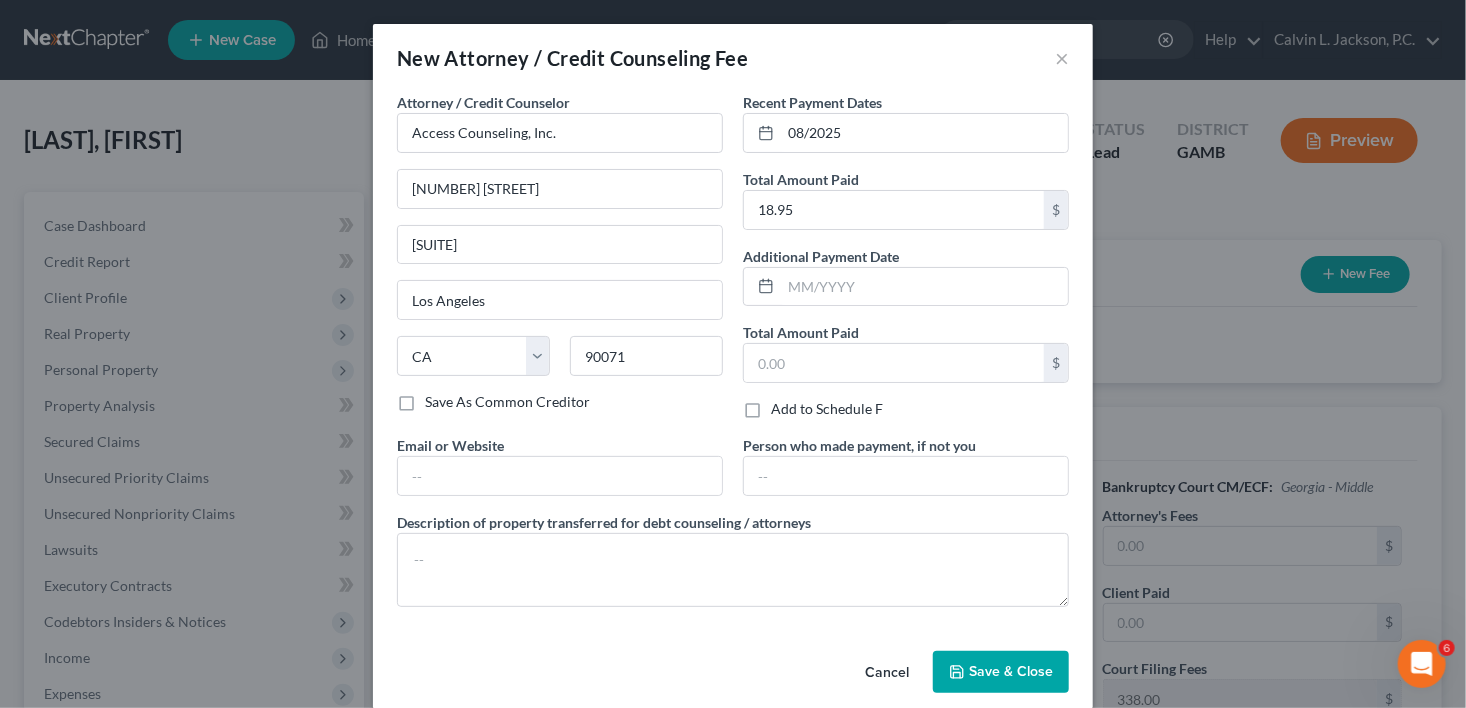 click on "Save & Close" at bounding box center (1011, 671) 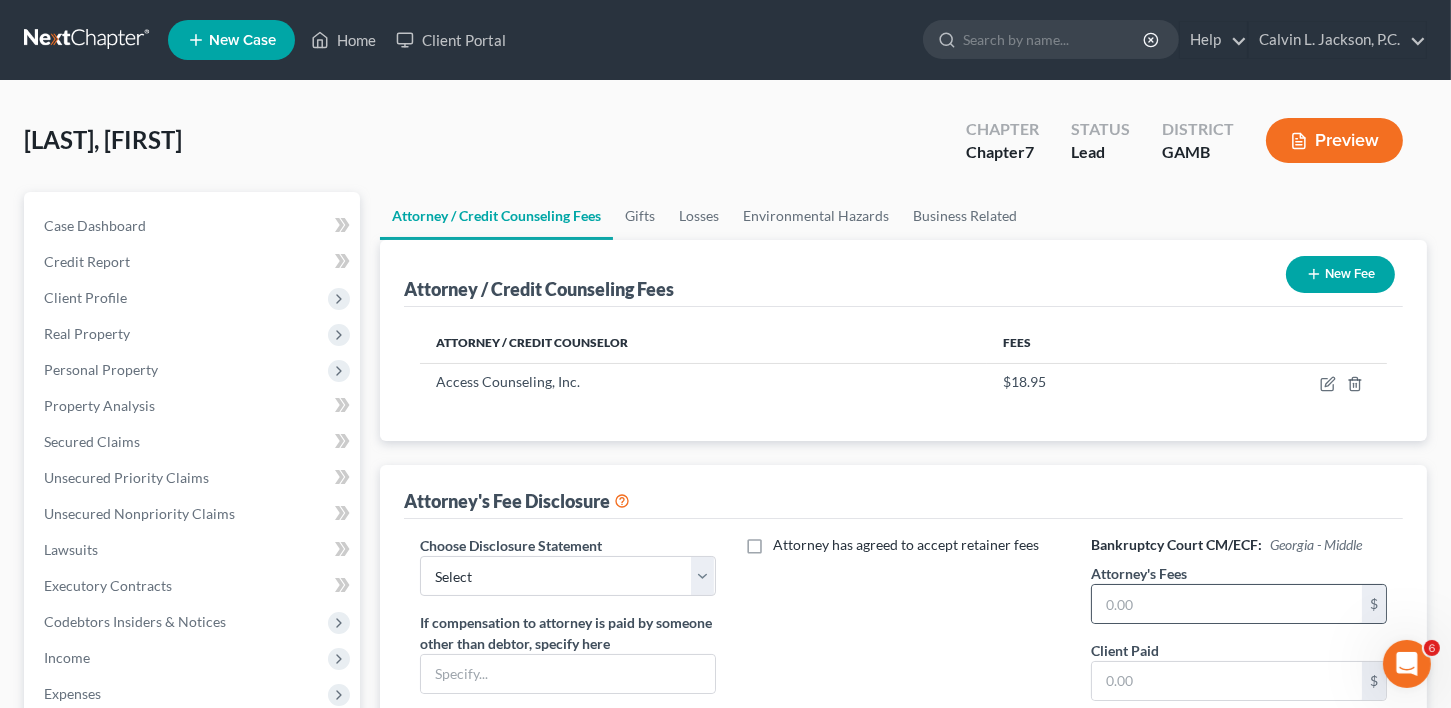 click on "$" at bounding box center [1239, 604] 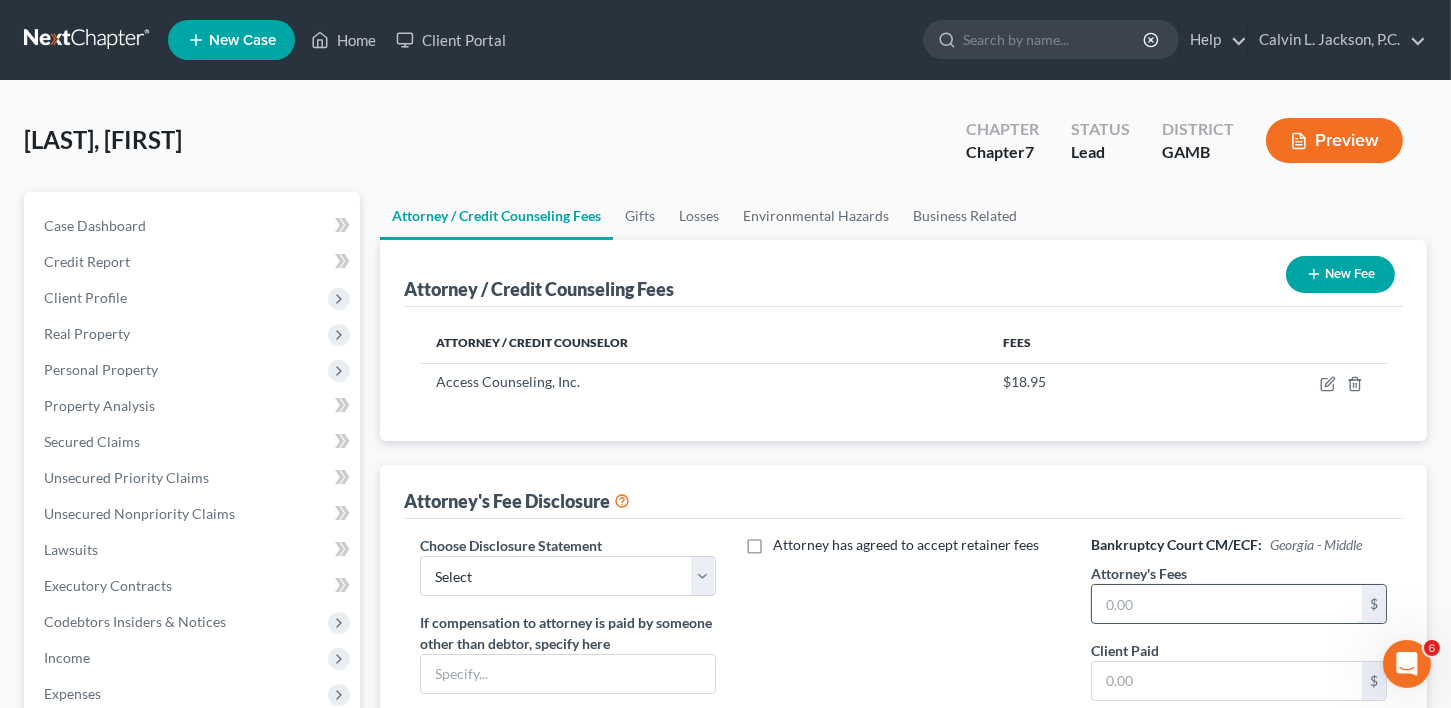 click at bounding box center (1227, 604) 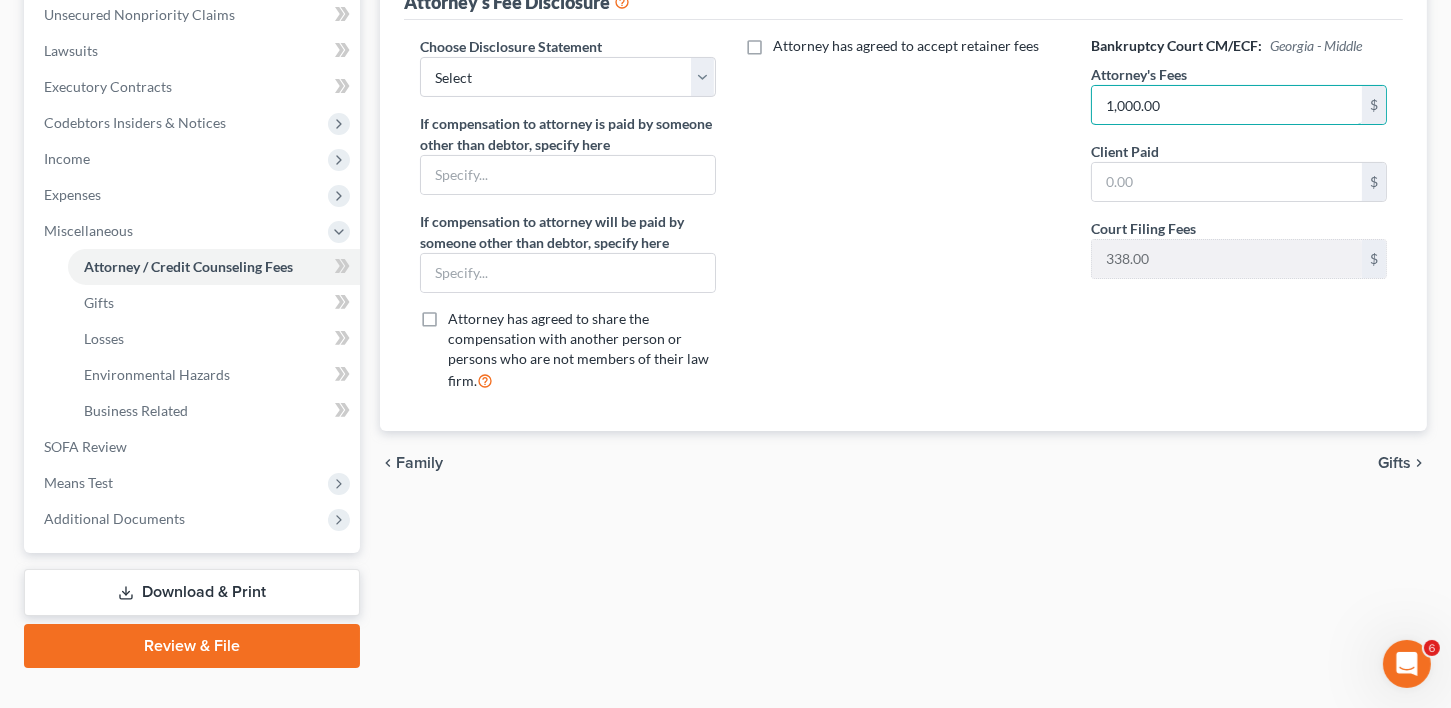 scroll, scrollTop: 532, scrollLeft: 0, axis: vertical 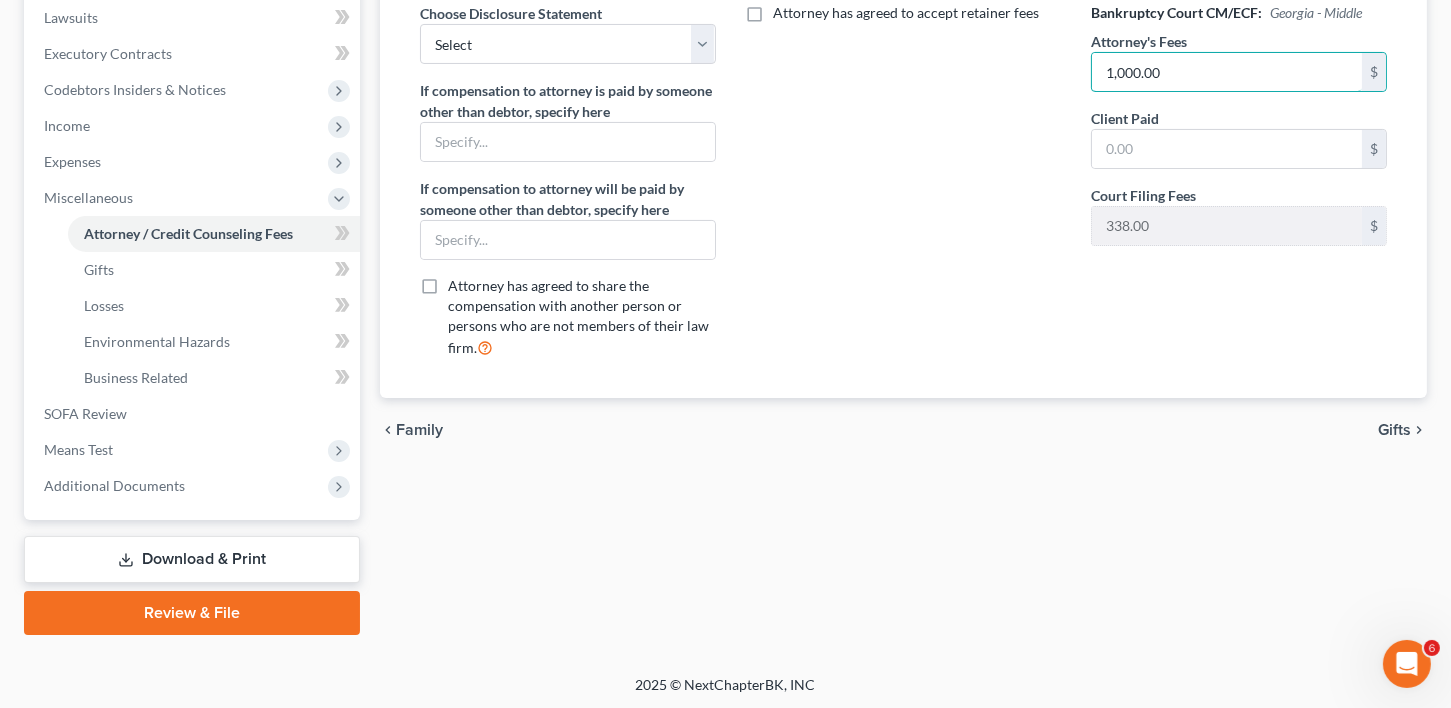type on "1,000.00" 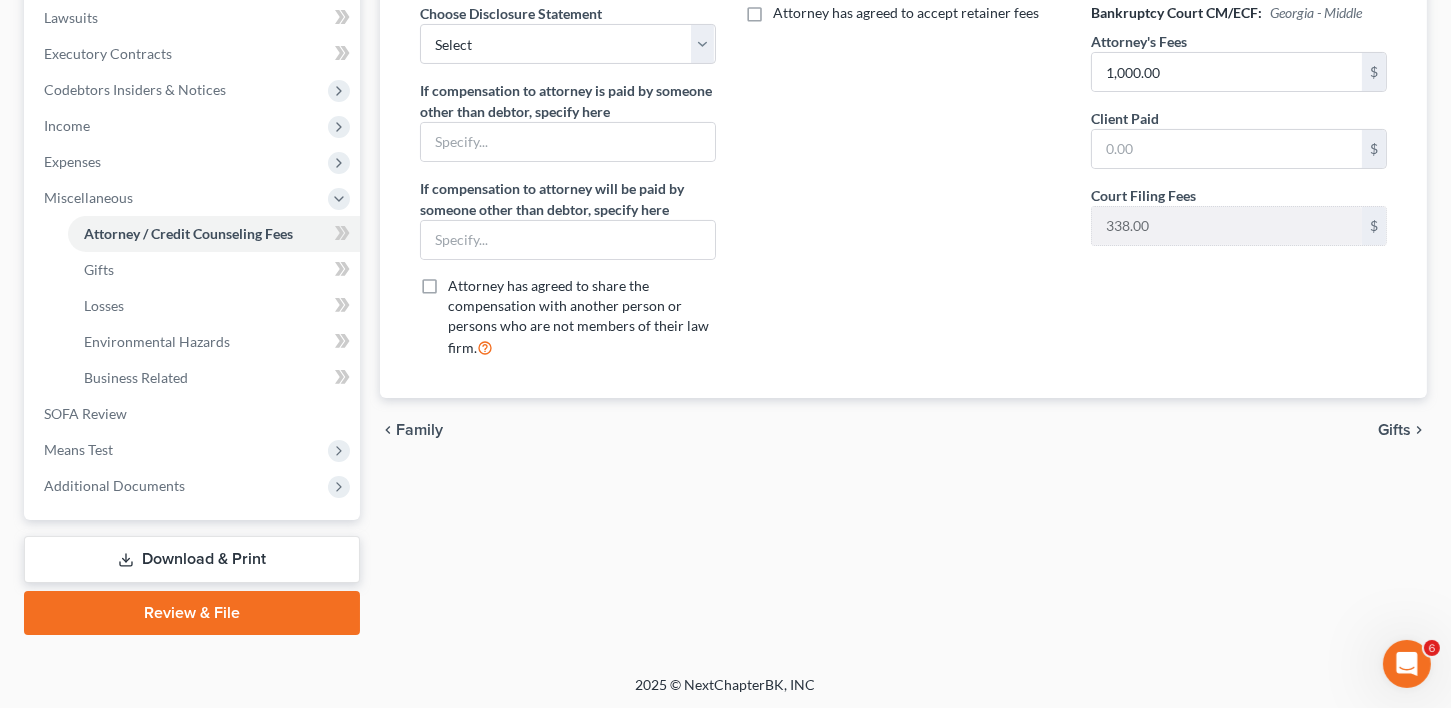 click on "Gifts" at bounding box center [1394, 430] 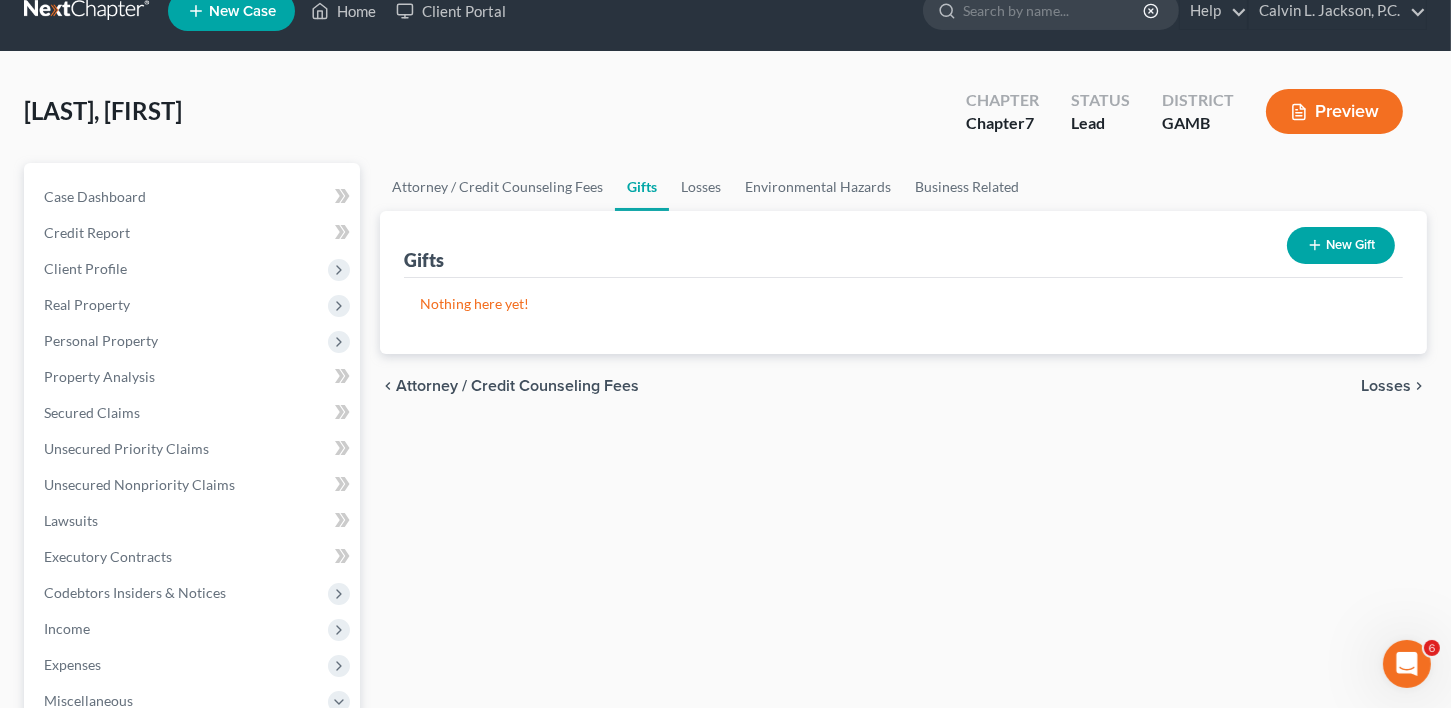scroll, scrollTop: 0, scrollLeft: 0, axis: both 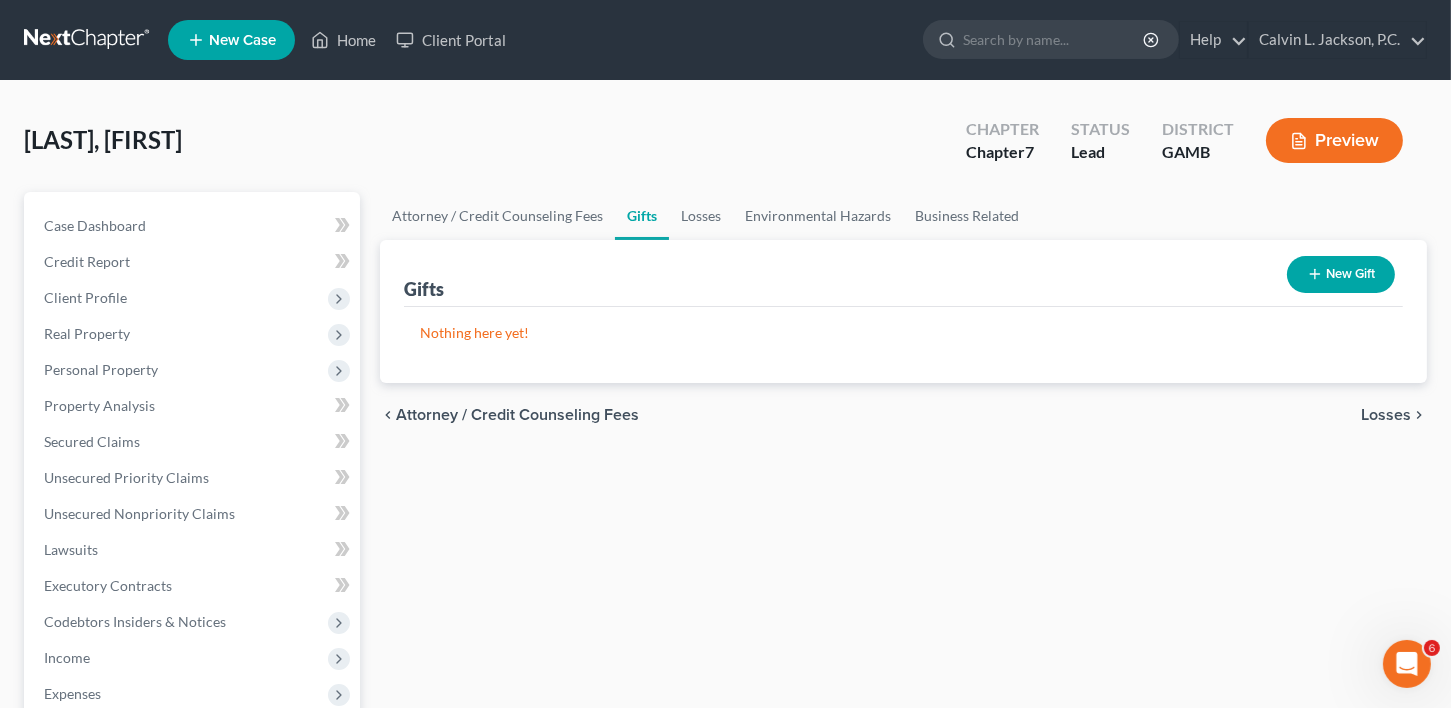 click on "Losses" at bounding box center [1386, 415] 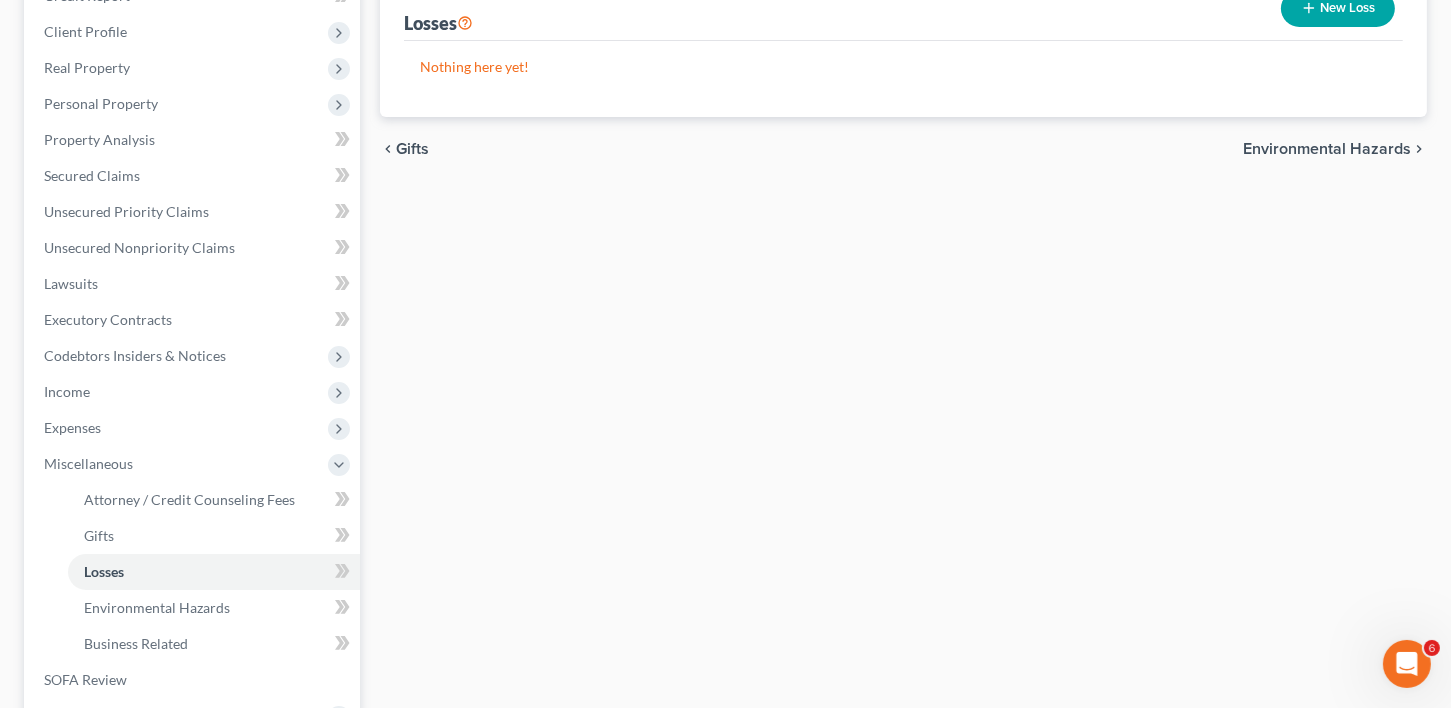 scroll, scrollTop: 532, scrollLeft: 0, axis: vertical 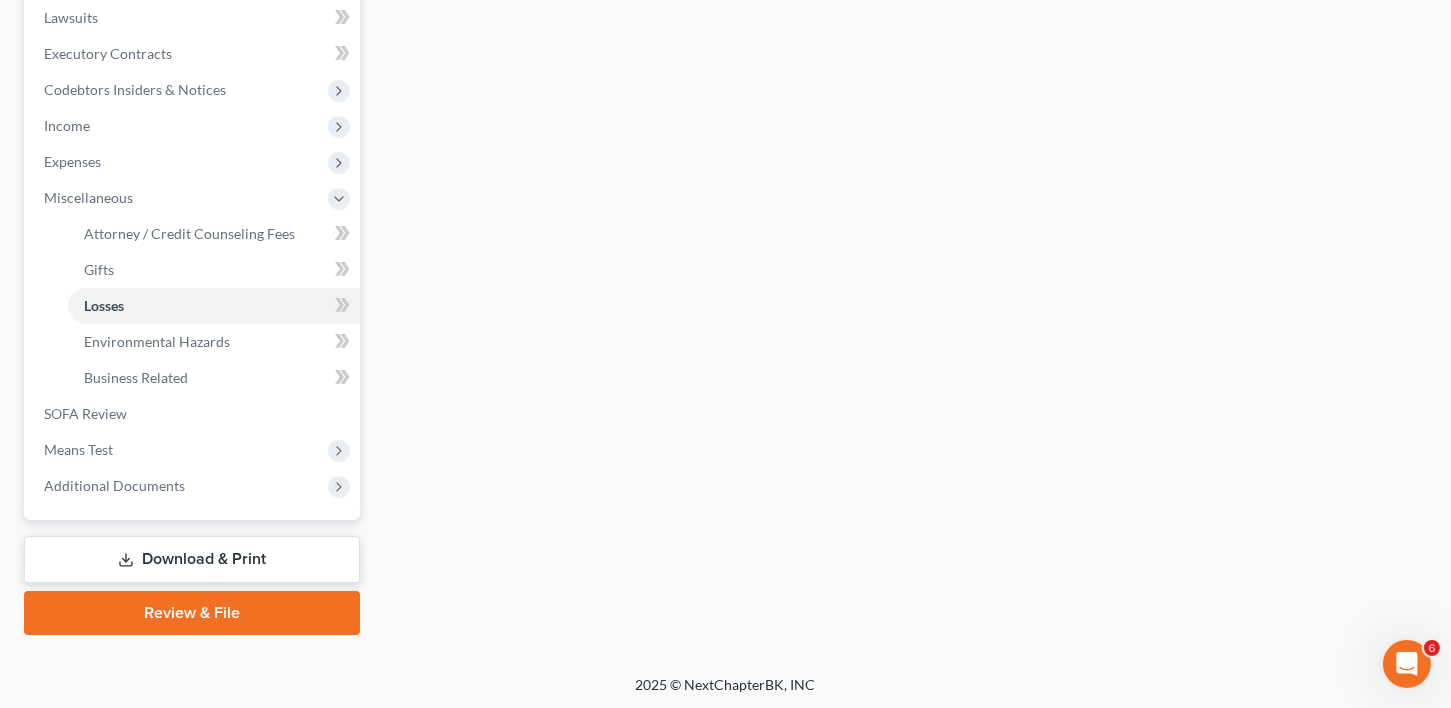 click on "Download & Print" at bounding box center (192, 559) 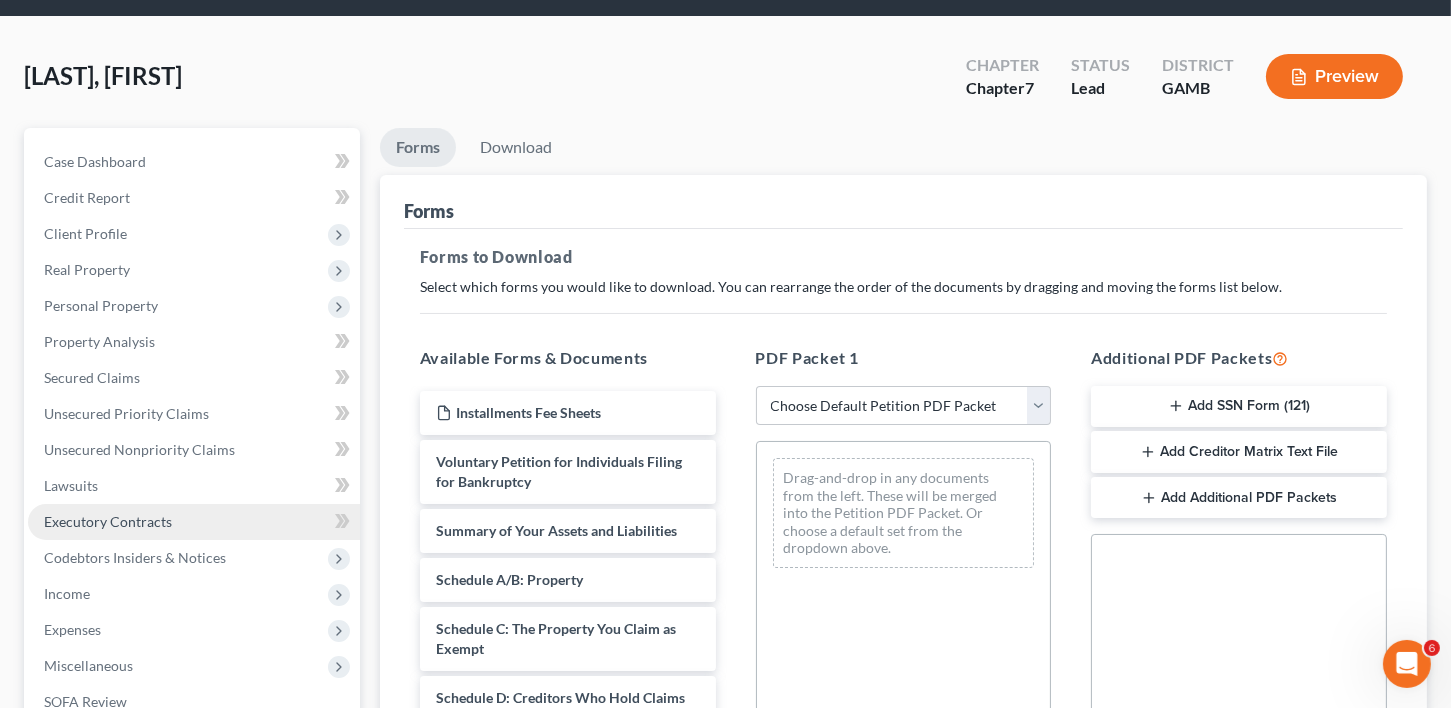 scroll, scrollTop: 0, scrollLeft: 0, axis: both 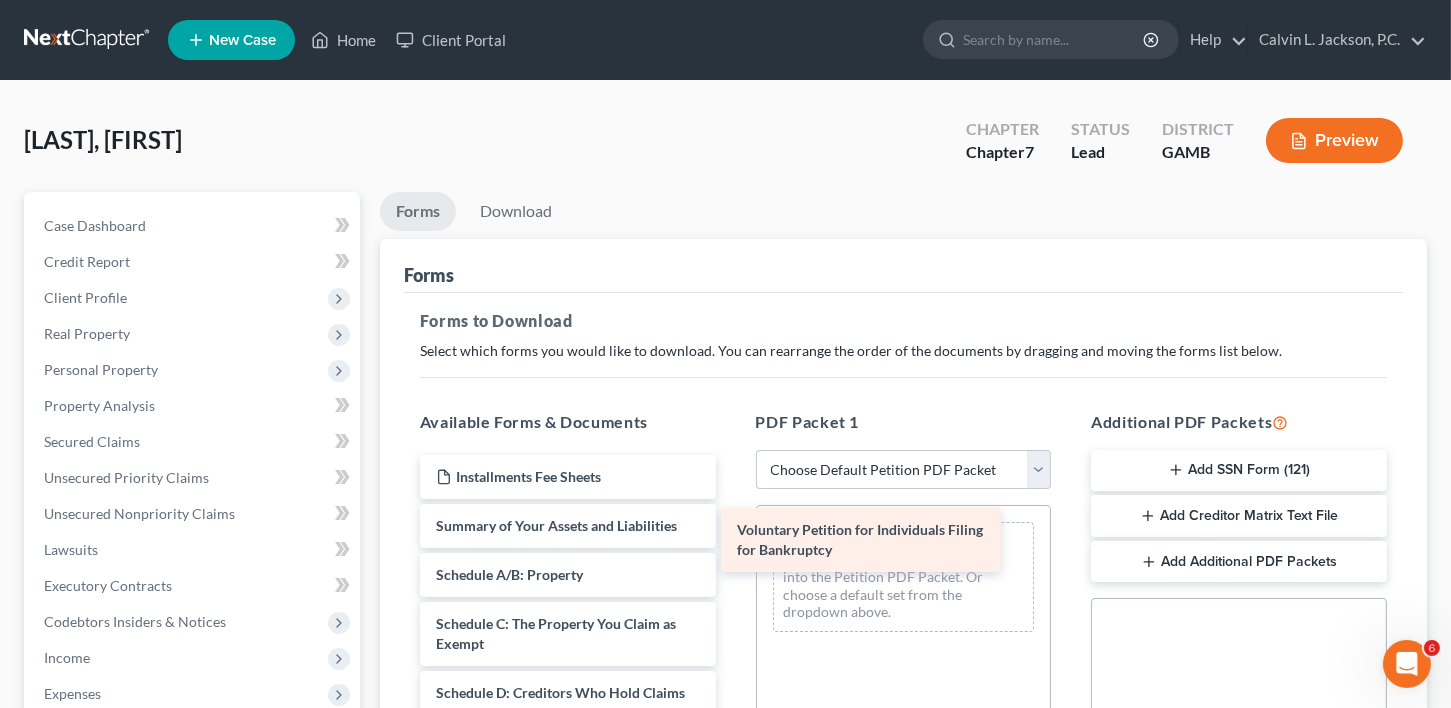drag, startPoint x: 515, startPoint y: 535, endPoint x: 896, endPoint y: 544, distance: 381.1063 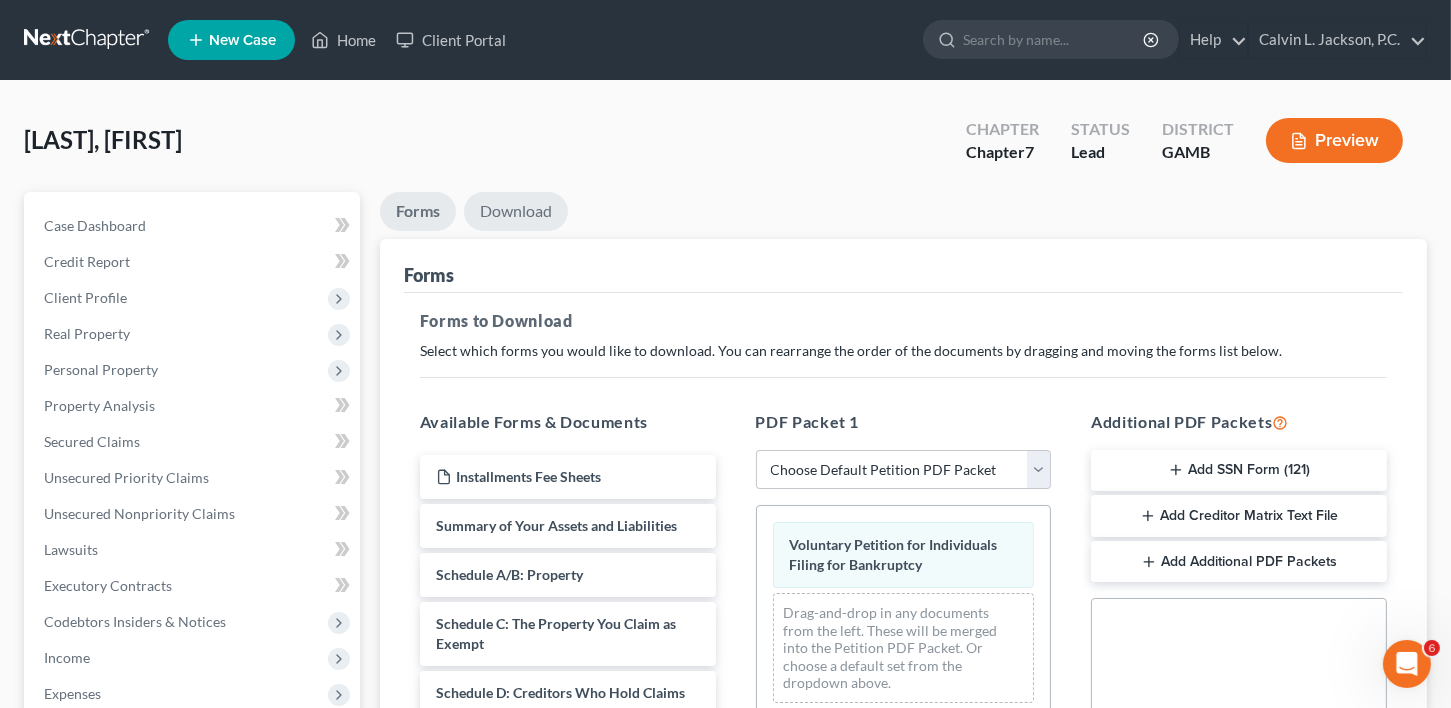 click on "Download" at bounding box center (516, 211) 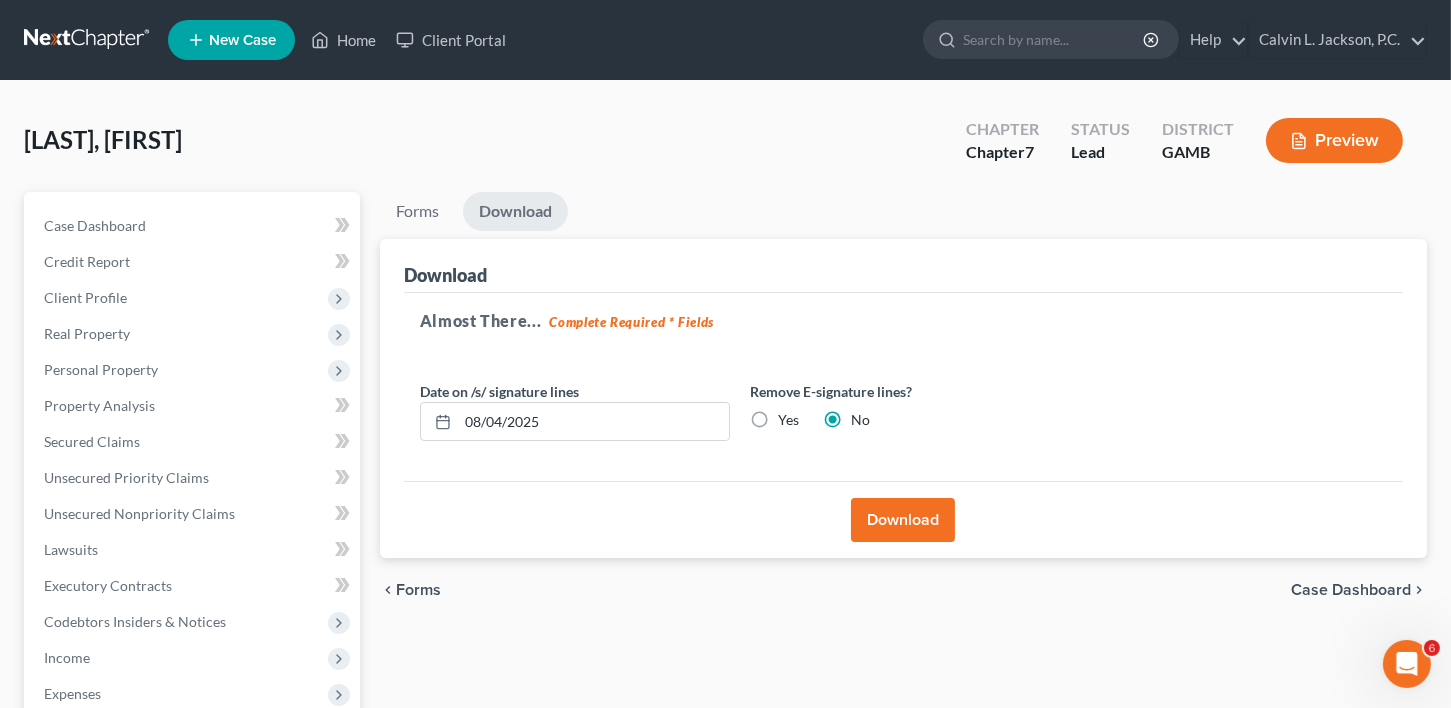 click on "Download" at bounding box center [903, 520] 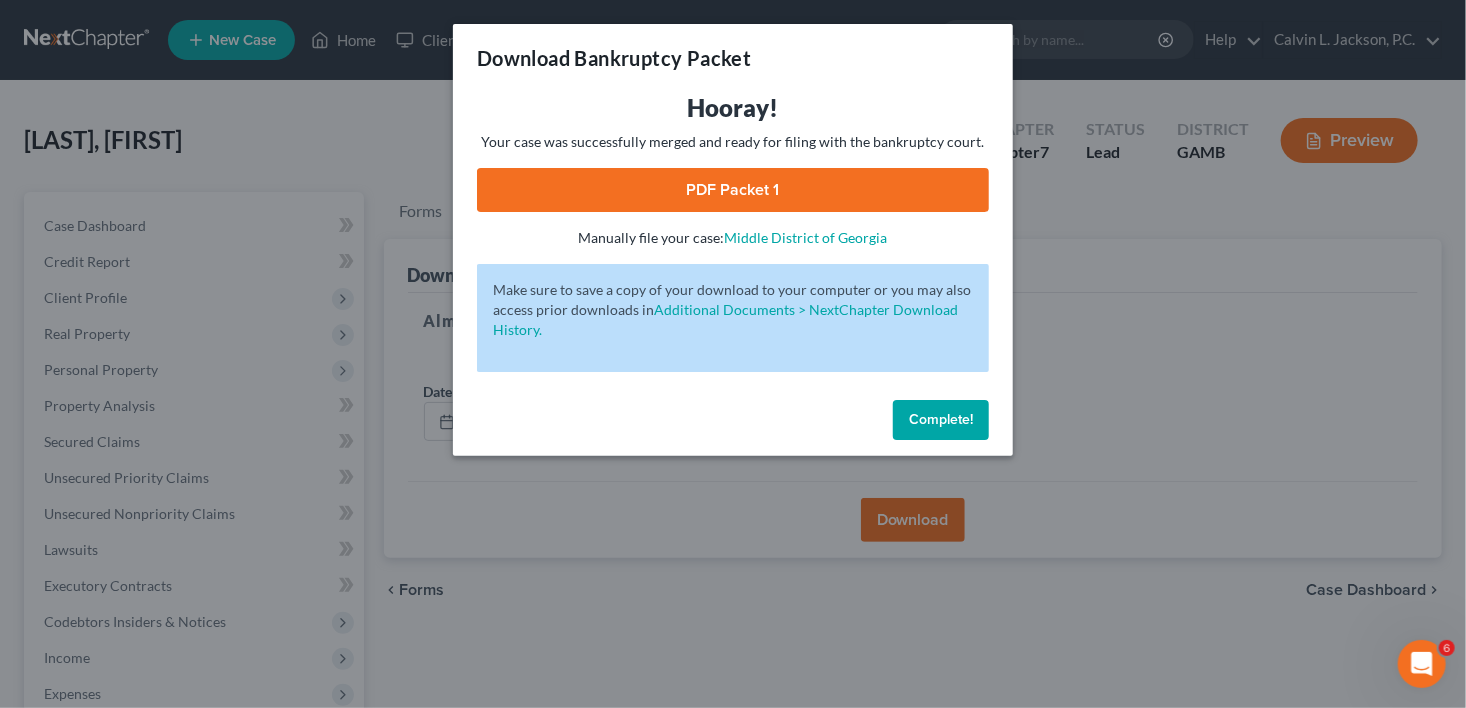 drag, startPoint x: 679, startPoint y: 180, endPoint x: 709, endPoint y: 209, distance: 41.725292 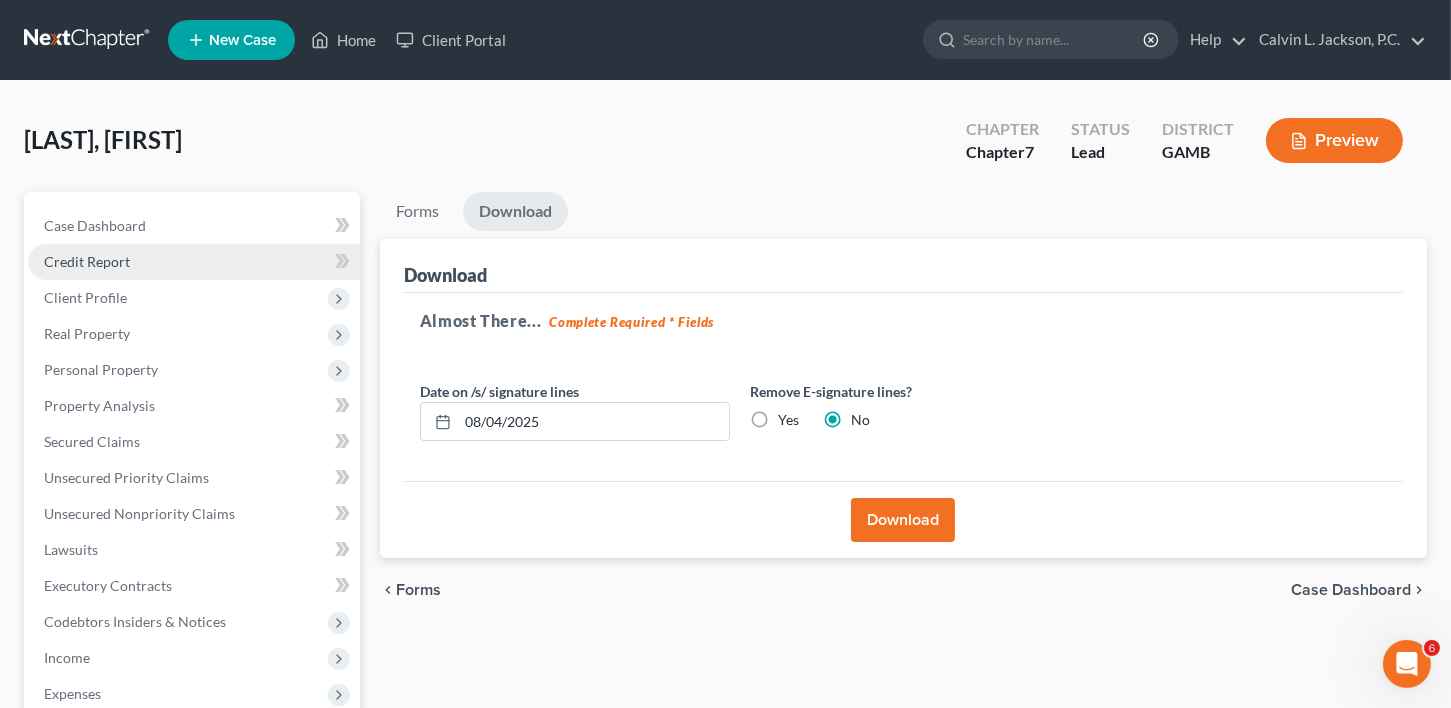 click on "Credit Report" at bounding box center (87, 261) 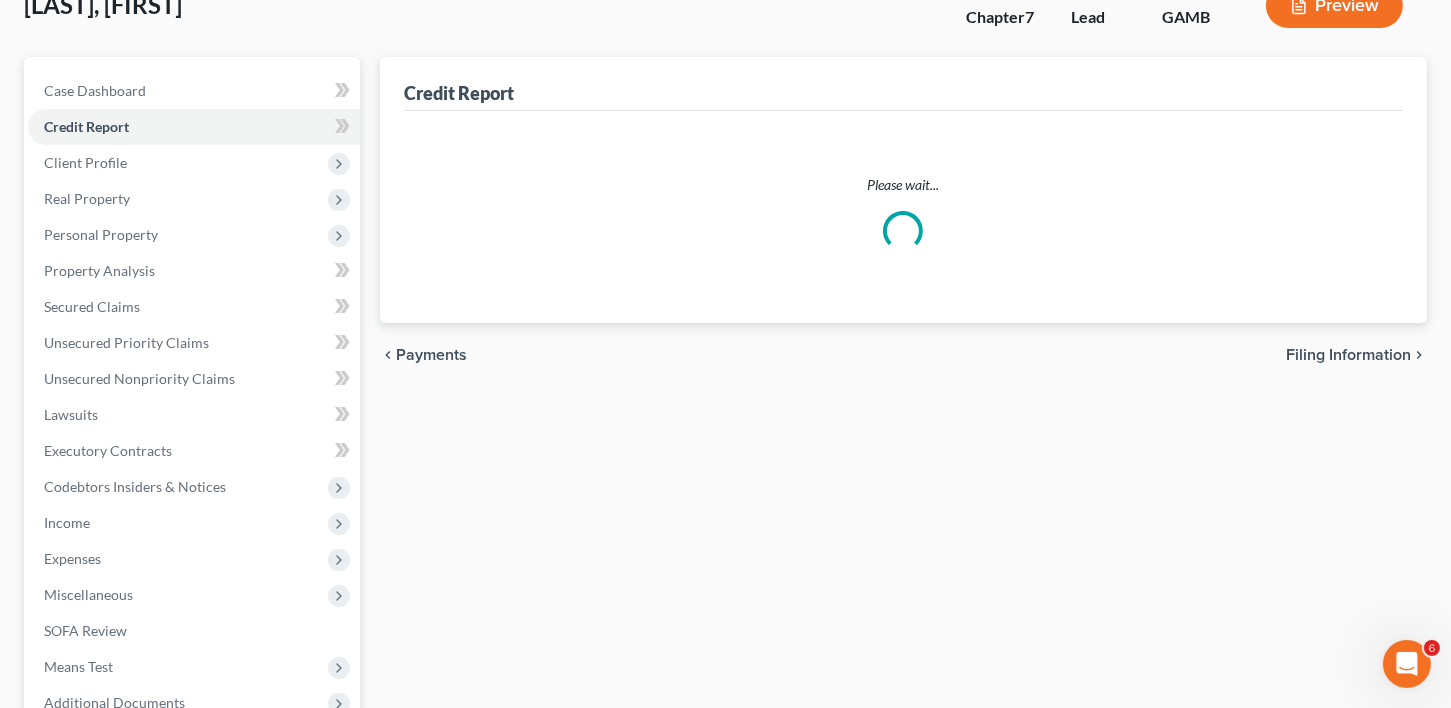 drag, startPoint x: 1428, startPoint y: 435, endPoint x: 1361, endPoint y: 736, distance: 308.36667 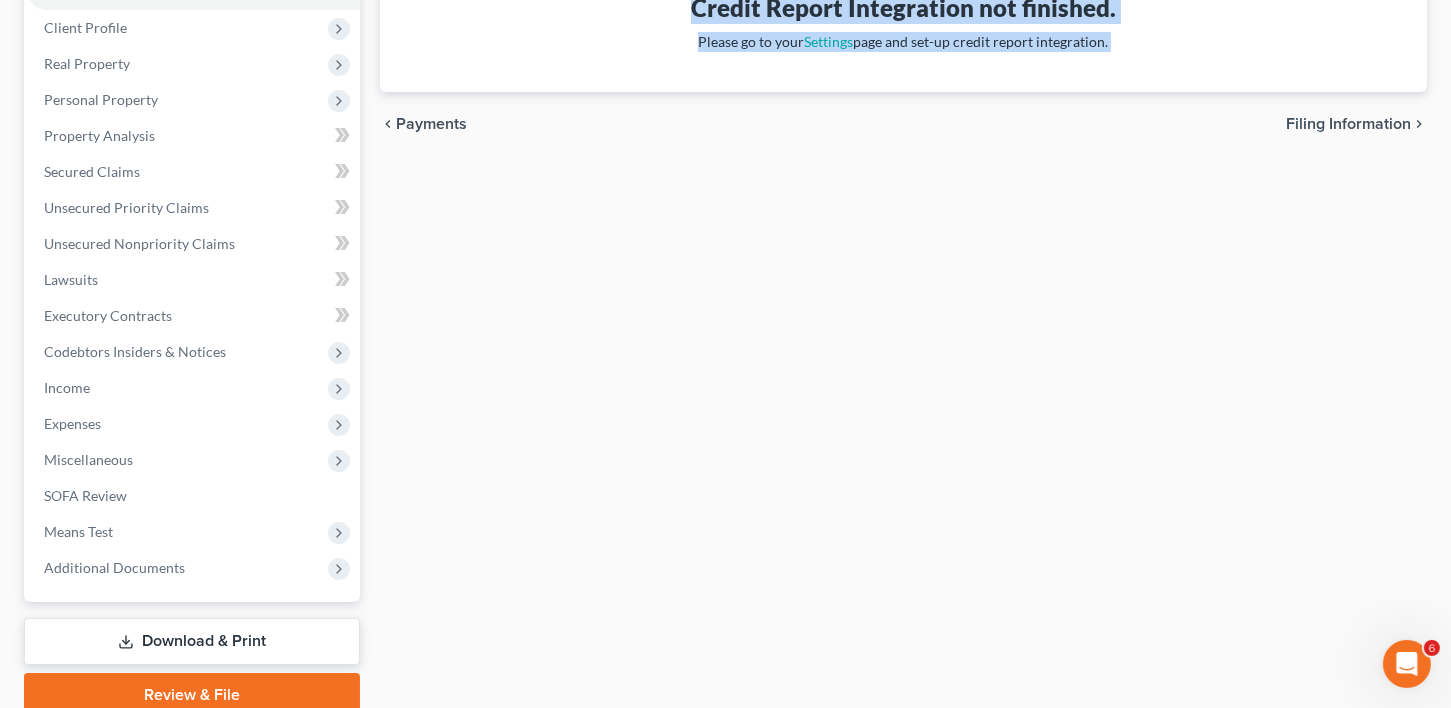 click on "Download & Print" at bounding box center (192, 641) 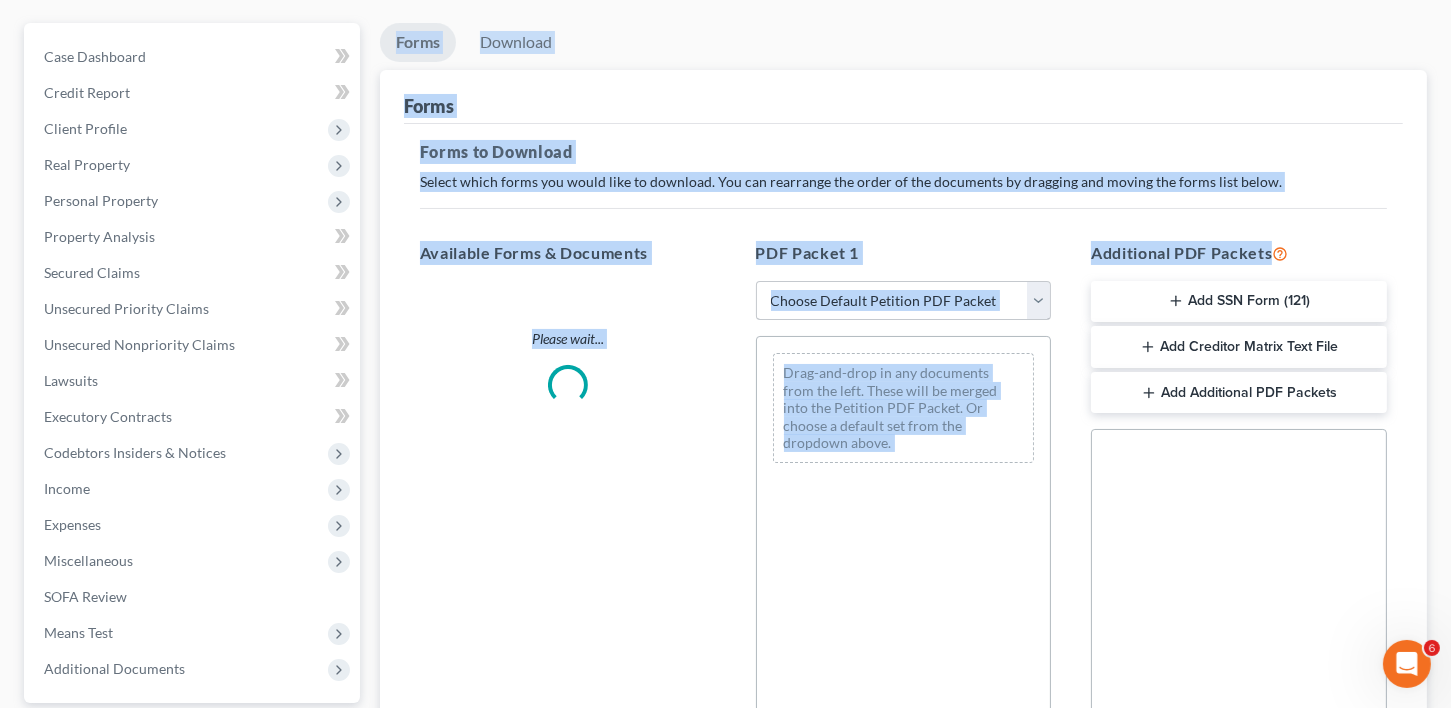 scroll, scrollTop: 0, scrollLeft: 0, axis: both 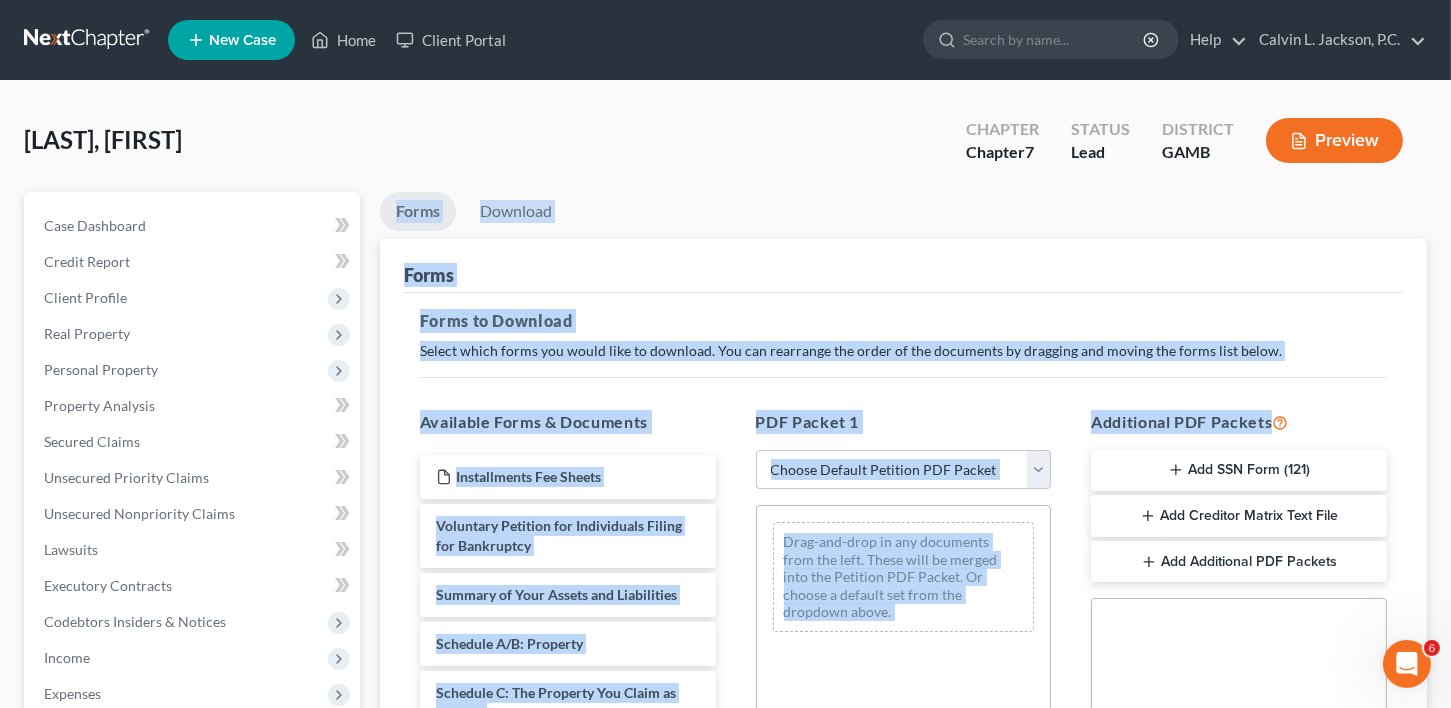 click on "Add SSN Form (121)" at bounding box center (1239, 471) 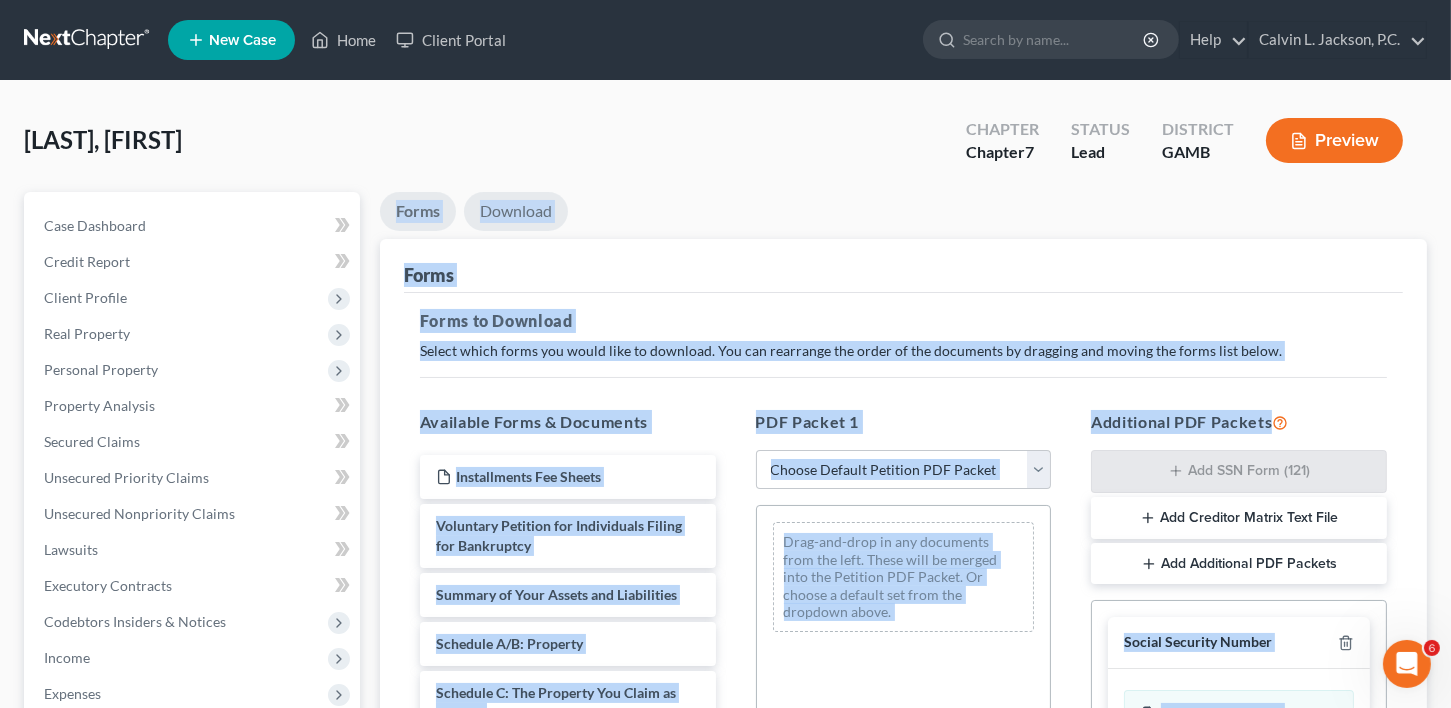 click on "Download" at bounding box center [516, 211] 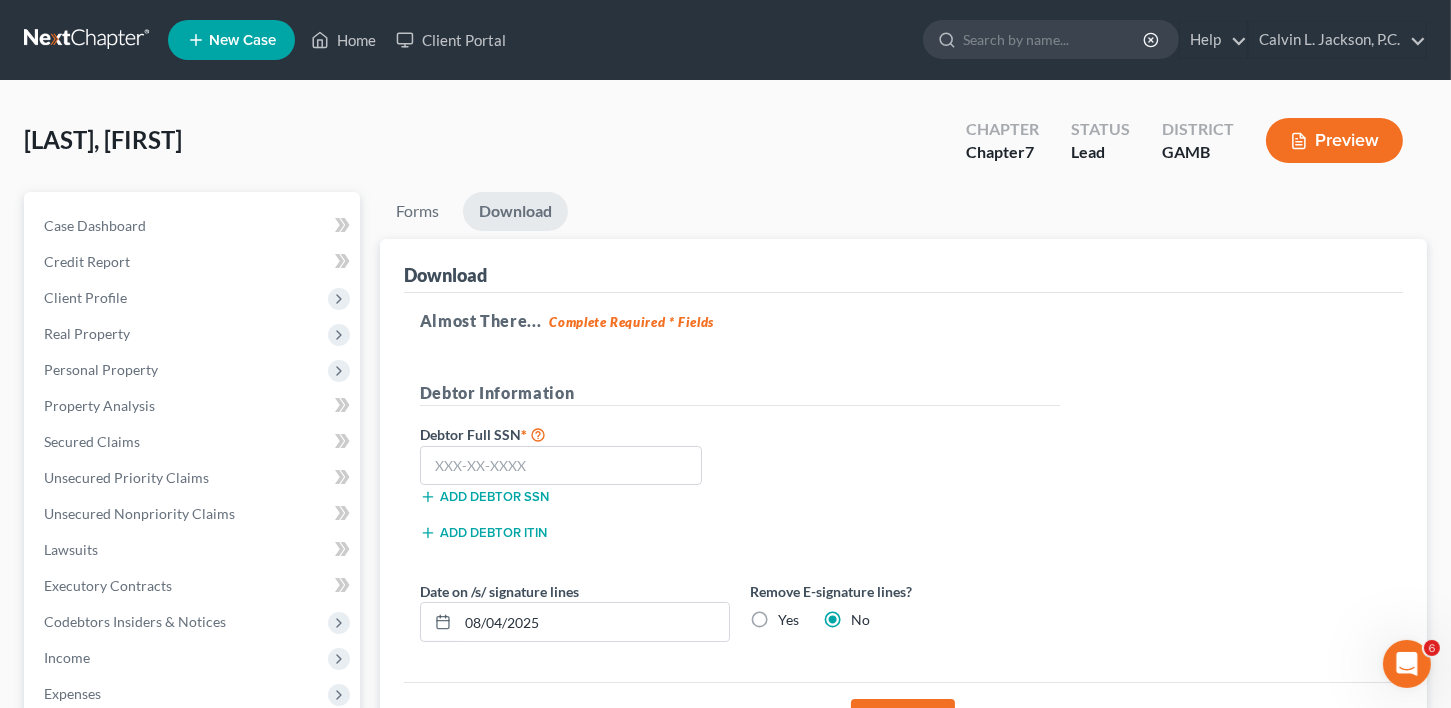 click on "Add debtor SSN" at bounding box center [575, 495] 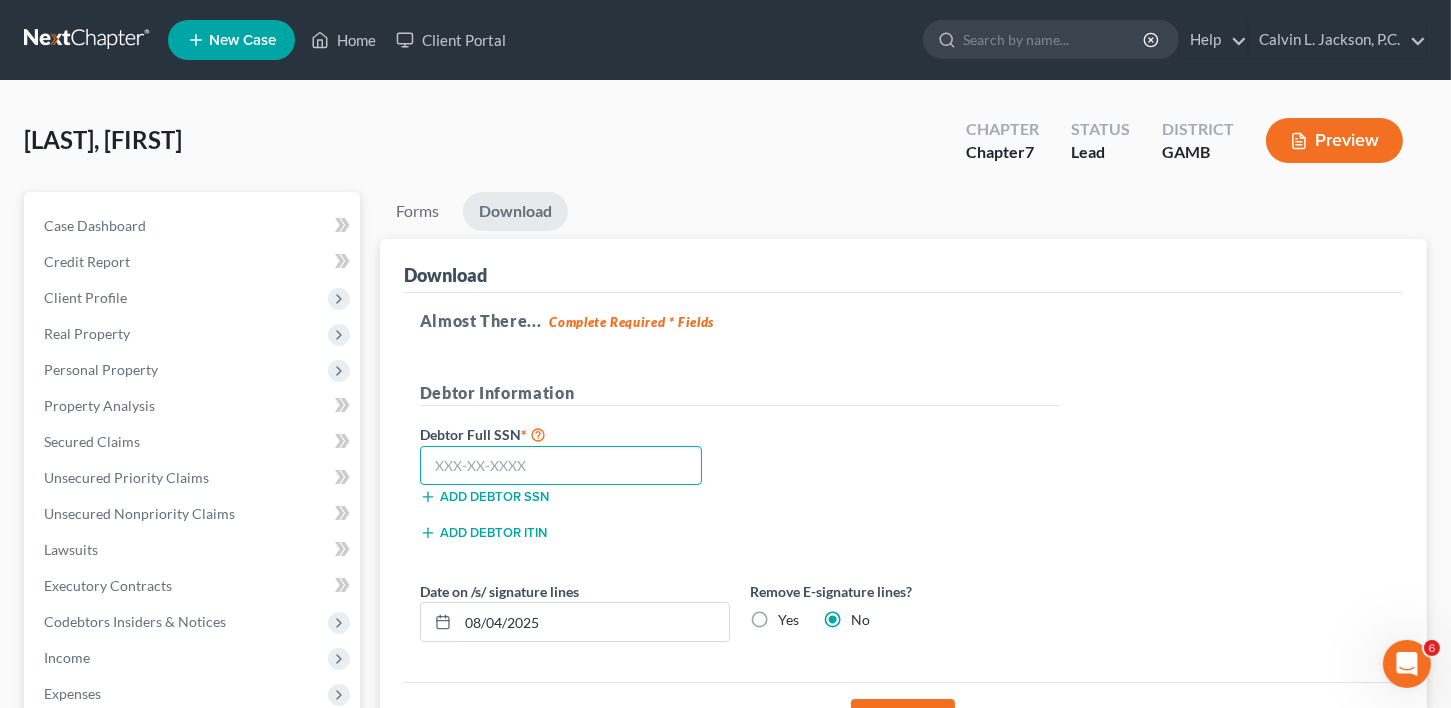 click at bounding box center (561, 466) 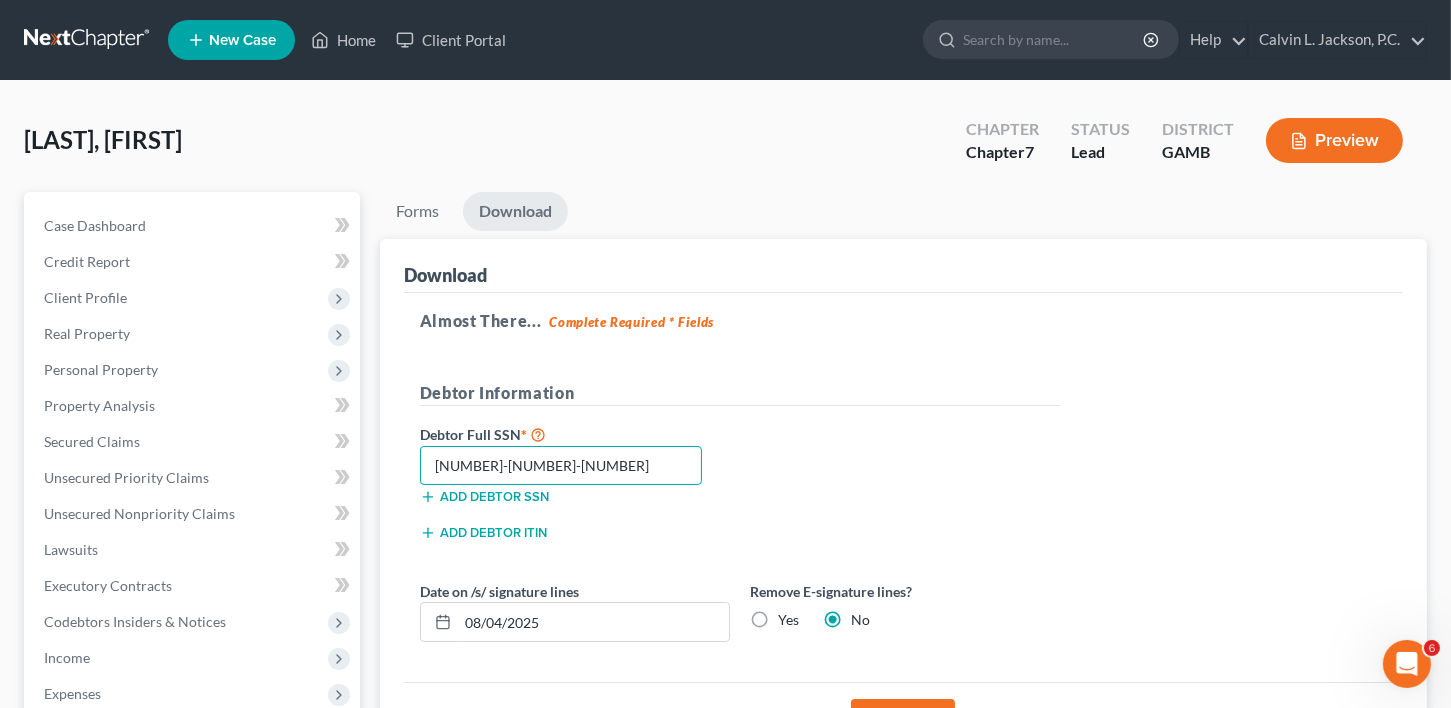 type on "[NUMBER]-[NUMBER]-[NUMBER]" 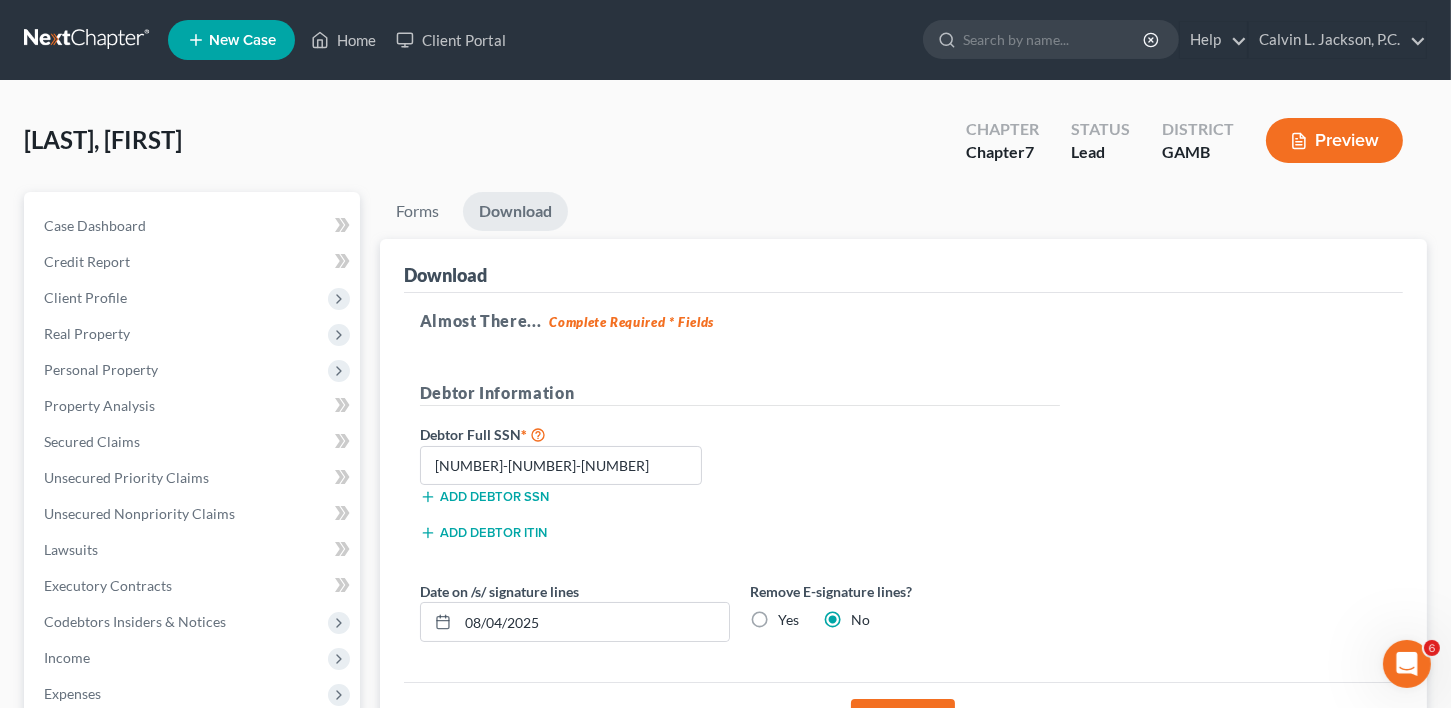 click on "Download" at bounding box center [903, 720] 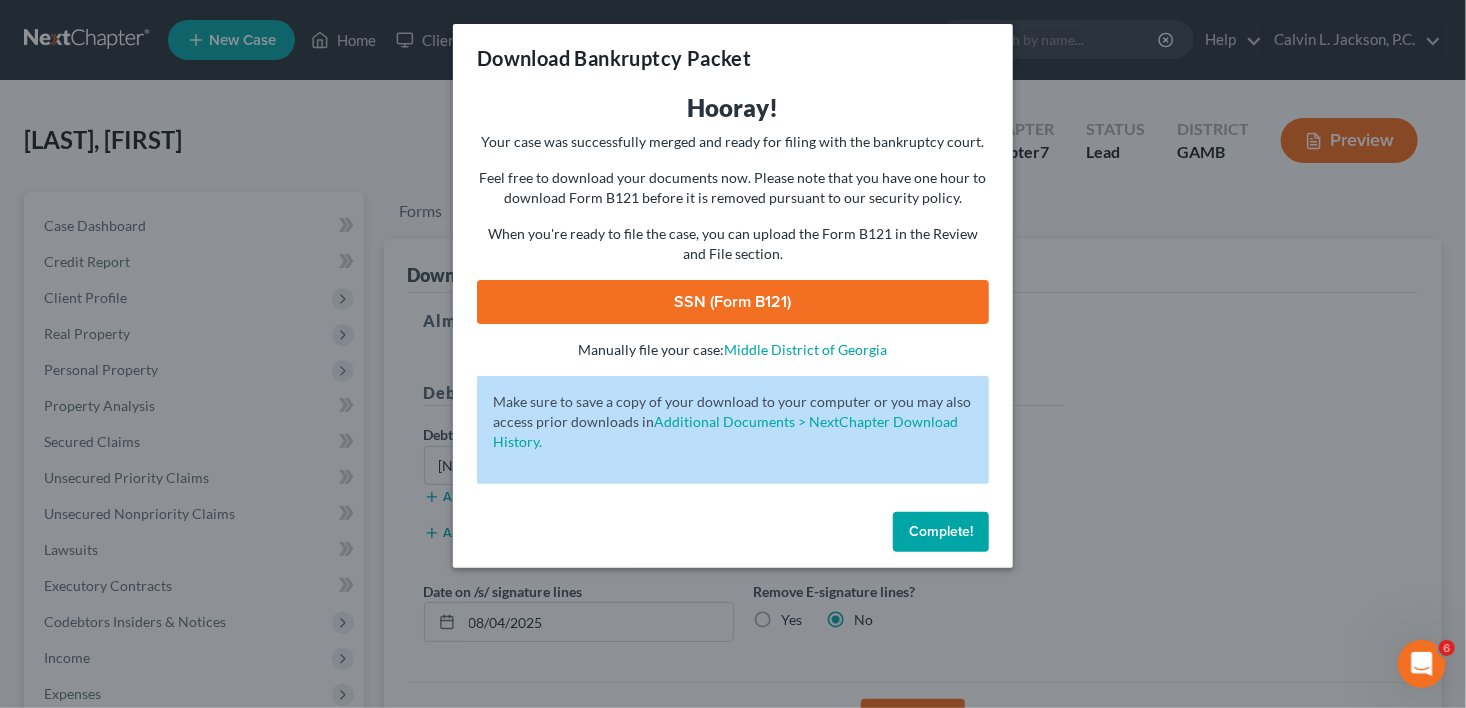 click on "SSN (Form B121)" at bounding box center [733, 302] 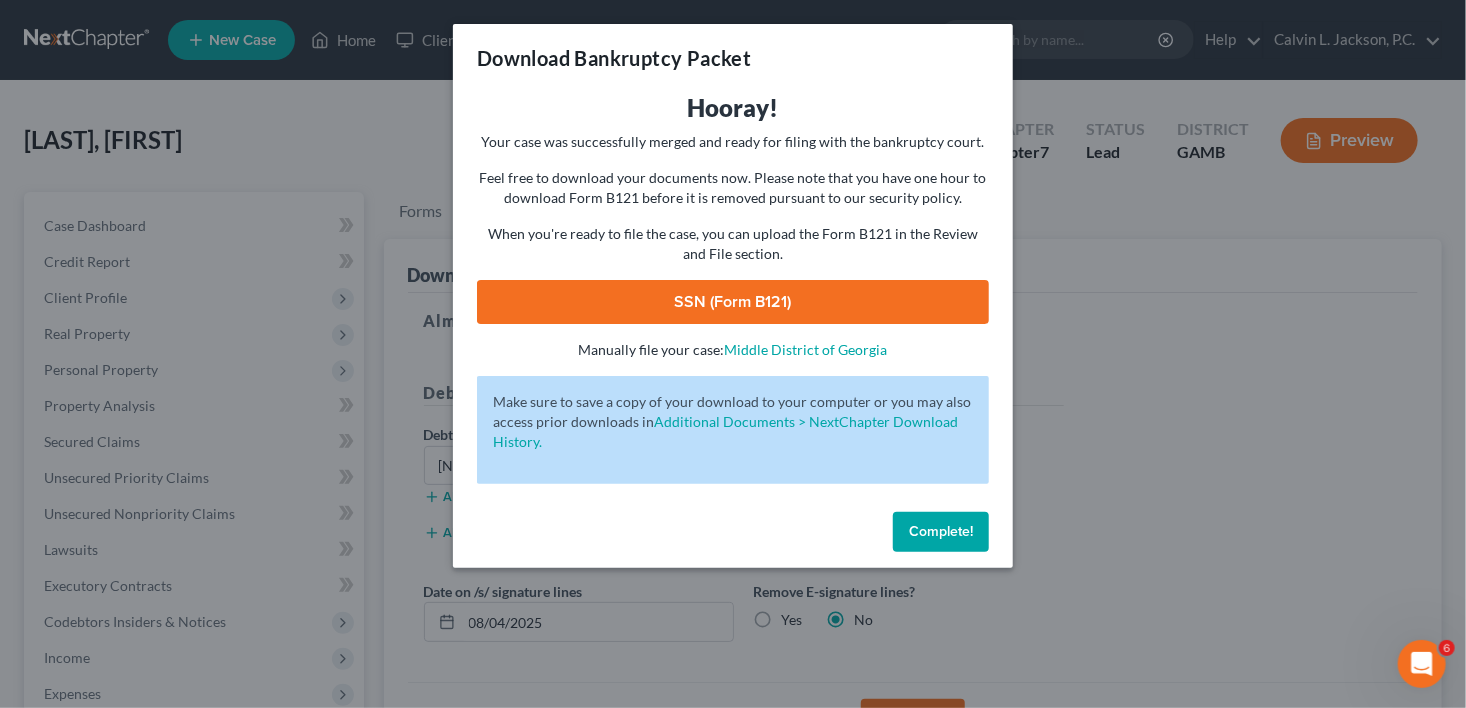 click on "Complete!" at bounding box center [941, 532] 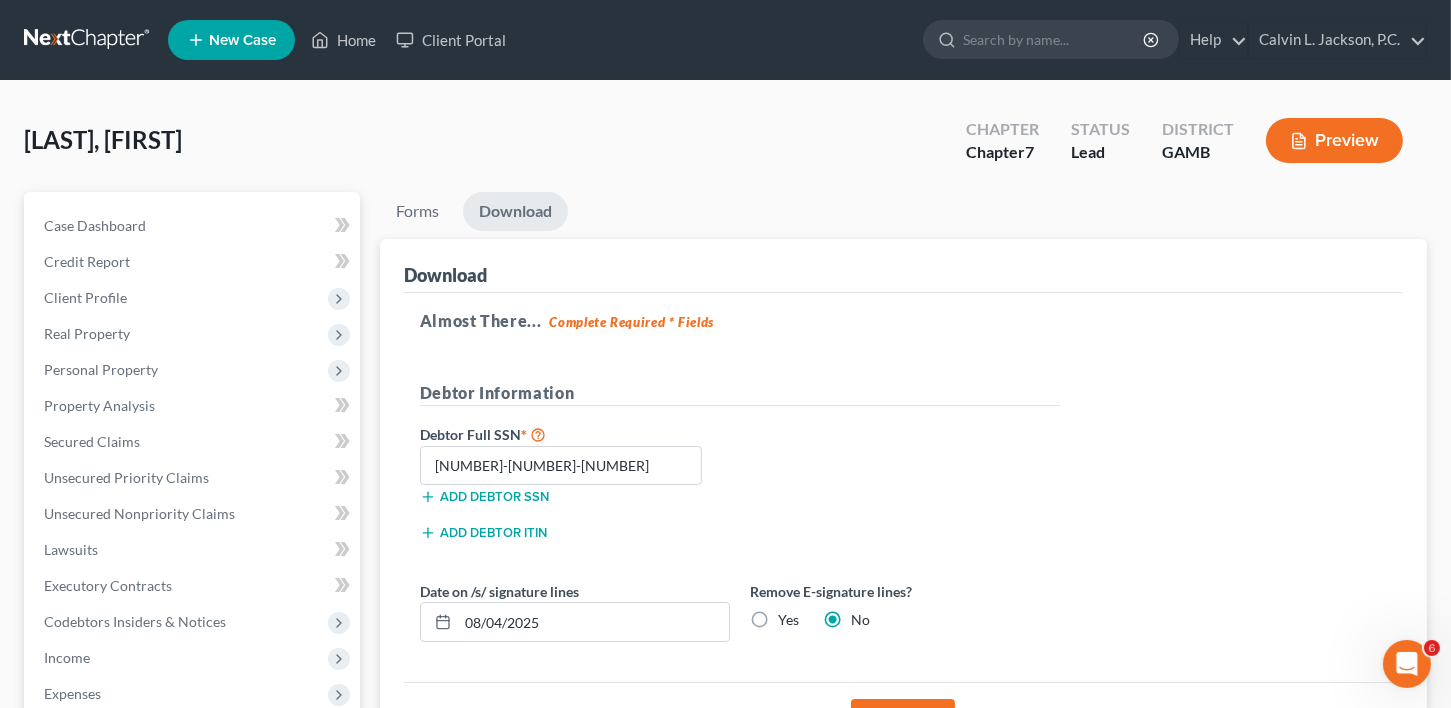 click on "New Case" at bounding box center [242, 40] 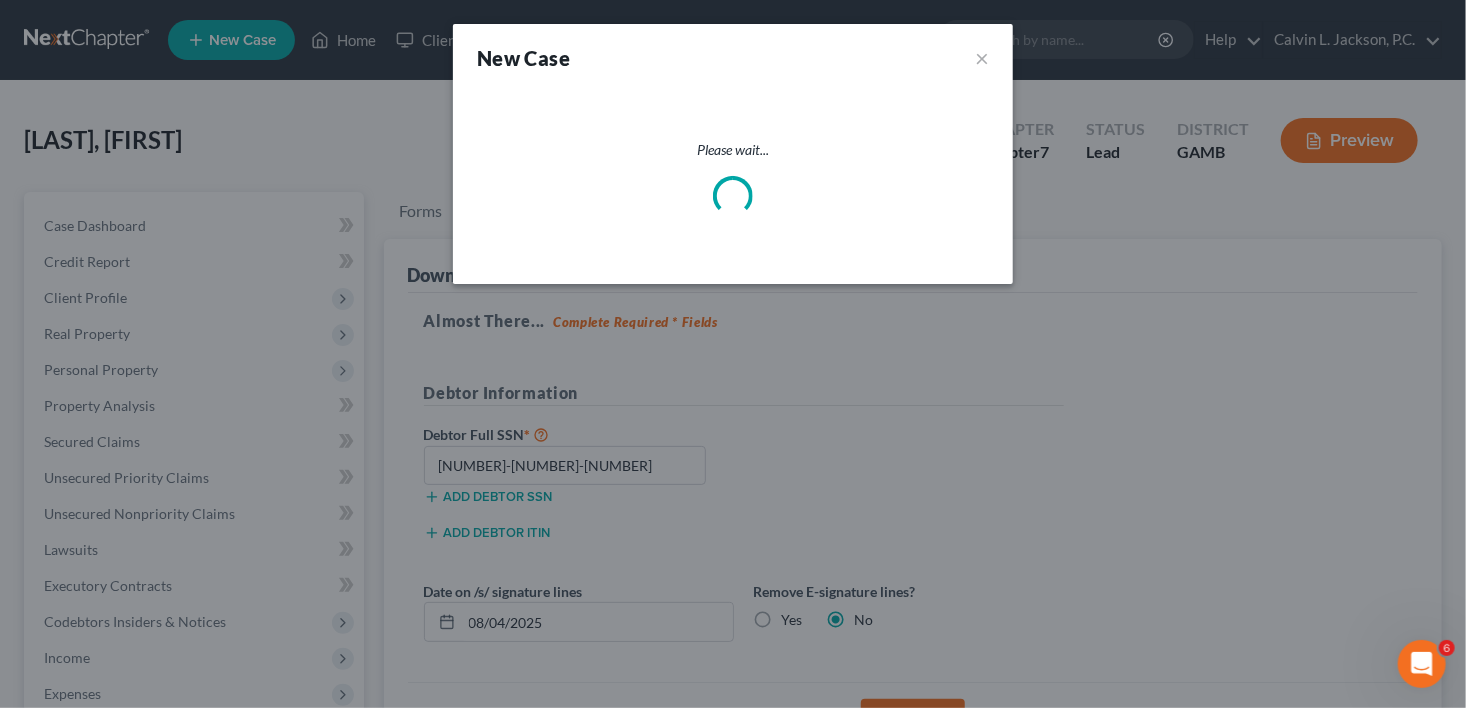 select on "18" 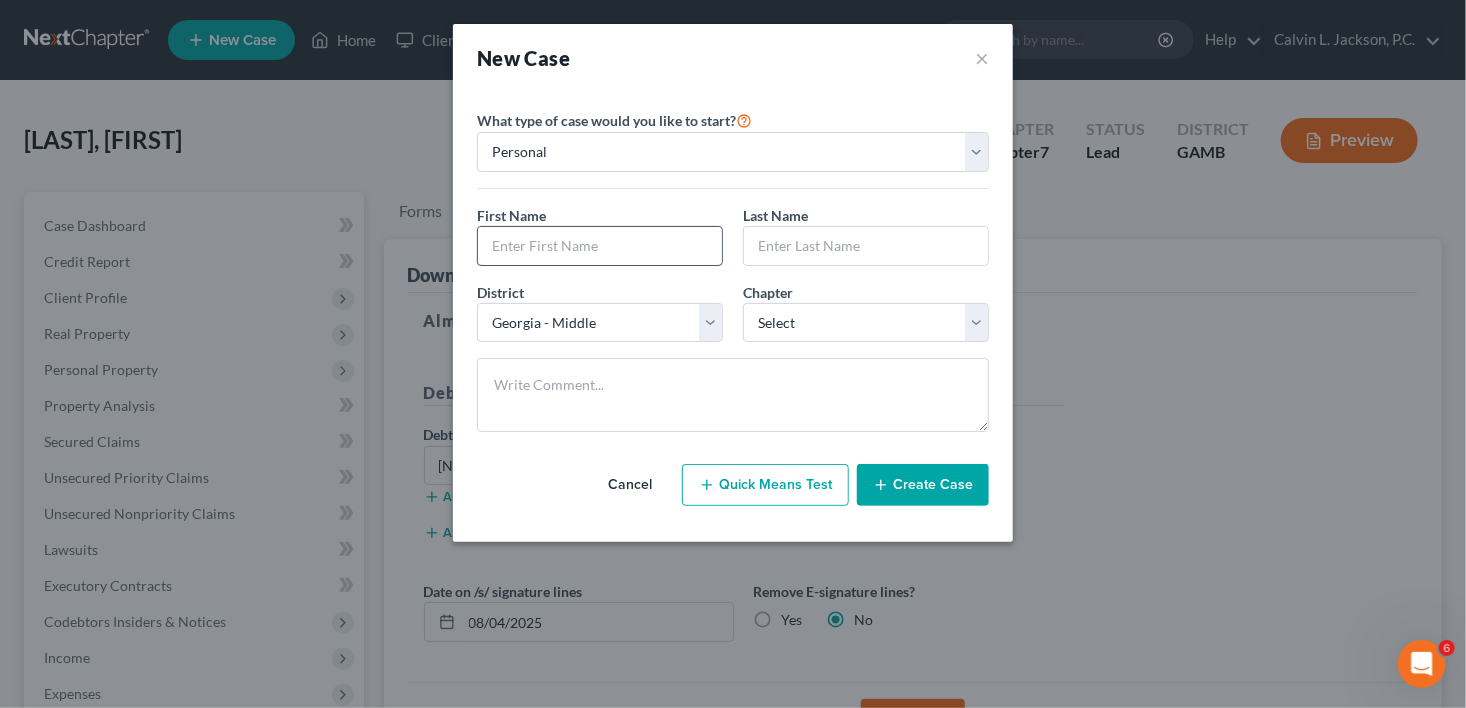 click at bounding box center [600, 246] 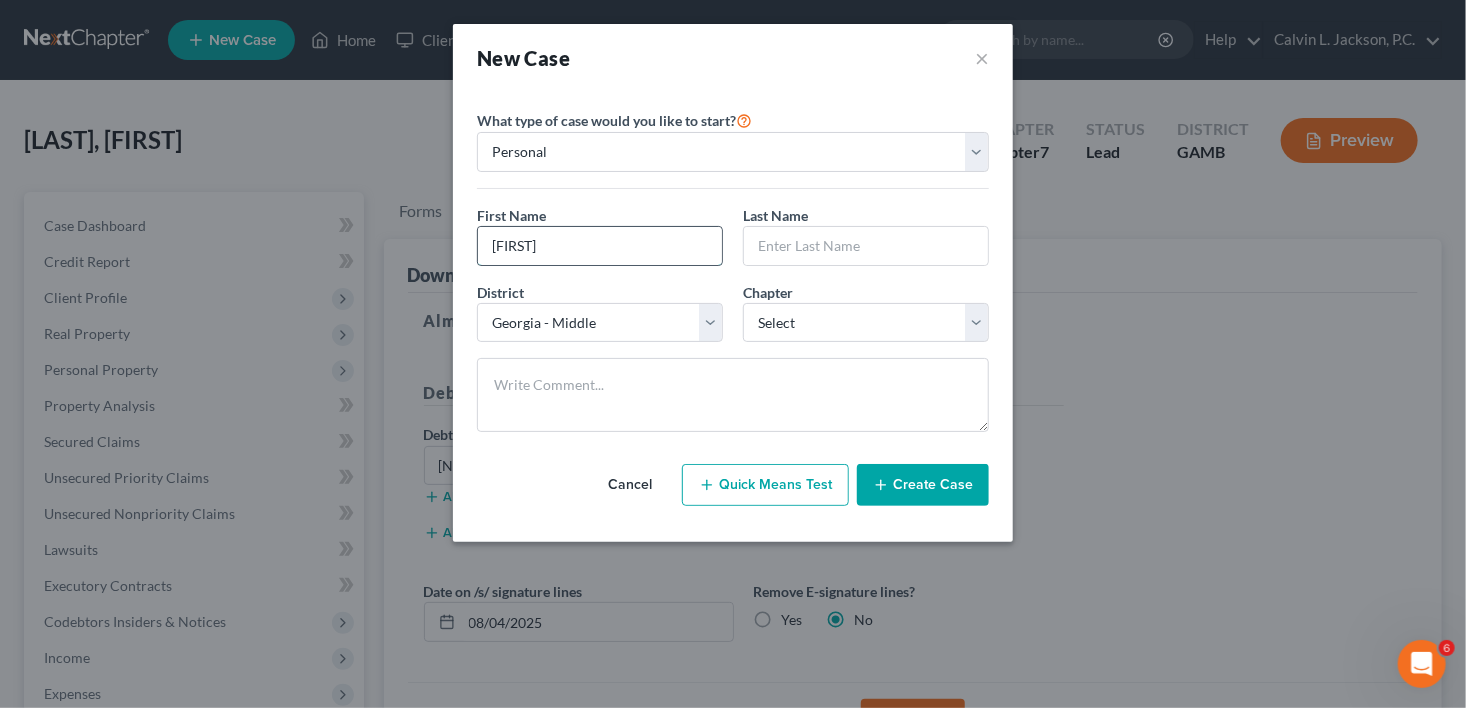 type on "[FIRST]" 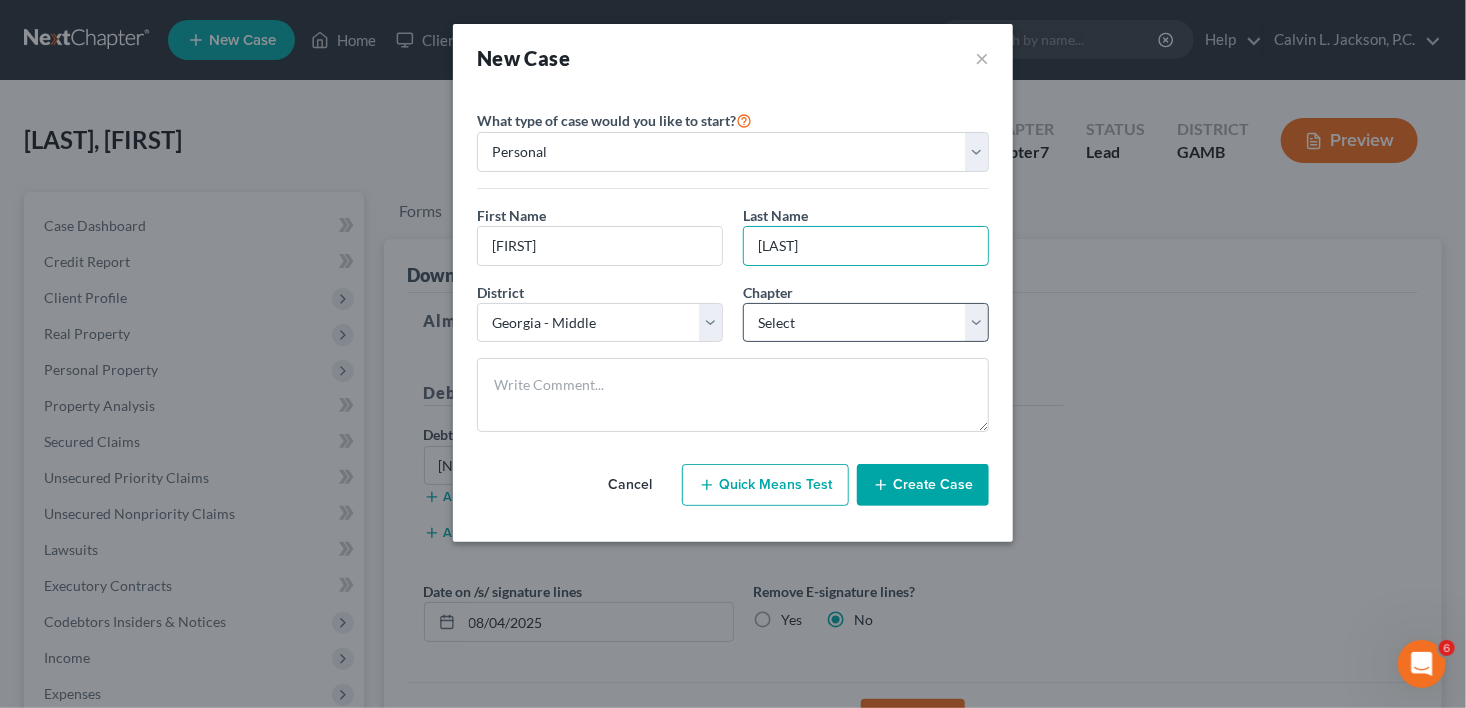 type on "[LAST]" 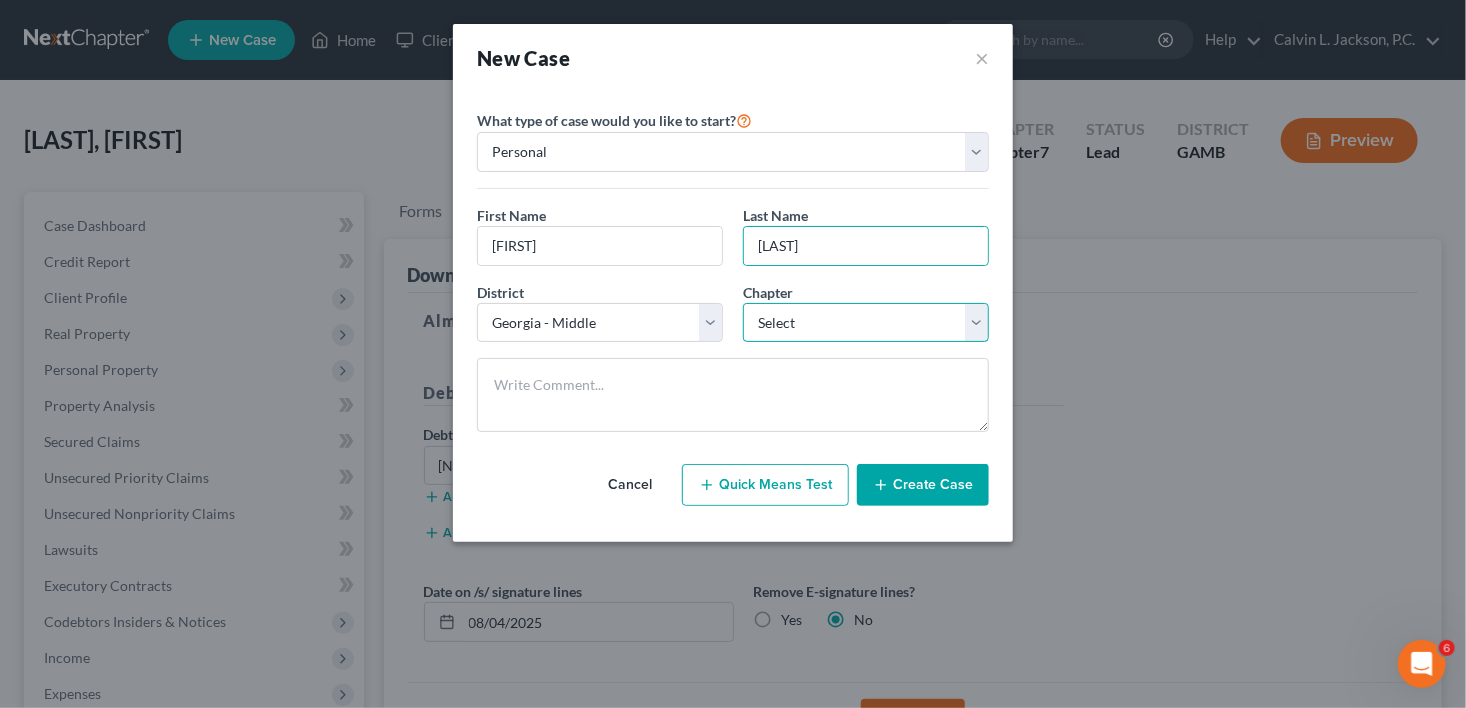 click on "Select 7 11 12 13" at bounding box center (866, 323) 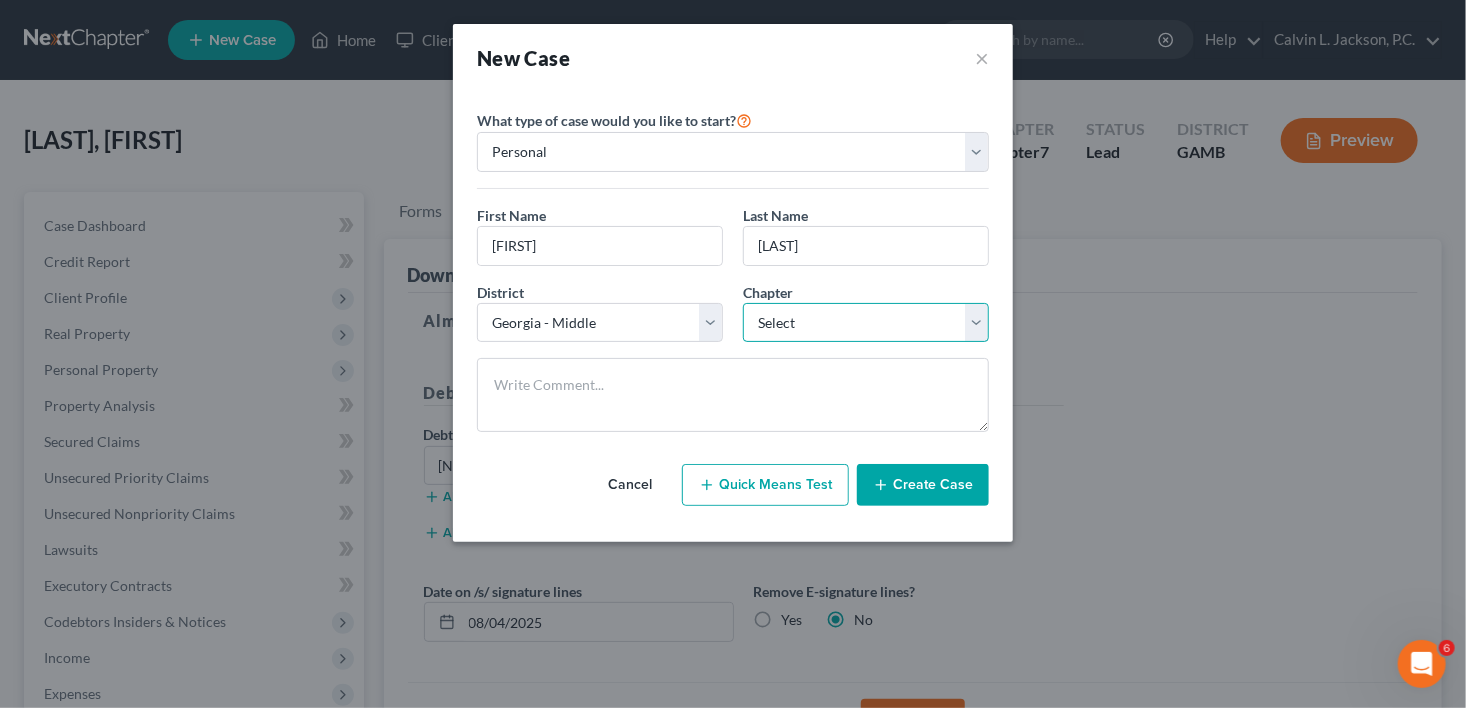 select on "0" 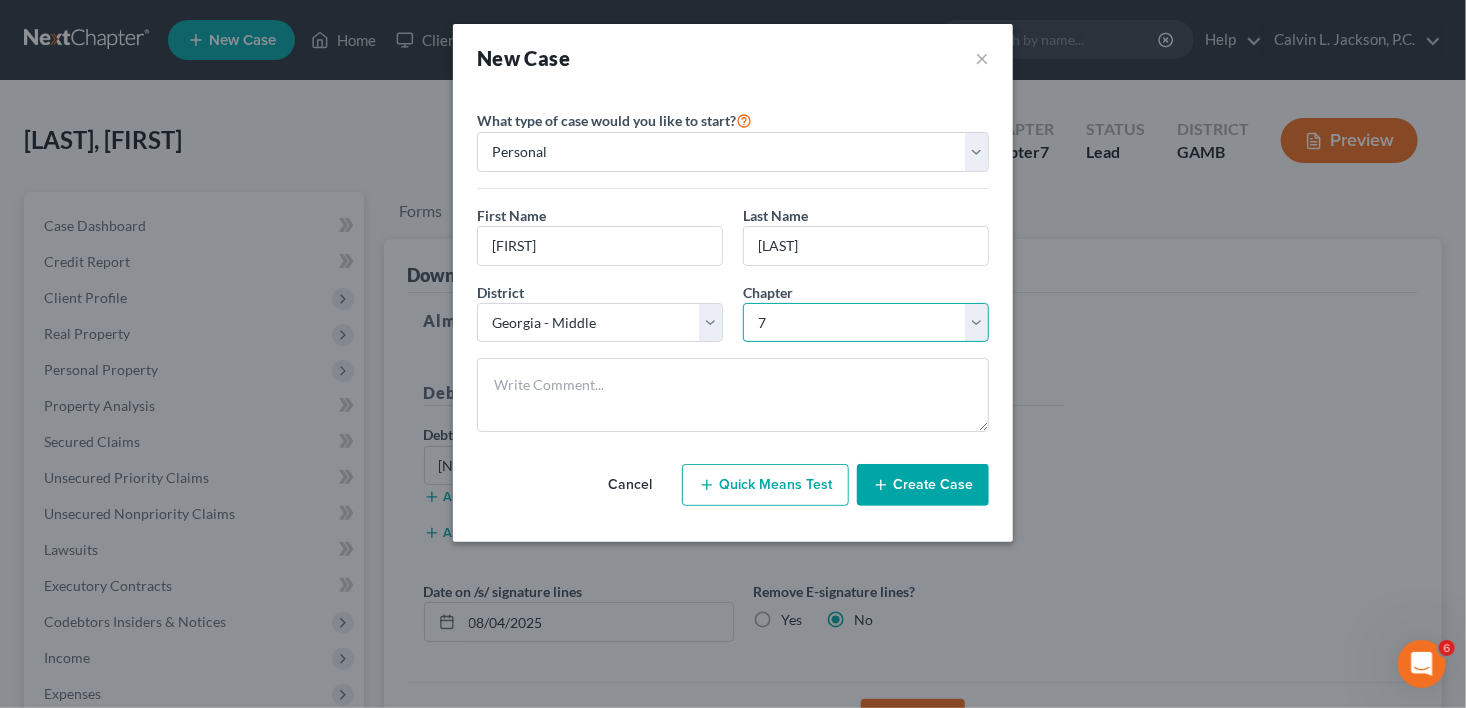 click on "Select 7 11 12 13" at bounding box center [866, 323] 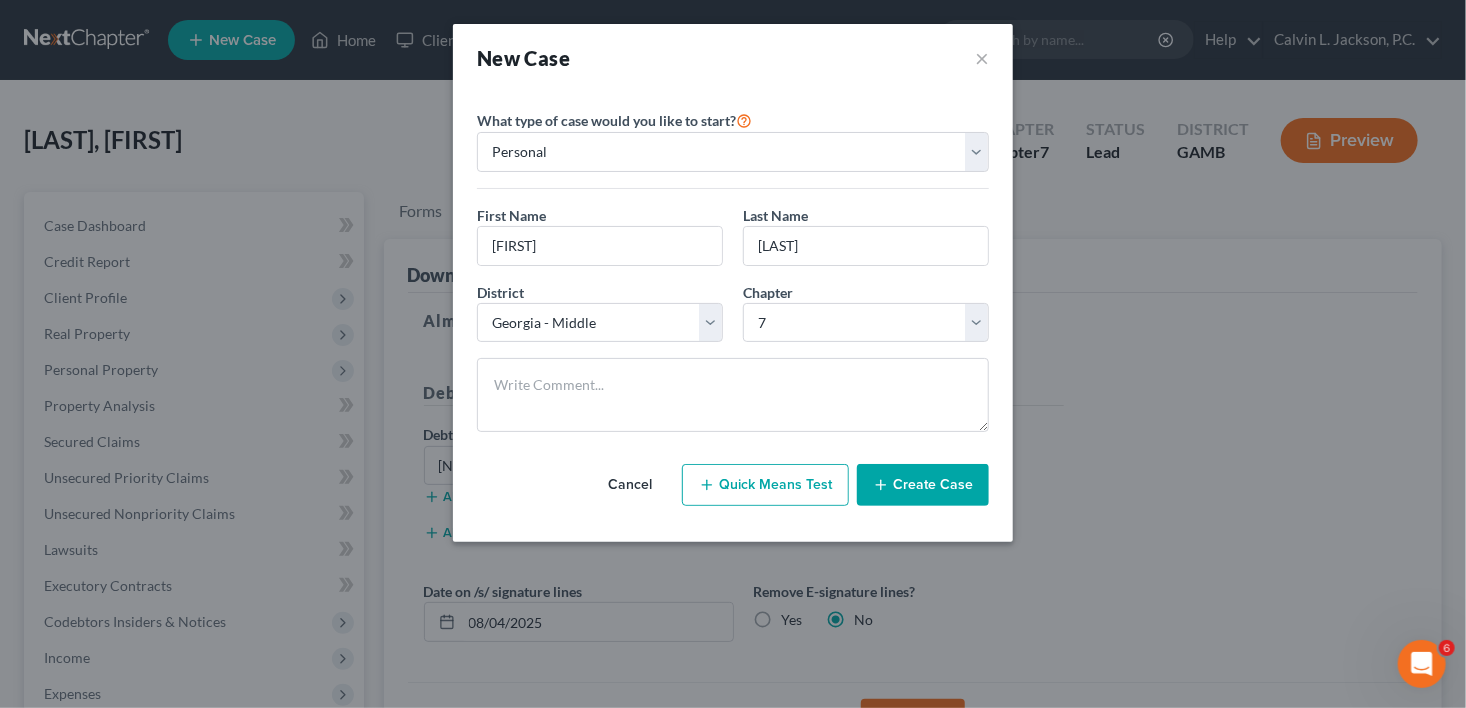 click on "Create Case" at bounding box center (923, 485) 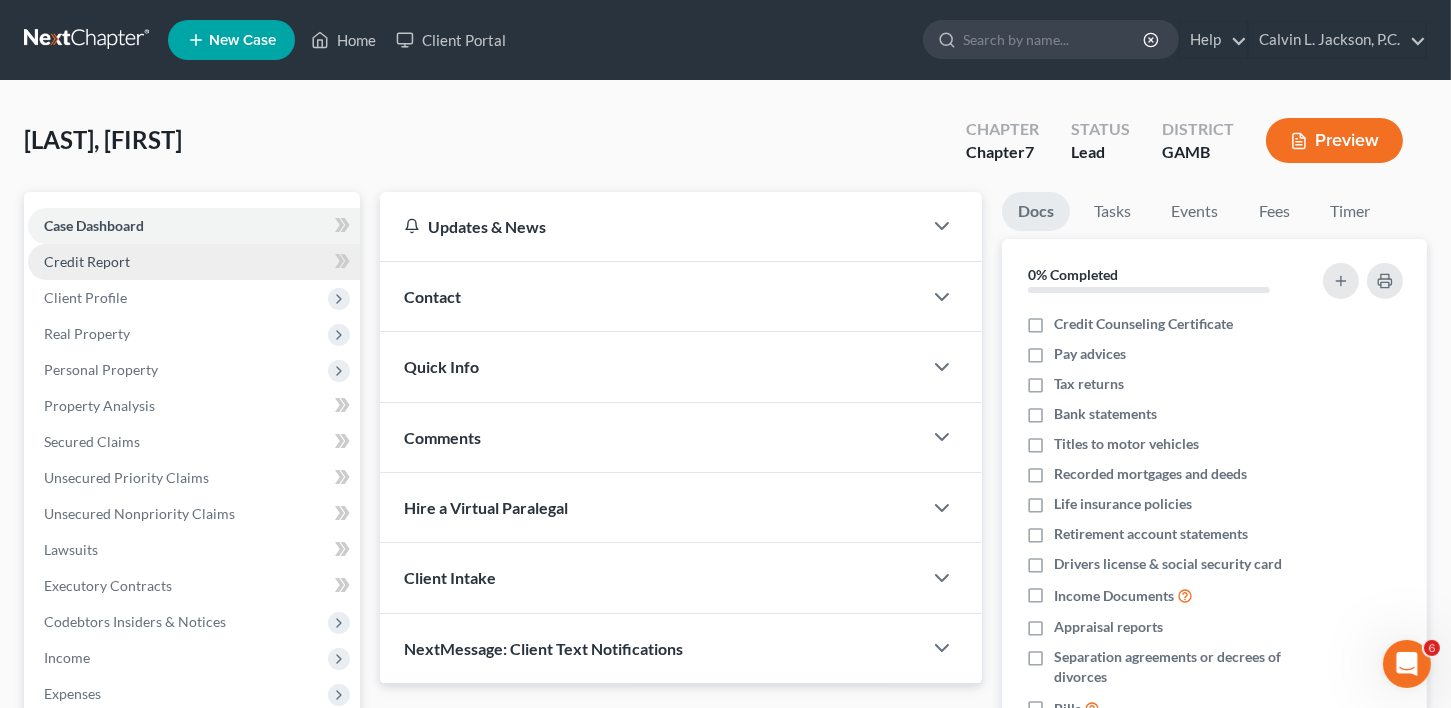 click on "Credit Report" at bounding box center (87, 261) 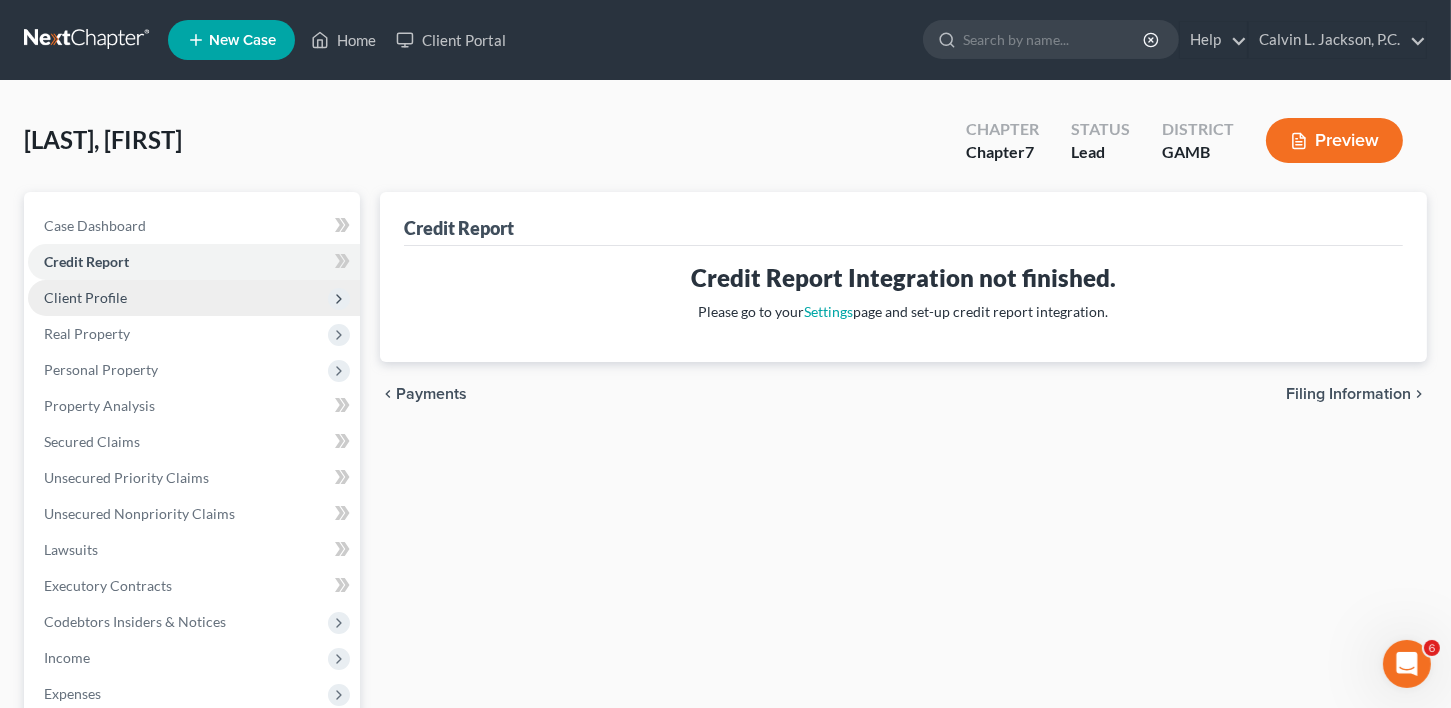 click on "Client Profile" at bounding box center [85, 297] 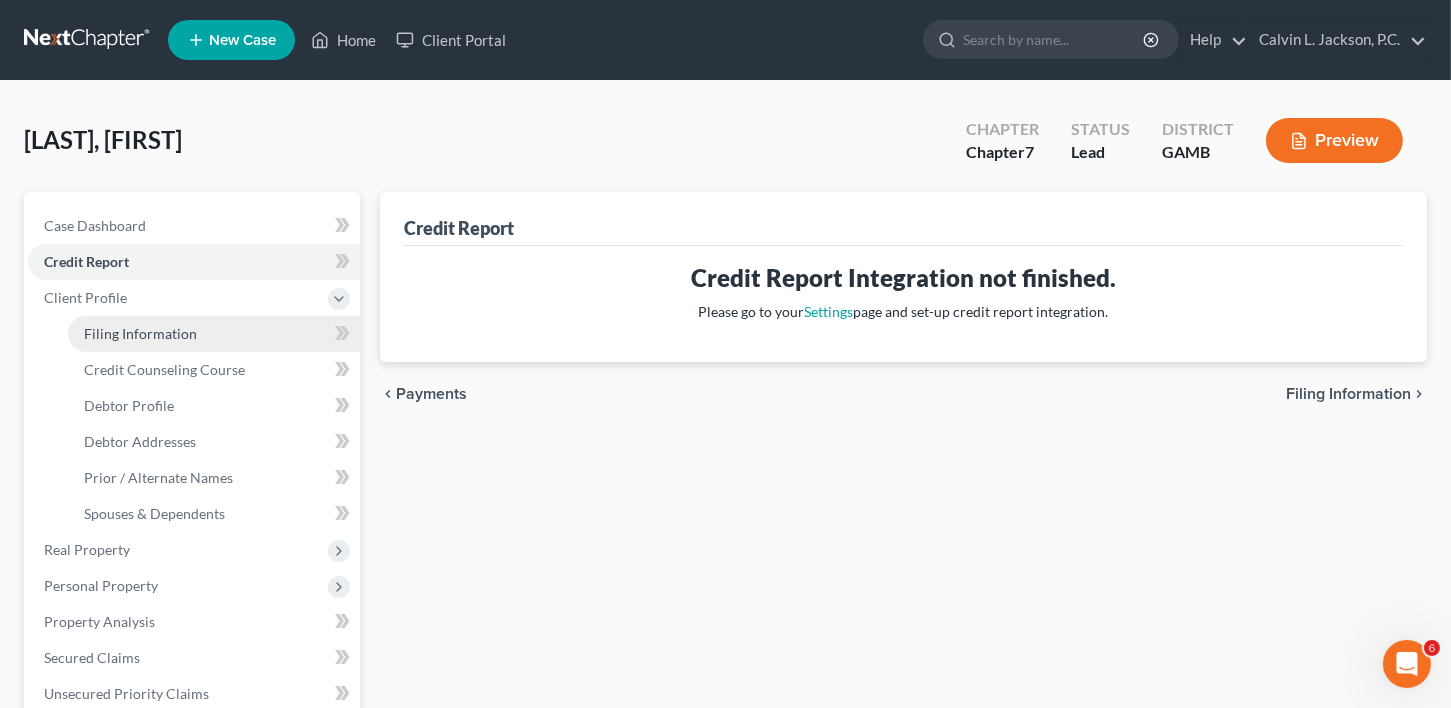 click on "Filing Information" at bounding box center [140, 333] 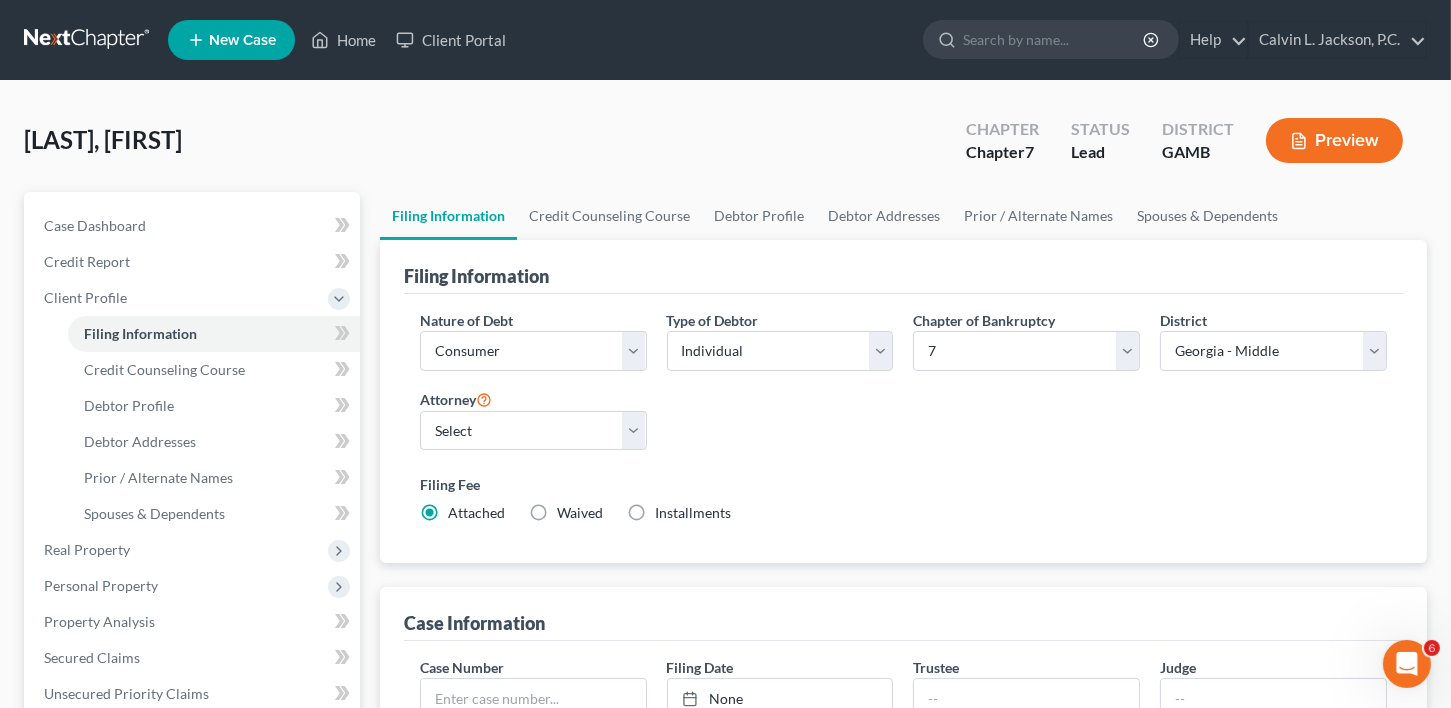 click on "Installments Installments" at bounding box center (693, 513) 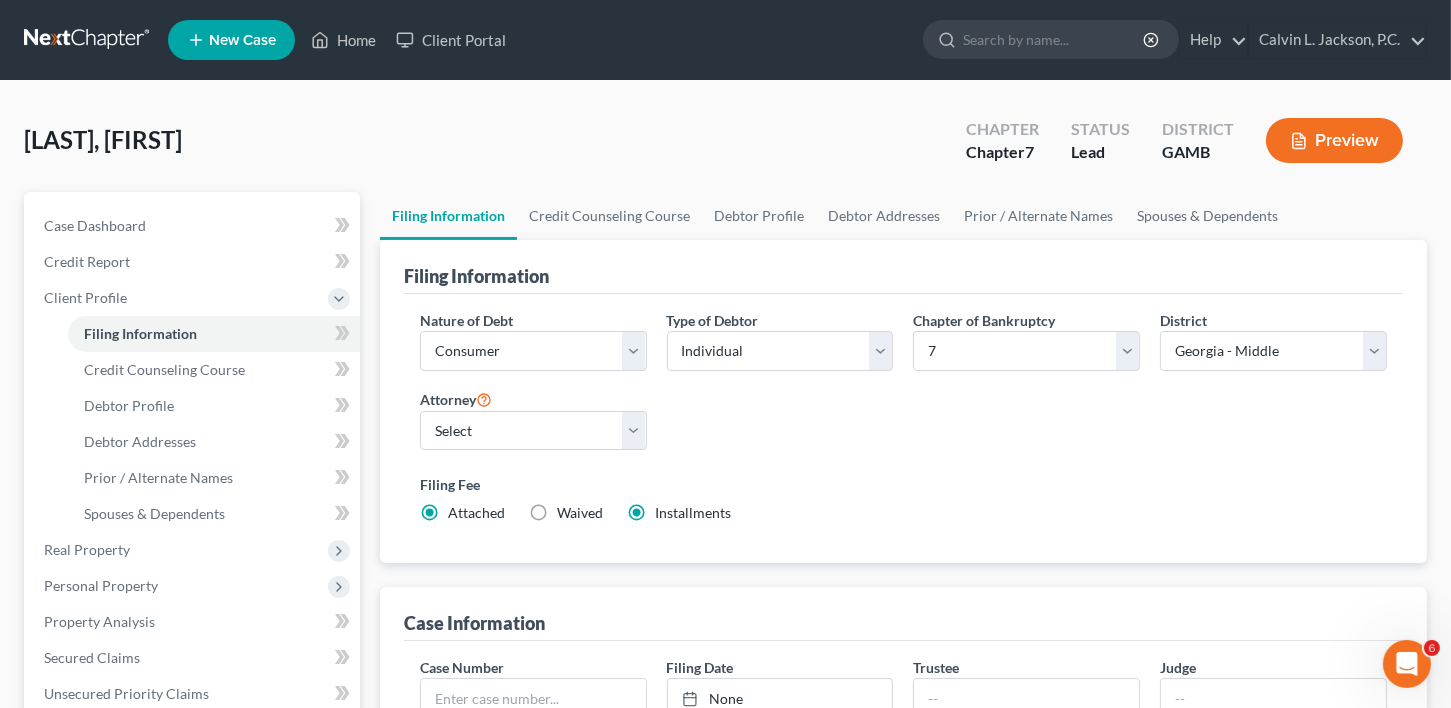 radio on "false" 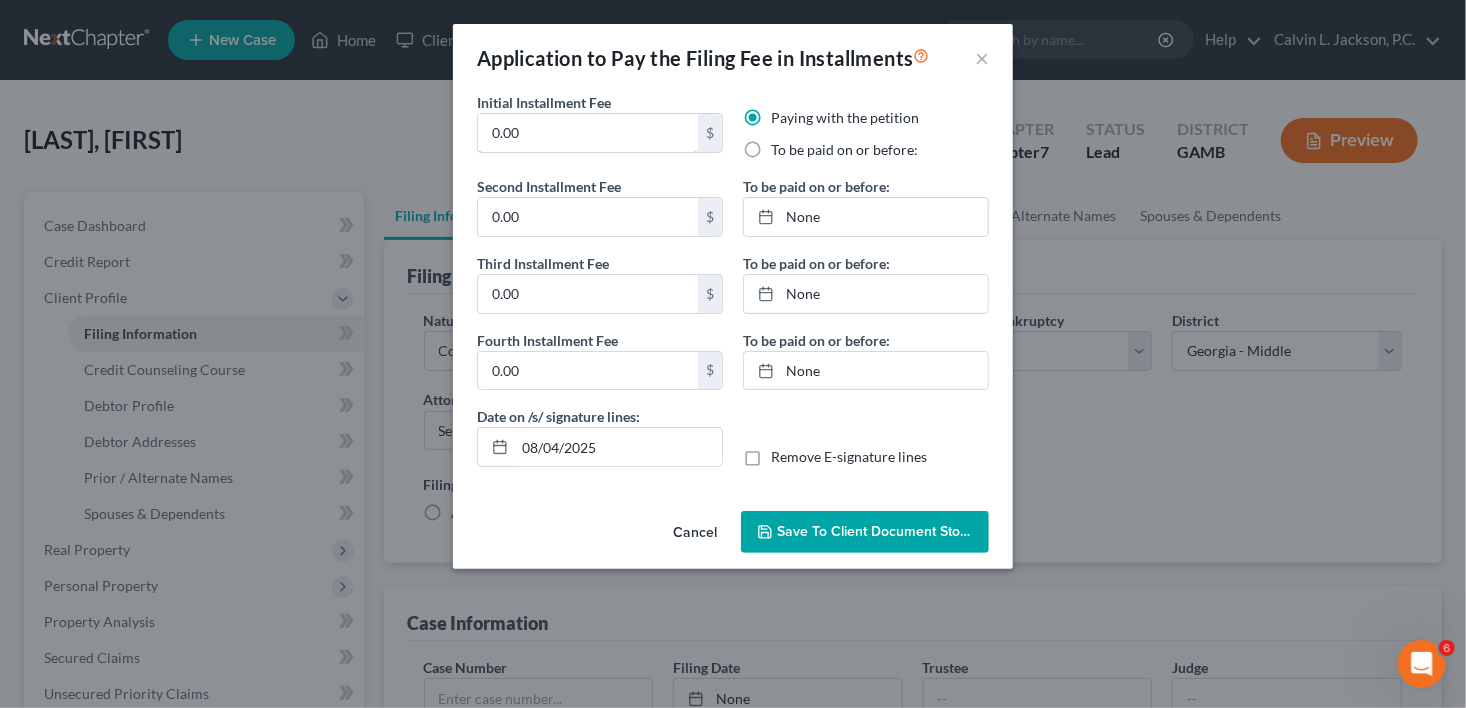 drag, startPoint x: 583, startPoint y: 143, endPoint x: 406, endPoint y: 141, distance: 177.01129 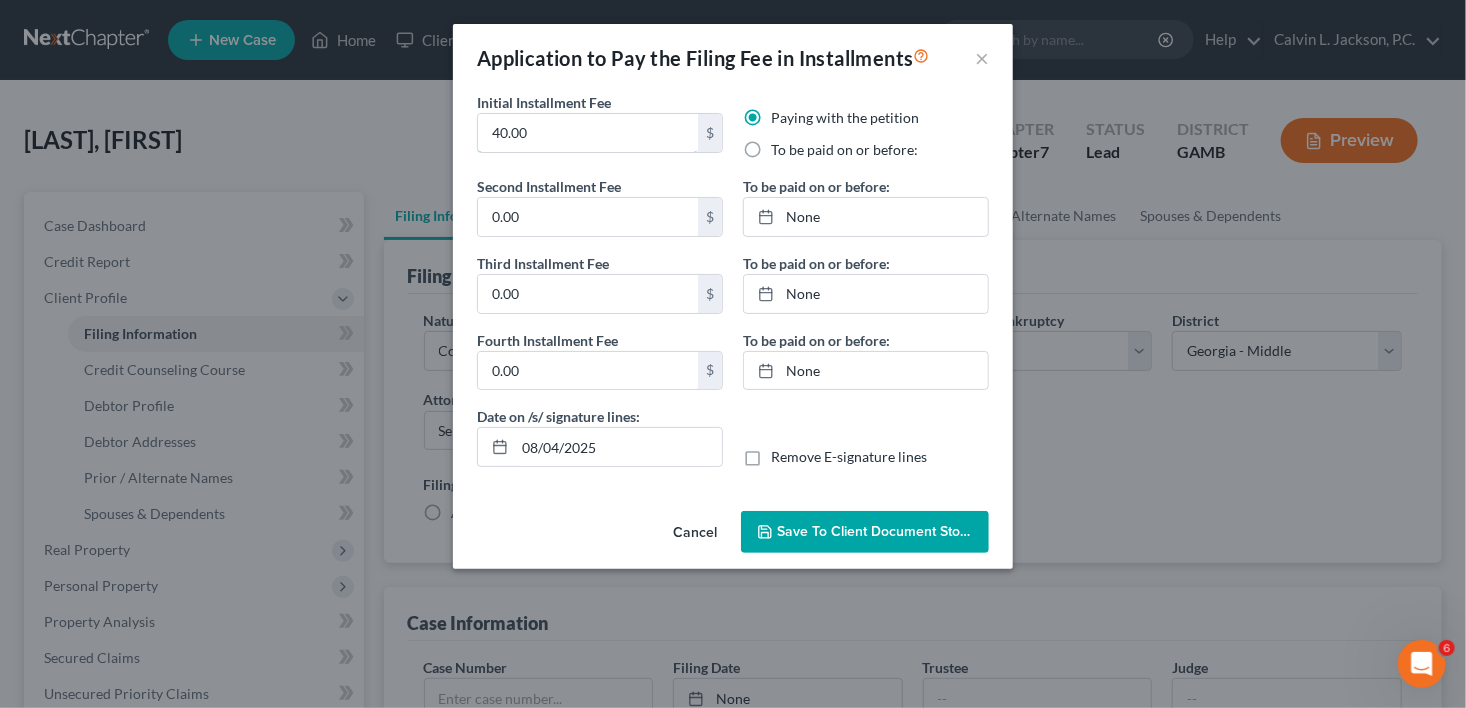 type on "40.00" 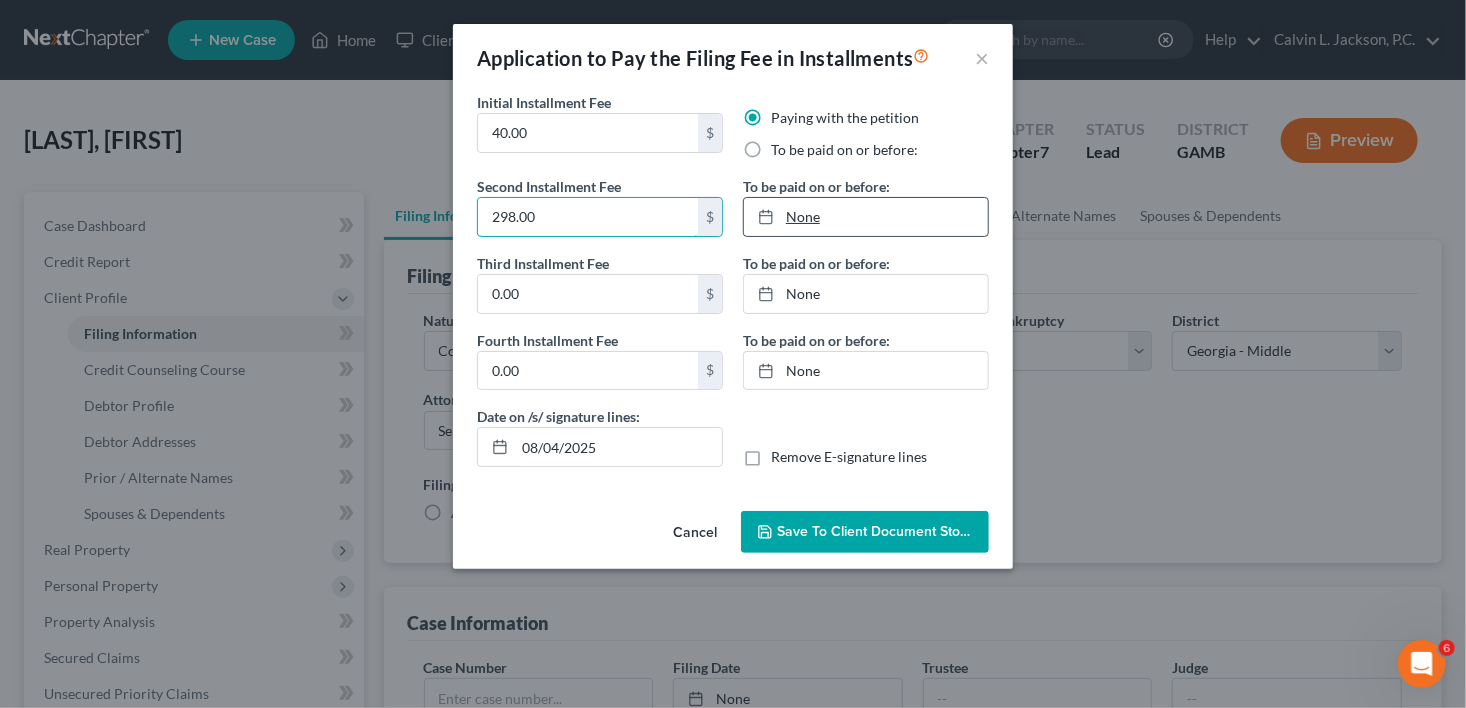 type on "298.00" 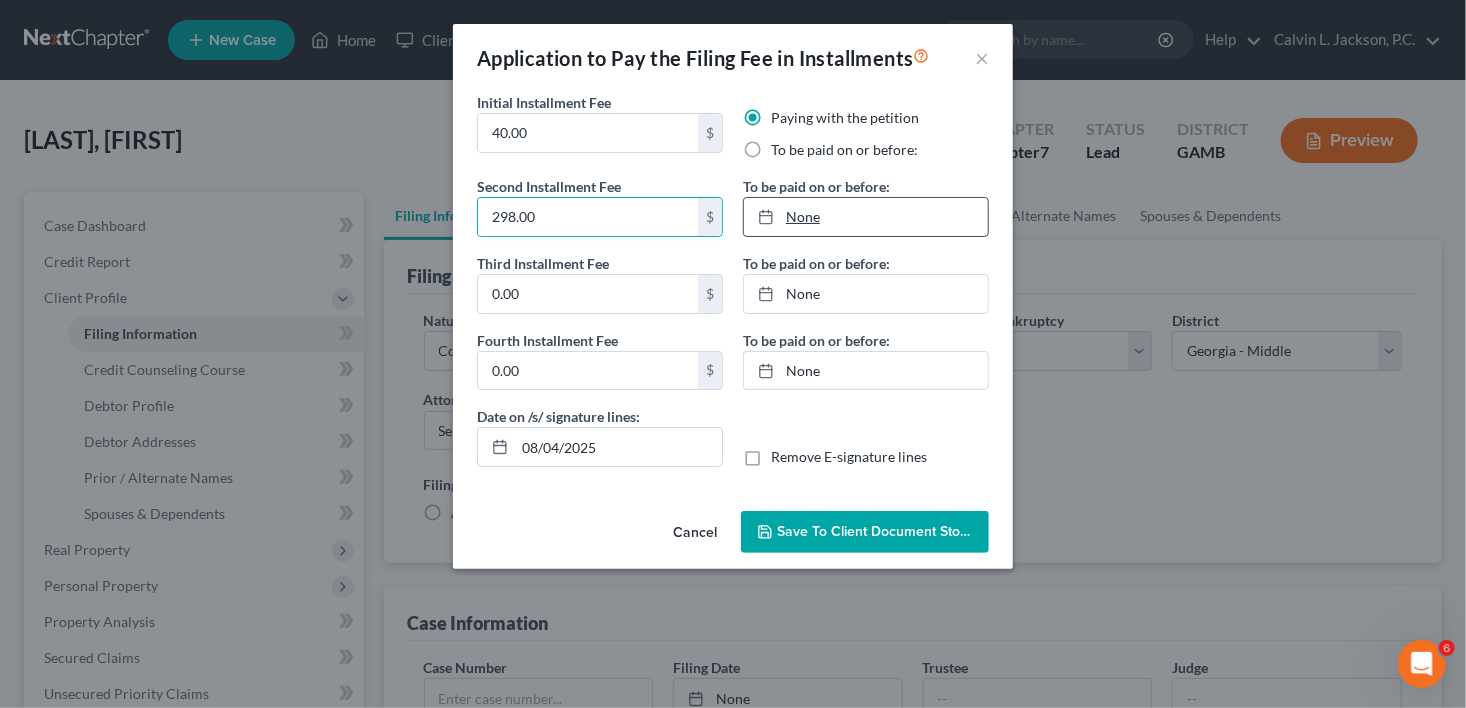 type on "8/4/2025" 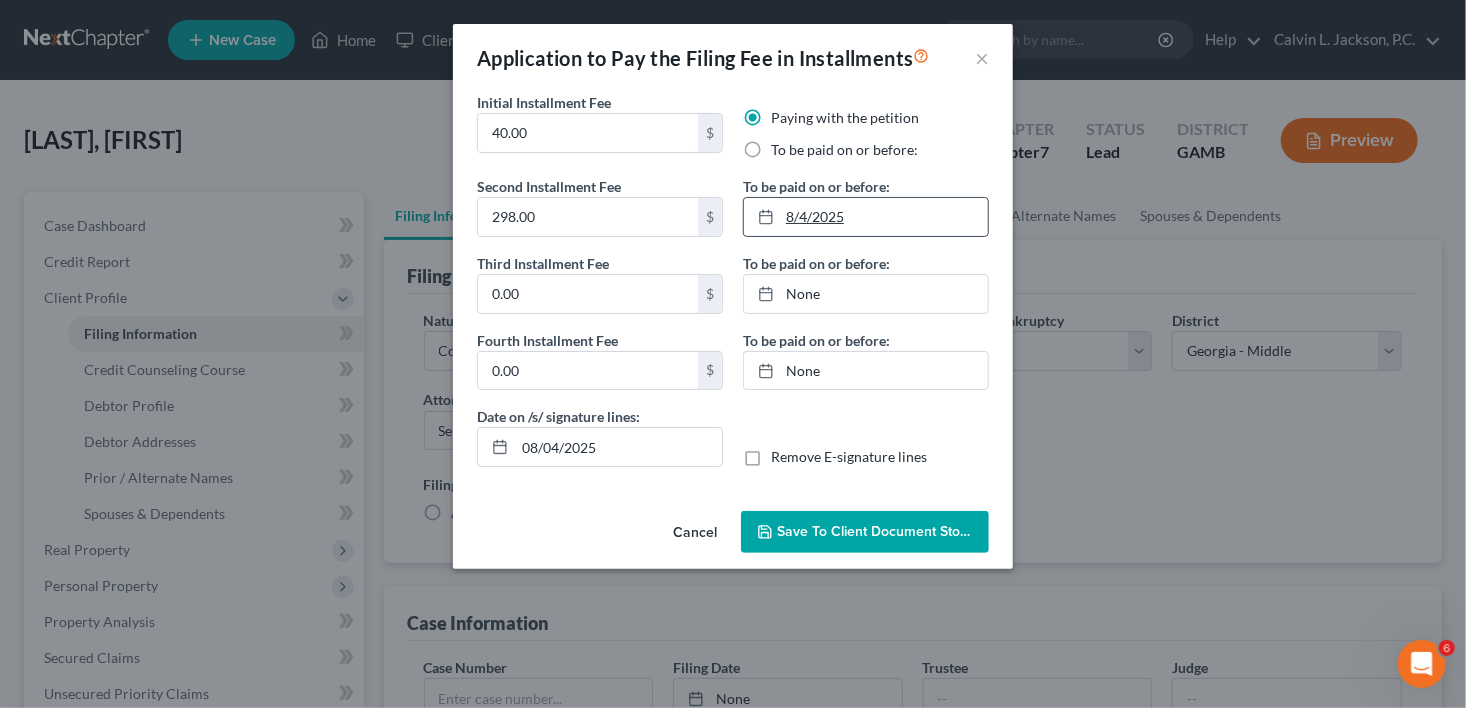 click on "8/4/2025" at bounding box center [866, 217] 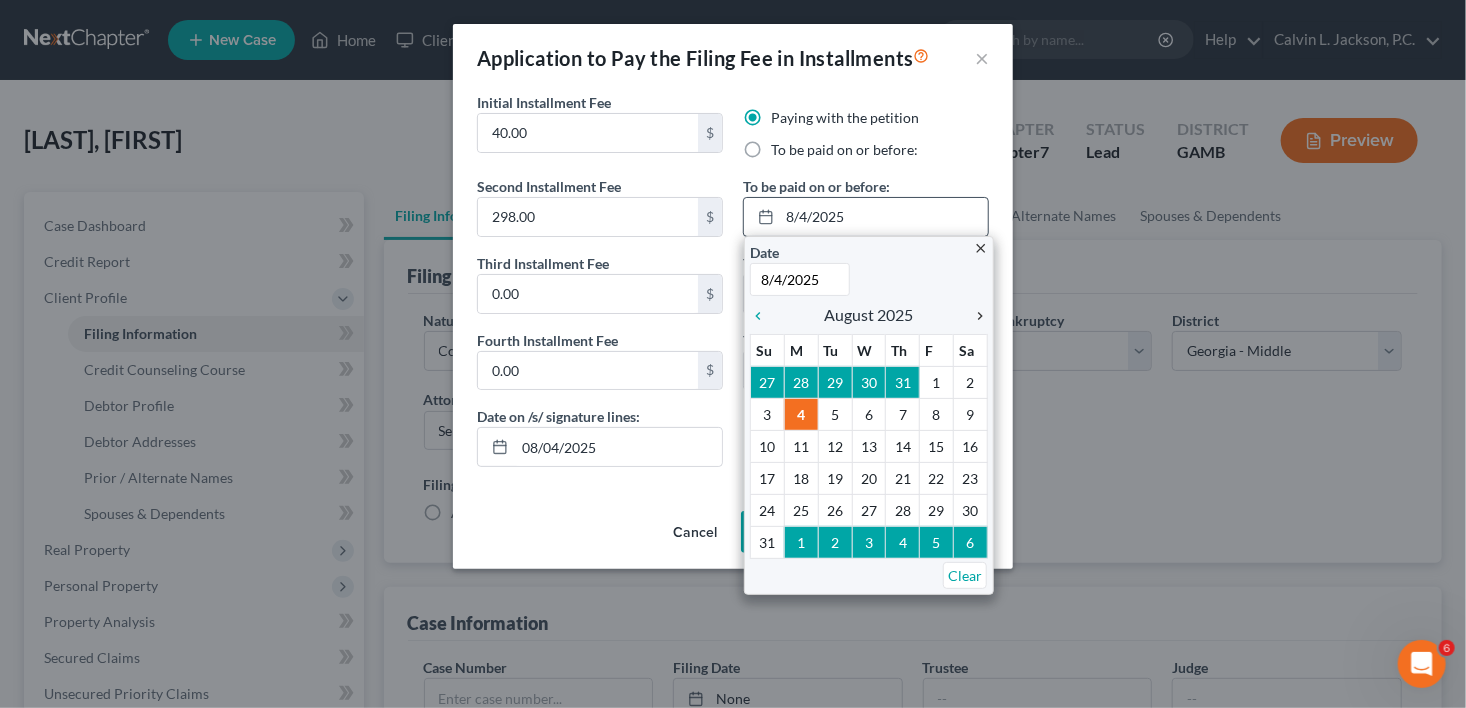 click on "chevron_right" at bounding box center [975, 316] 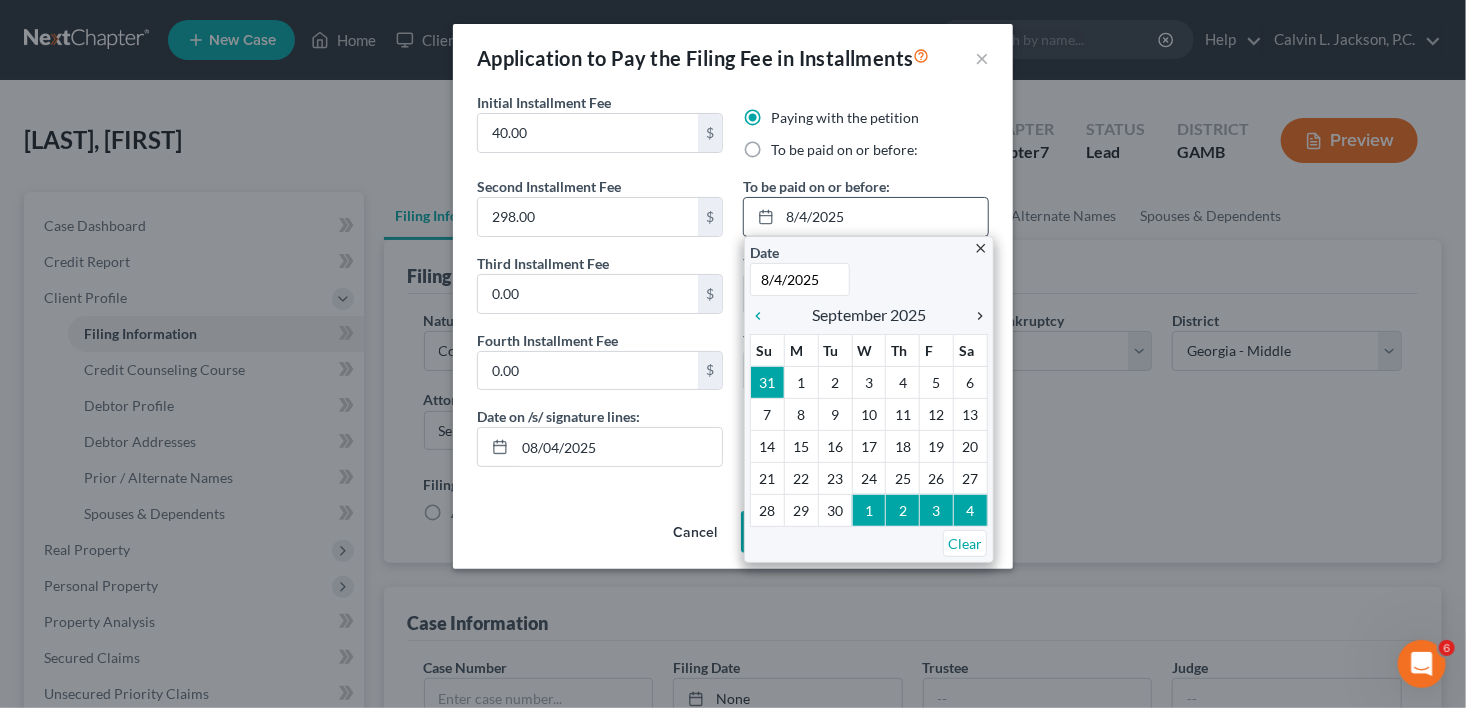 click on "chevron_right" at bounding box center (975, 316) 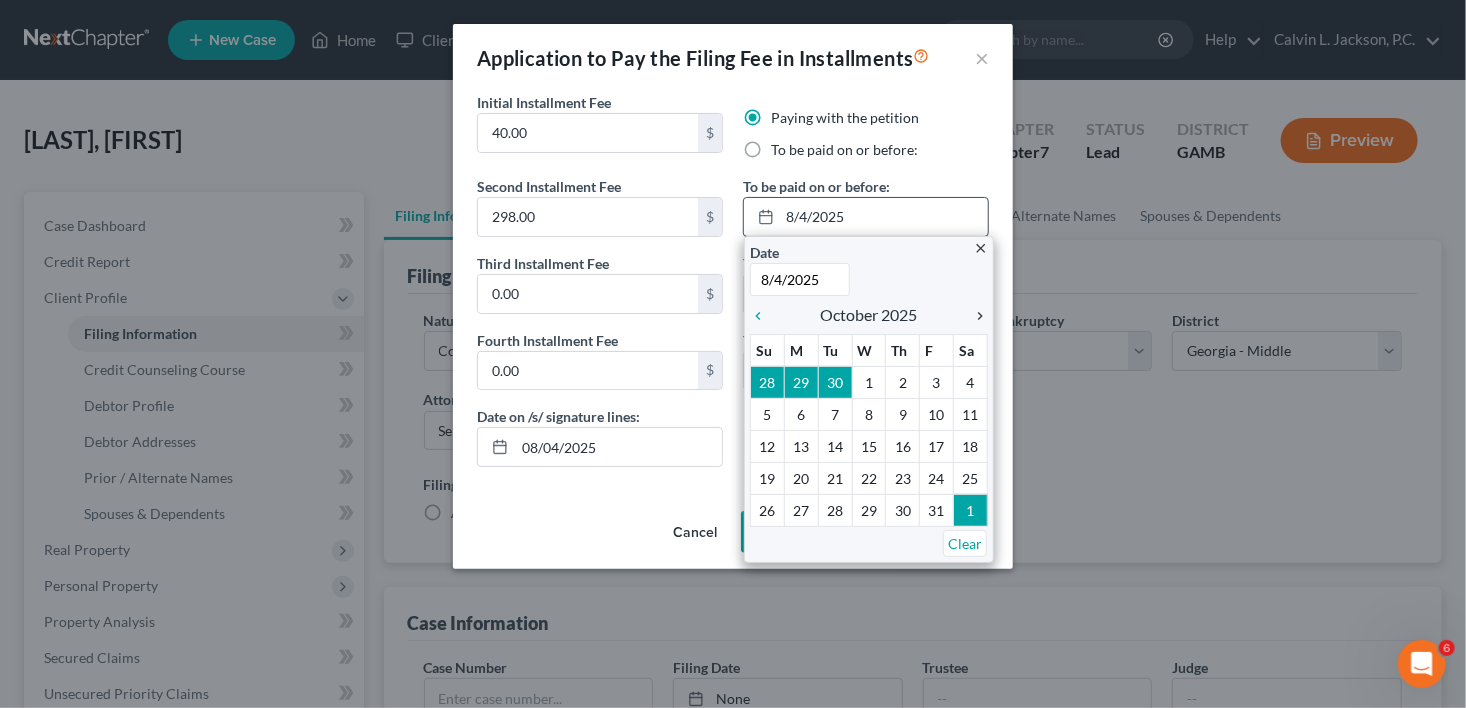 click on "chevron_right" at bounding box center (975, 316) 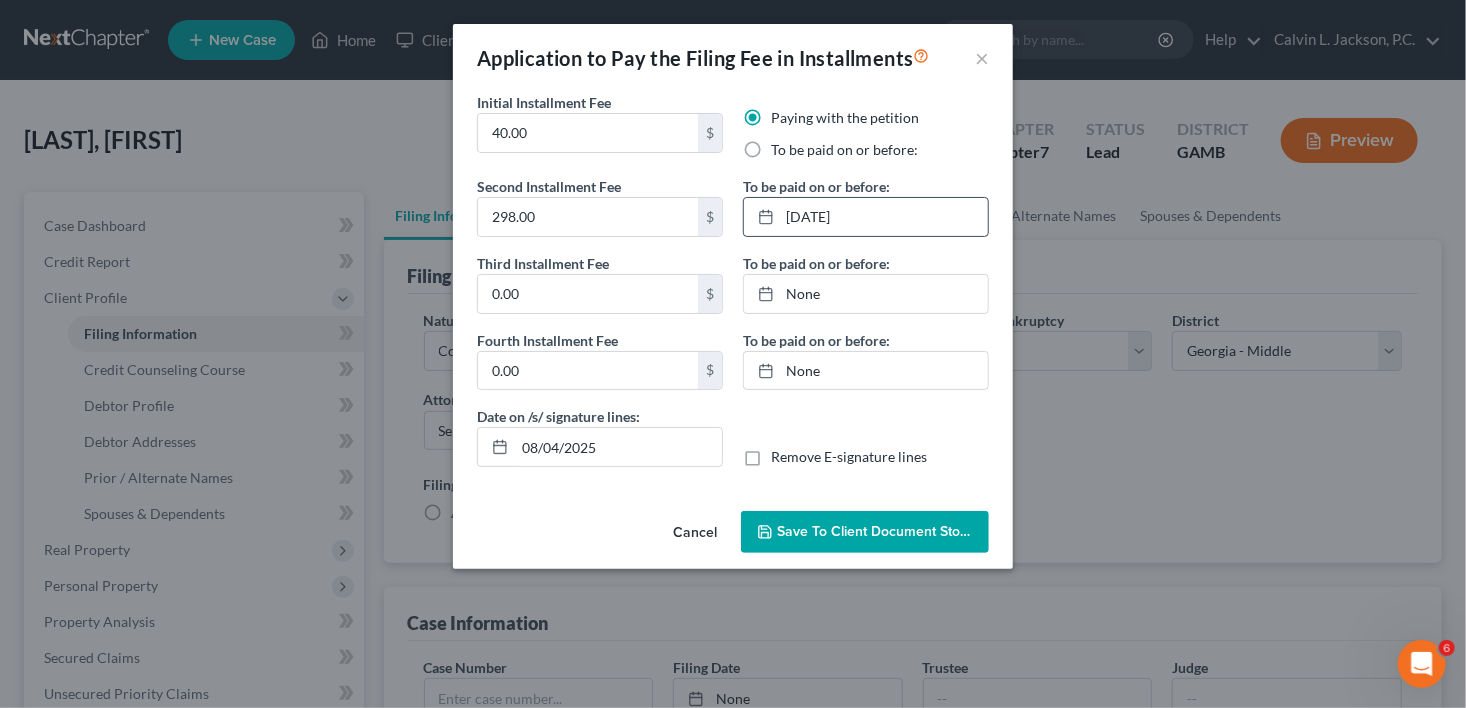 click on "Save to Client Document Storage" at bounding box center [883, 531] 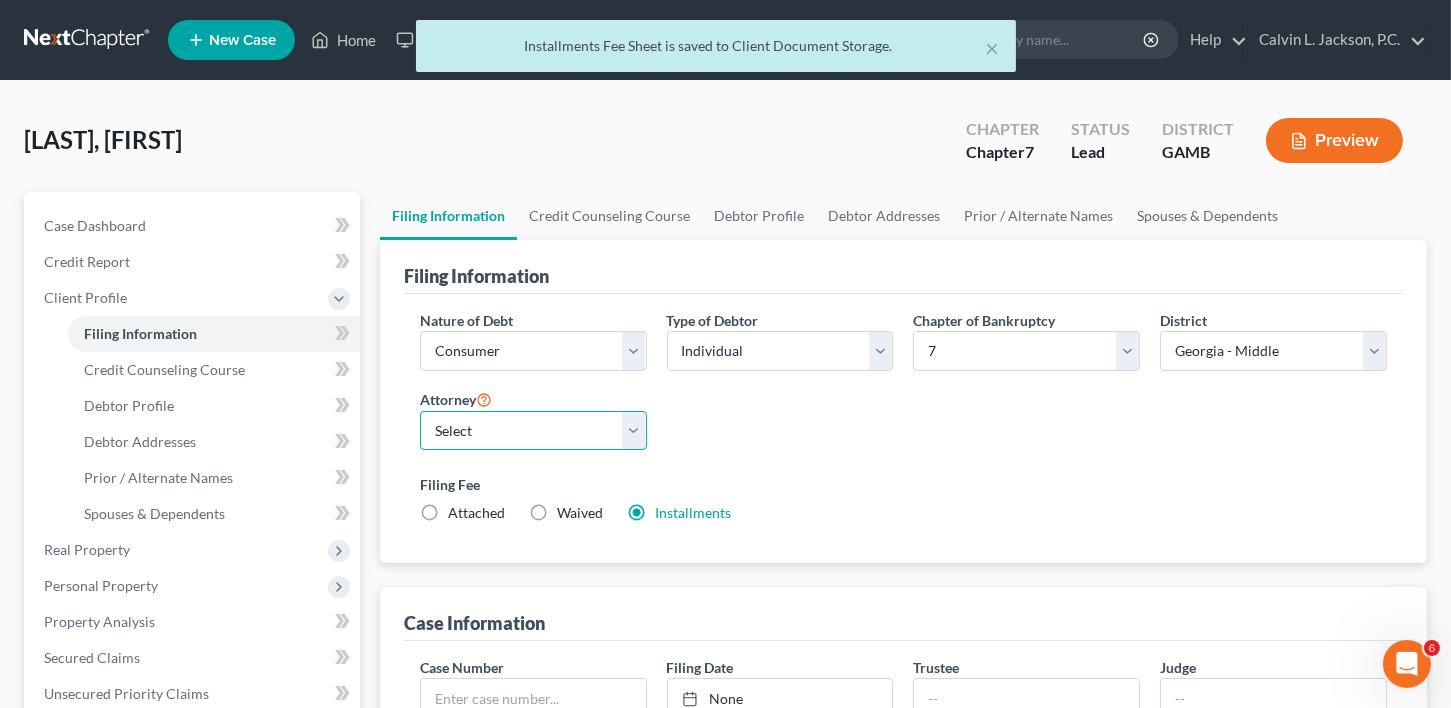 click on "[FIRST] [MIDDLE] [LAST] - GAMB" at bounding box center [533, 431] 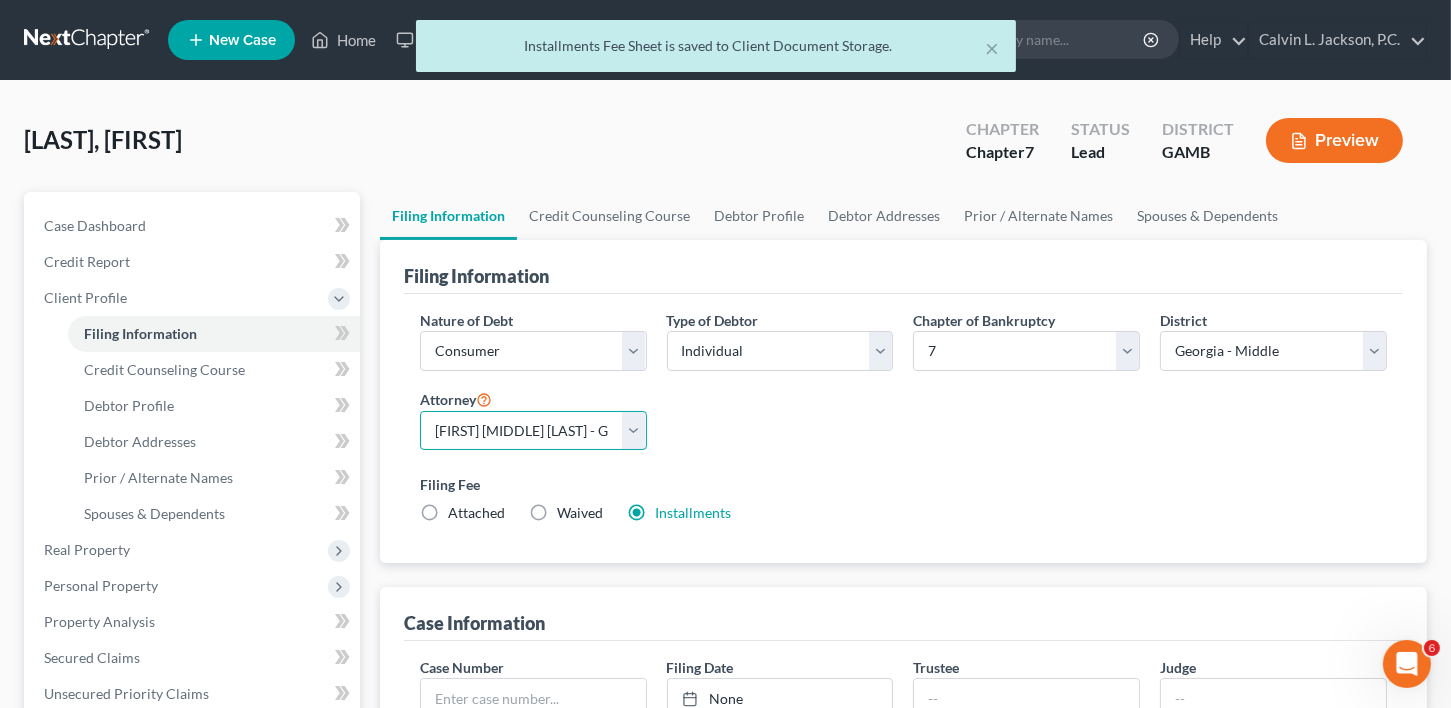 click on "[FIRST] [MIDDLE] [LAST] - GAMB" at bounding box center [533, 431] 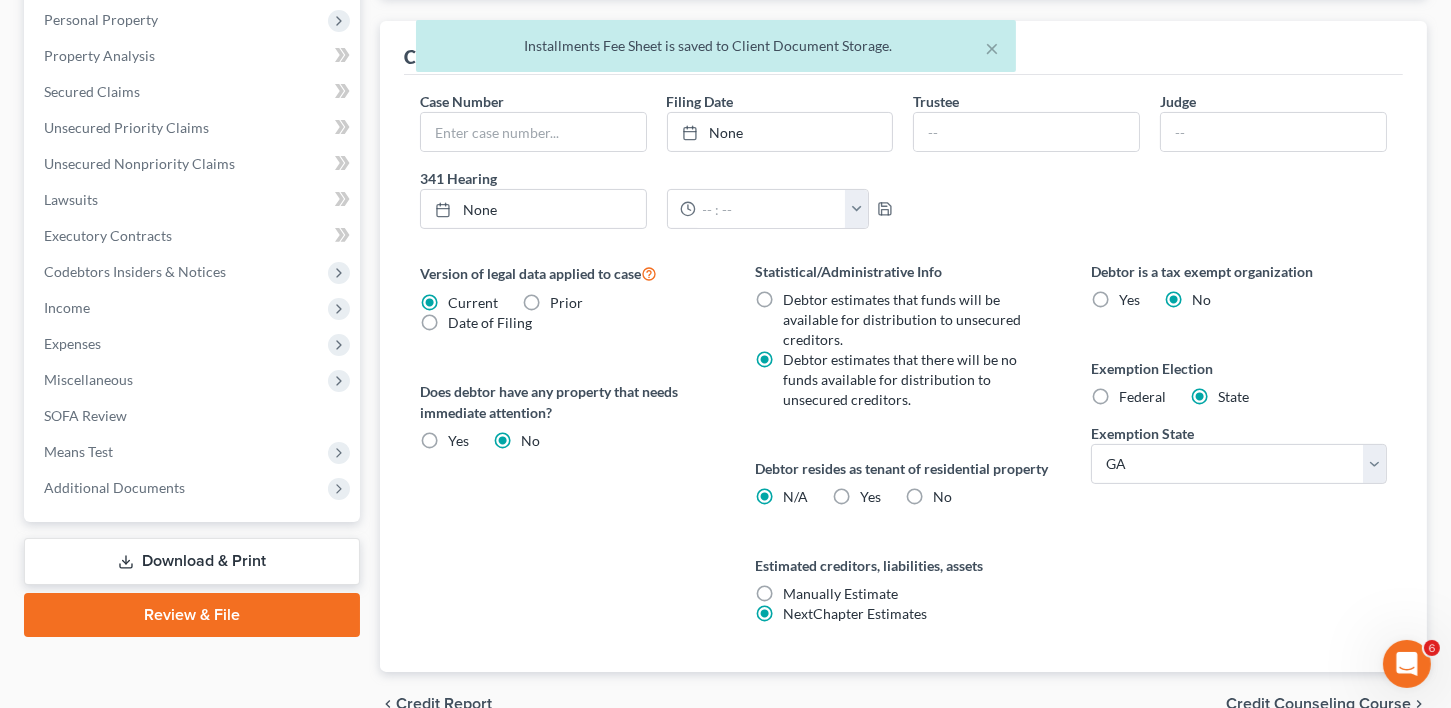 scroll, scrollTop: 688, scrollLeft: 0, axis: vertical 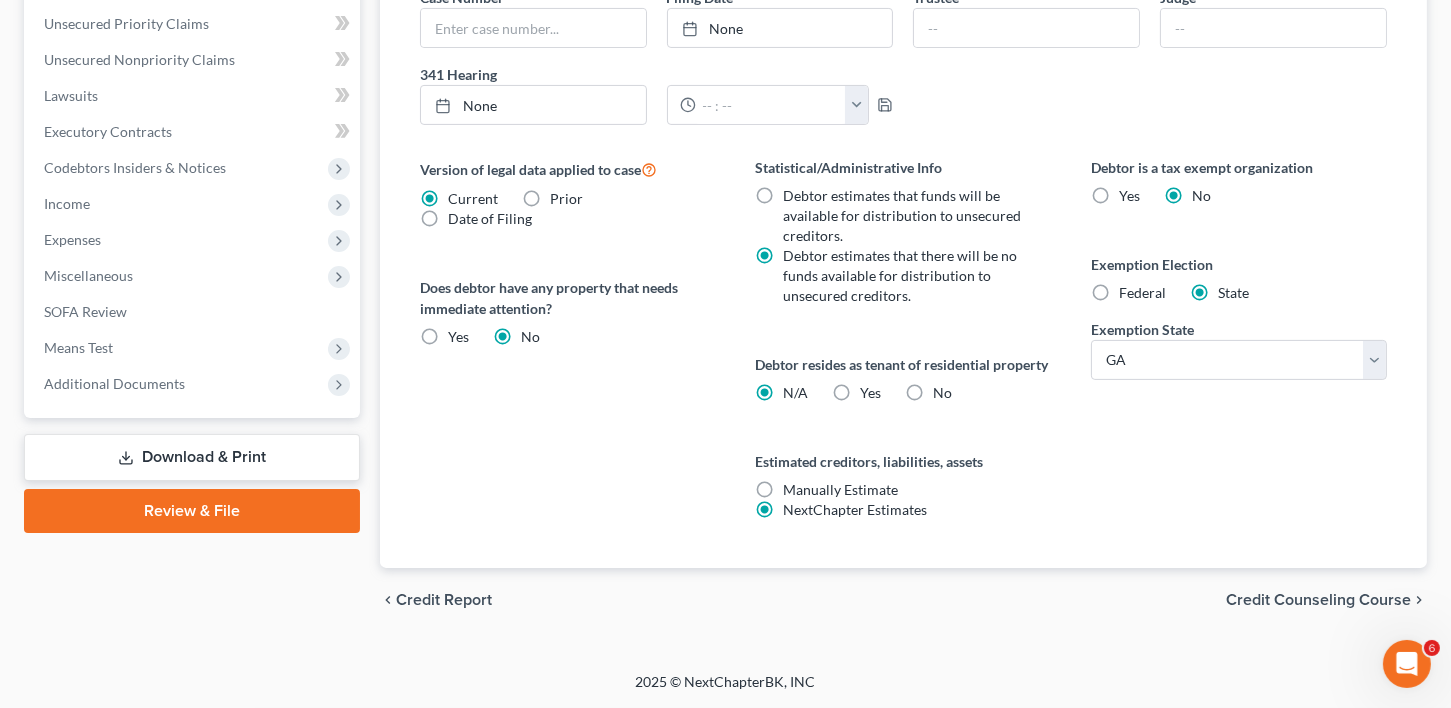 click on "Credit Counseling Course" at bounding box center [1318, 600] 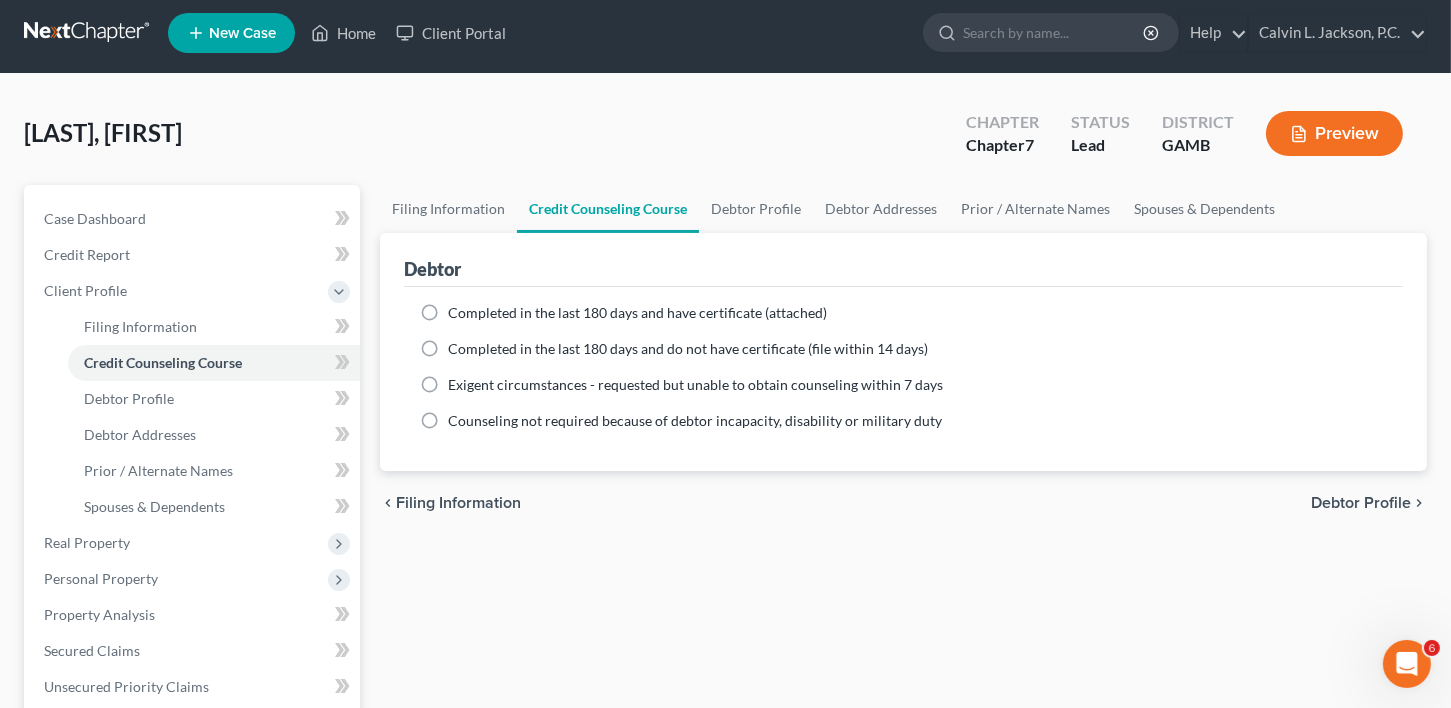scroll, scrollTop: 0, scrollLeft: 0, axis: both 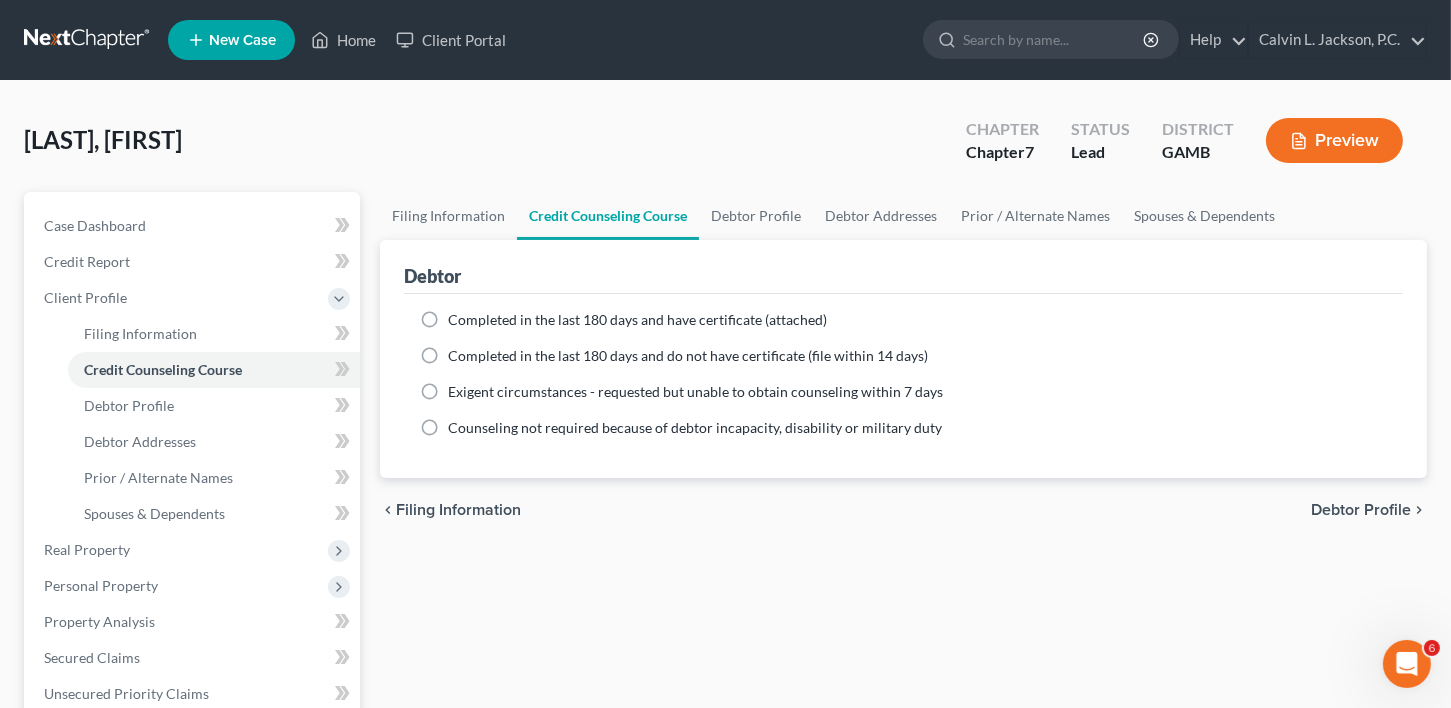 click on "Completed in the last 180 days and do not have certificate (file within 14 days)" at bounding box center [688, 356] 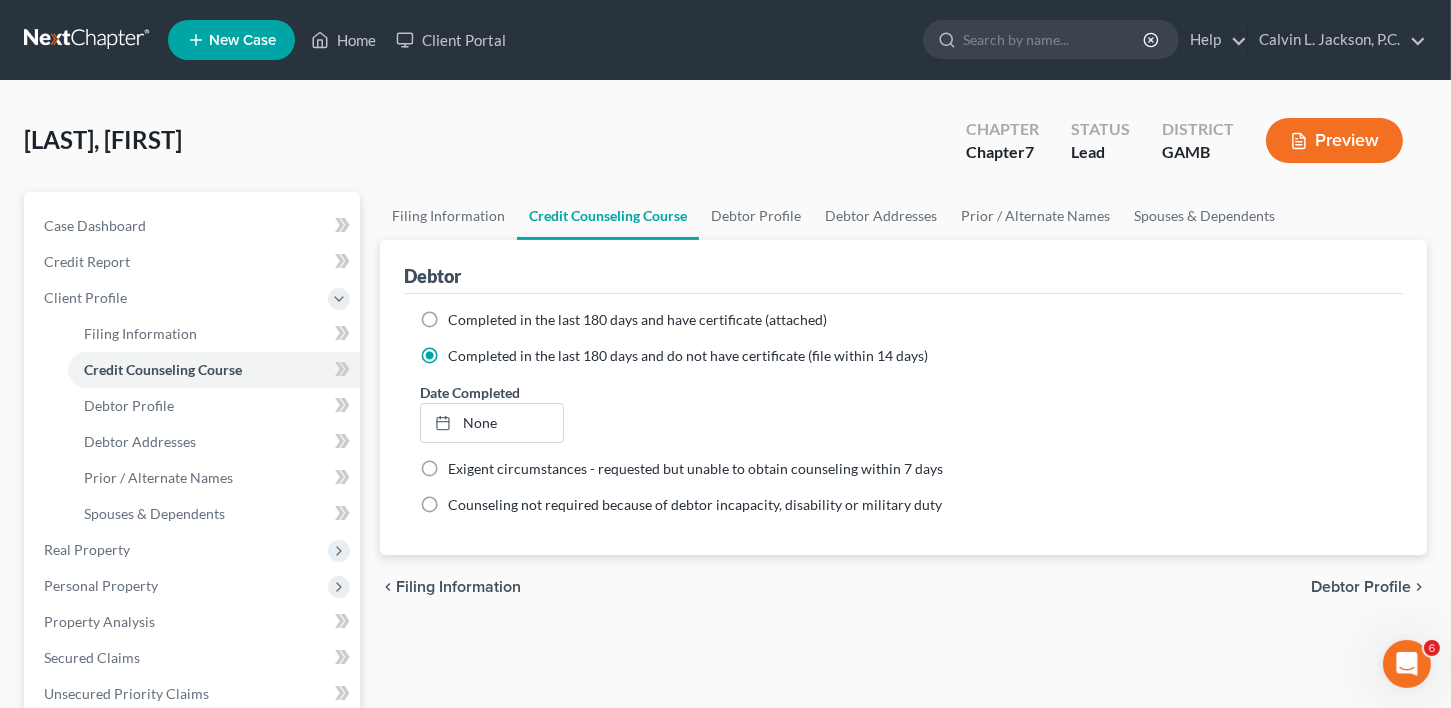 click on "chevron_left
Filing Information
Debtor Profile
chevron_right" at bounding box center (903, 587) 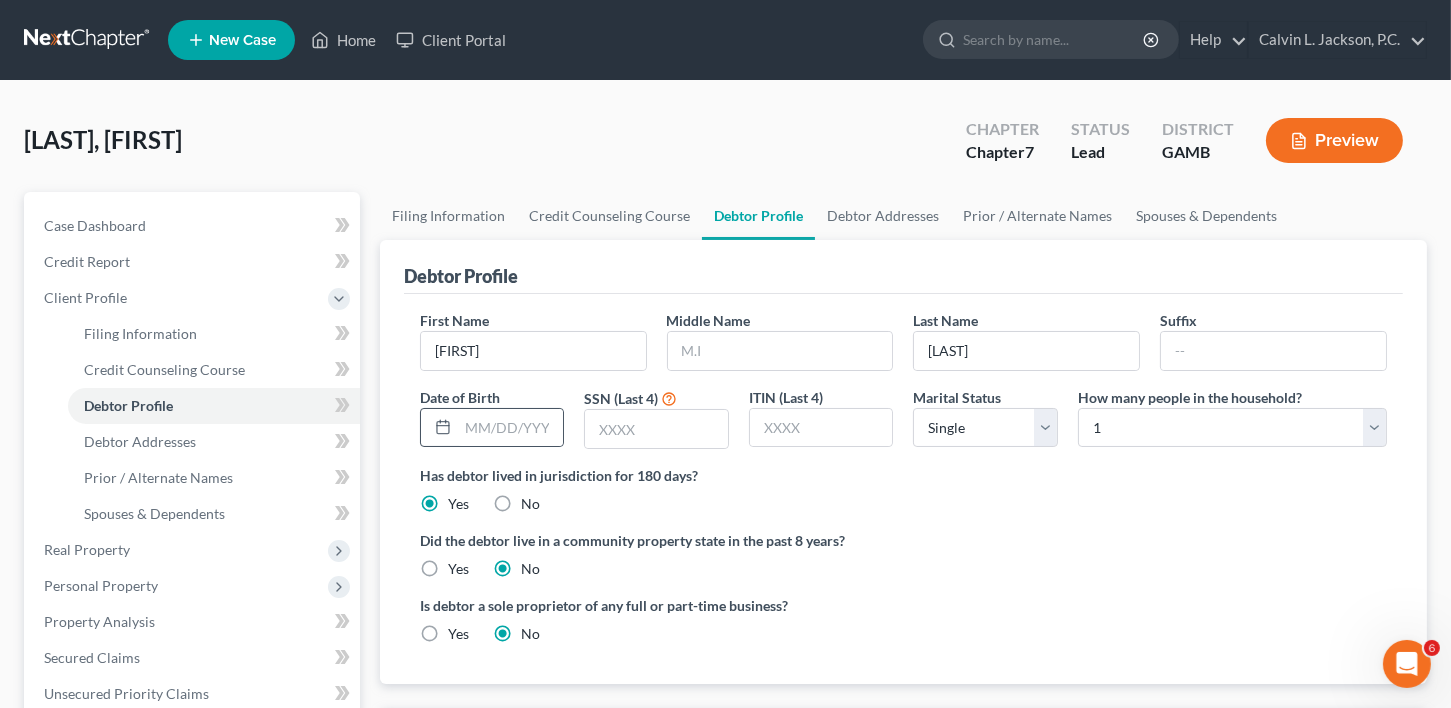 click 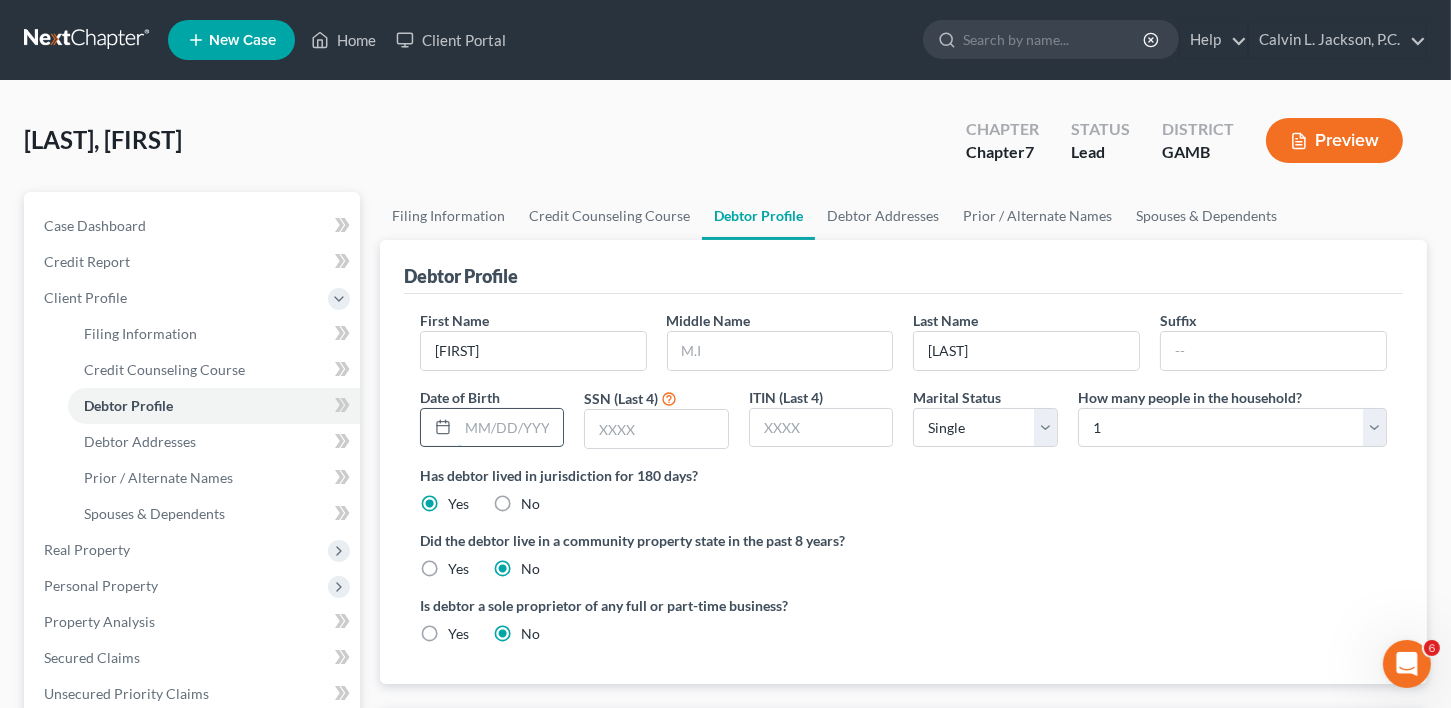 click at bounding box center [511, 428] 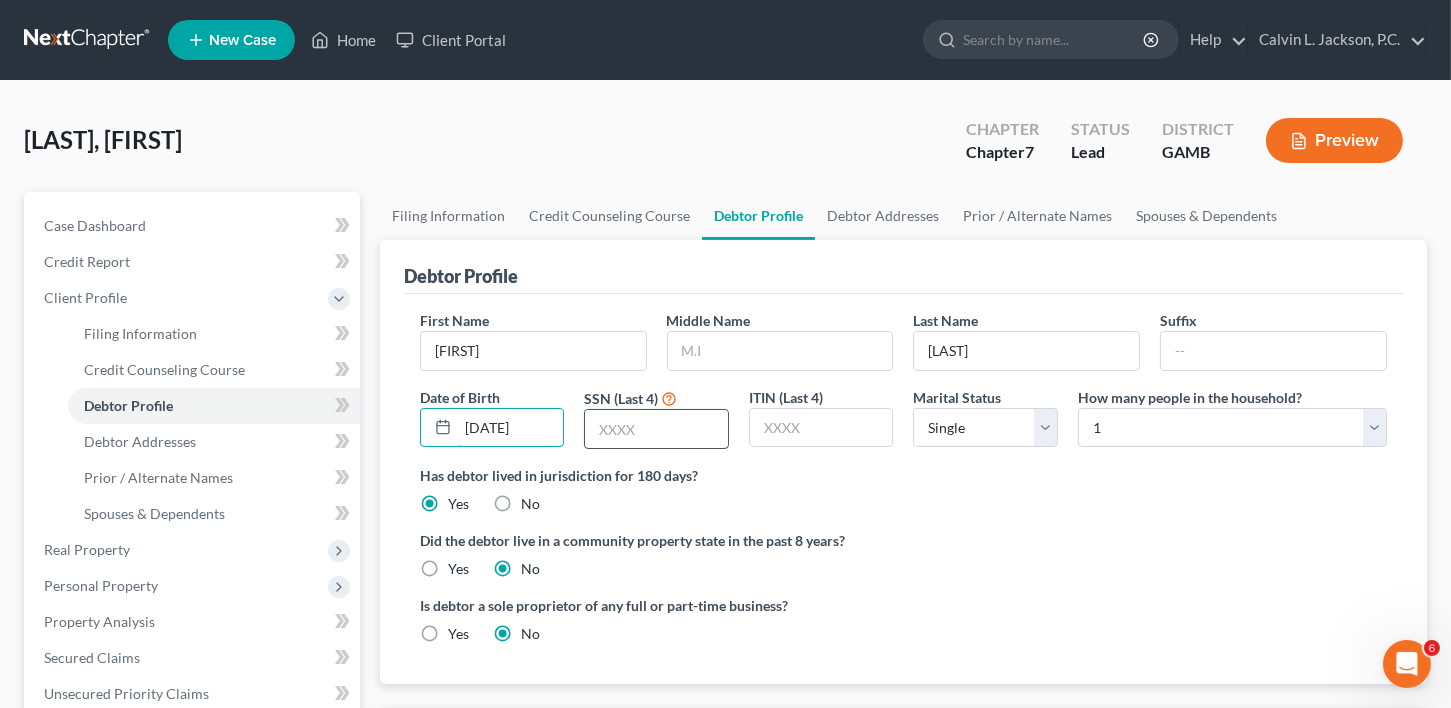 type on "[DATE]" 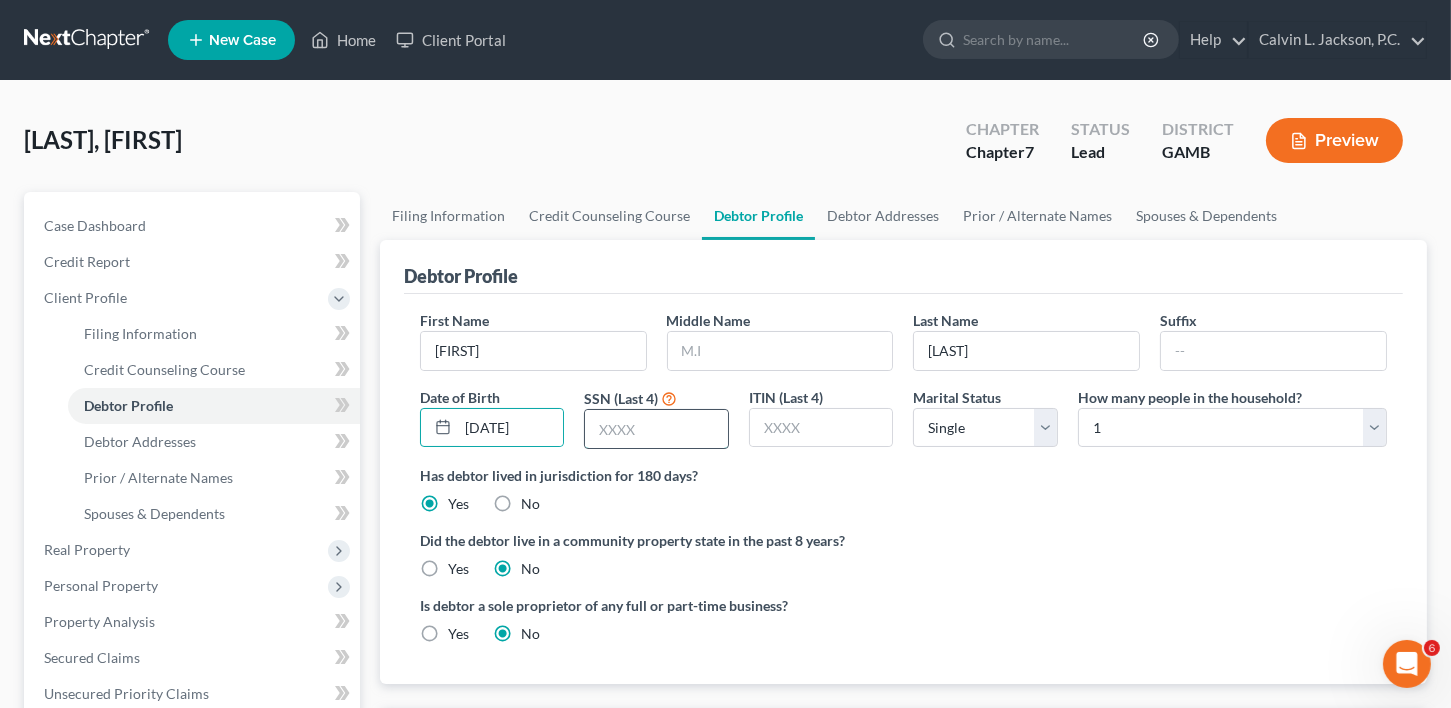 click at bounding box center (656, 429) 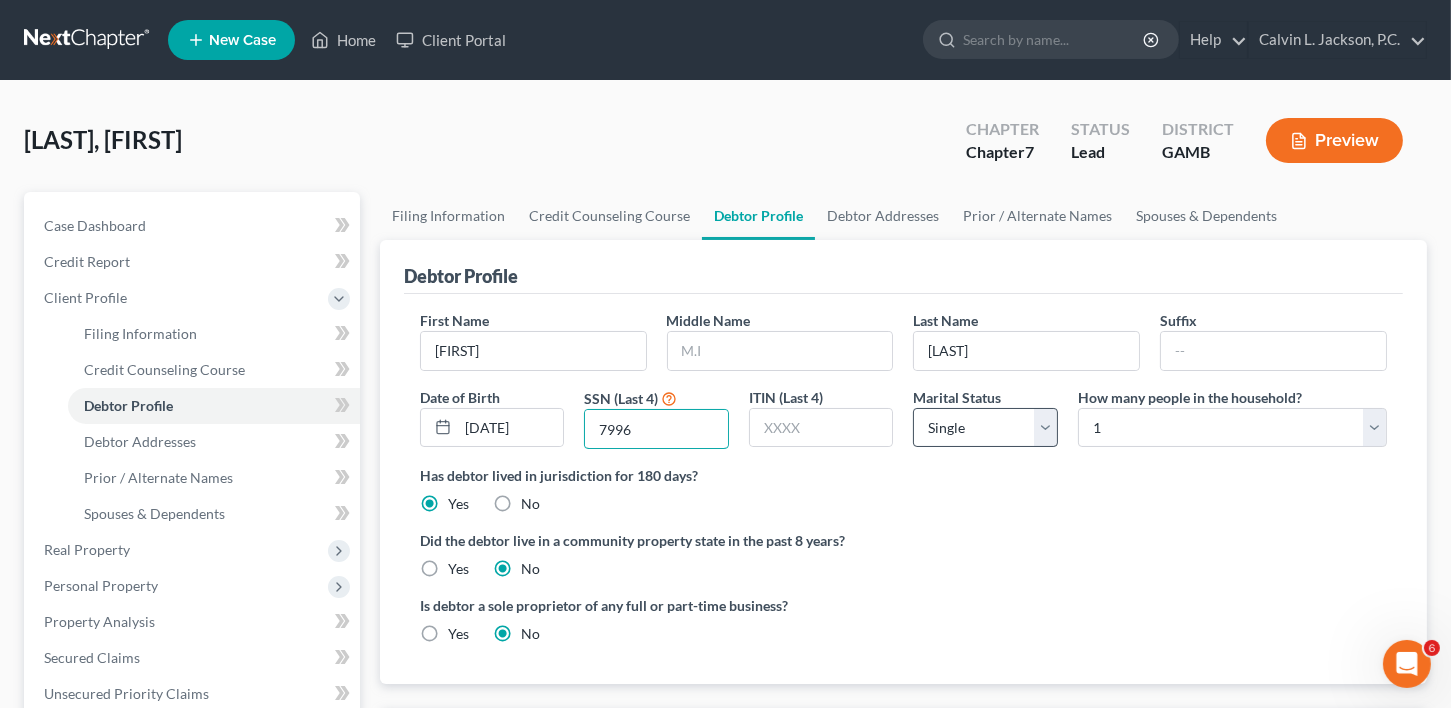 type on "7996" 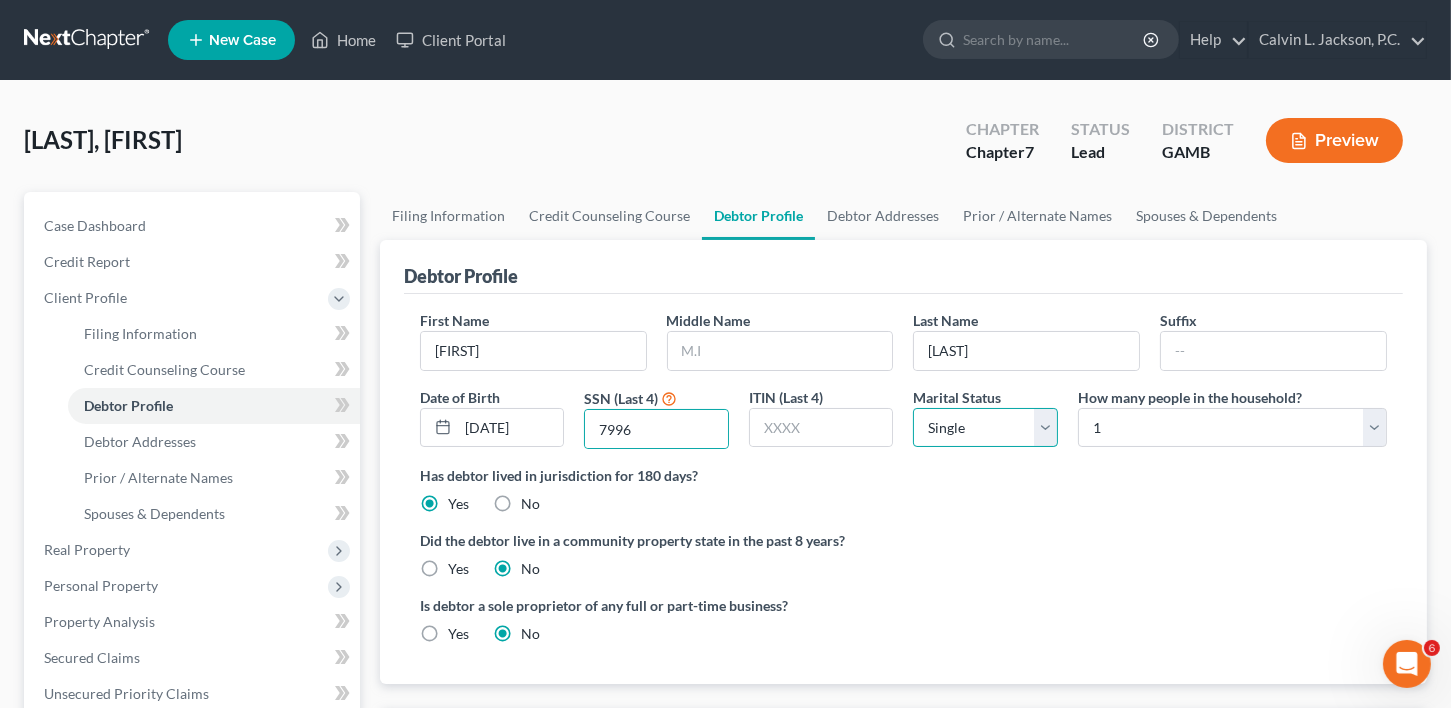 drag, startPoint x: 1042, startPoint y: 432, endPoint x: 1032, endPoint y: 443, distance: 14.866069 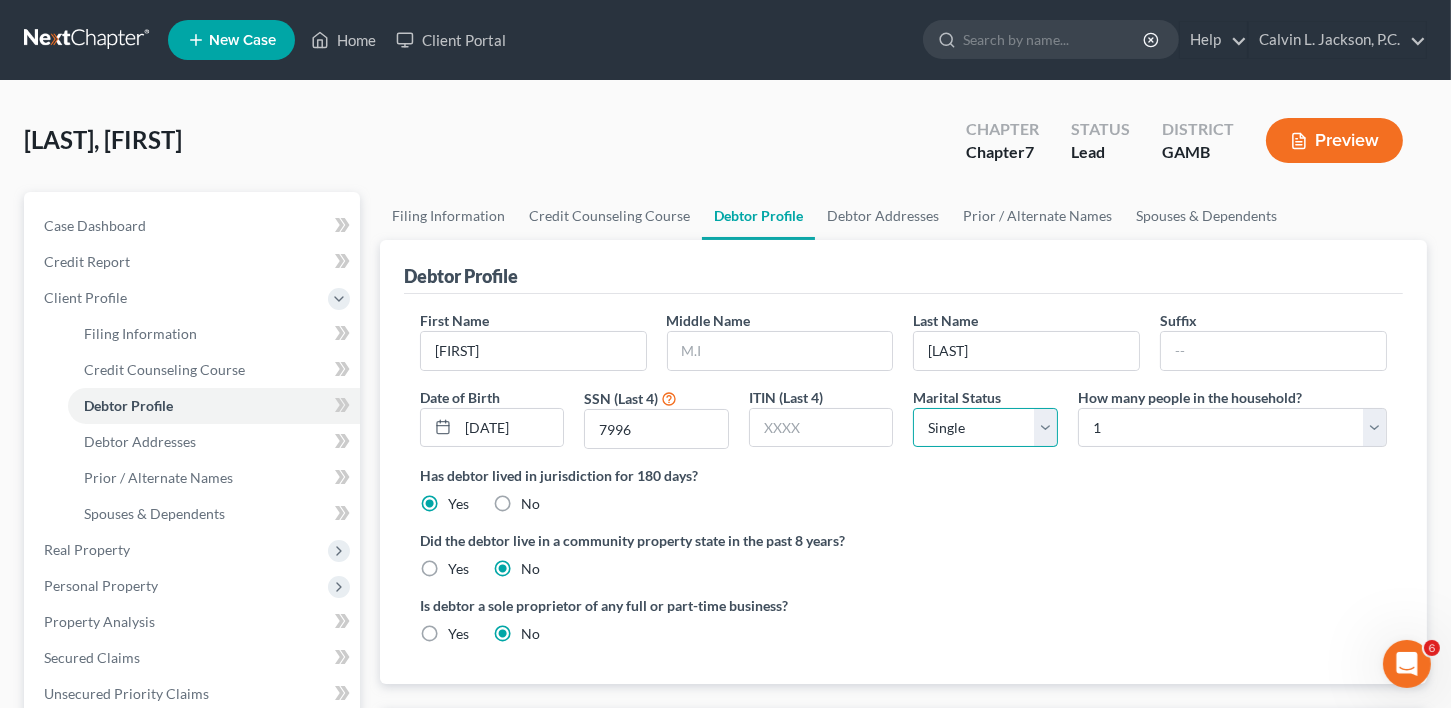 select on "1" 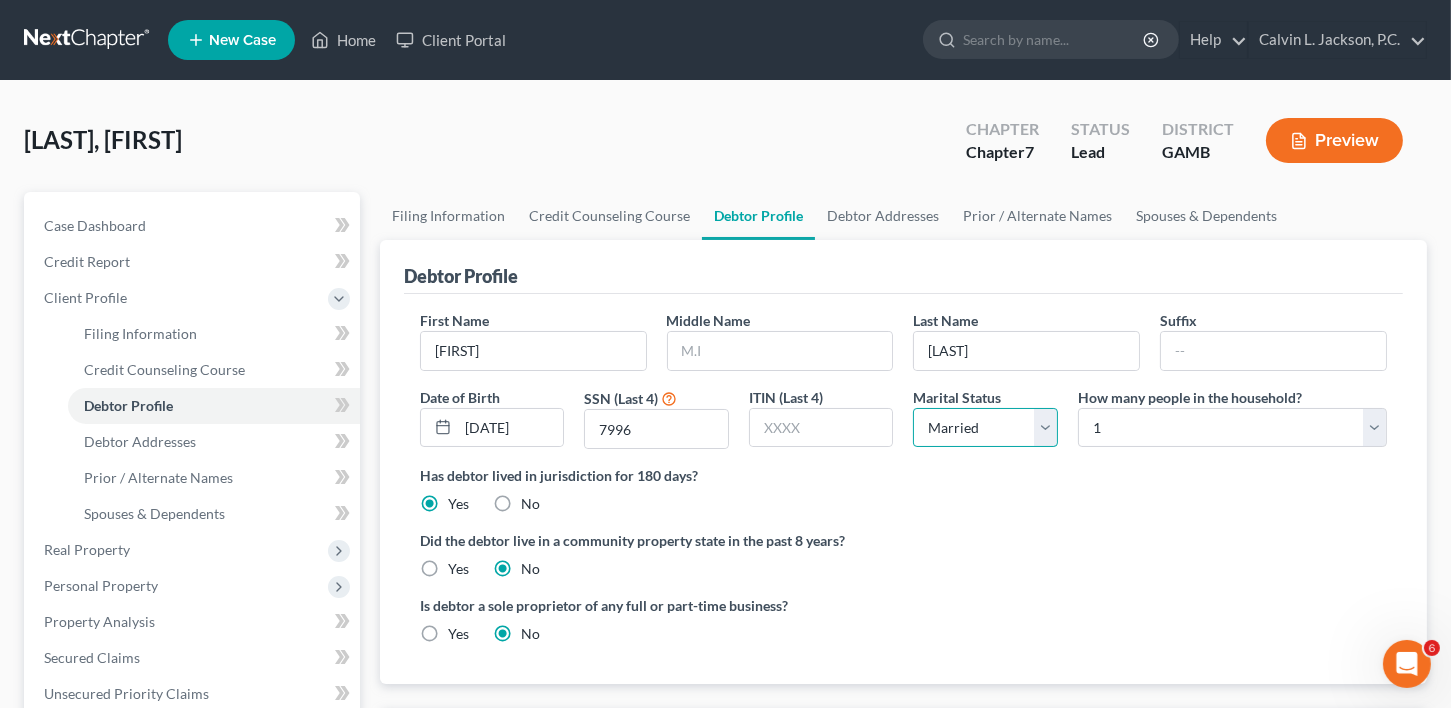 click on "Select Single Married Separated Divorced Widowed" at bounding box center (985, 428) 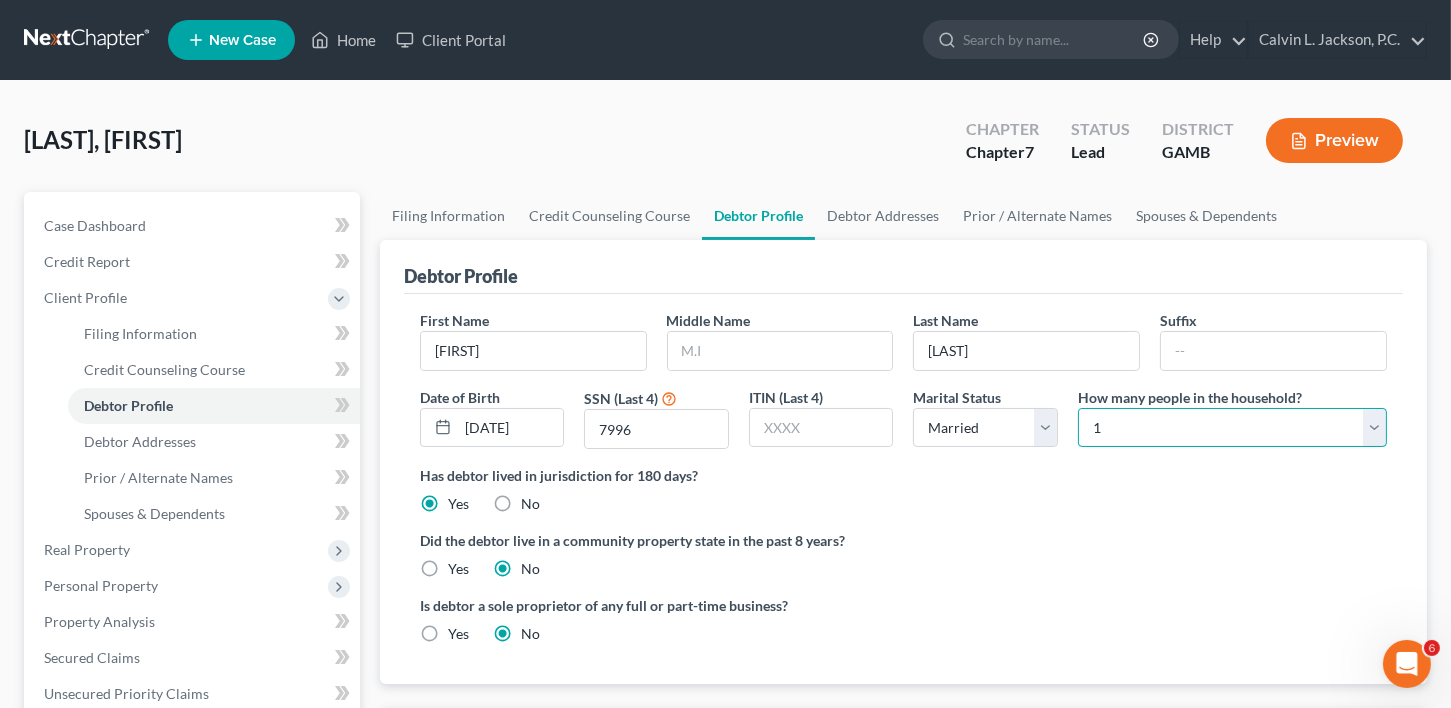 drag, startPoint x: 1155, startPoint y: 429, endPoint x: 1154, endPoint y: 448, distance: 19.026299 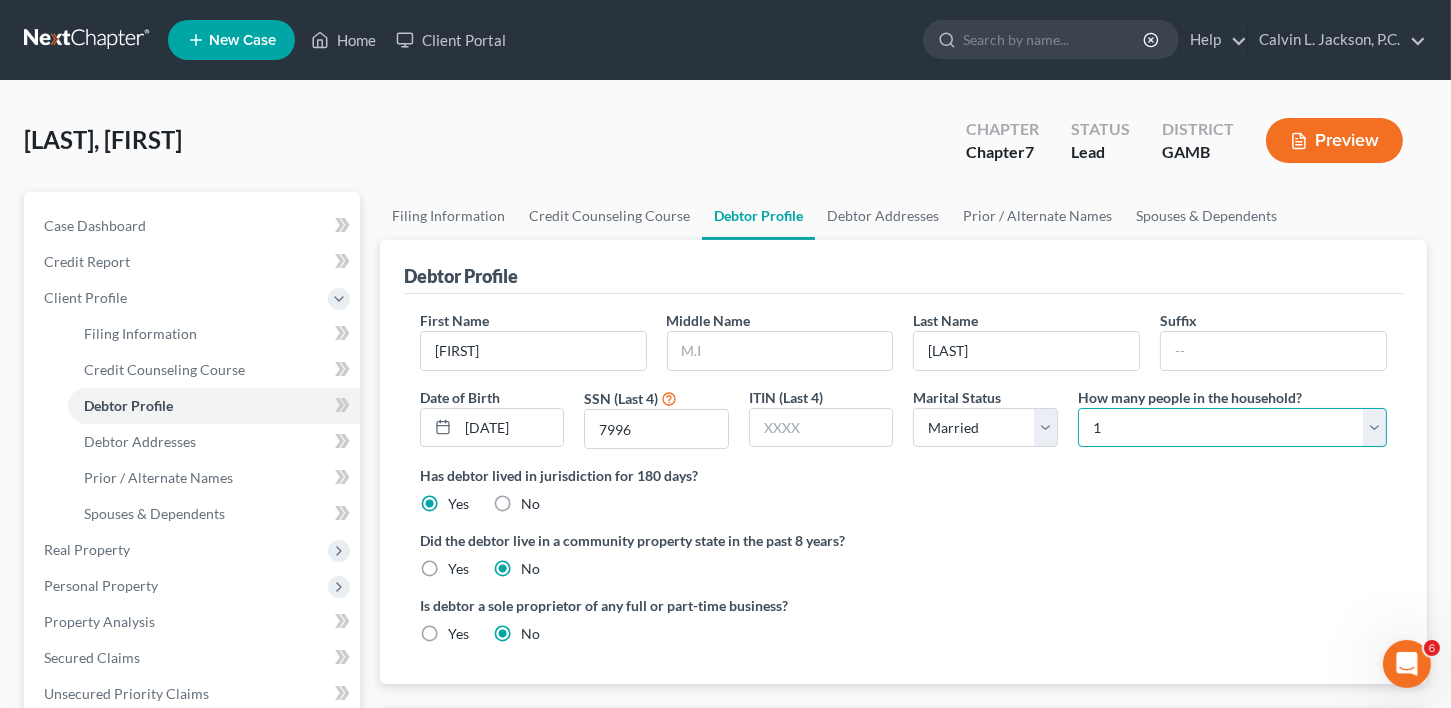 select on "1" 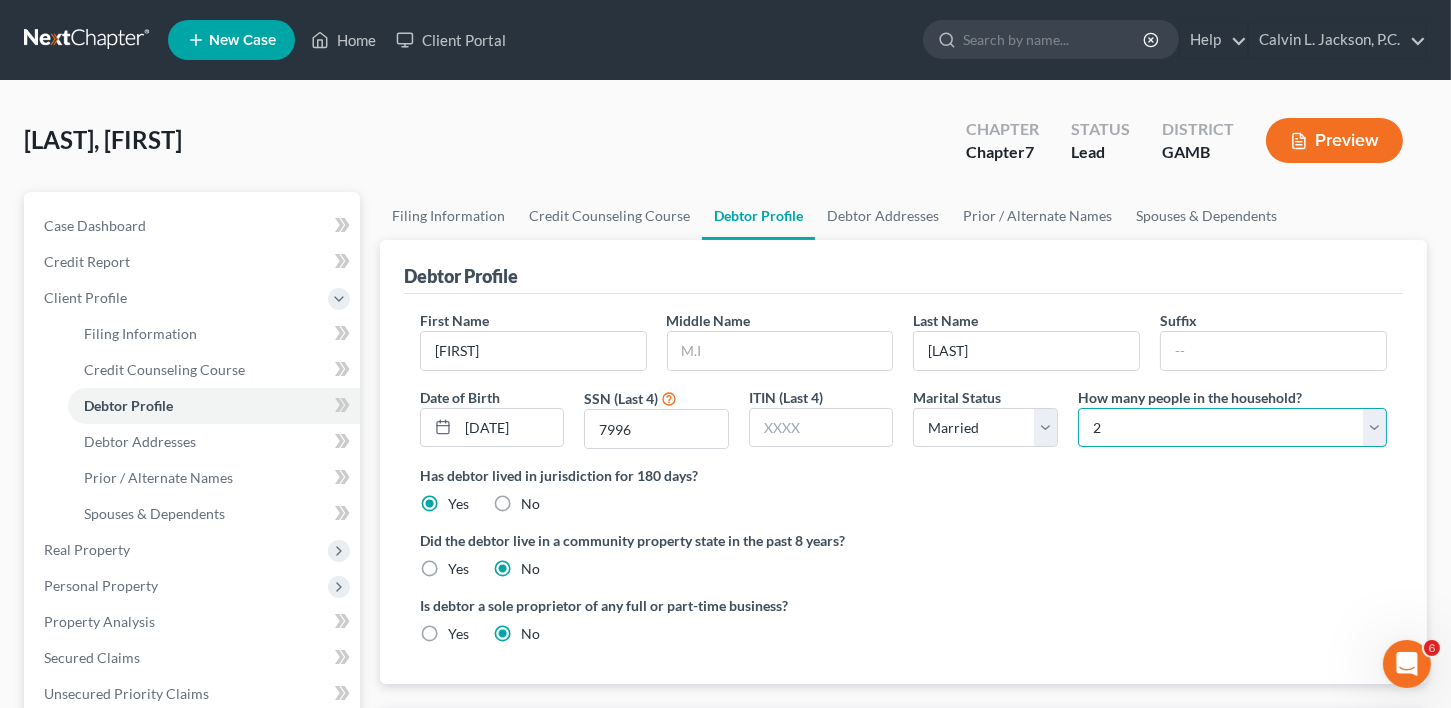 click on "Select 1 2 3 4 5 6 7 8 9 10 11 12 13 14 15 16 17 18 19 20" at bounding box center (1232, 428) 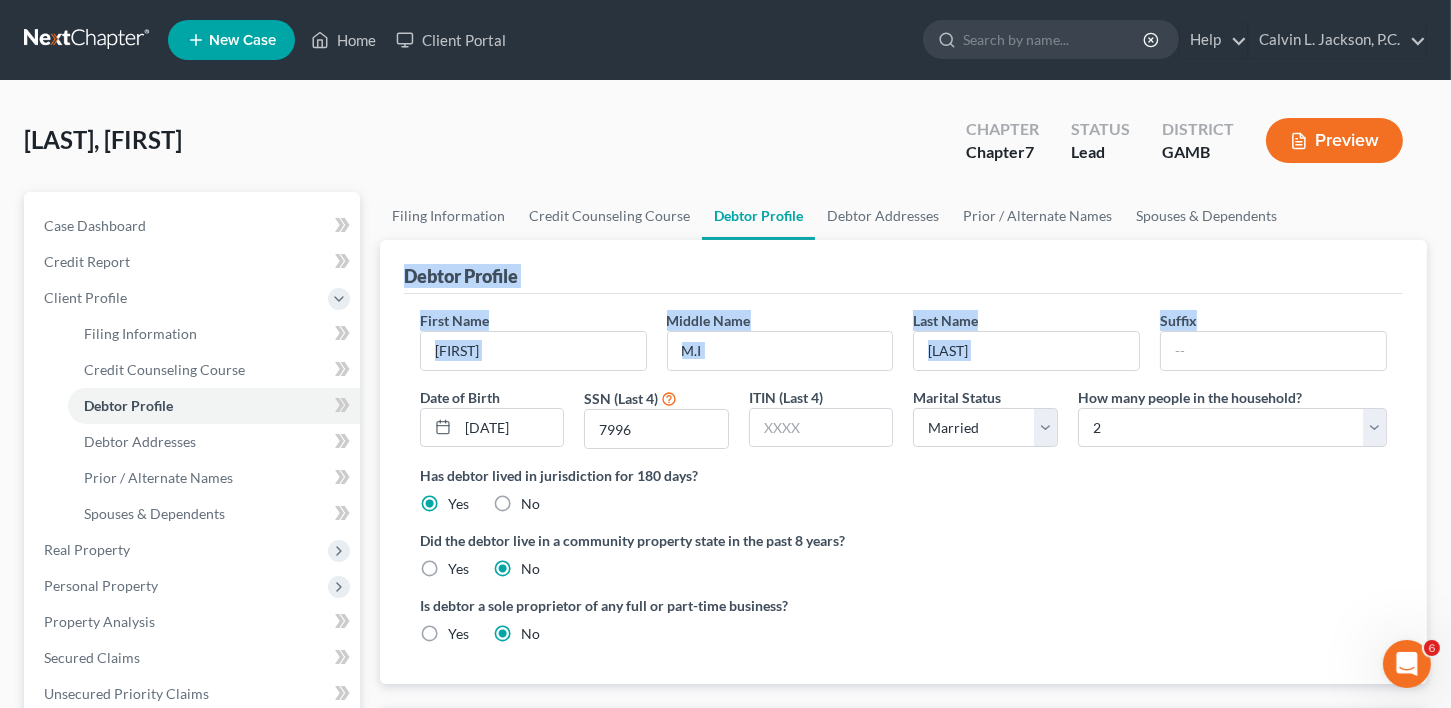 drag, startPoint x: 1441, startPoint y: 225, endPoint x: 1461, endPoint y: 329, distance: 105.90562 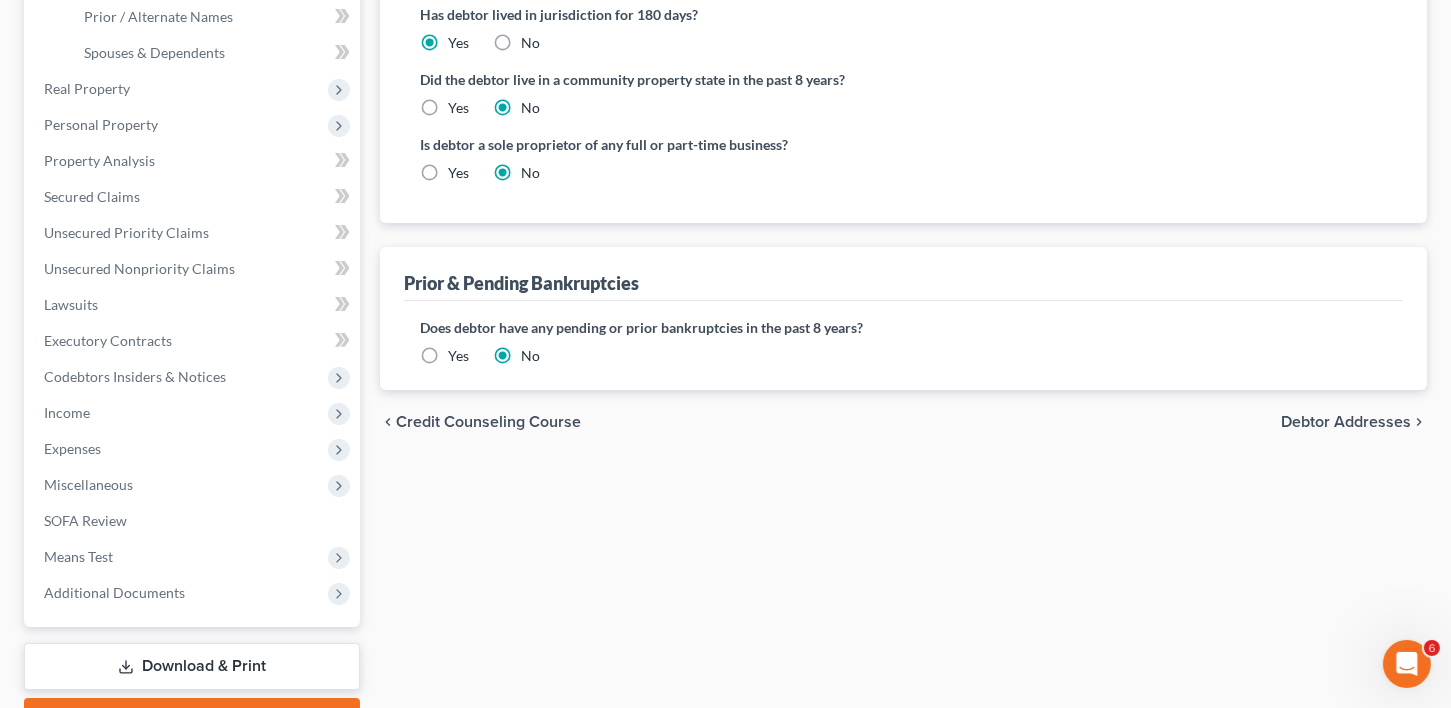 scroll, scrollTop: 523, scrollLeft: 0, axis: vertical 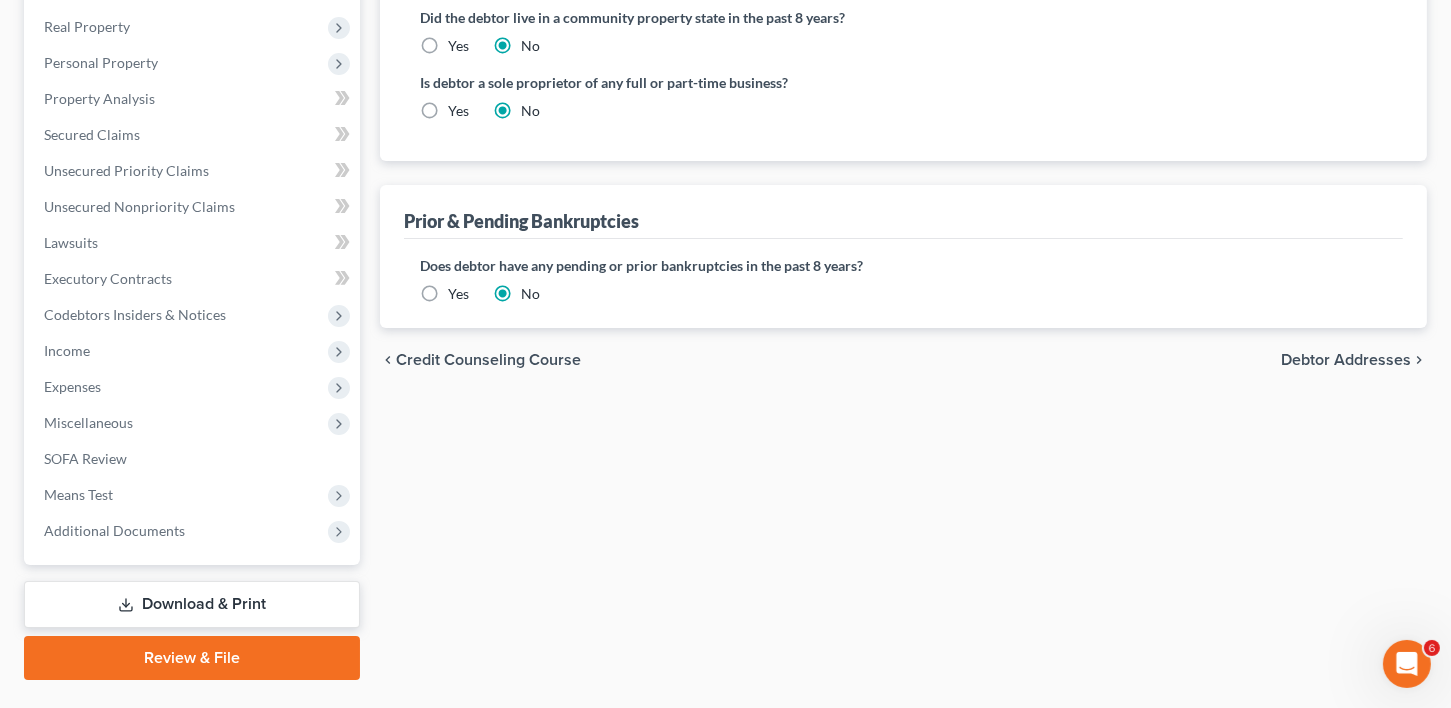 click on "chevron_left
Credit Counseling Course
Debtor Addresses
chevron_right" at bounding box center [903, 360] 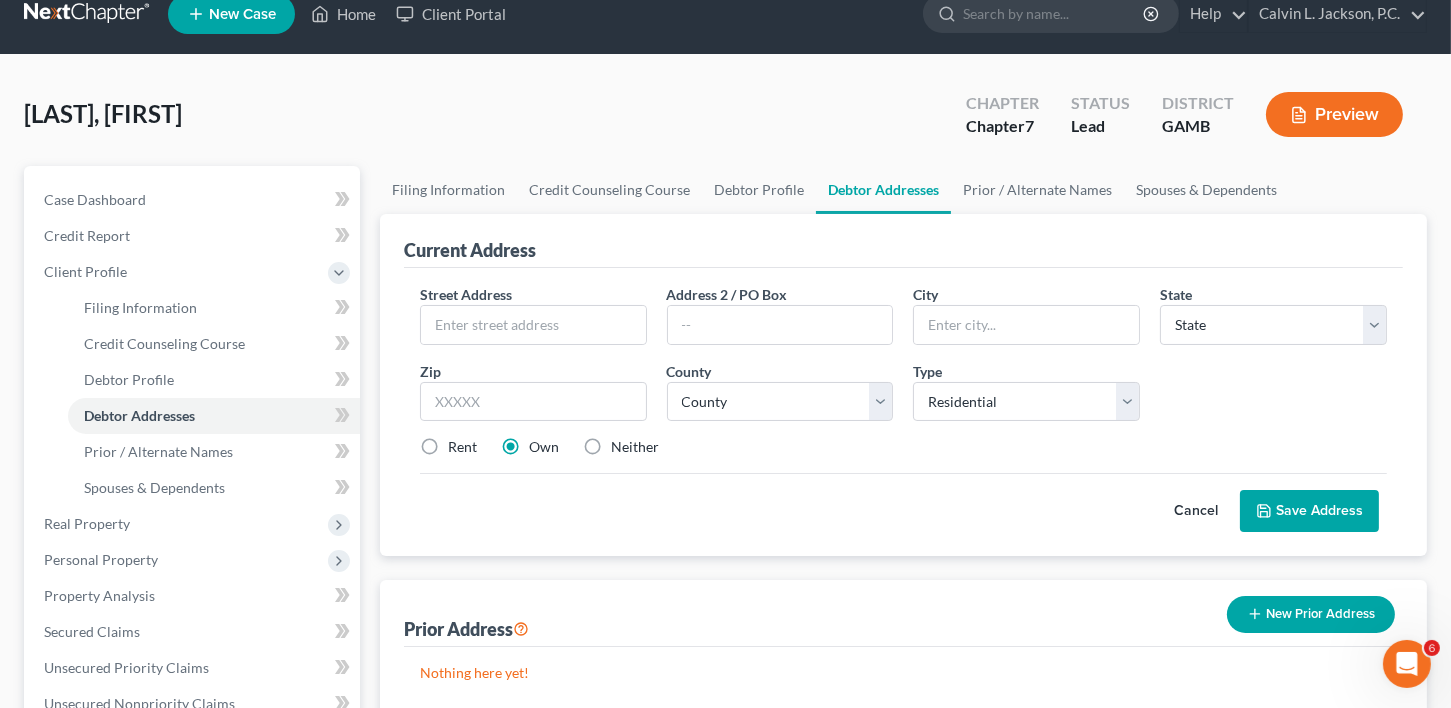 scroll, scrollTop: 0, scrollLeft: 0, axis: both 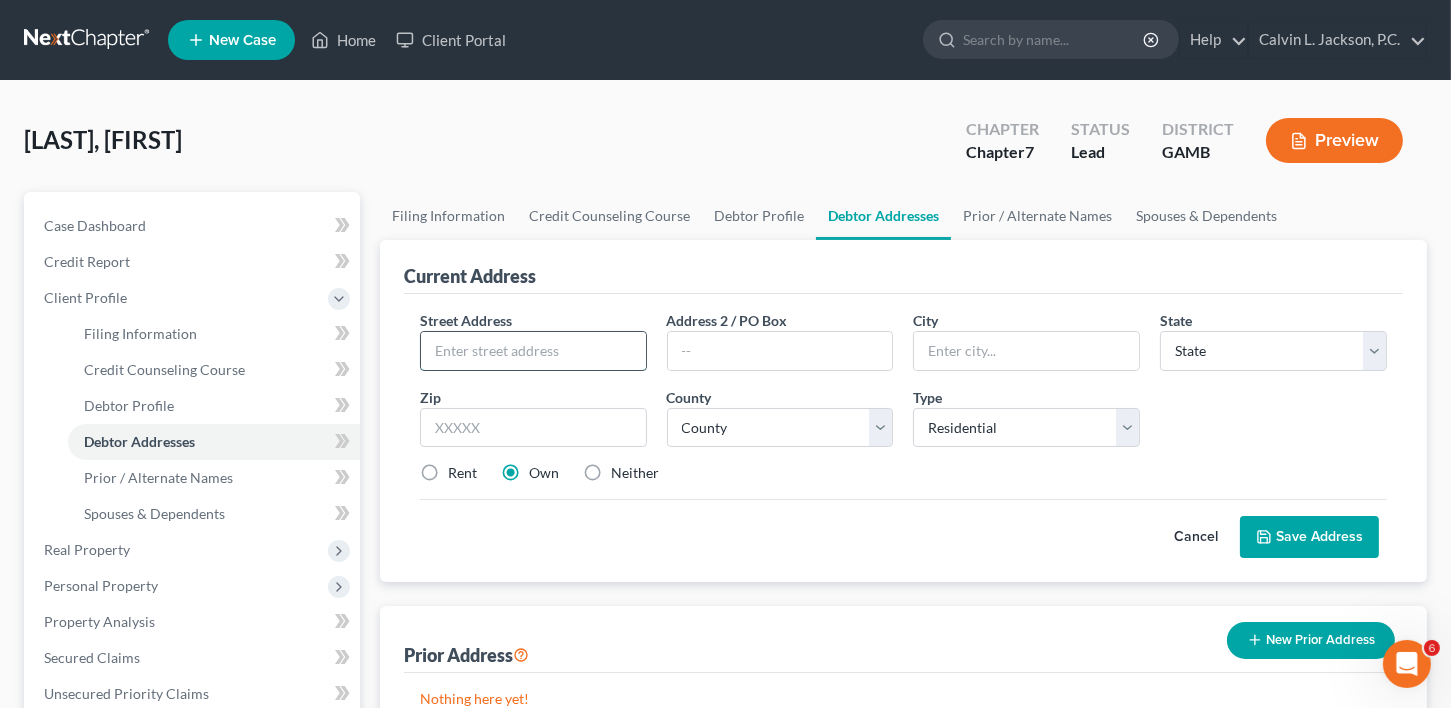 click at bounding box center (533, 351) 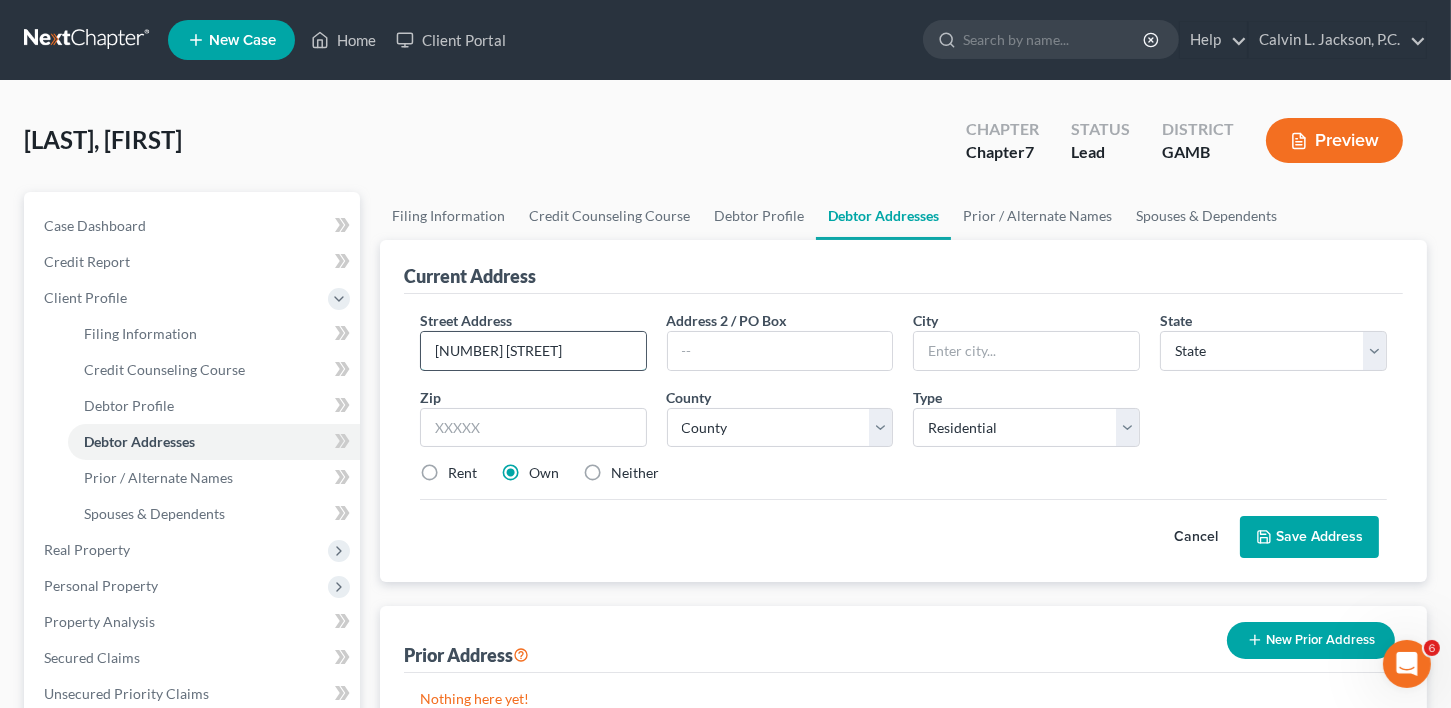 type on "[NUMBER] [STREET]" 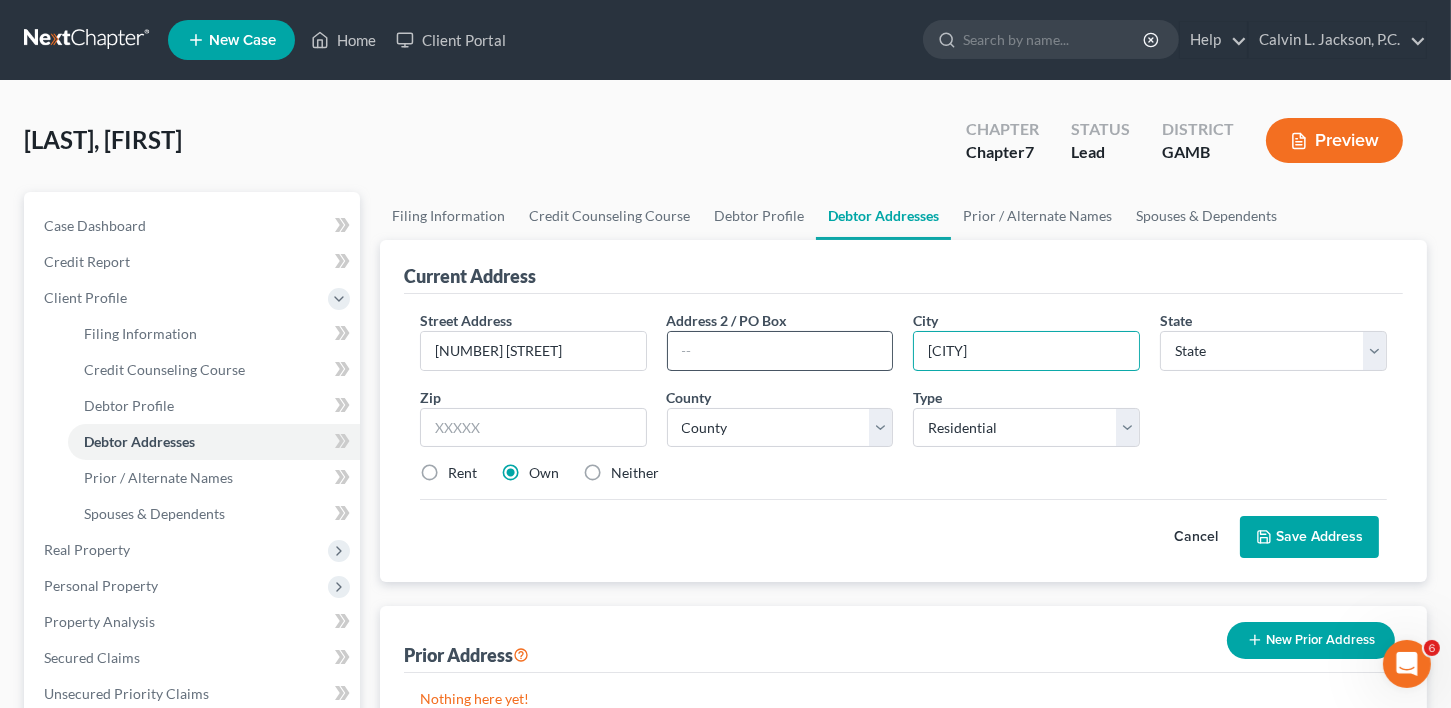 type on "[CITY]" 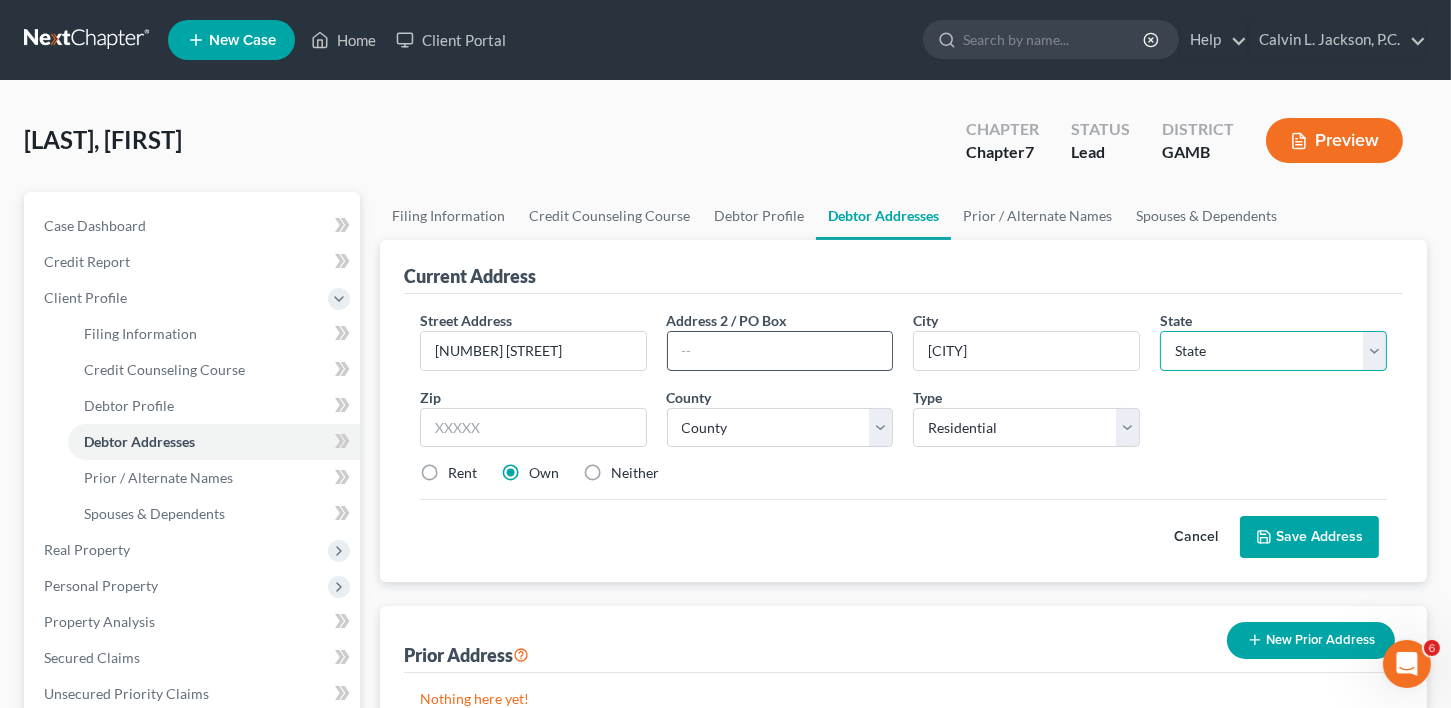 select on "10" 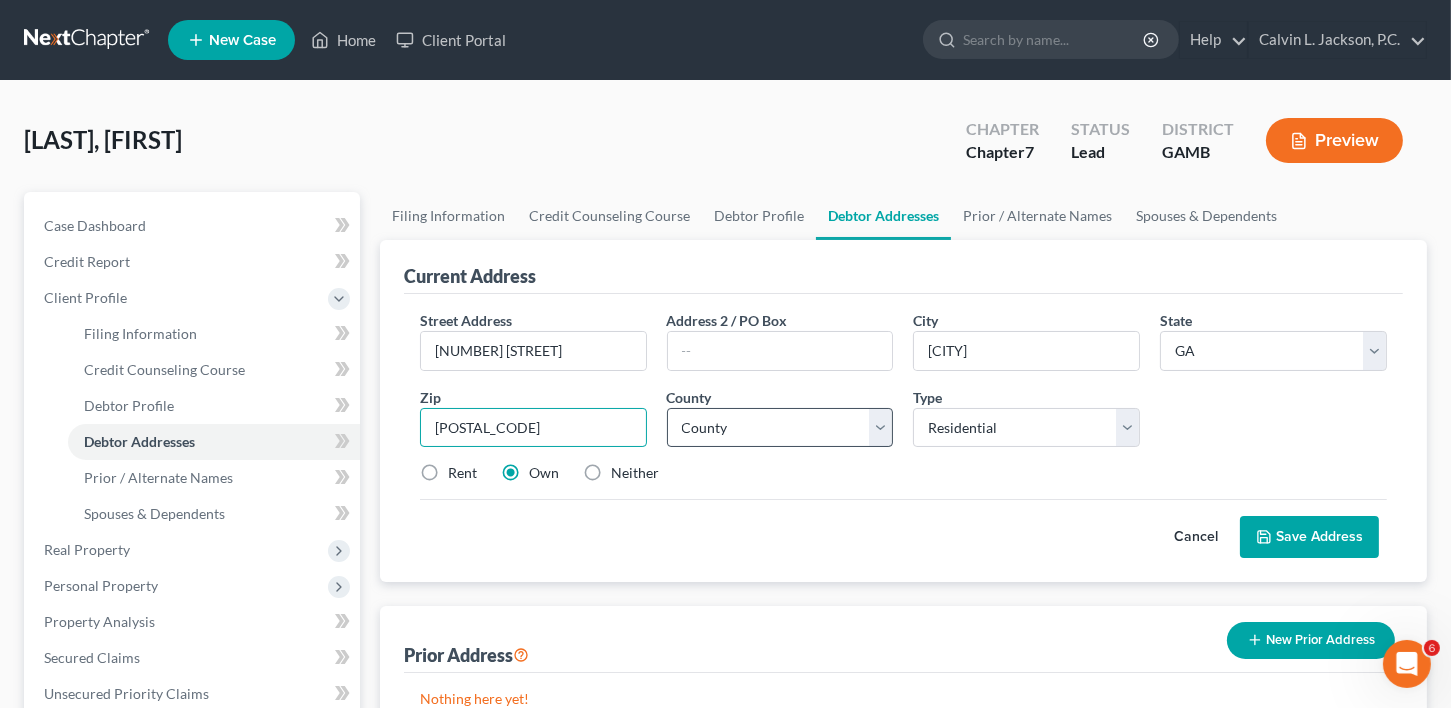type on "[POSTAL_CODE]" 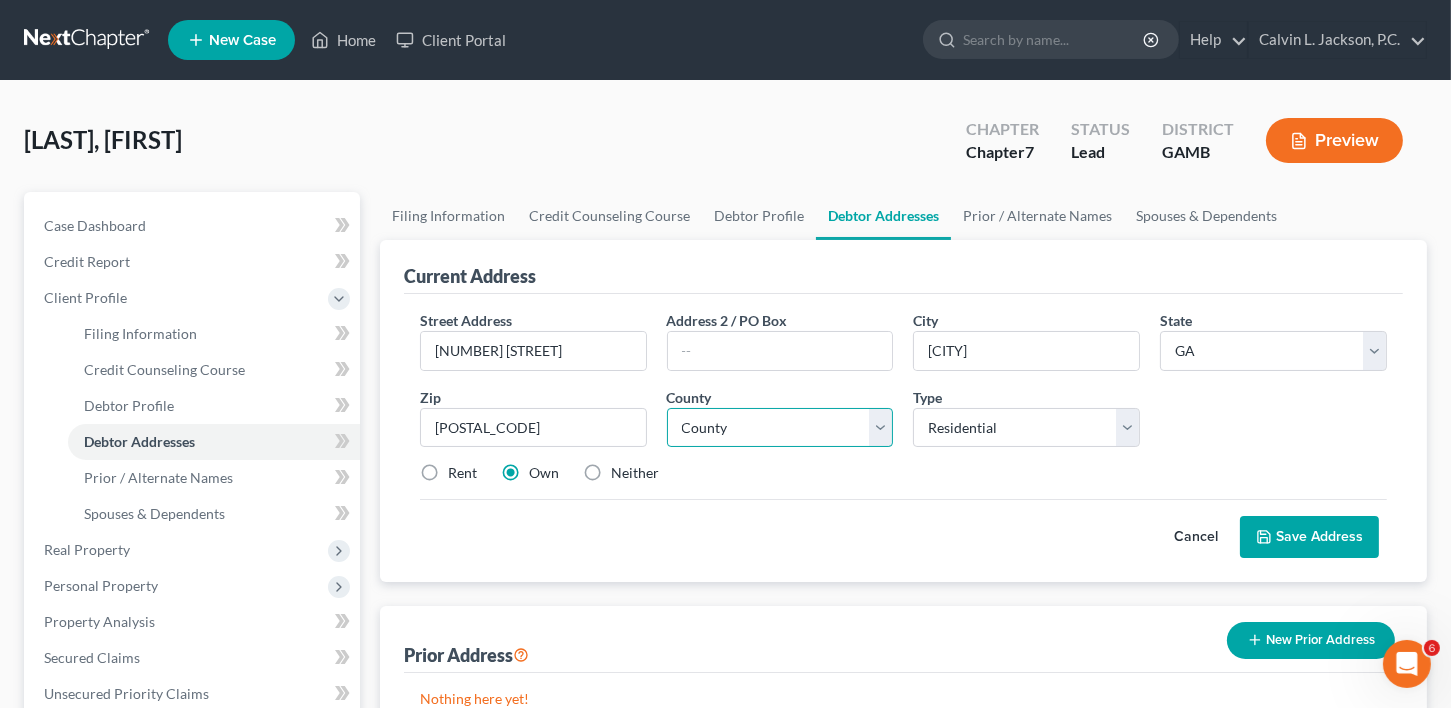 click on "County Appling County Atkinson County Bacon County Baker County Baldwin County Banks County Barrow County Bartow County Ben Hill County Berrien County Bibb County Bleckley County Brantley County Brooks County Bryan County Bulloch County Burke County Butts County Calhoun County Camden County Candler County Carroll County Catoosa County Charlton County Chatham County Chattahoochee County Chattooga County Cherokee County Clarke County Clay County Clayton County Clinch County Cobb County Coffee County Colquitt County Columbia County Cook County Coweta County Crawford County Crisp County Dade County Dawson County DeKalb County Decatur County Dodge County Dooly County Dougherty County Douglas County Early County Echols County Effingham County Elbert County Emanuel County Evans County Fannin County Fayette County Floyd County Forsyth County Franklin County Fulton County Gilmer County Glascock County Glynn County Gordon County Grady County Greene County Gwinnett County Habersham County Hall County Hancock County" at bounding box center (780, 428) 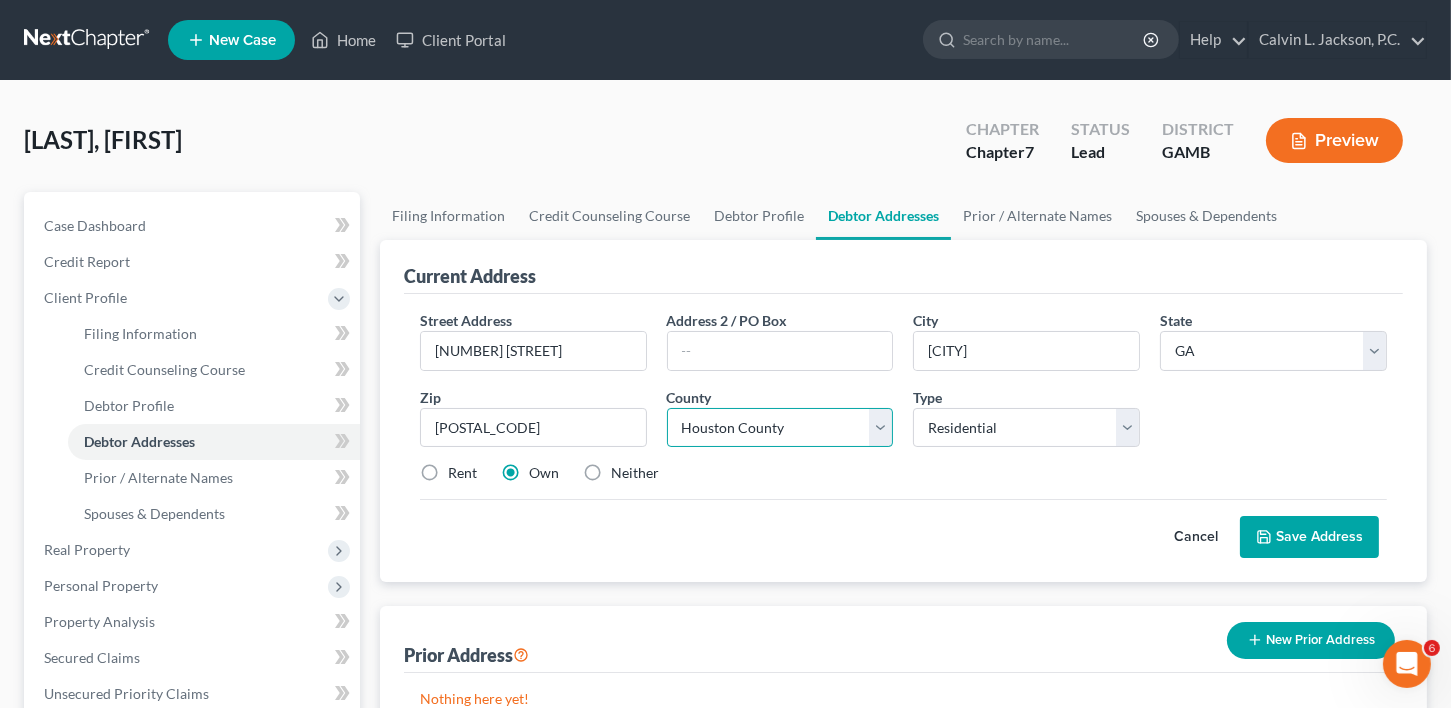drag, startPoint x: 703, startPoint y: 430, endPoint x: 1169, endPoint y: 500, distance: 471.22818 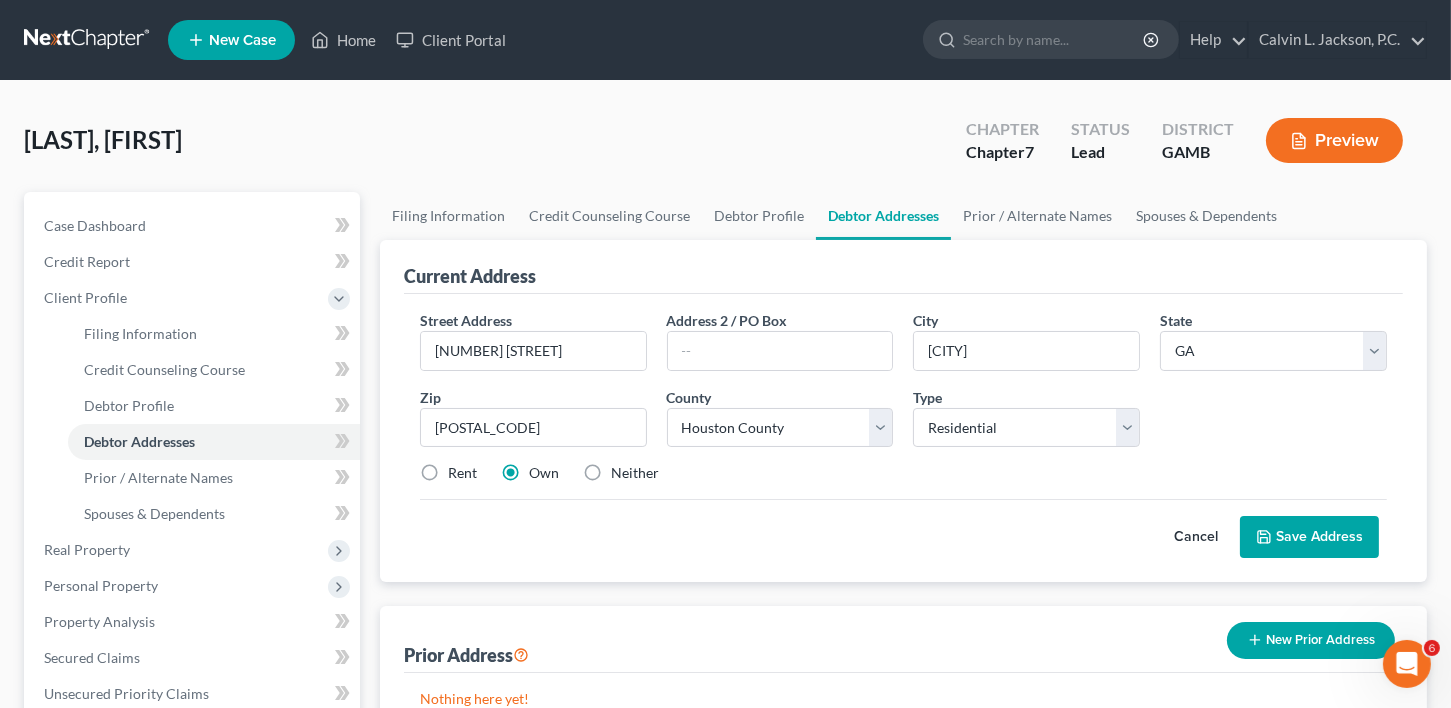 click on "Save Address" at bounding box center [1309, 537] 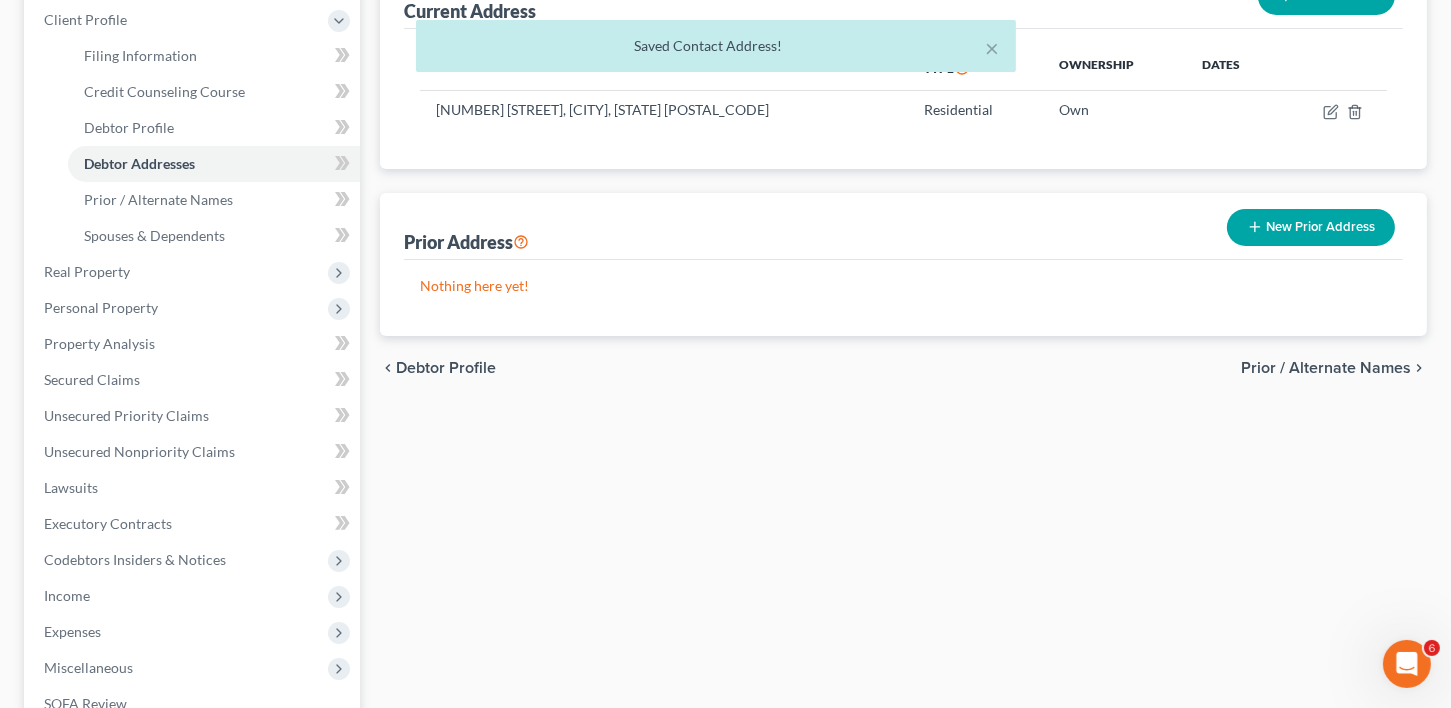 scroll, scrollTop: 304, scrollLeft: 0, axis: vertical 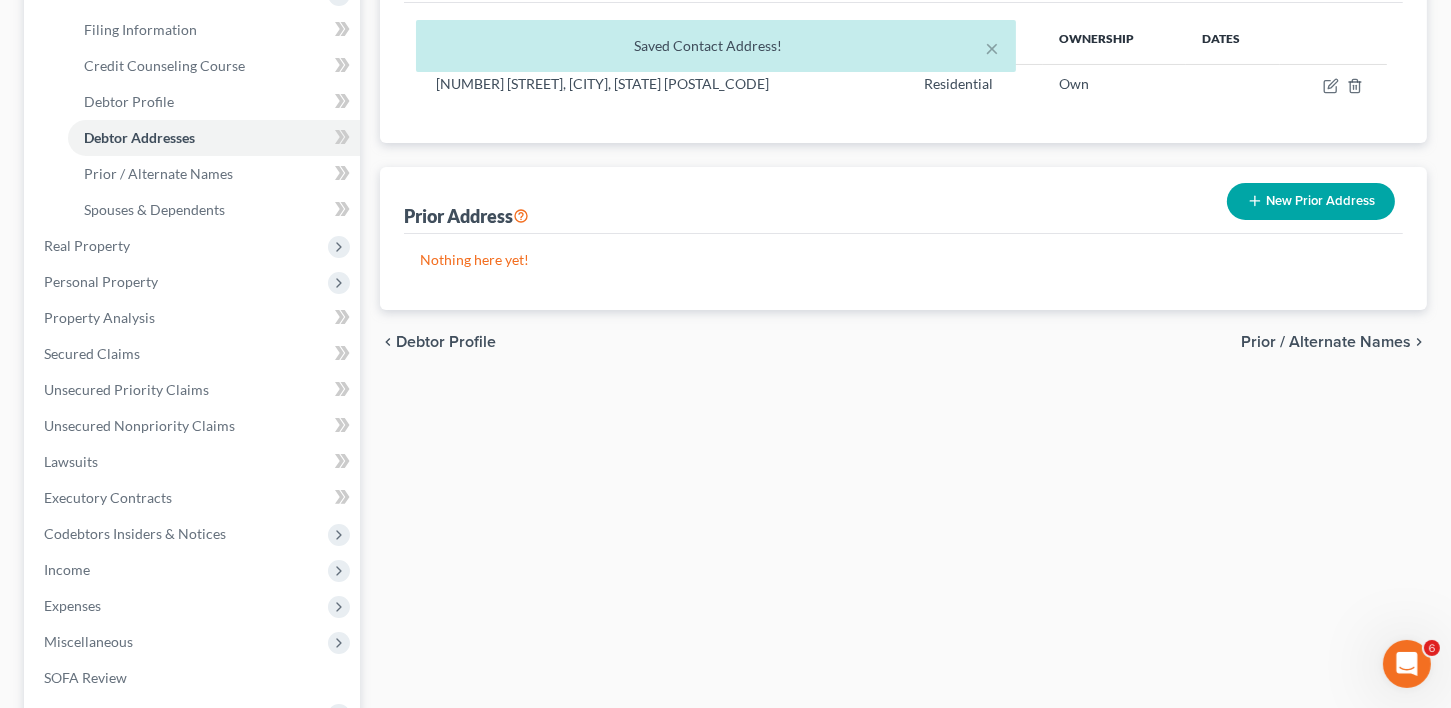 click on "Prior / Alternate Names" at bounding box center [1326, 342] 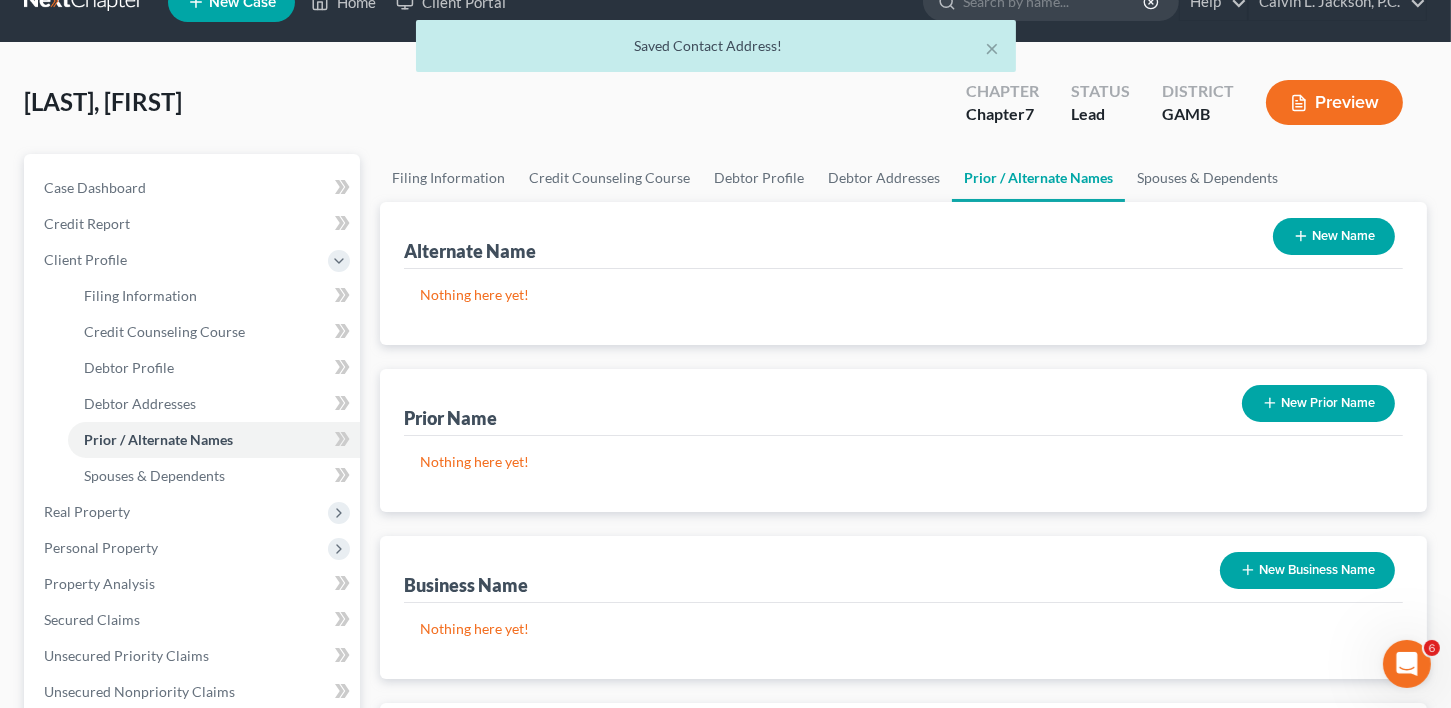 scroll, scrollTop: 0, scrollLeft: 0, axis: both 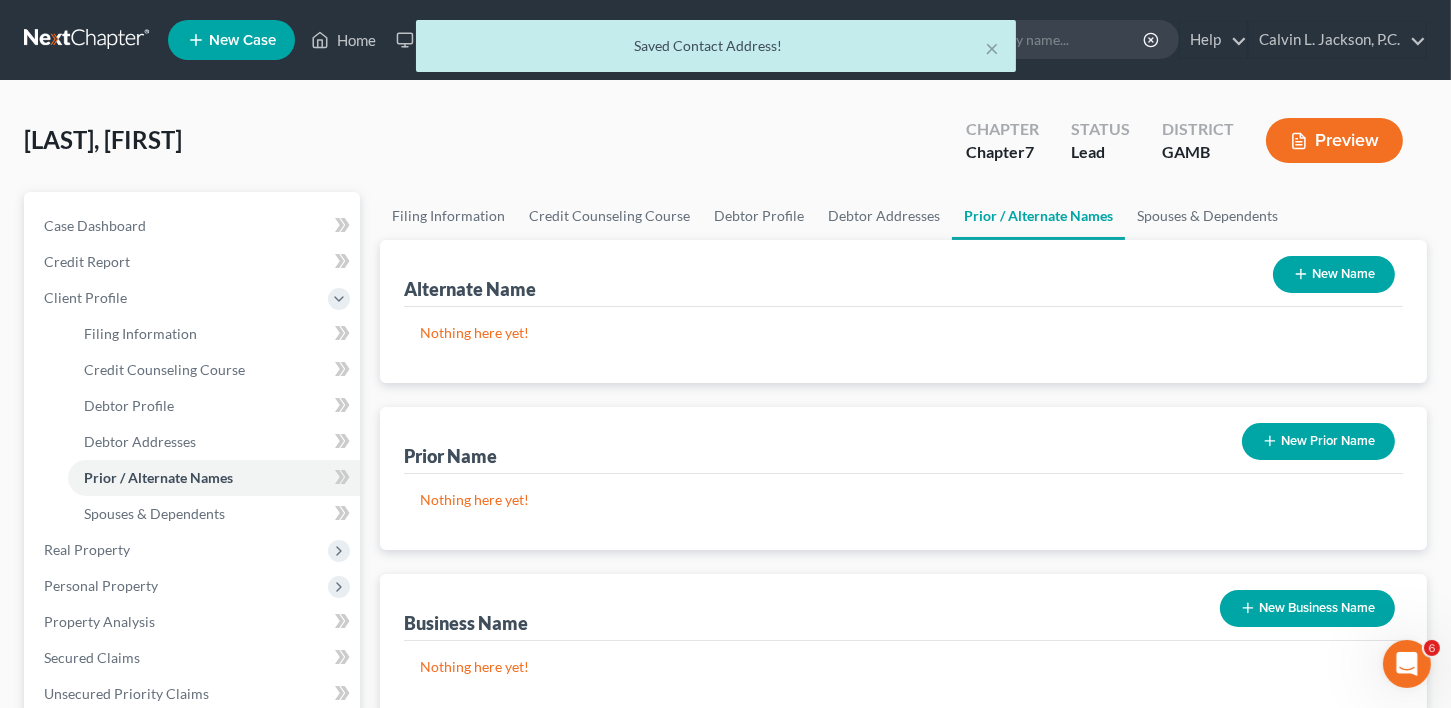 click on "New Prior Name" at bounding box center (1318, 441) 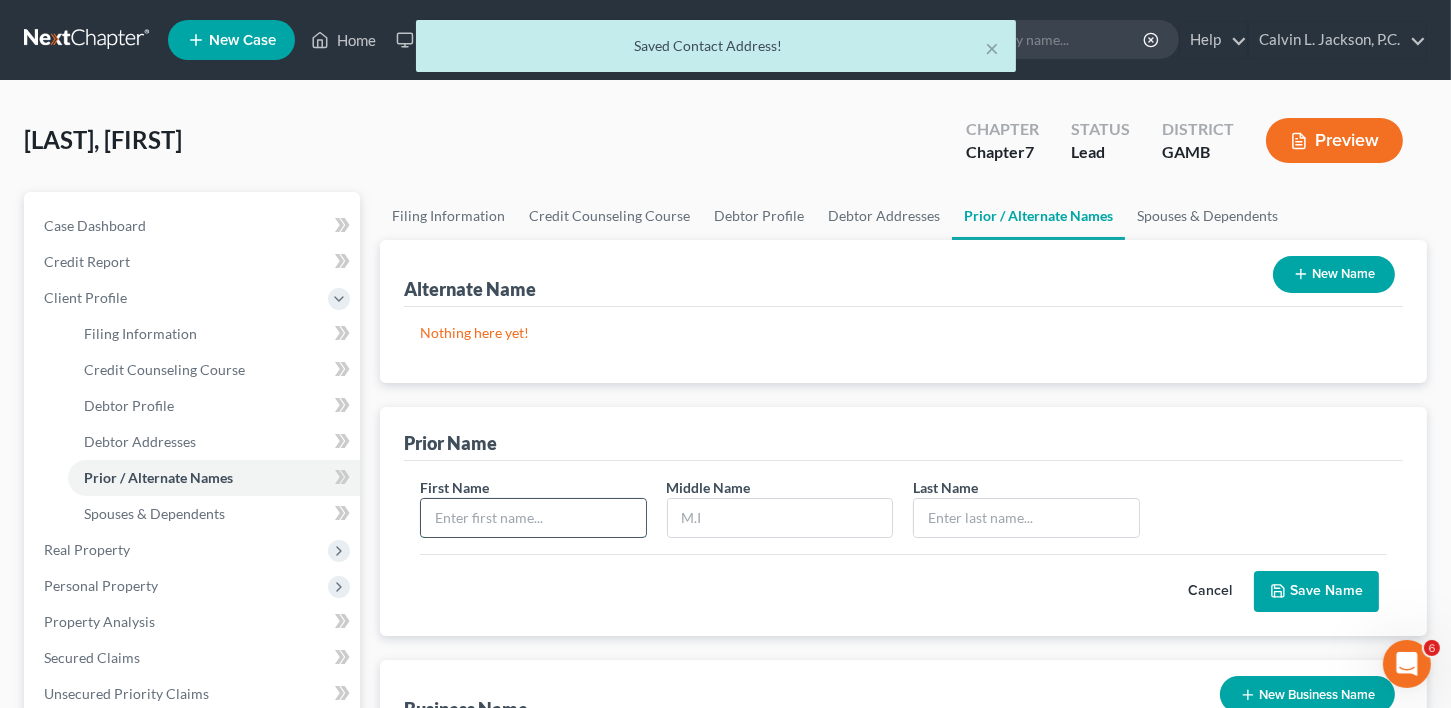click at bounding box center [533, 518] 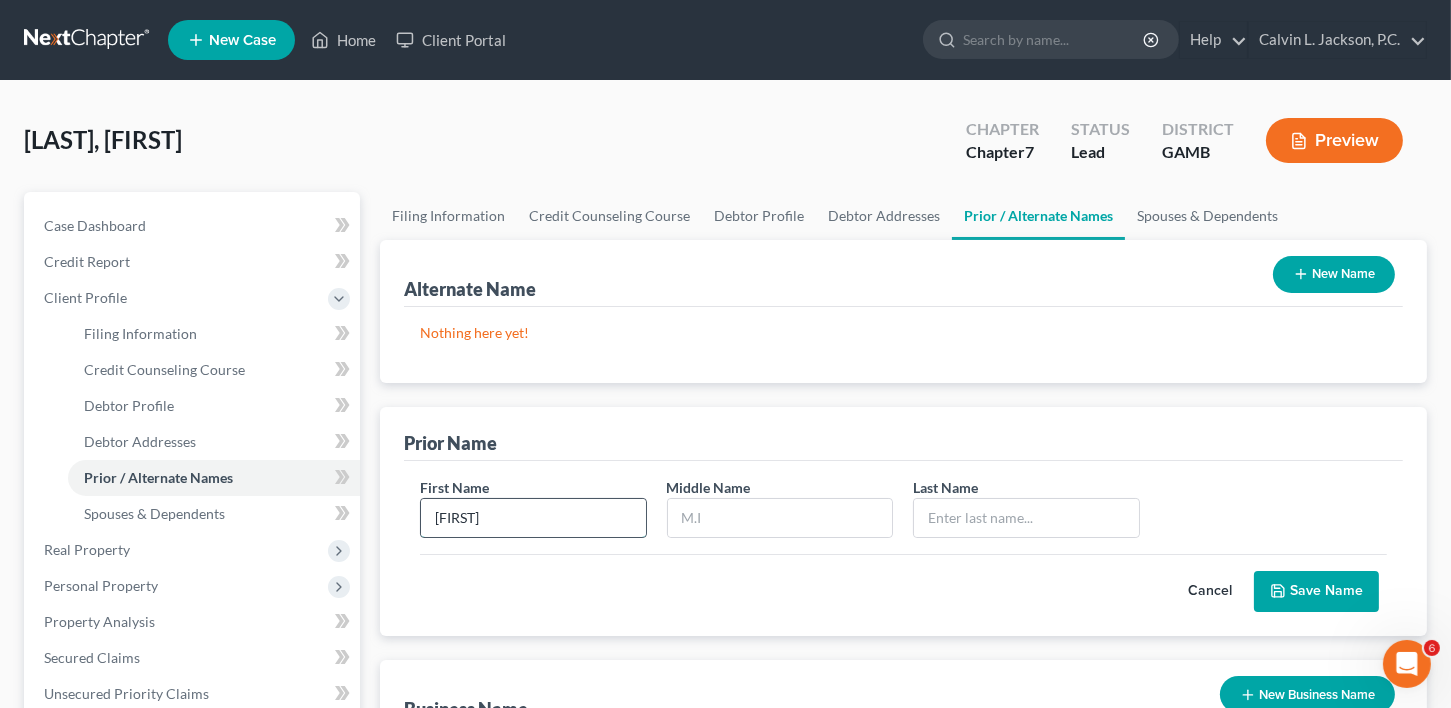 type on "[FIRST]" 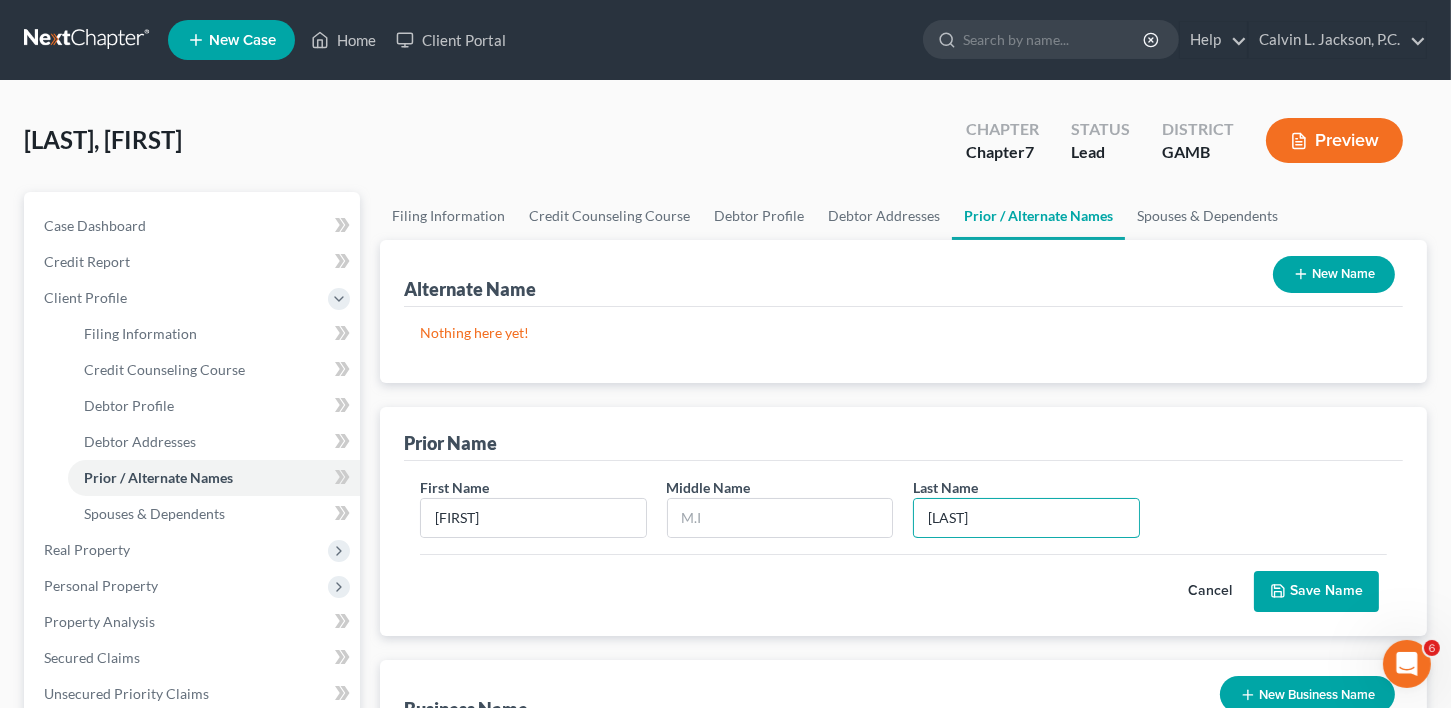type on "[LAST]" 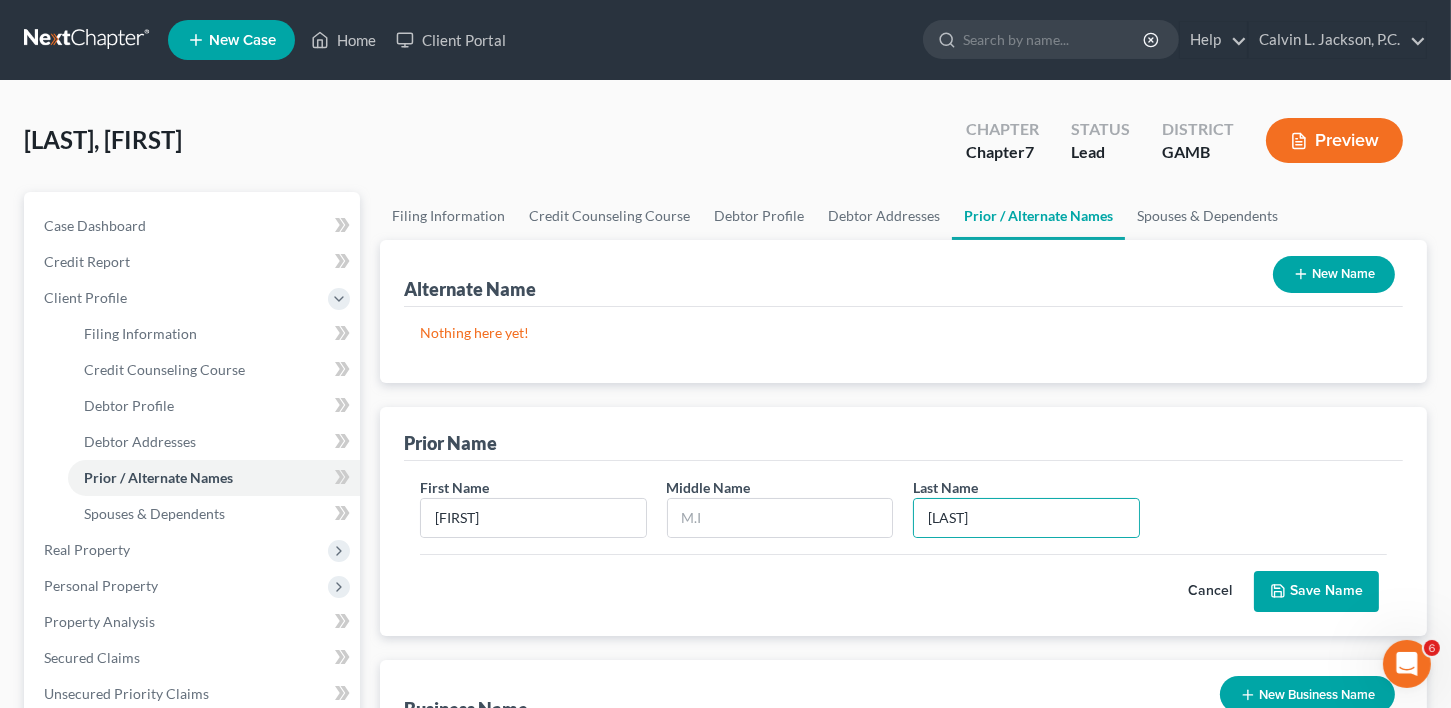 click 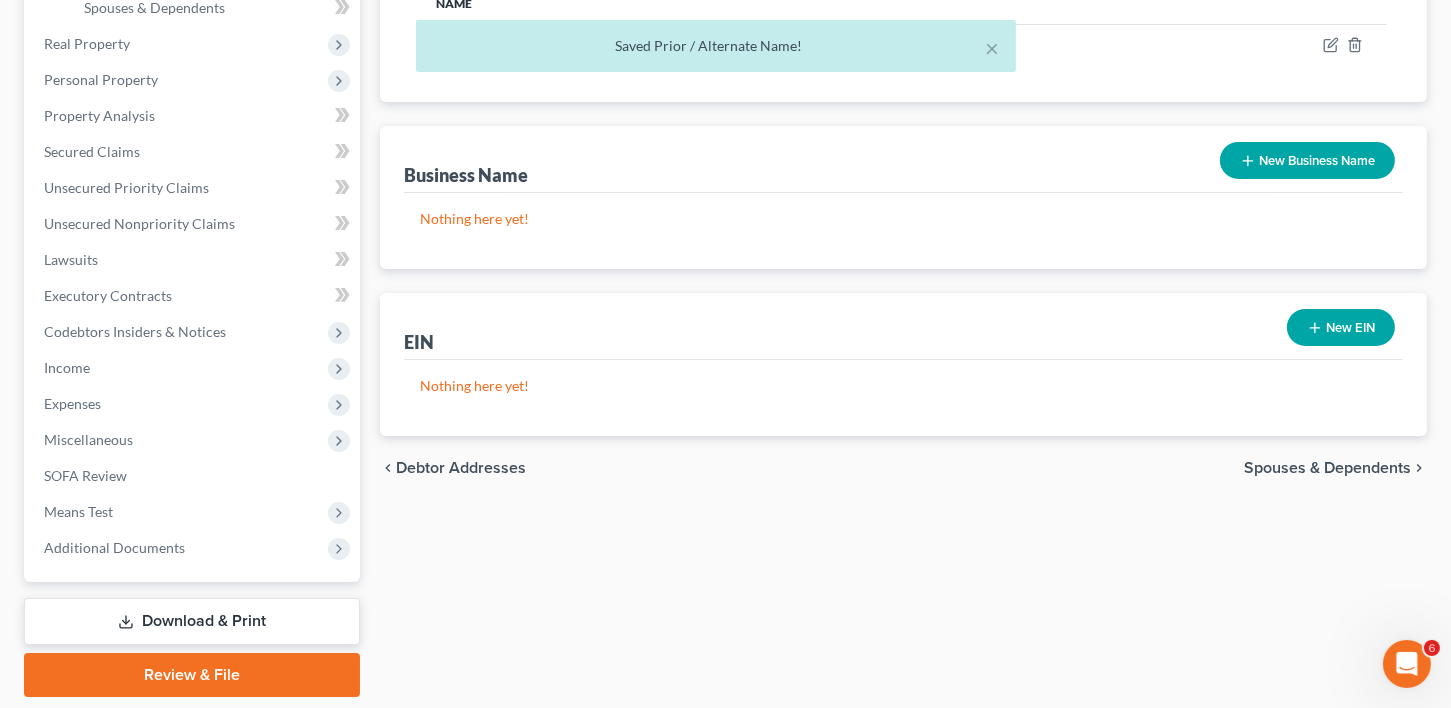 scroll, scrollTop: 509, scrollLeft: 0, axis: vertical 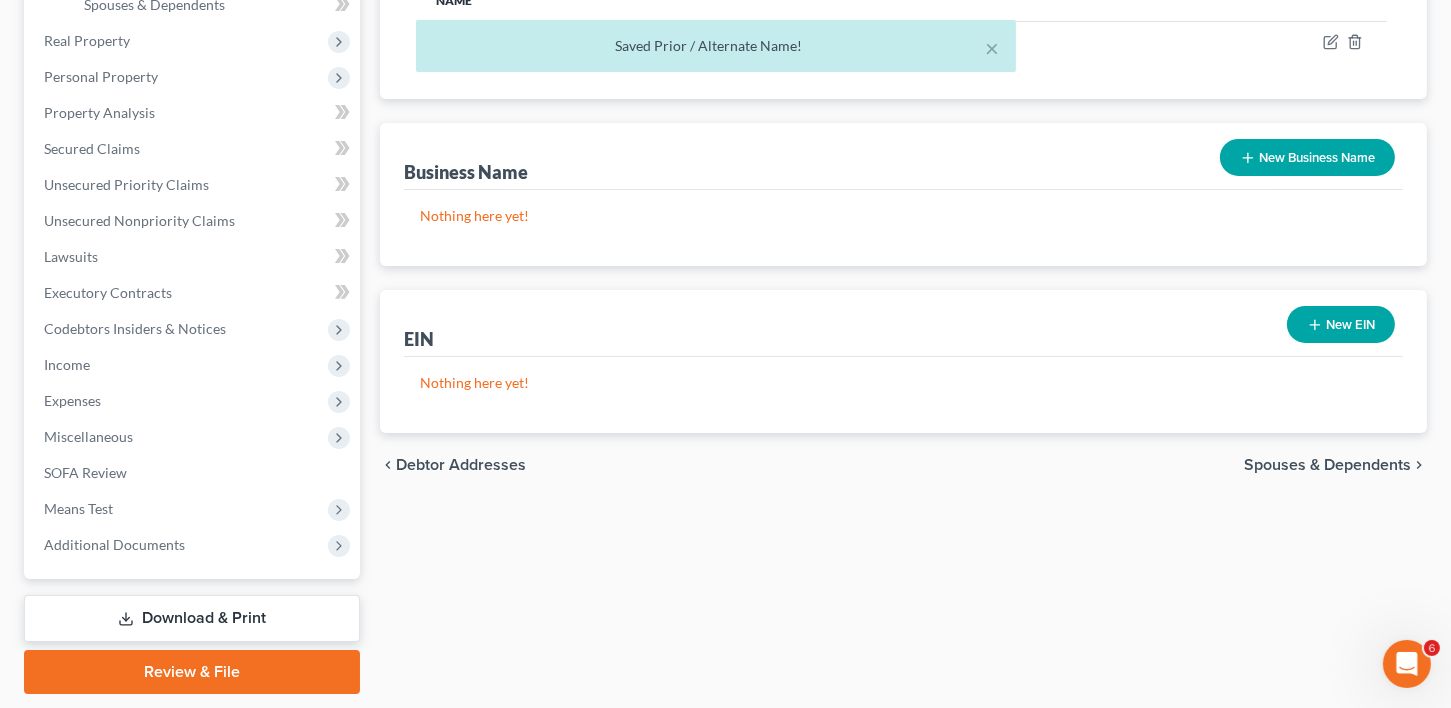click on "Spouses & Dependents" at bounding box center [1327, 465] 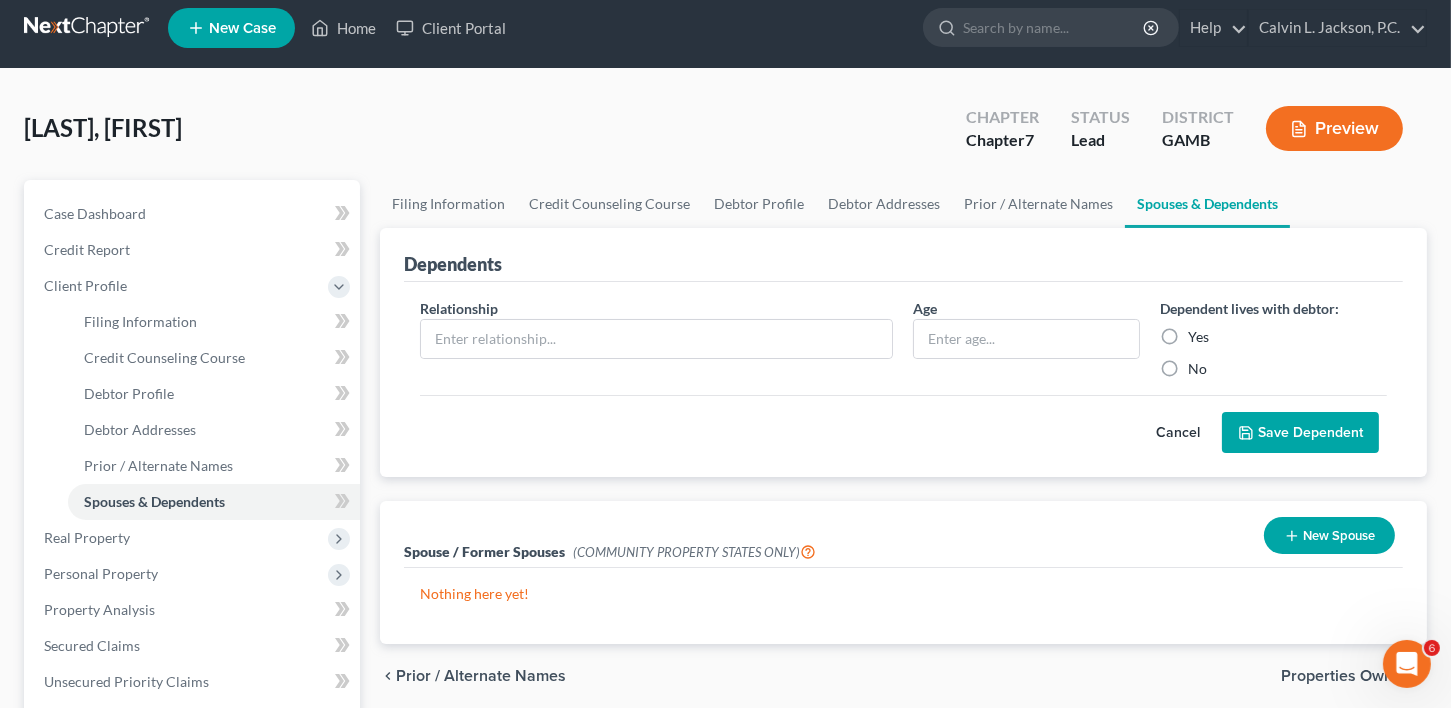 scroll, scrollTop: 0, scrollLeft: 0, axis: both 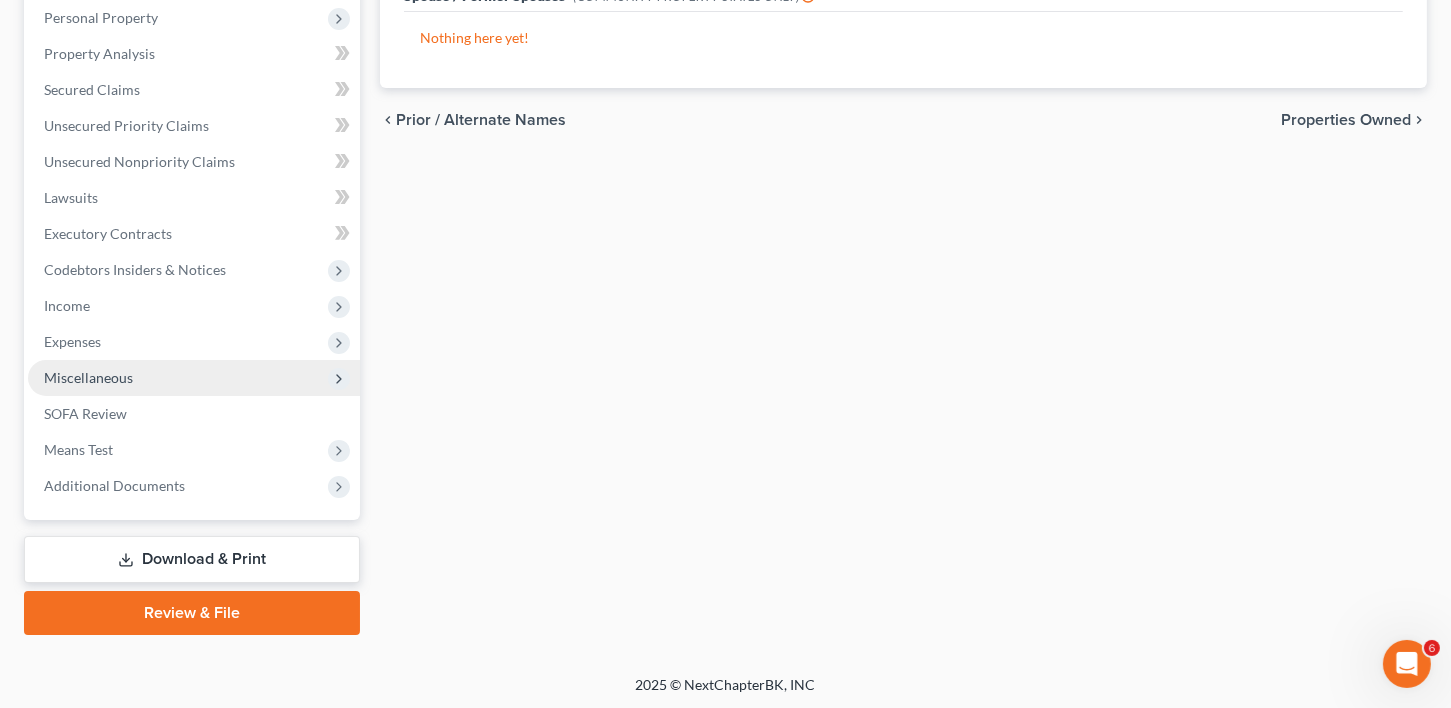 click on "Miscellaneous" at bounding box center [194, 378] 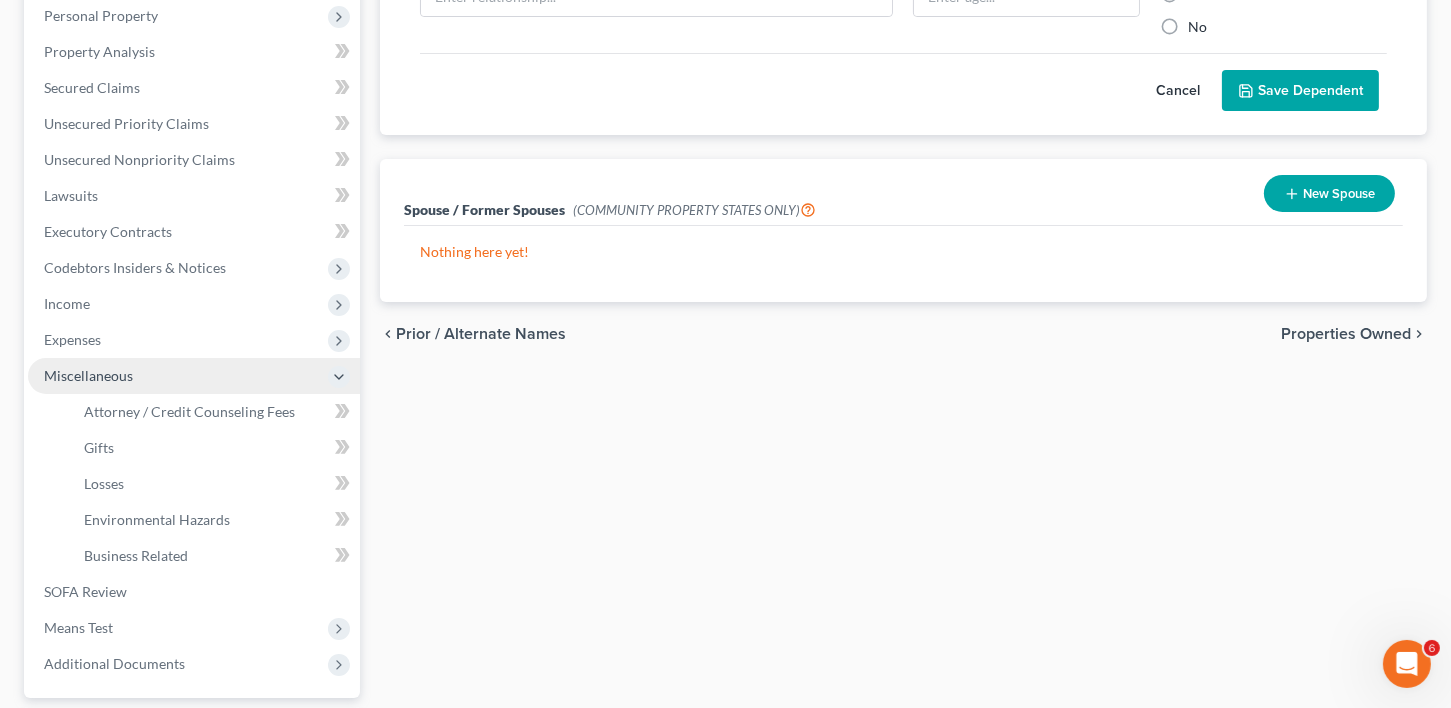 scroll, scrollTop: 352, scrollLeft: 0, axis: vertical 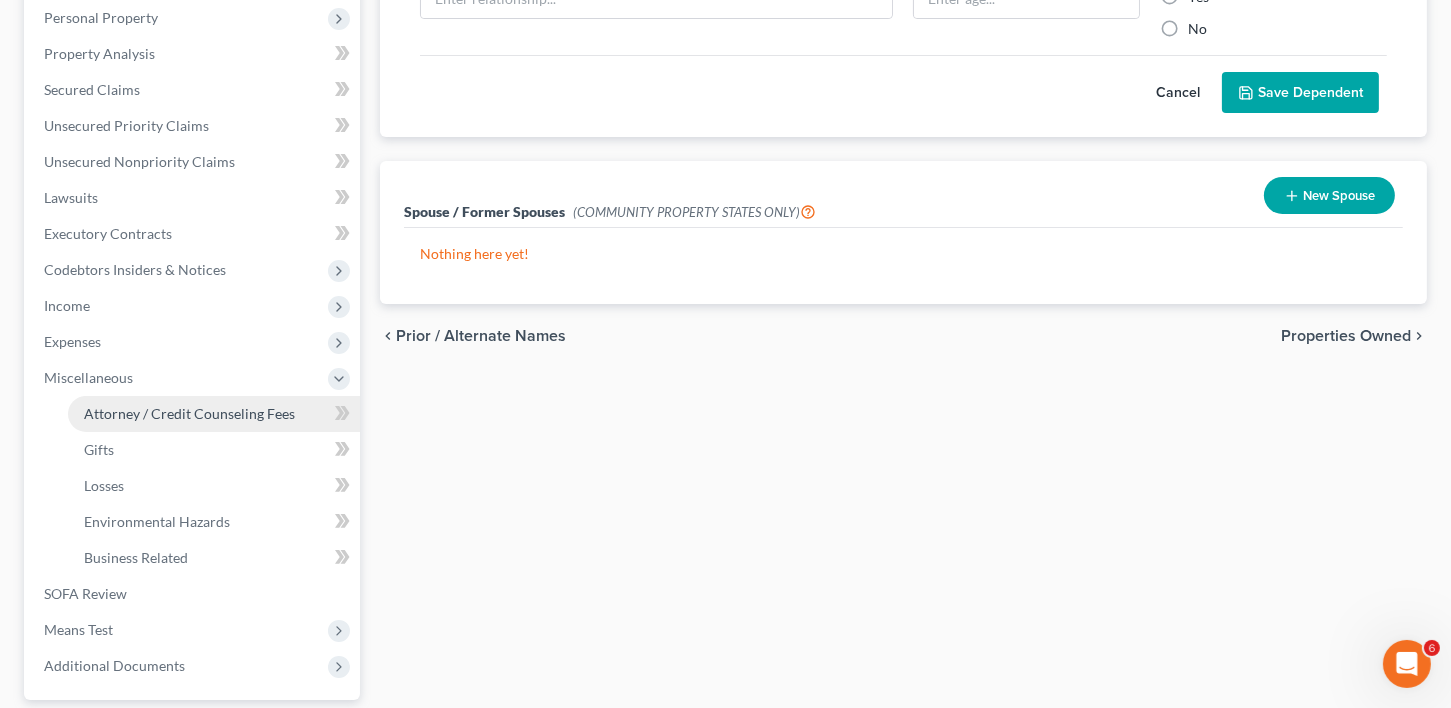 click on "Attorney / Credit Counseling Fees" at bounding box center (189, 413) 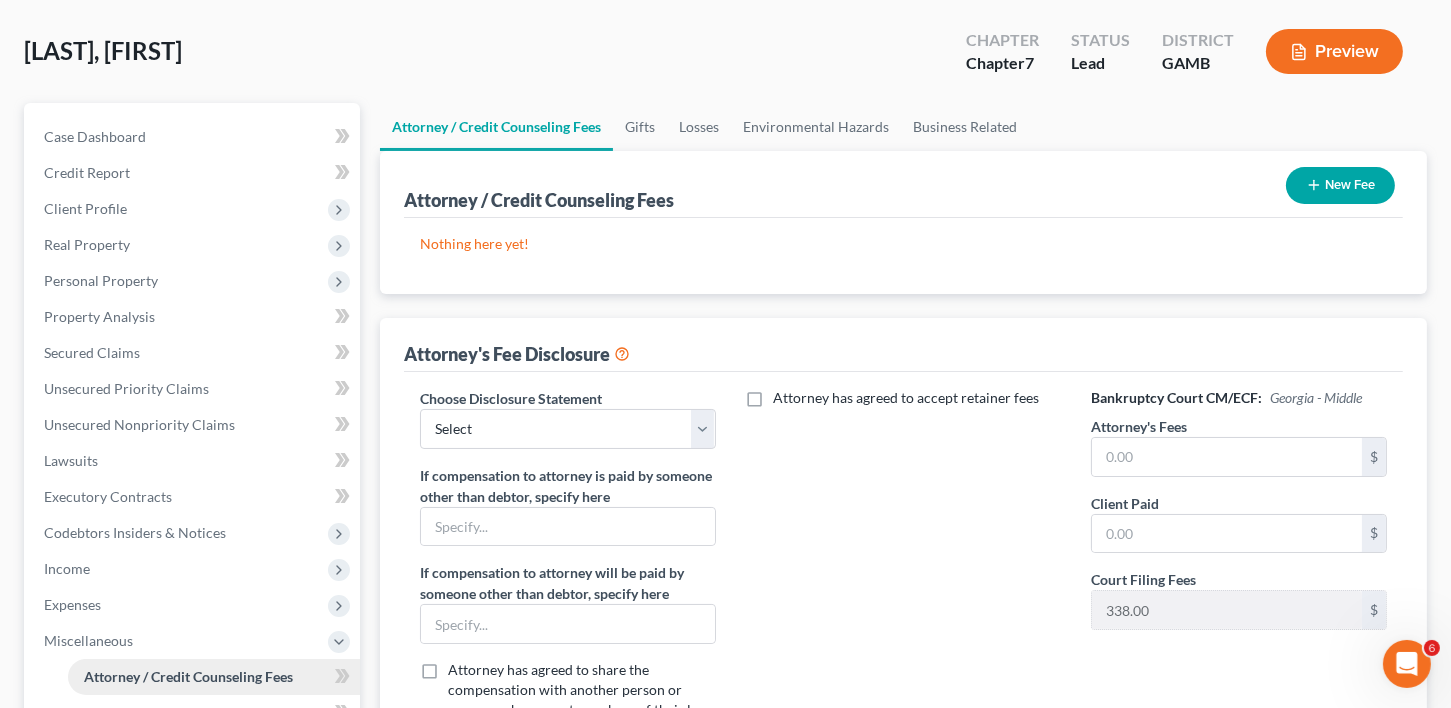 scroll, scrollTop: 0, scrollLeft: 0, axis: both 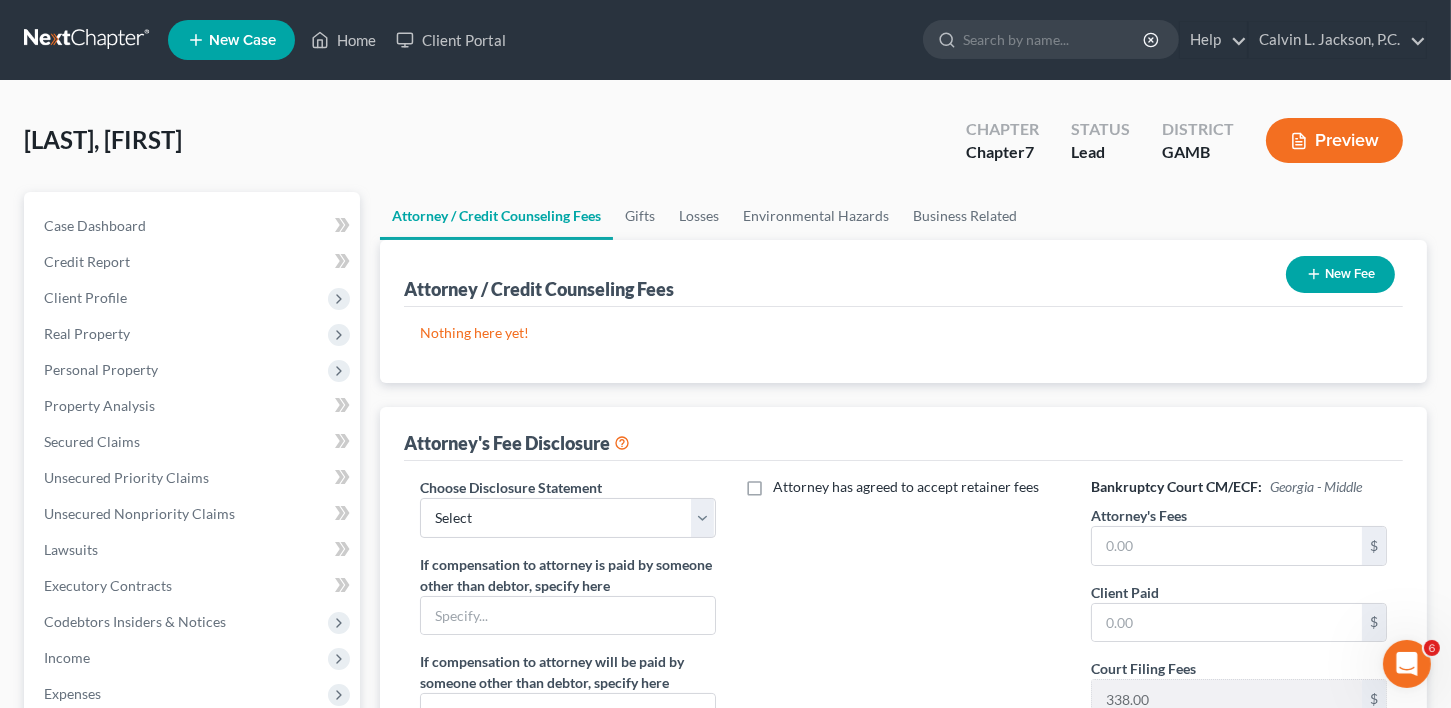 click on "New Fee" at bounding box center [1340, 274] 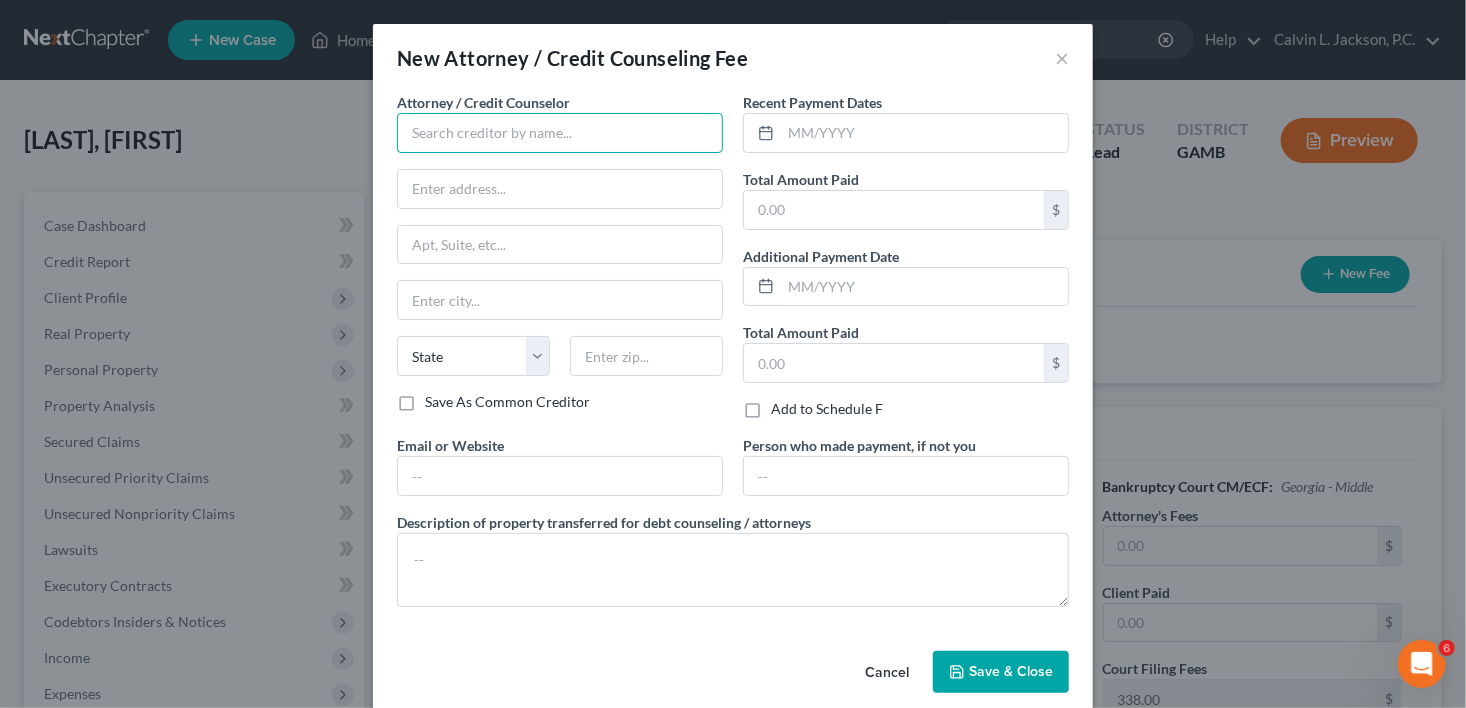 click at bounding box center (560, 133) 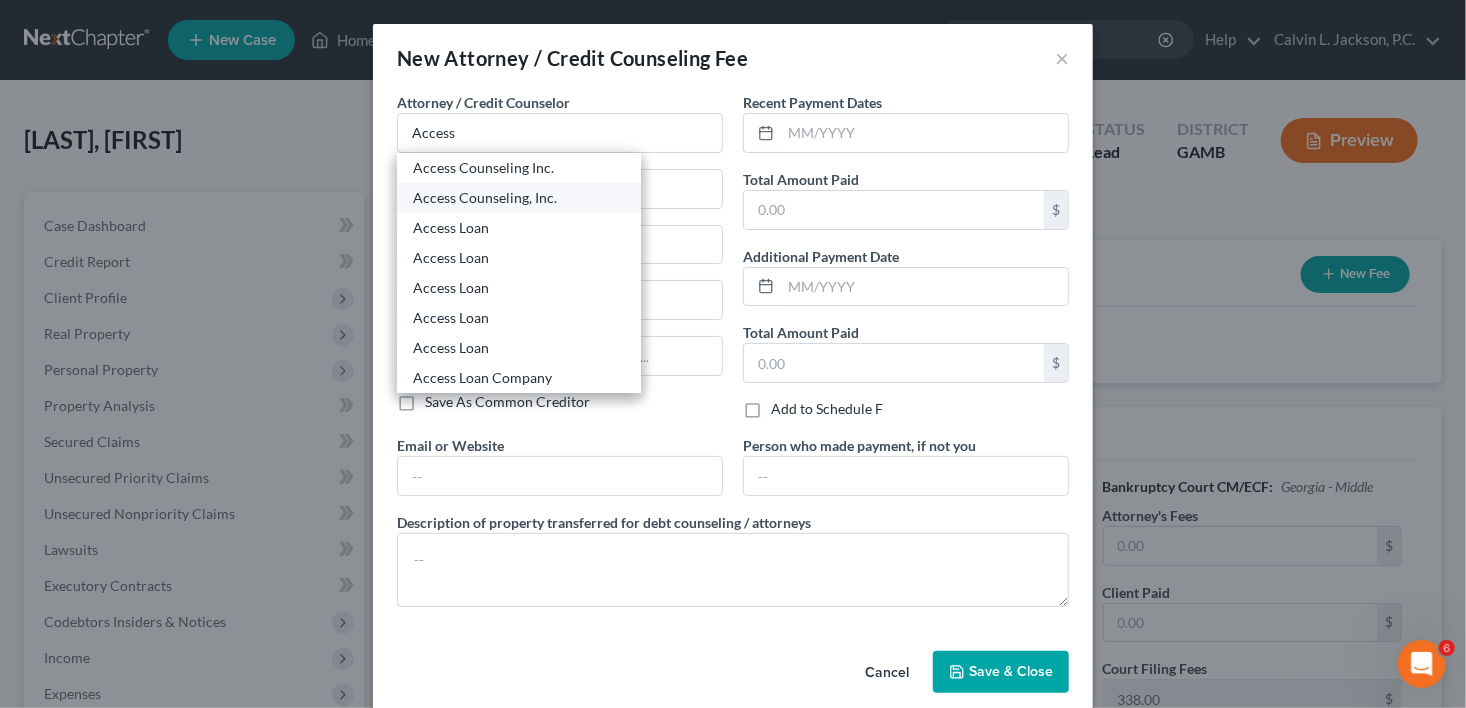 click on "Access Counseling, Inc." at bounding box center (519, 198) 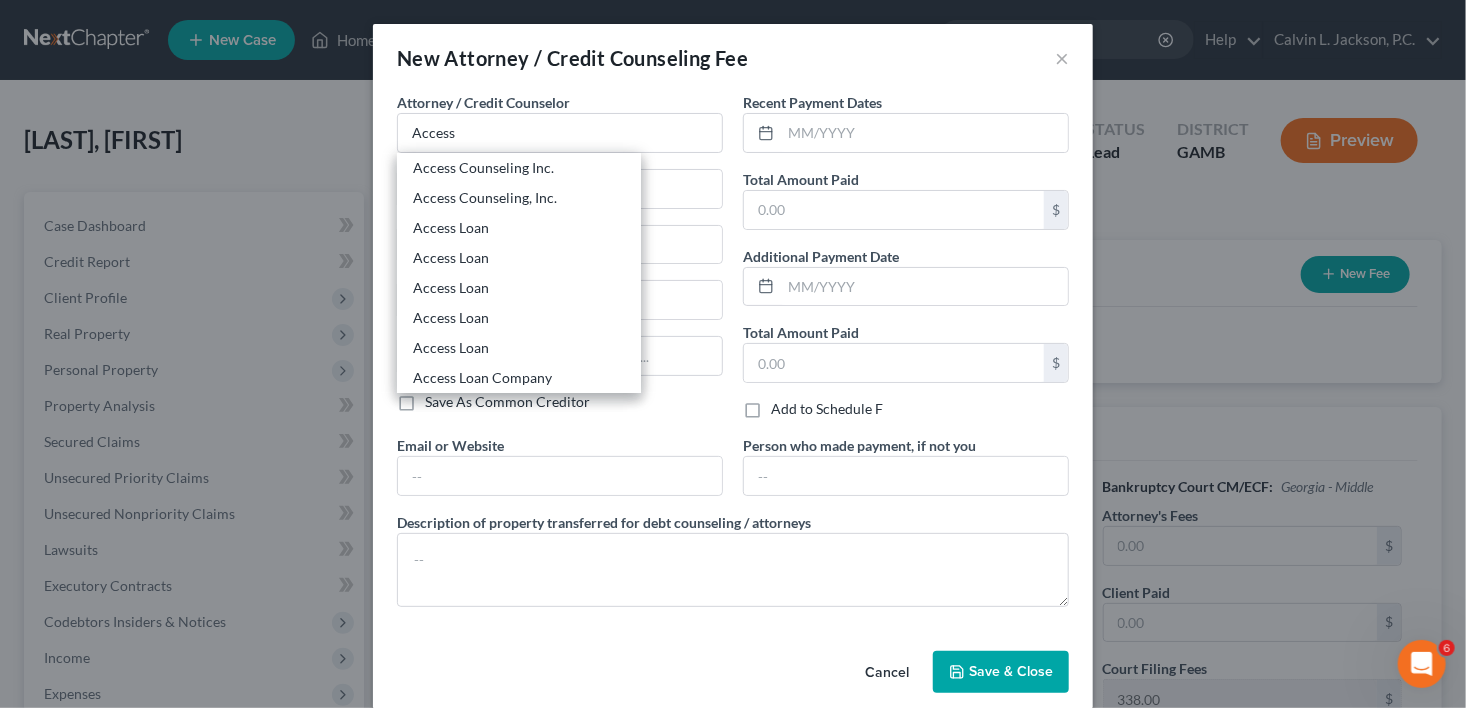 type on "Access Counseling, Inc." 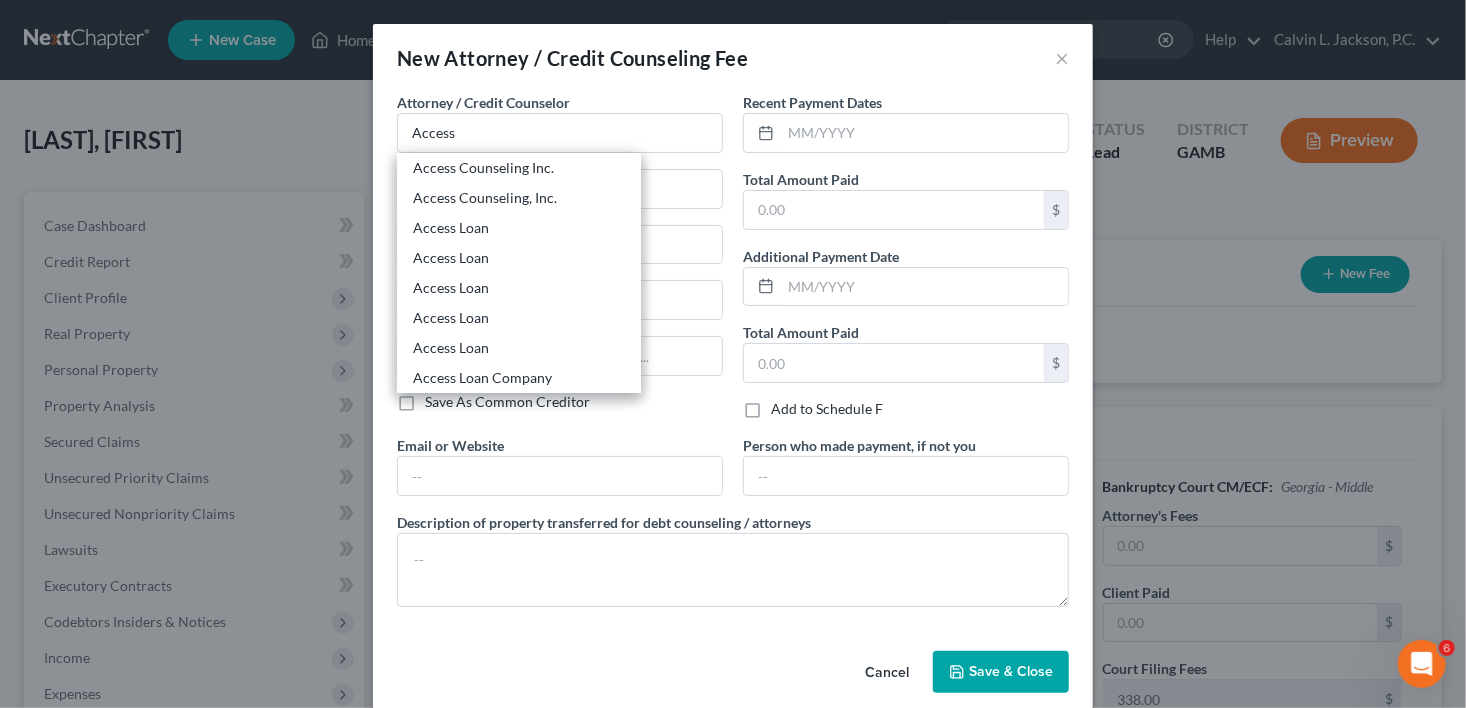 type on "[NUMBER] [STREET]" 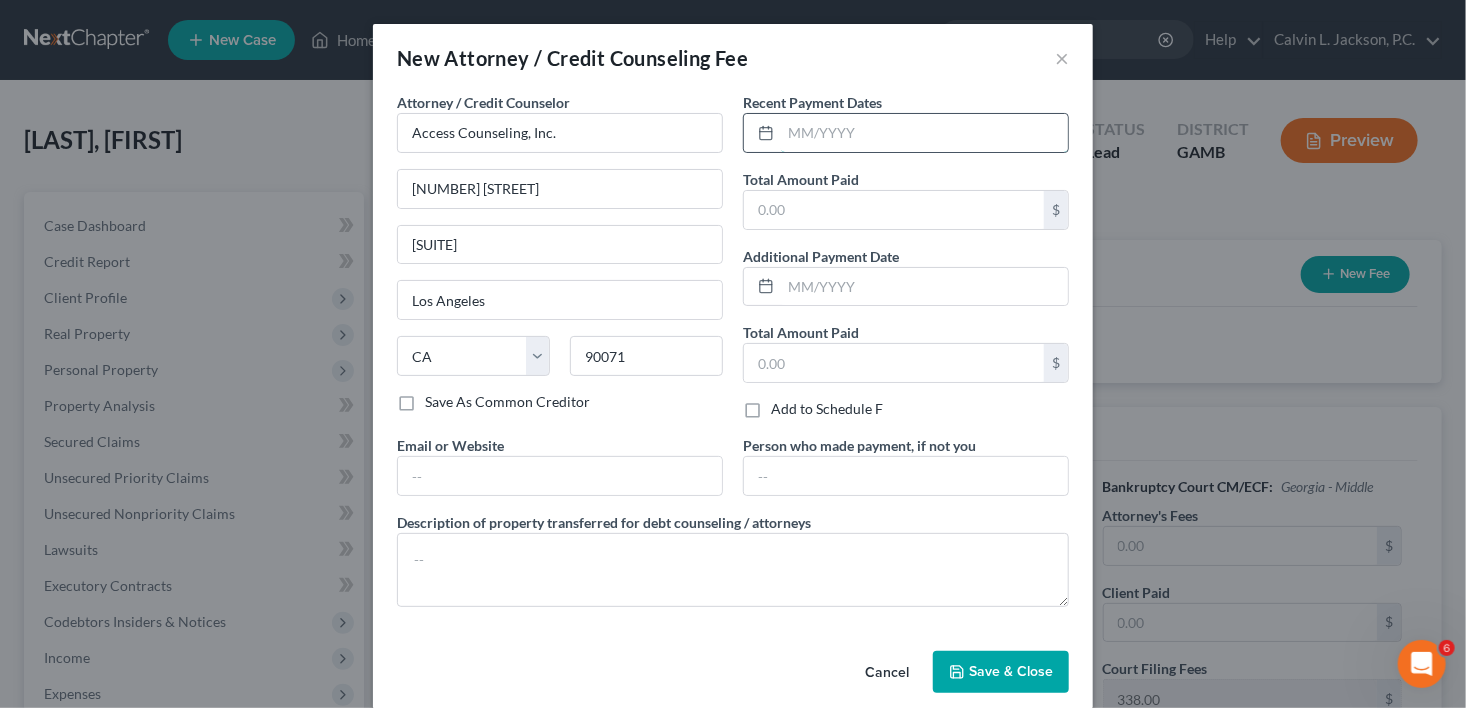 click at bounding box center (924, 133) 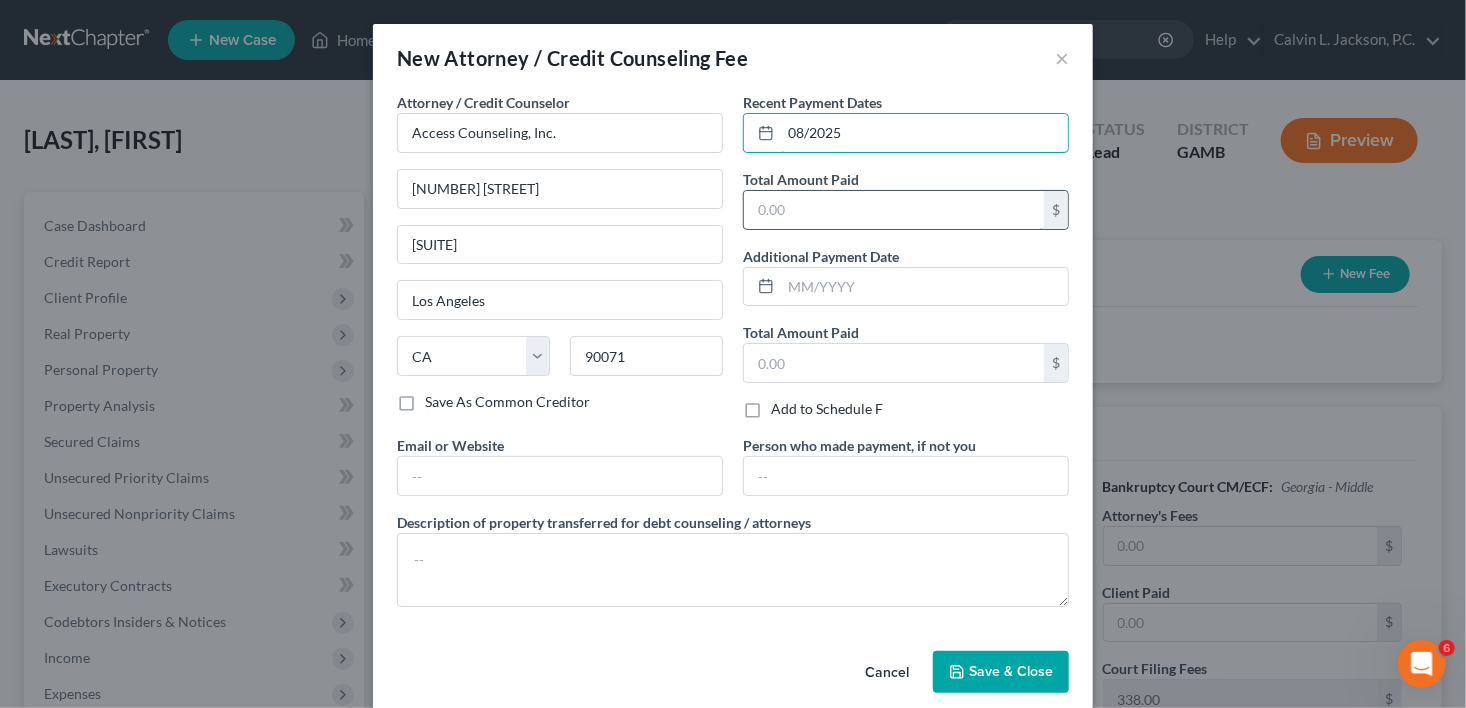 type on "08/2025" 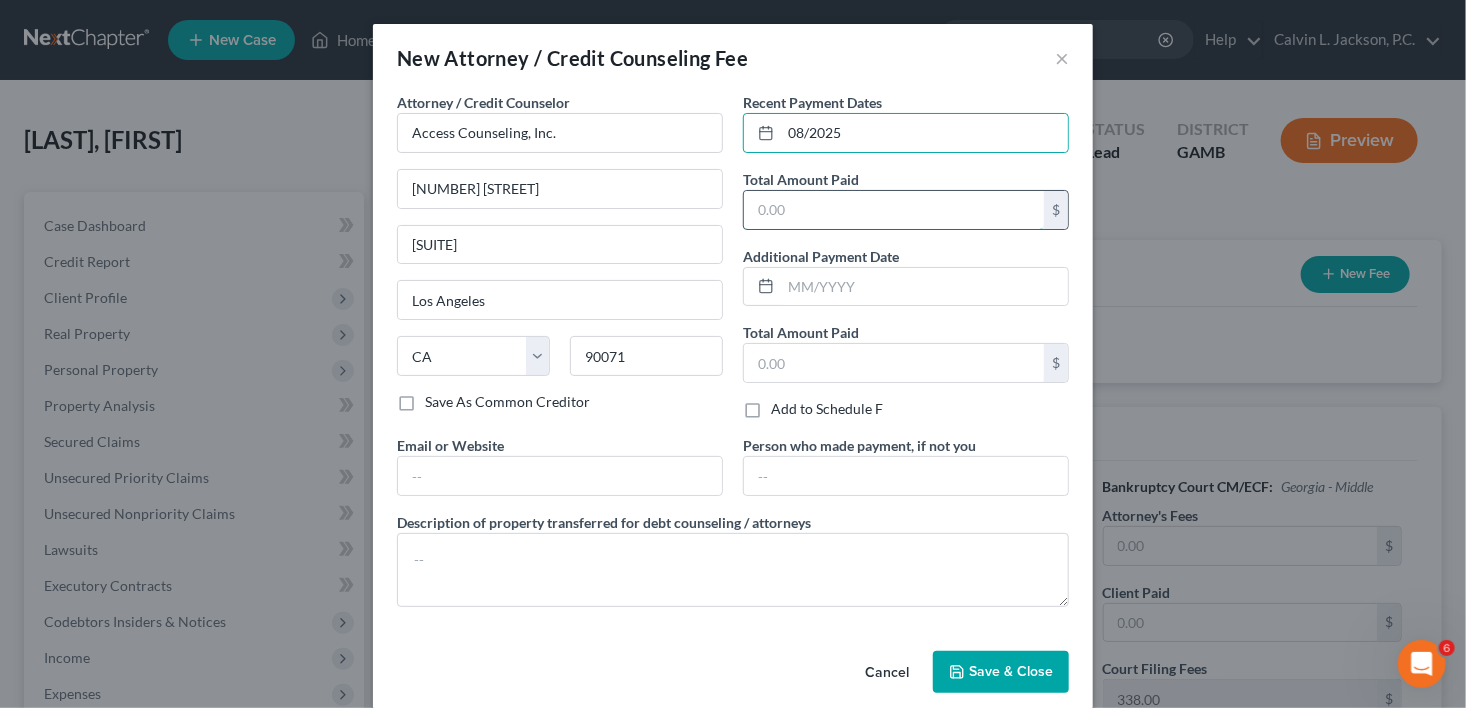 click at bounding box center [894, 210] 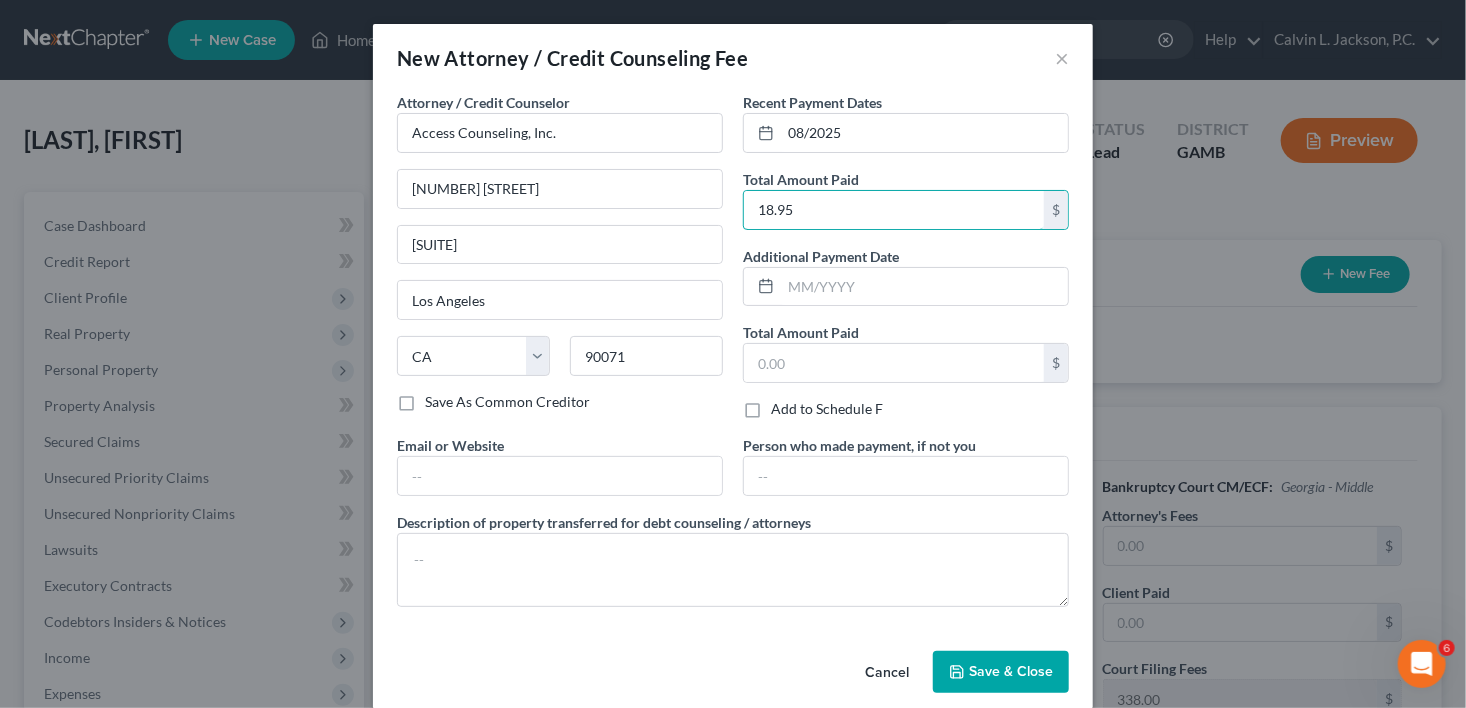 type on "18.95" 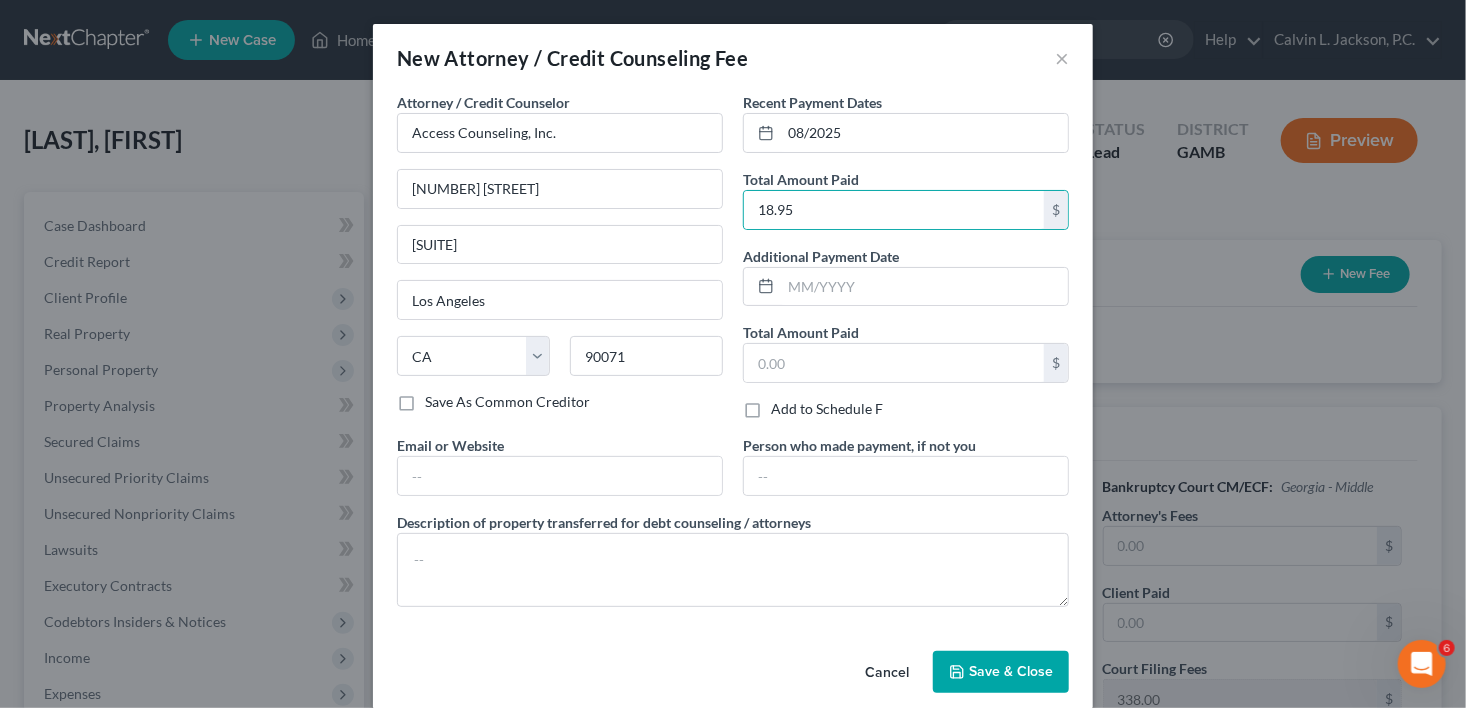 click on "Save & Close" at bounding box center [1011, 671] 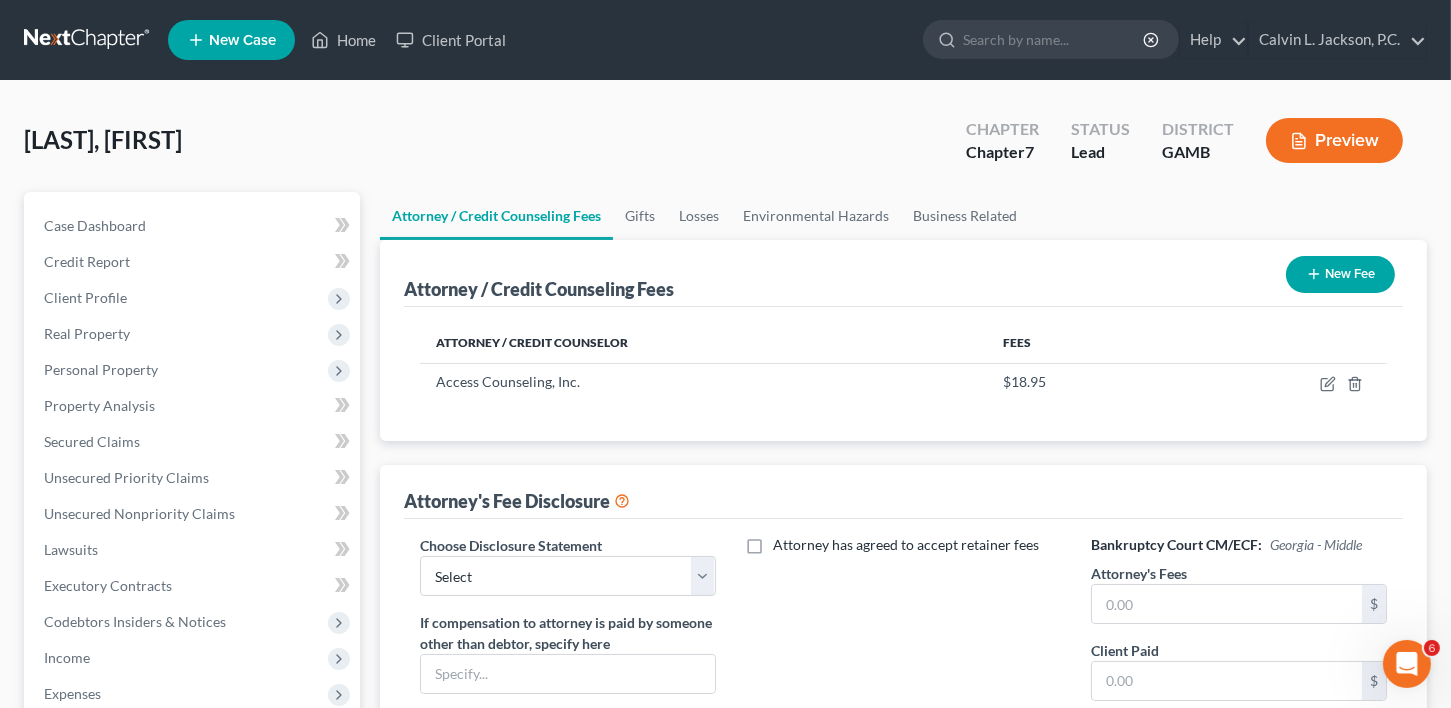 click on "[STATE] - [STATE]" at bounding box center (1239, 545) 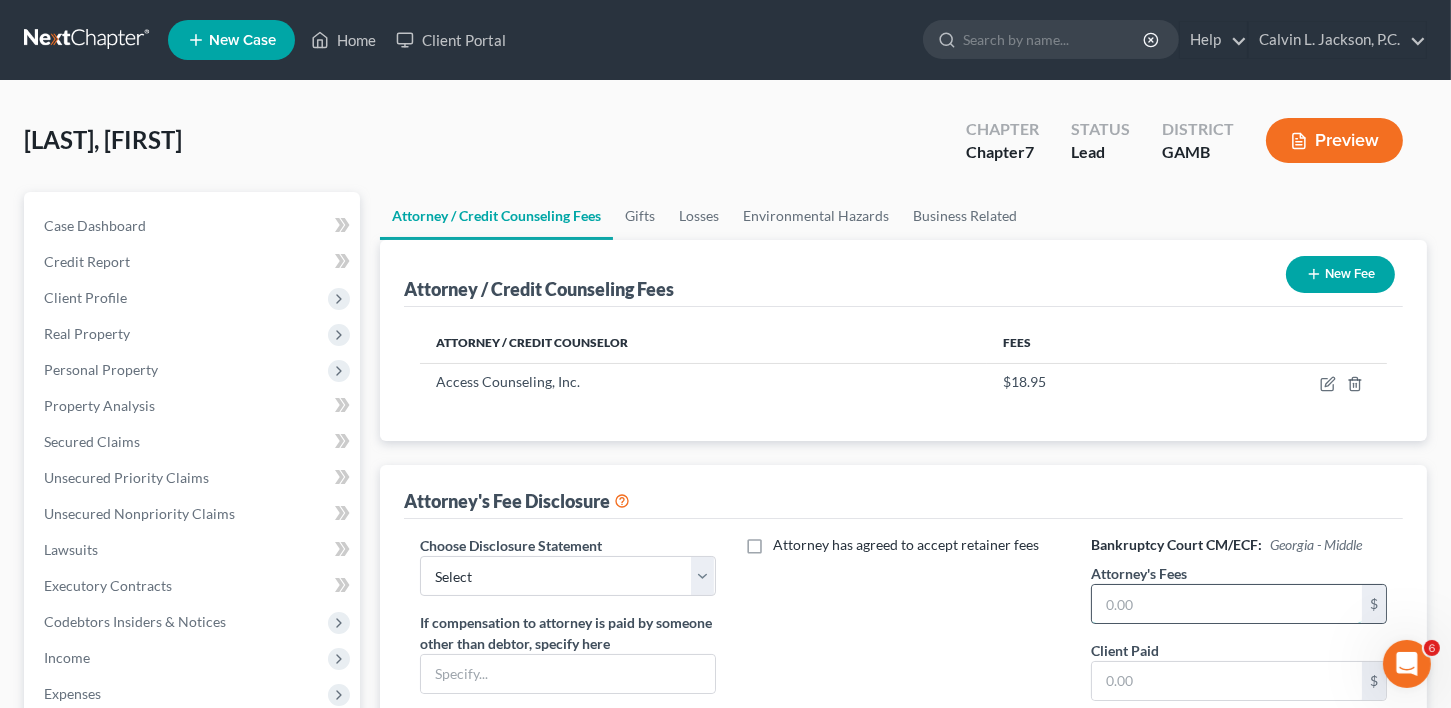 click at bounding box center (1227, 604) 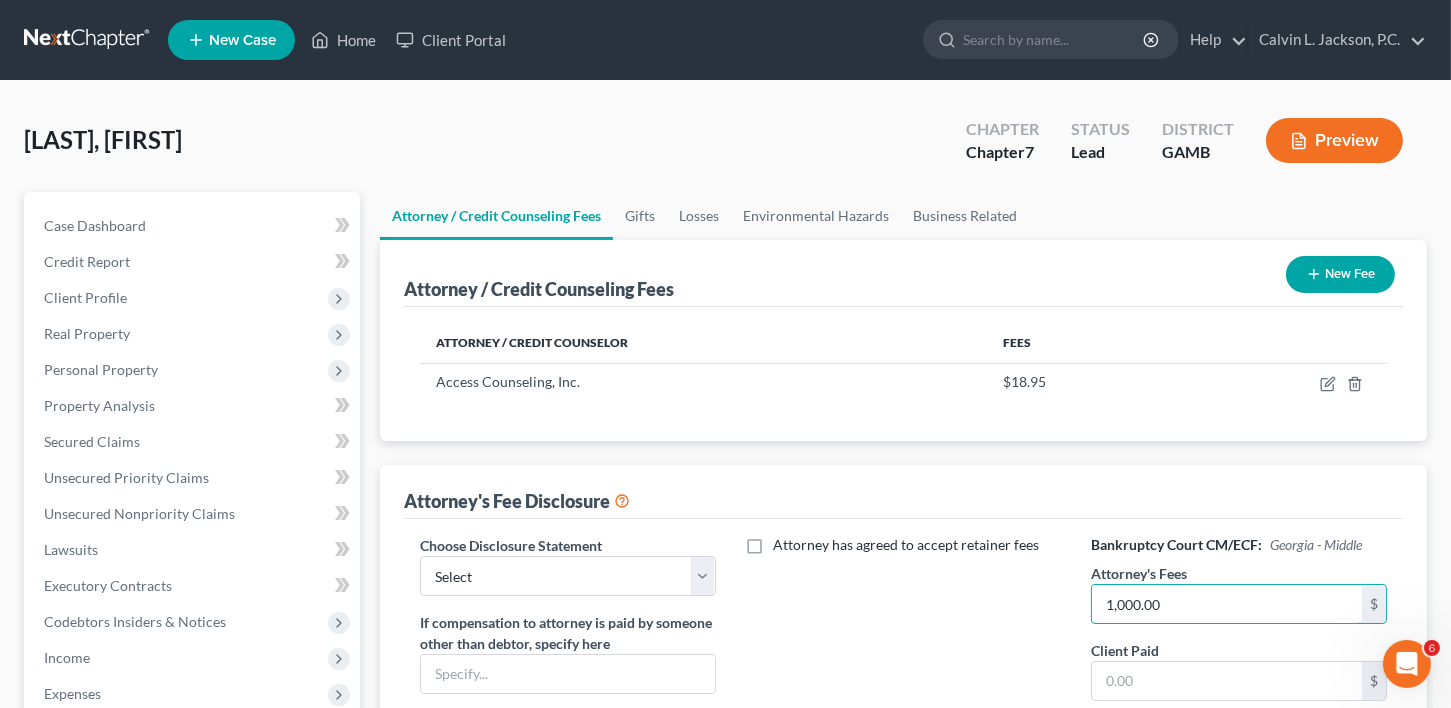 scroll, scrollTop: 532, scrollLeft: 0, axis: vertical 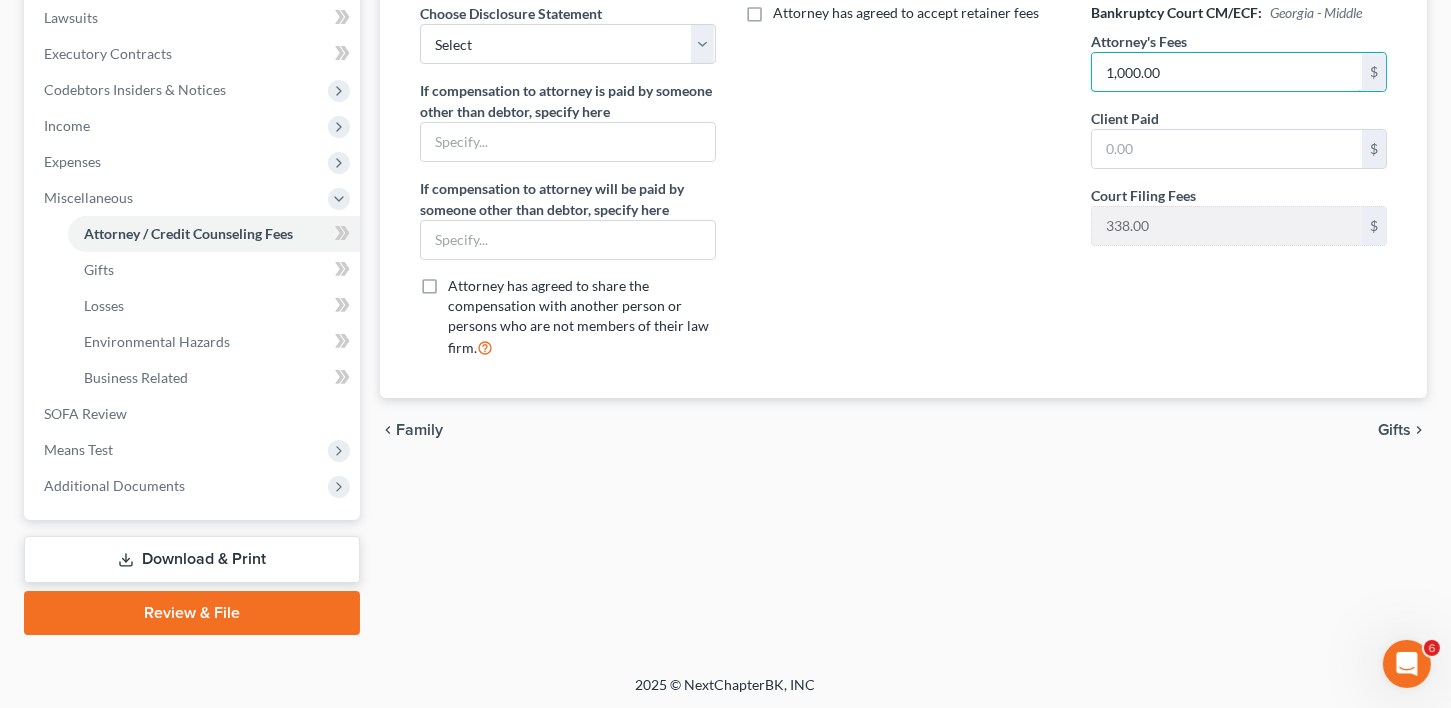 type on "1,000.00" 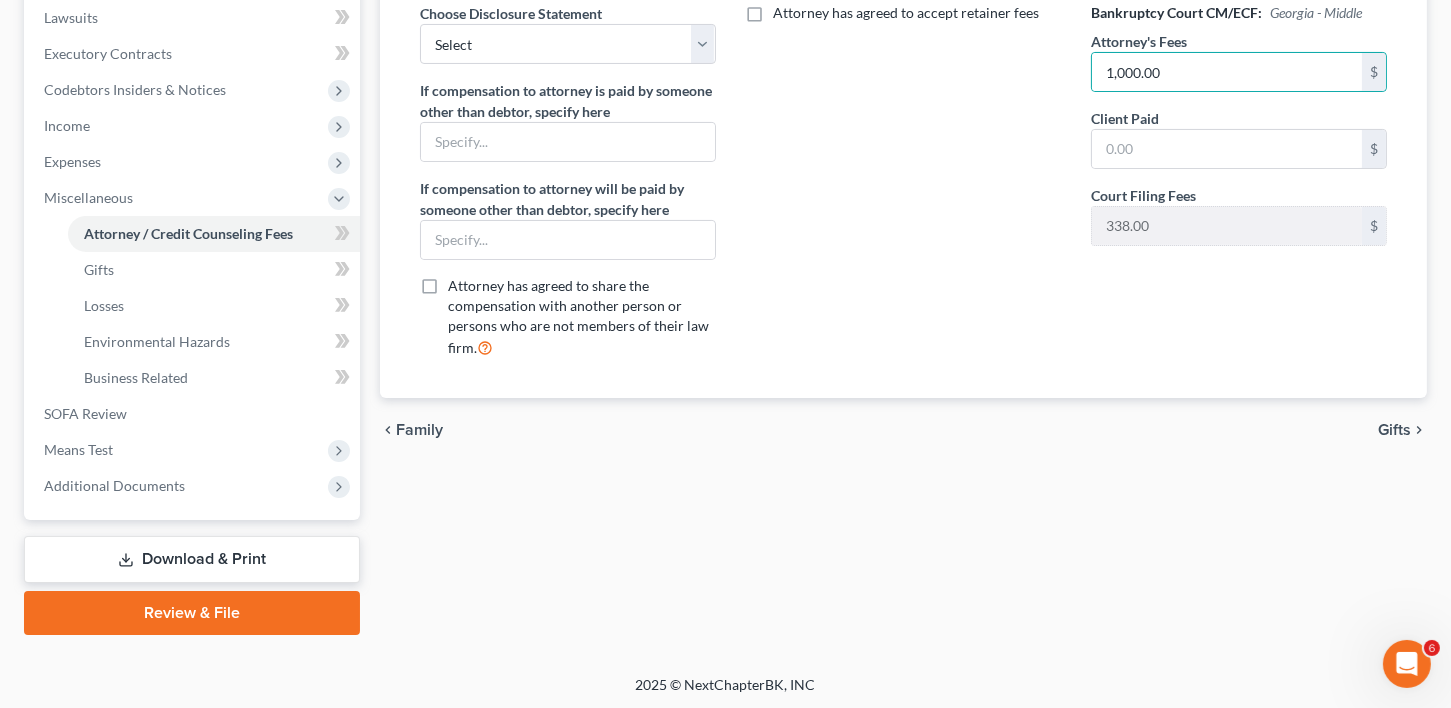 click on "Gifts" at bounding box center [1394, 430] 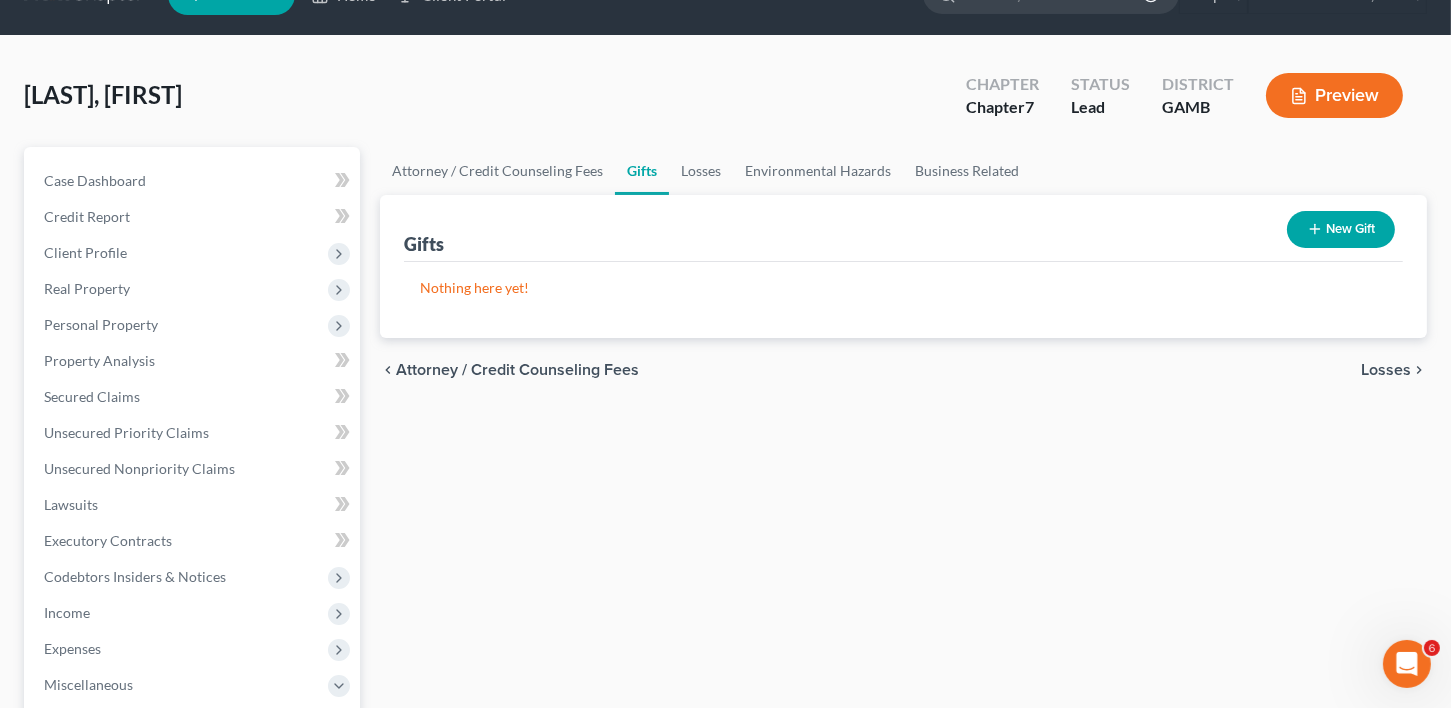 scroll, scrollTop: 0, scrollLeft: 0, axis: both 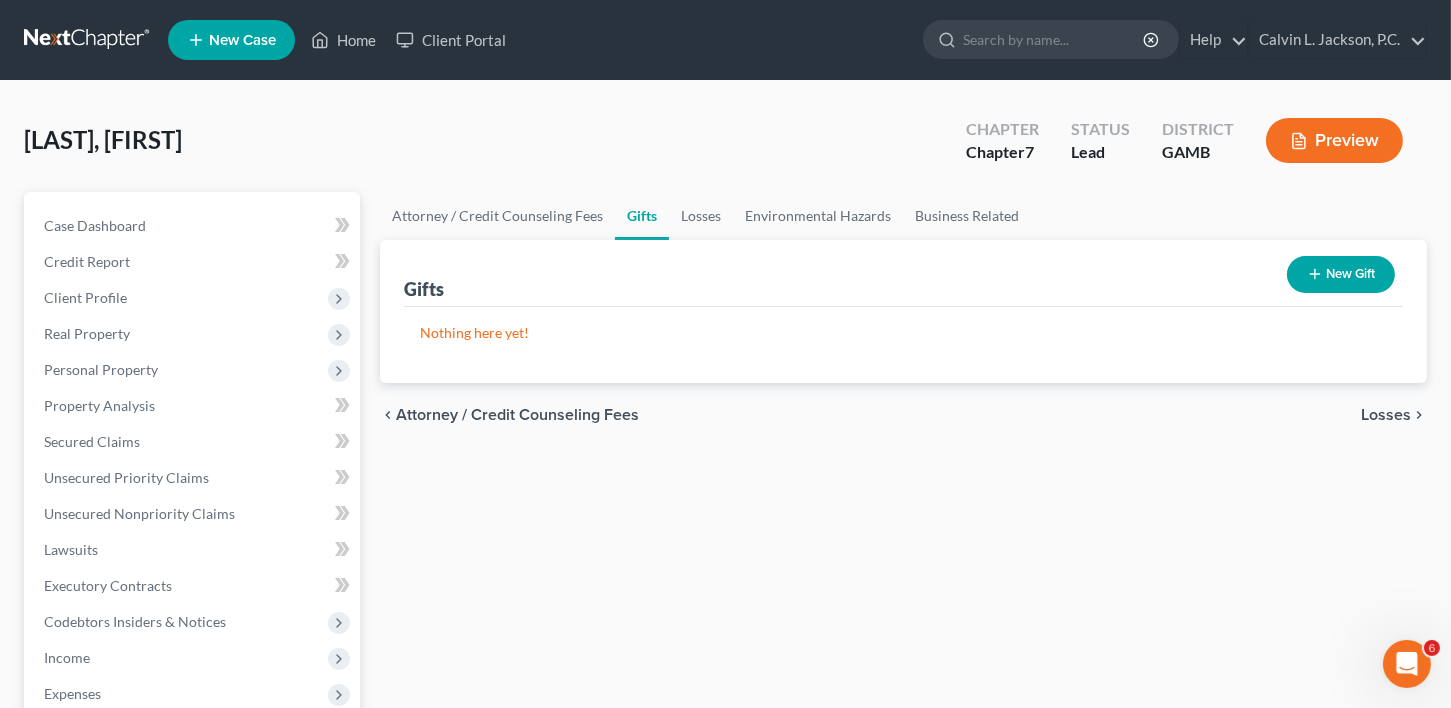 click on "Losses" at bounding box center (1386, 415) 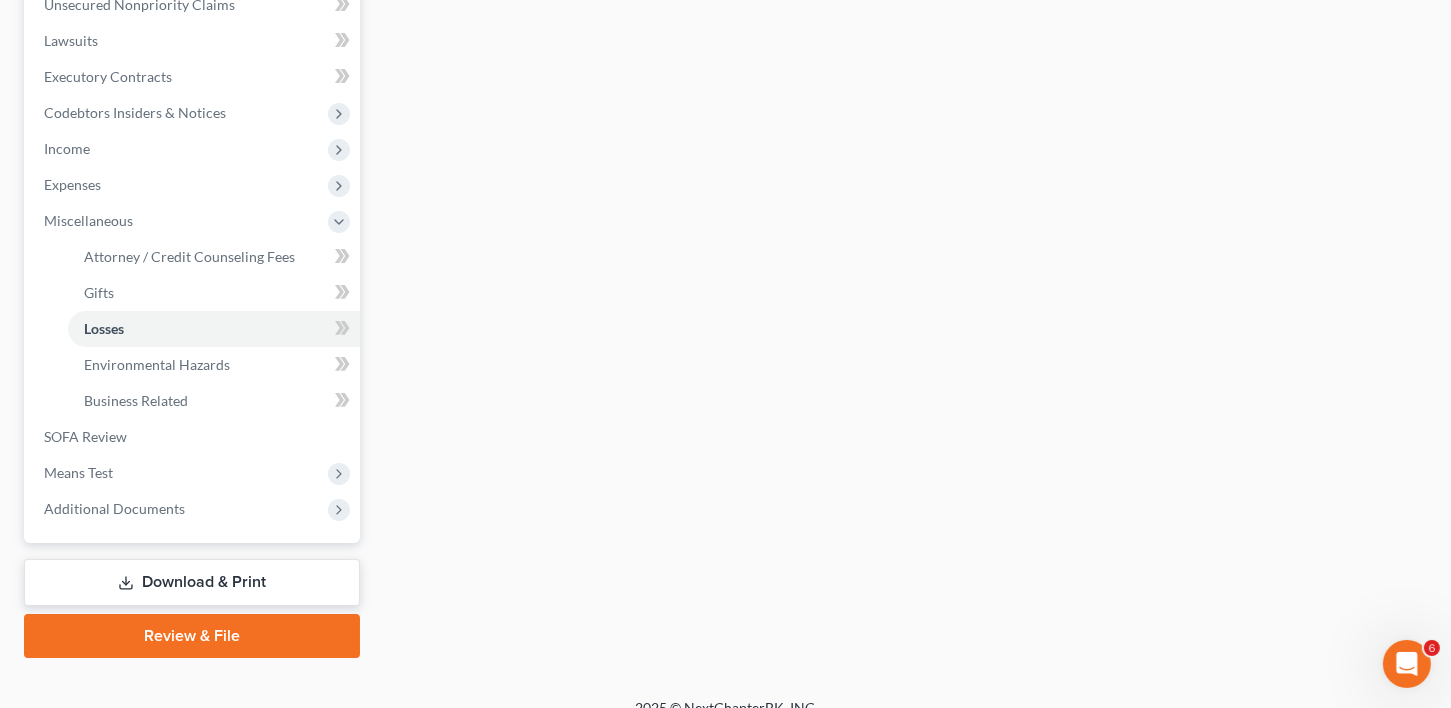 scroll, scrollTop: 532, scrollLeft: 0, axis: vertical 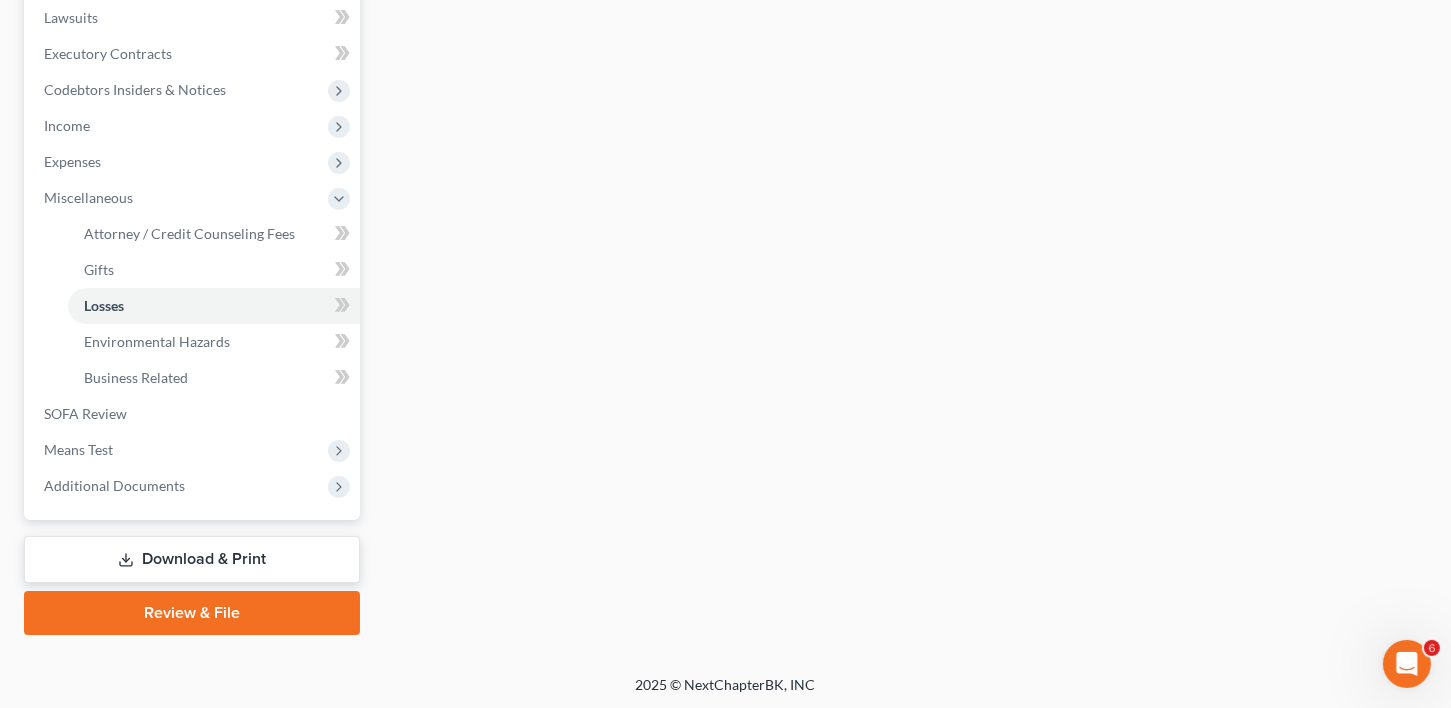 click on "Download & Print" at bounding box center (192, 559) 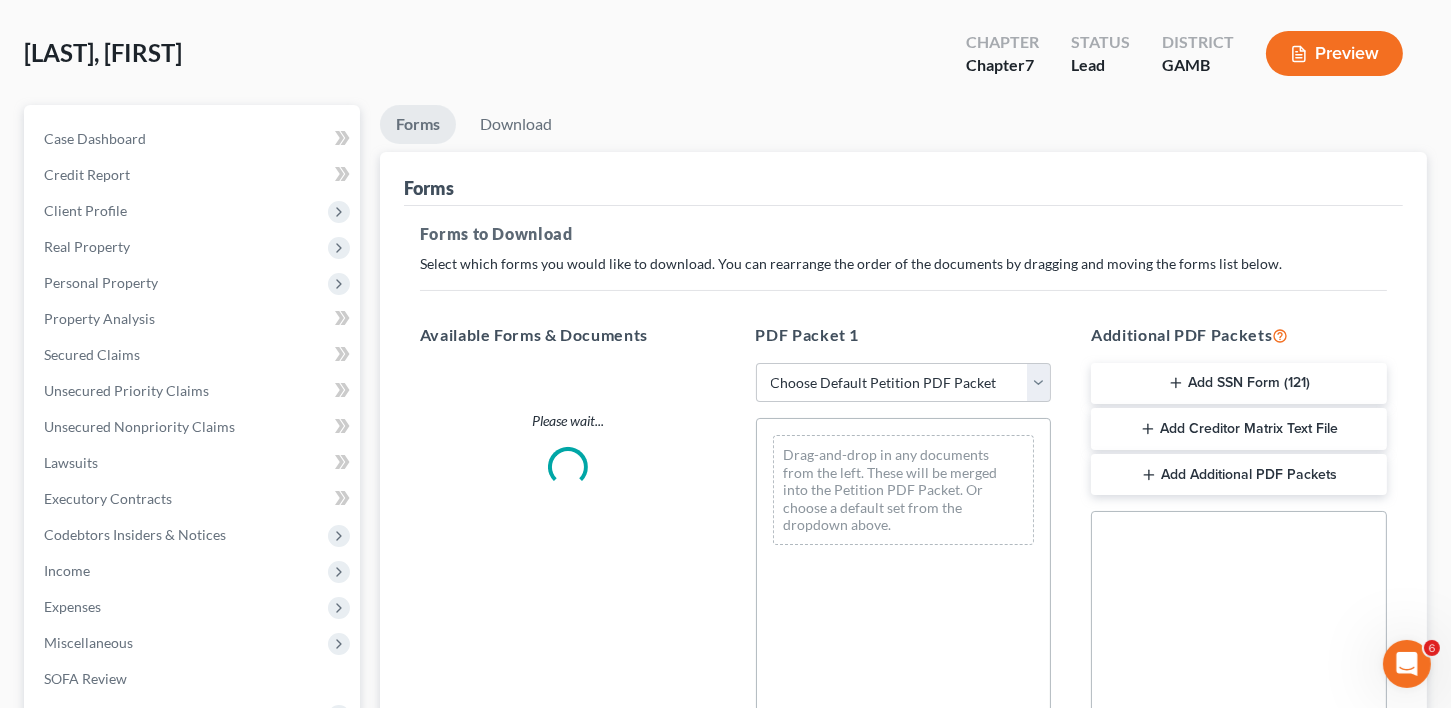 scroll, scrollTop: 0, scrollLeft: 0, axis: both 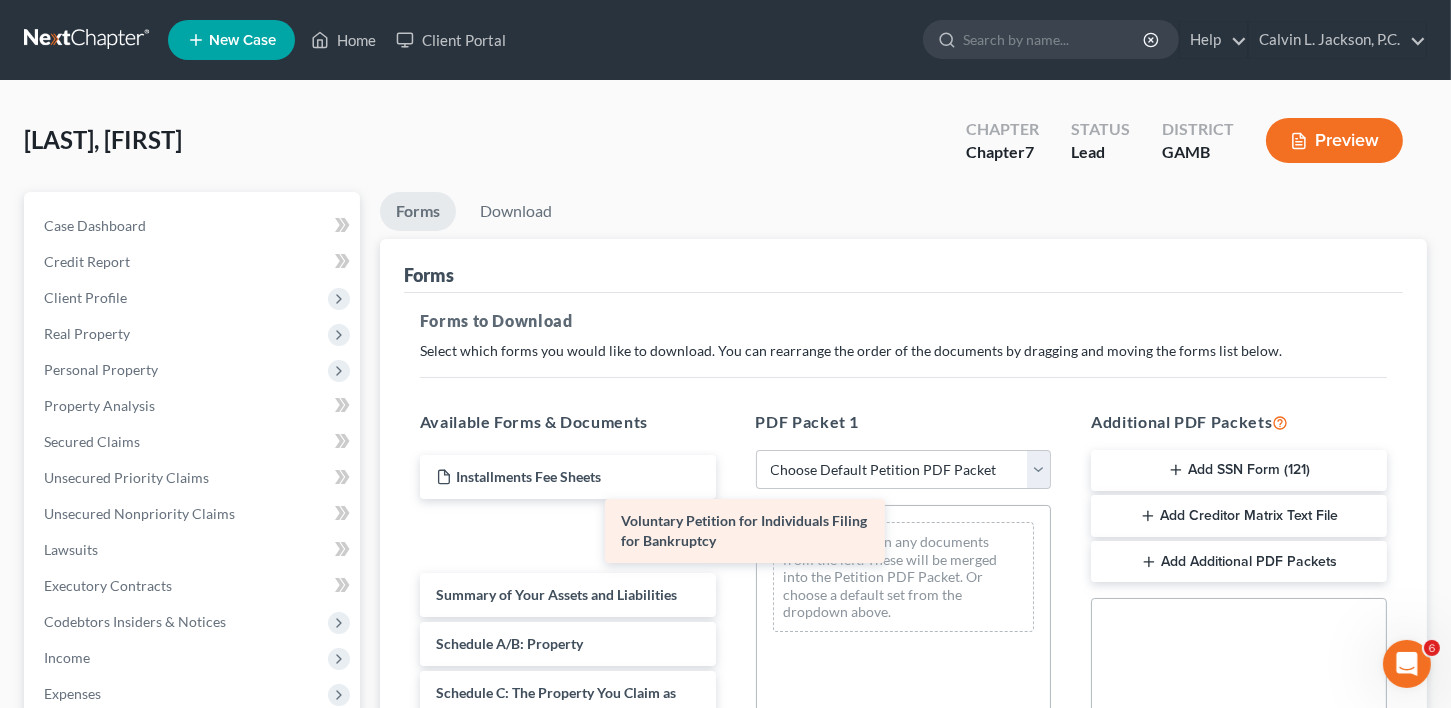drag, startPoint x: 511, startPoint y: 529, endPoint x: 818, endPoint y: 530, distance: 307.00162 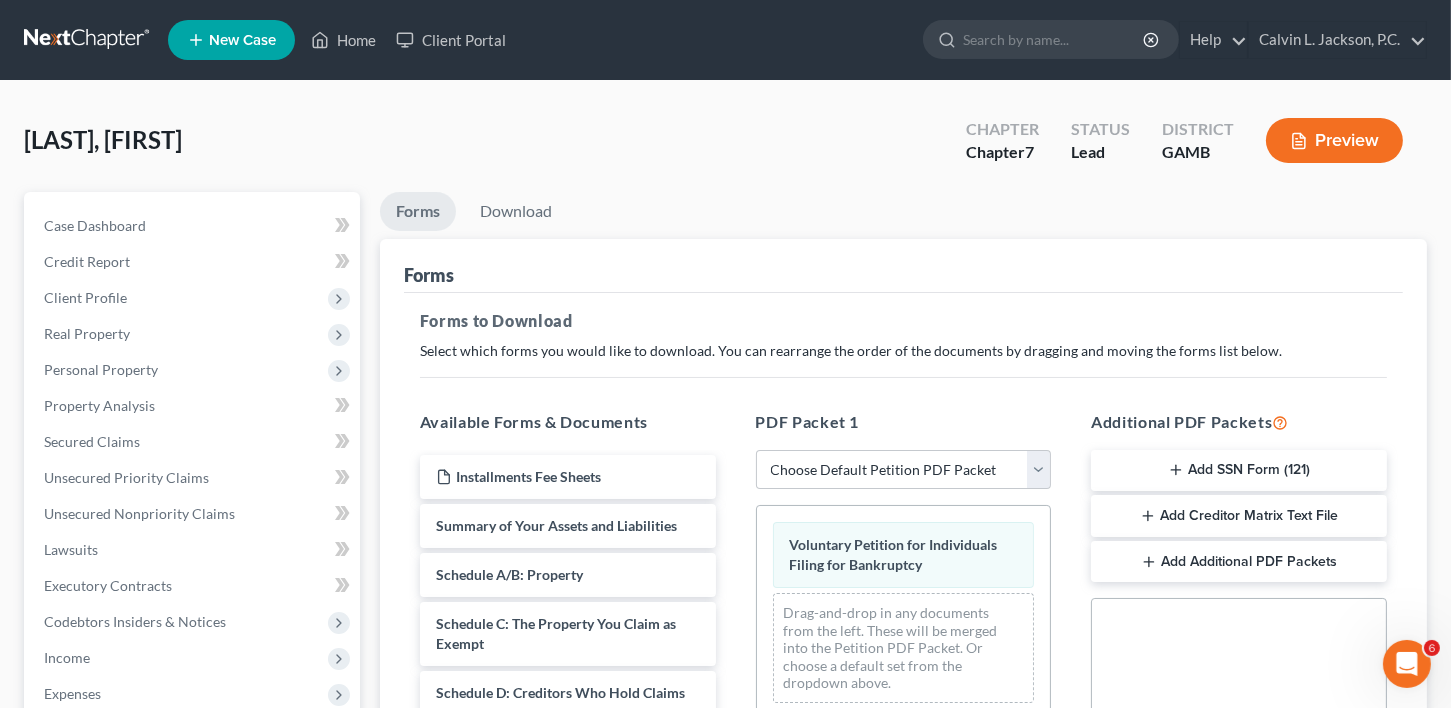 click on "[LAST], [FIRST]" at bounding box center (725, 148) 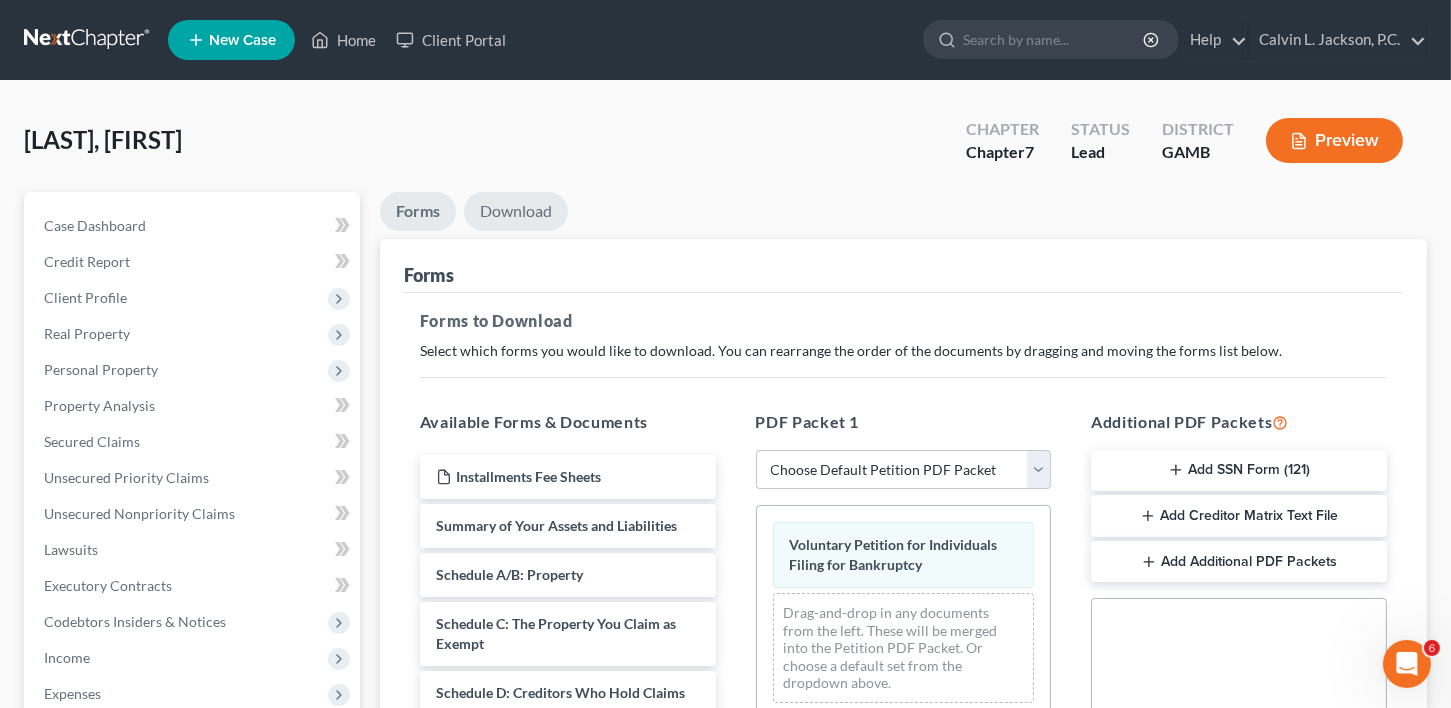 click on "Download" at bounding box center (516, 211) 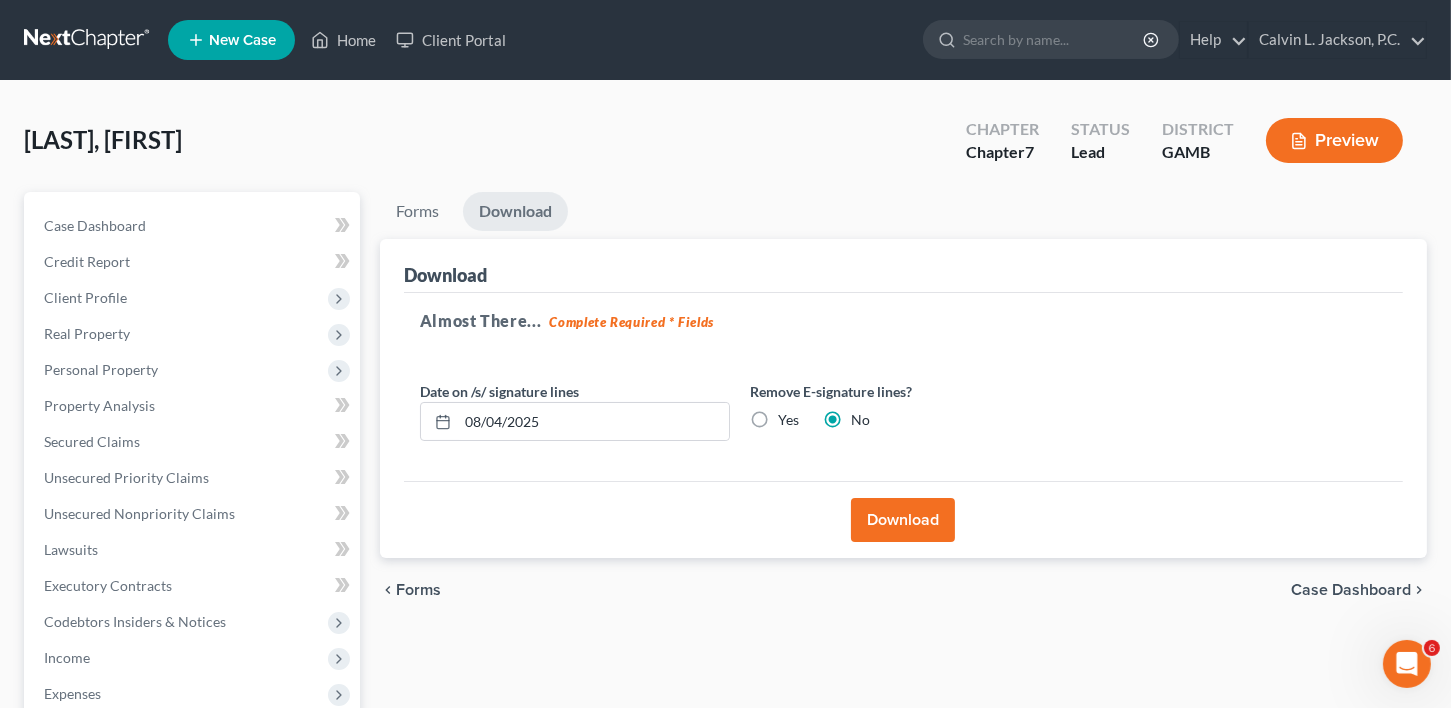 click on "Download" at bounding box center (903, 520) 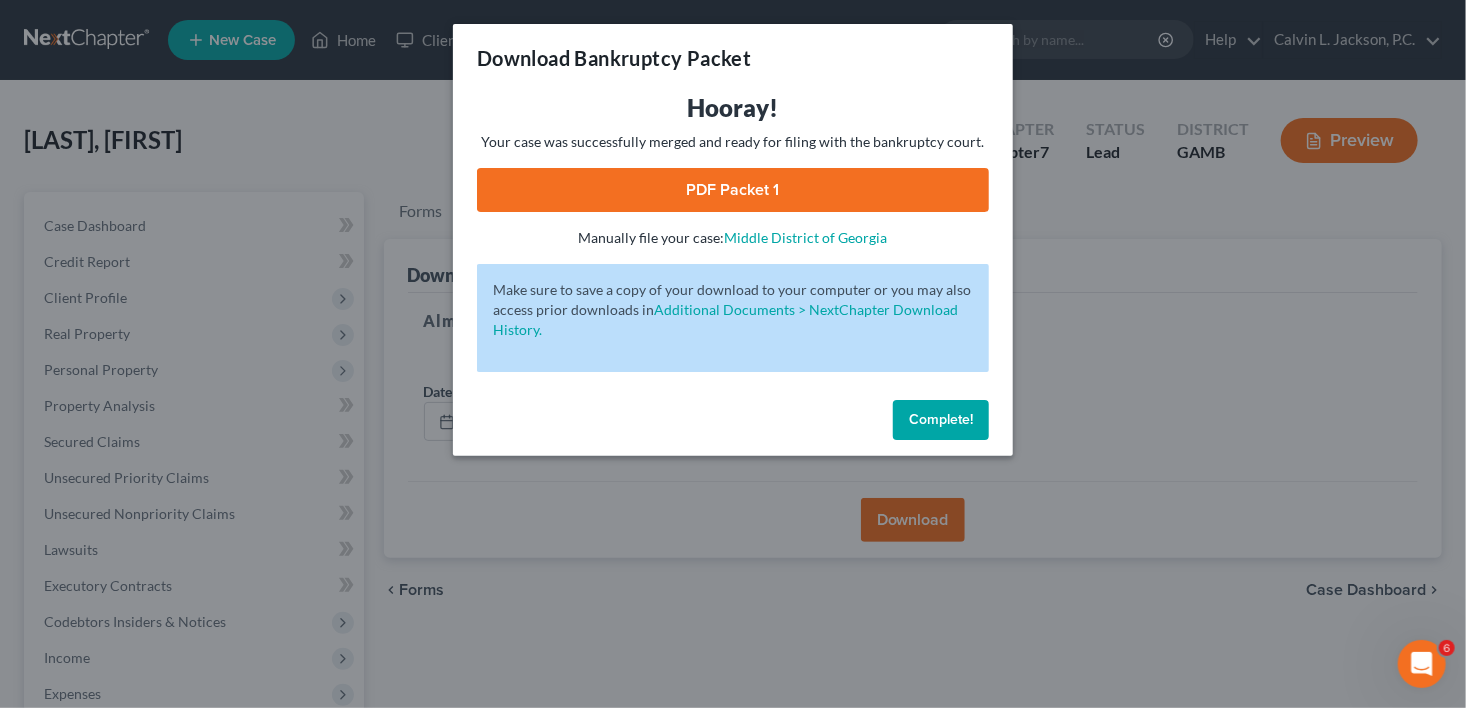 click on "PDF Packet 1" at bounding box center [733, 190] 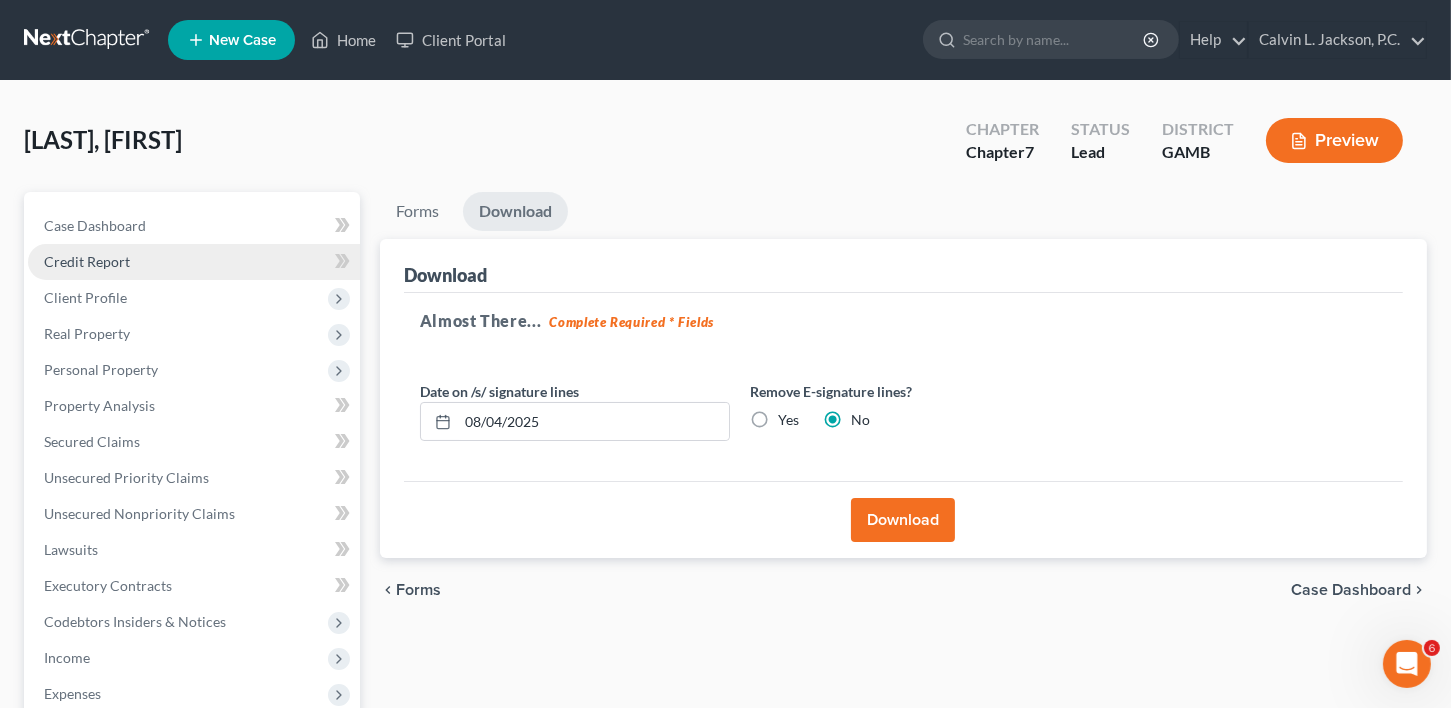 click on "Credit Report" at bounding box center (87, 261) 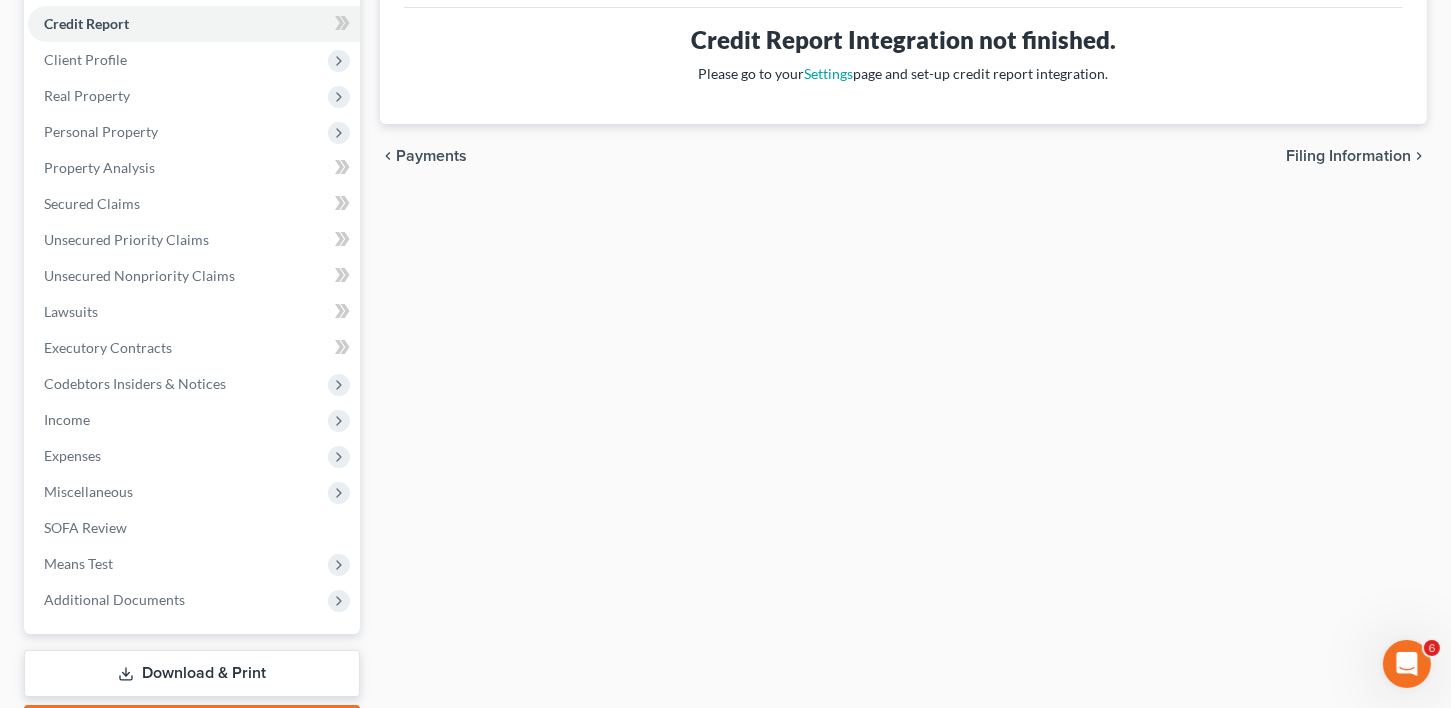 scroll, scrollTop: 352, scrollLeft: 0, axis: vertical 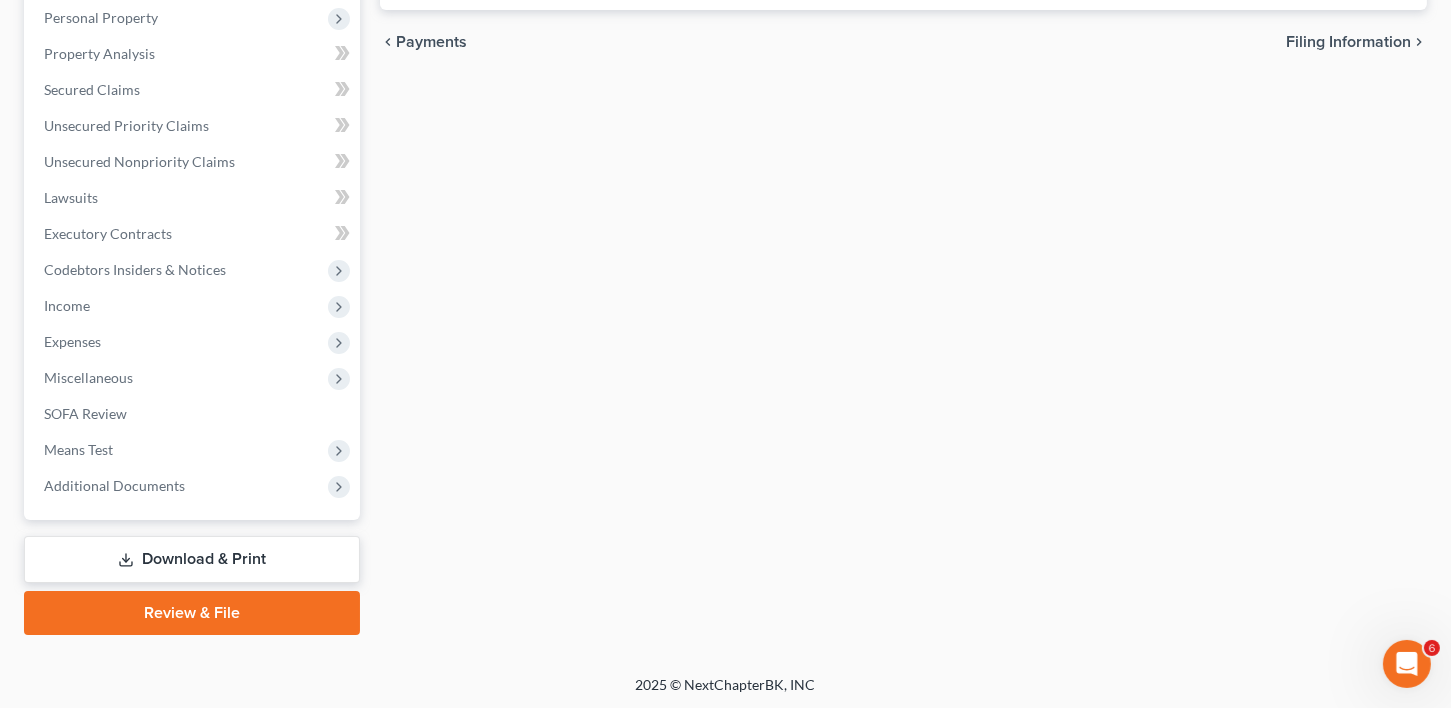 click on "Download & Print" at bounding box center [192, 559] 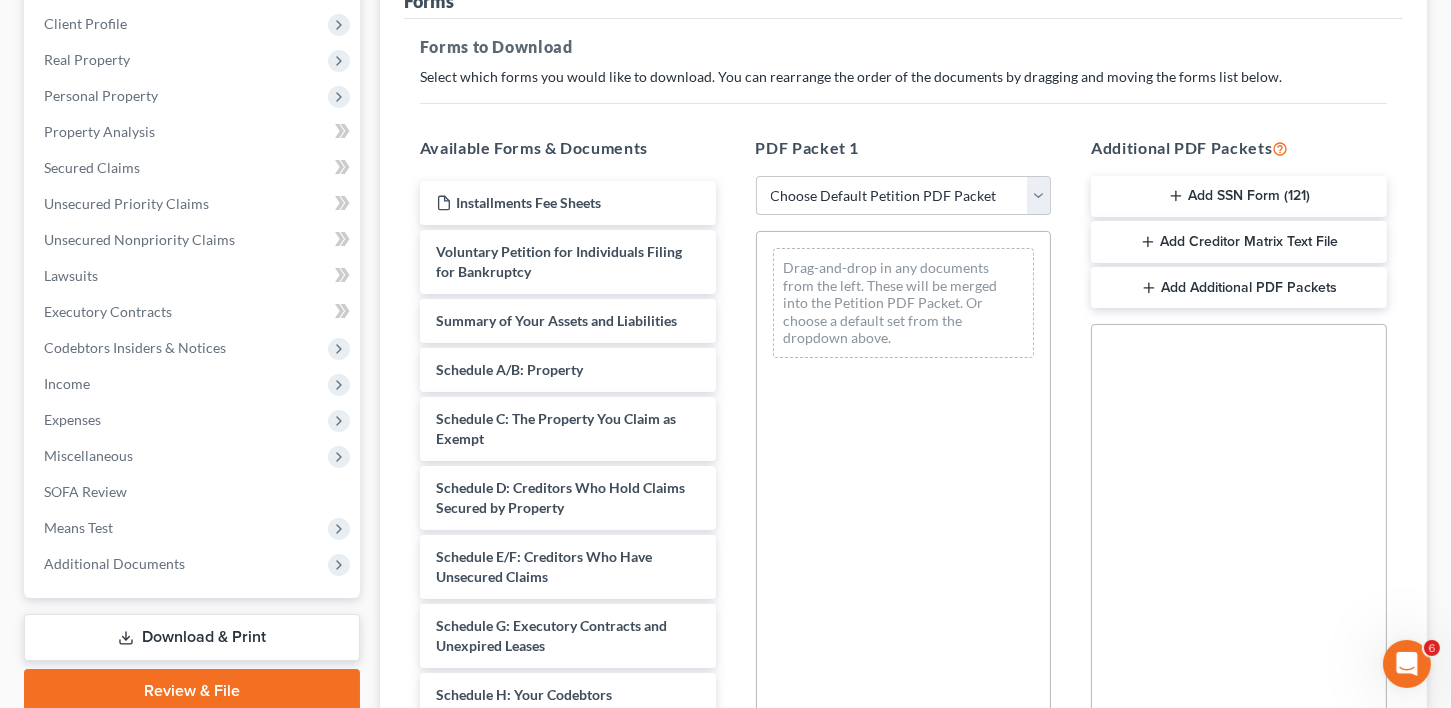 scroll, scrollTop: 0, scrollLeft: 0, axis: both 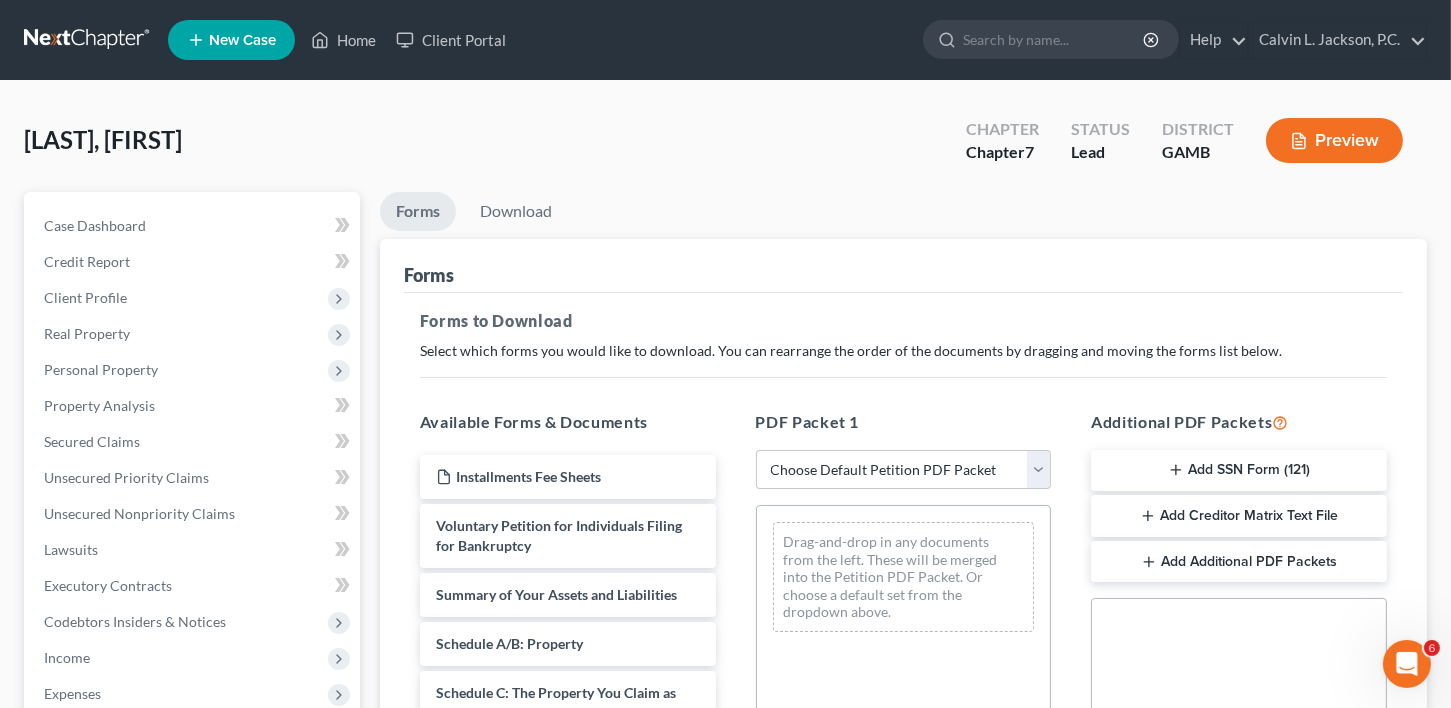 click on "Add SSN Form (121)" at bounding box center [1239, 471] 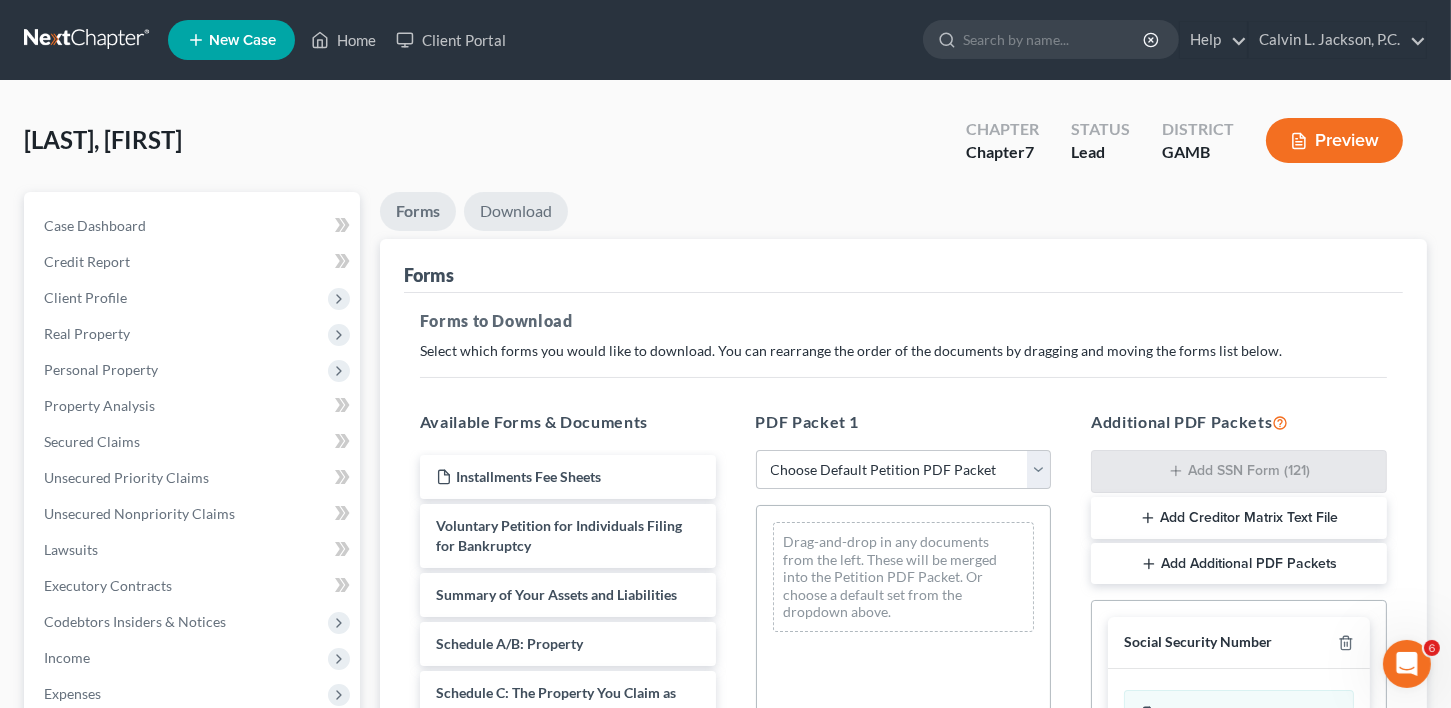 click on "Download" at bounding box center (516, 211) 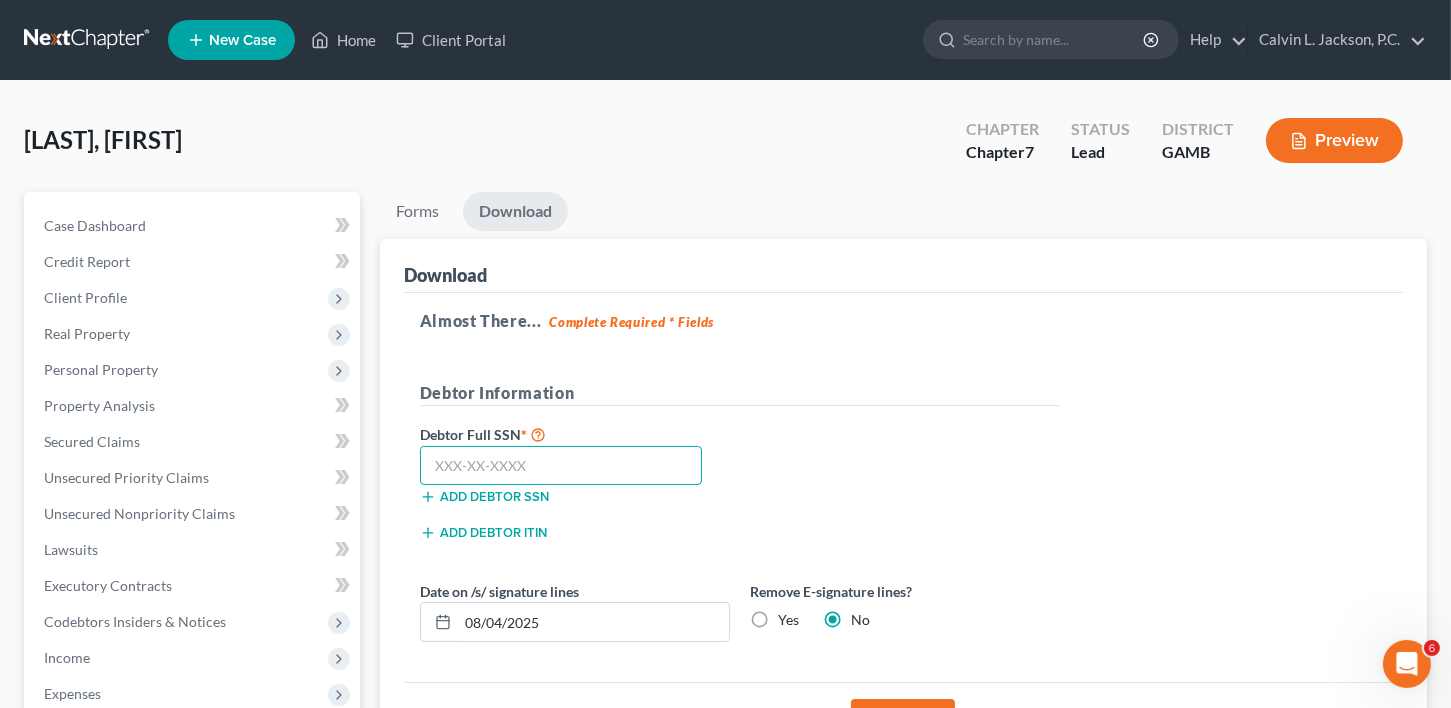 click at bounding box center (561, 466) 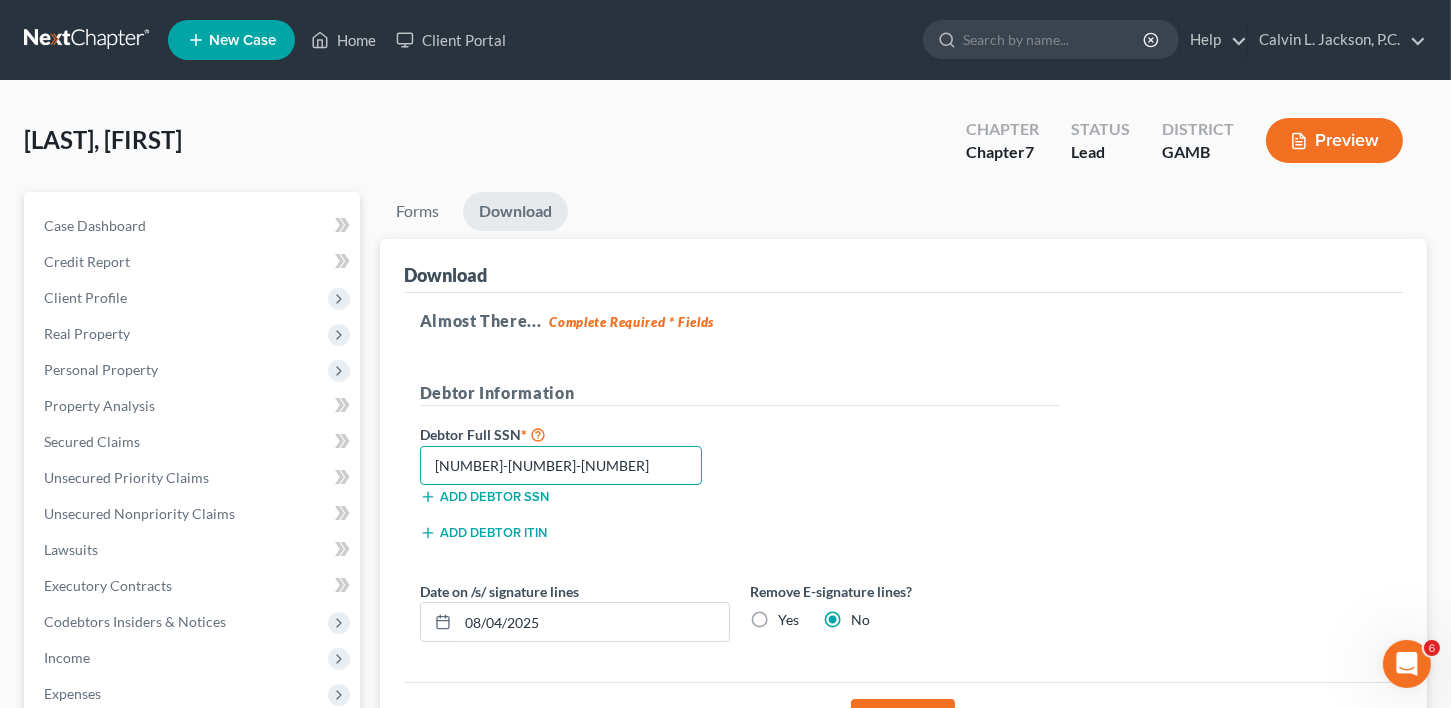 type on "[NUMBER]-[NUMBER]-[NUMBER]" 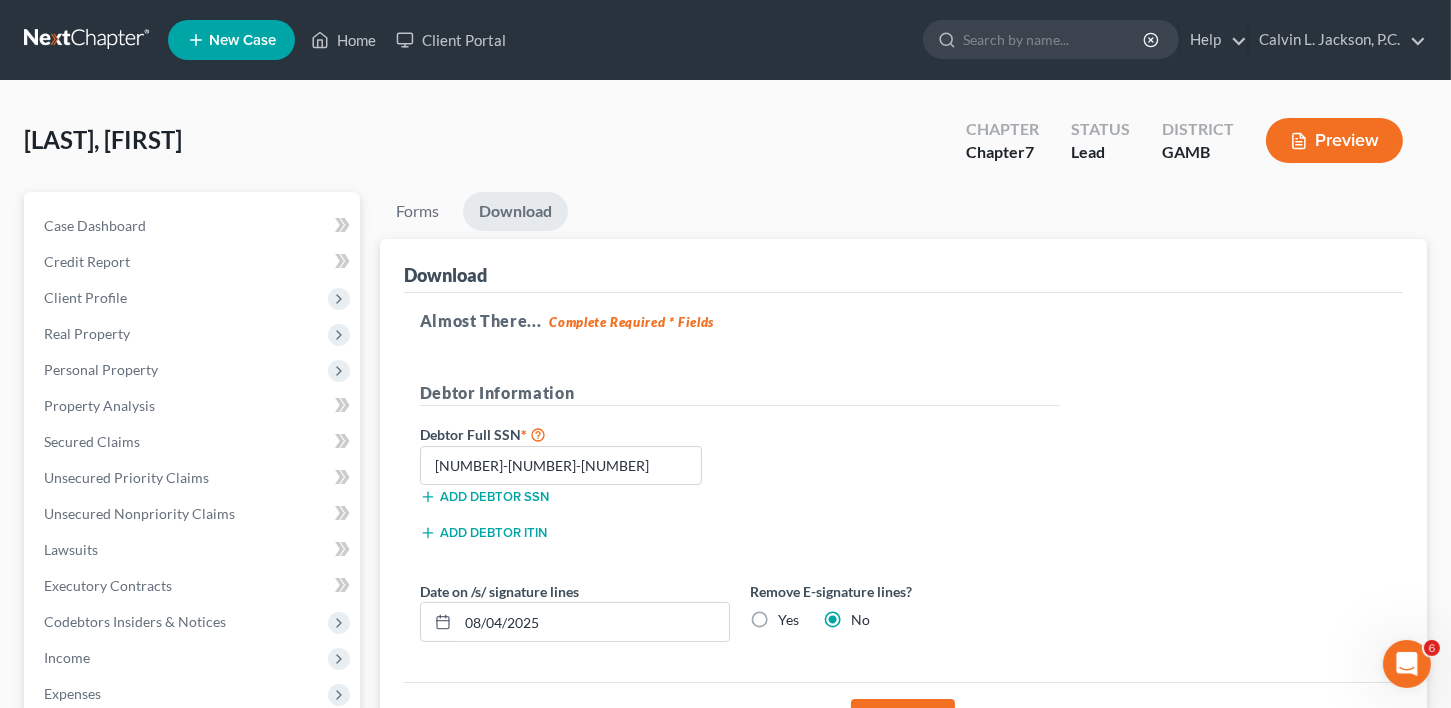 click on "Download" at bounding box center (903, 721) 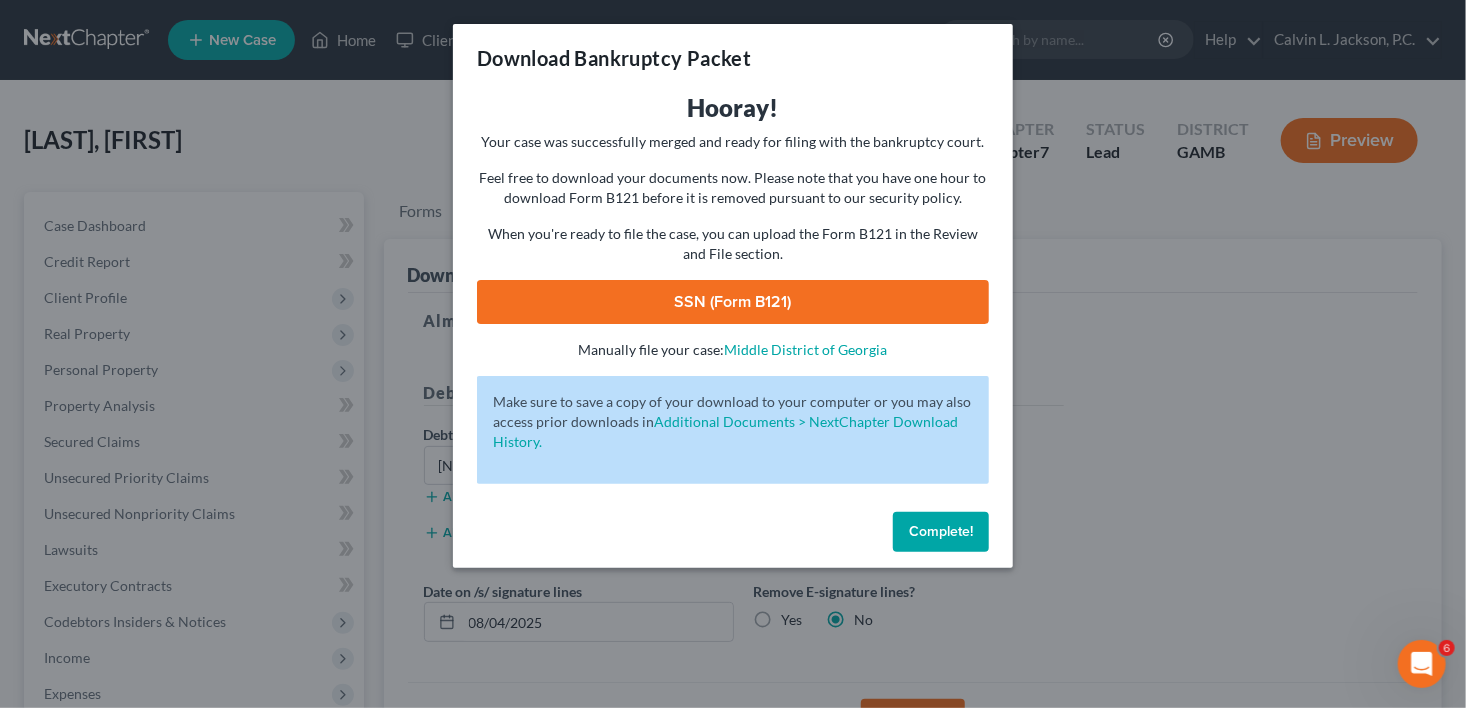 click on "SSN (Form B121)" at bounding box center [733, 302] 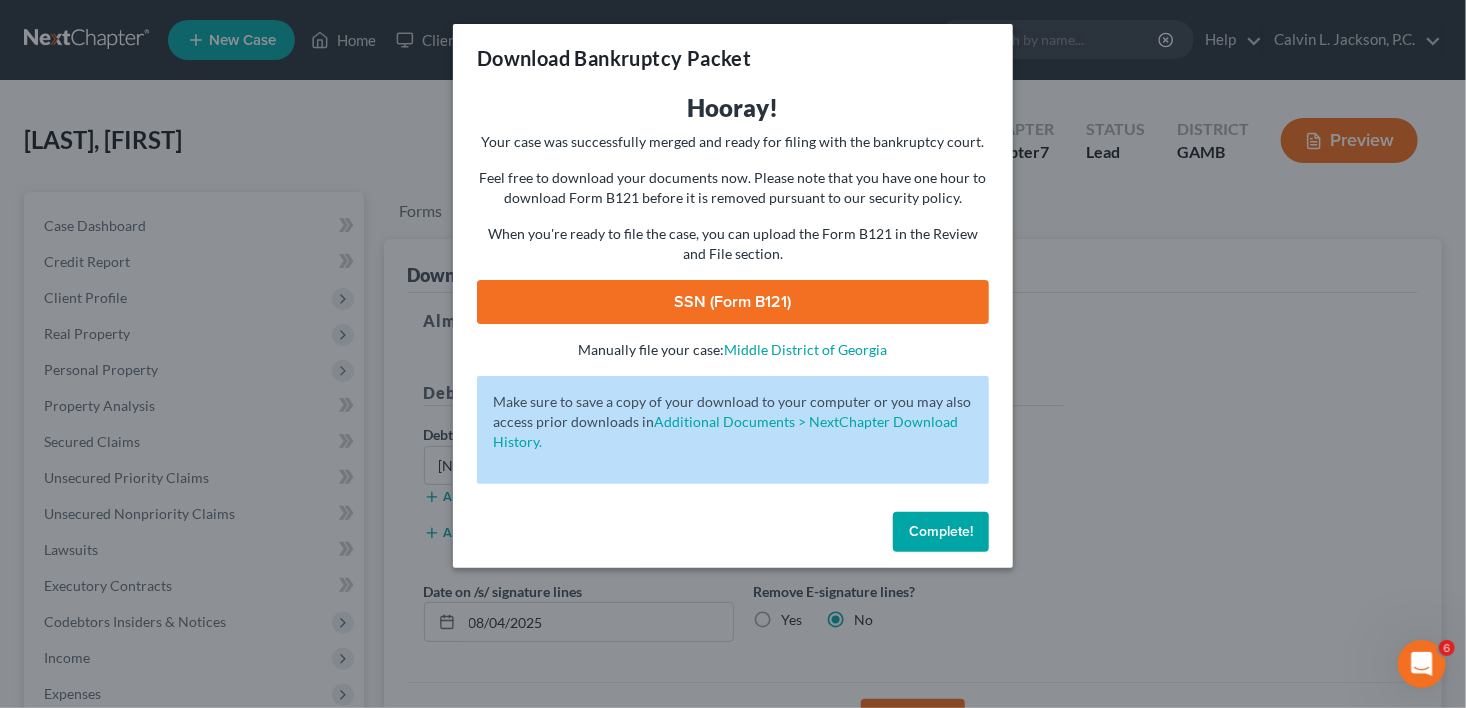click on "Complete!" at bounding box center (941, 531) 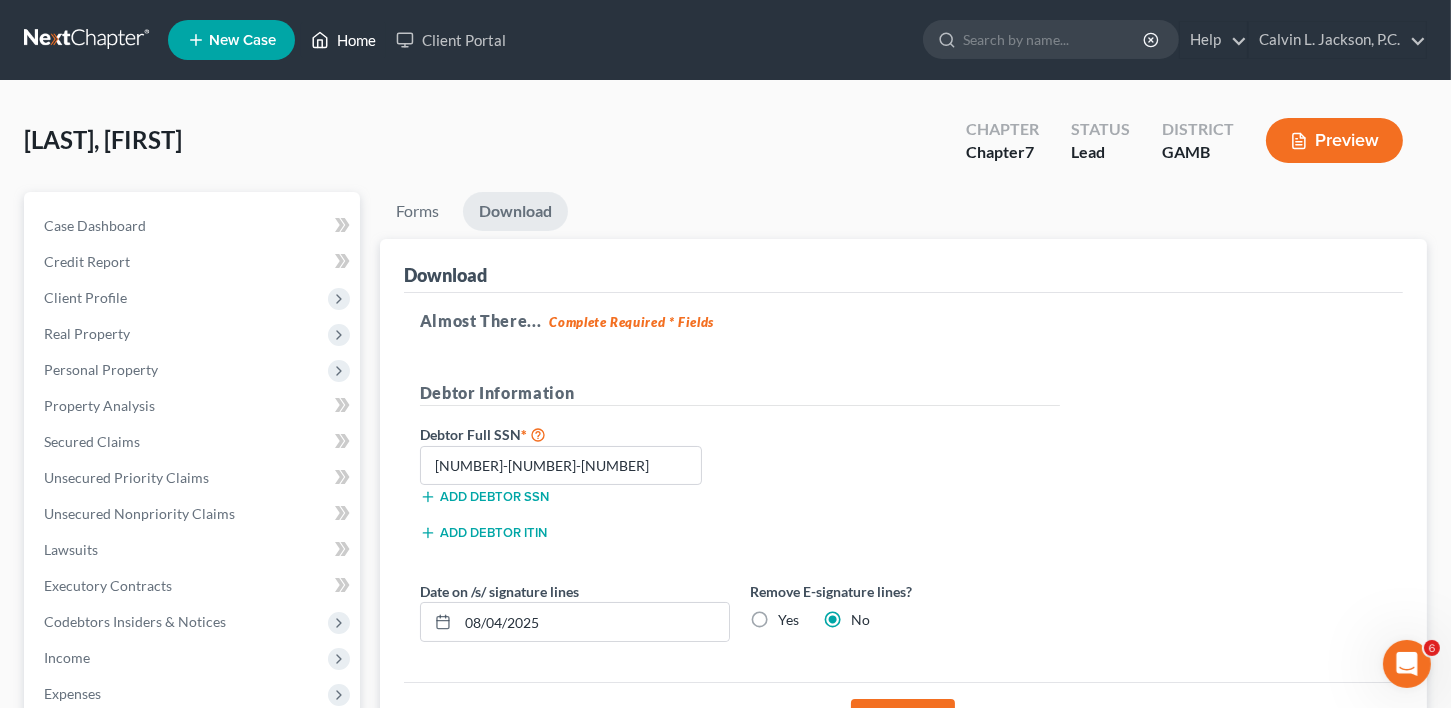 click on "Home" at bounding box center (343, 40) 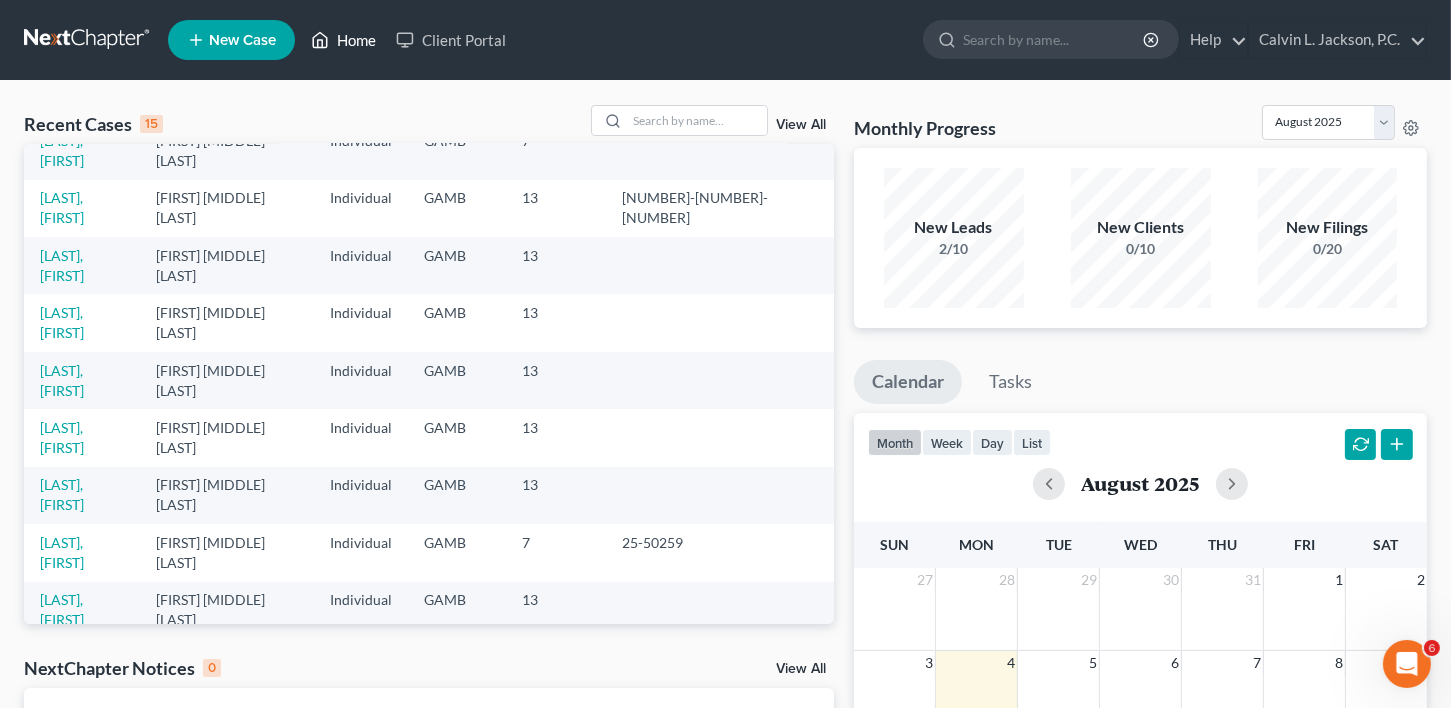 scroll, scrollTop: 188, scrollLeft: 0, axis: vertical 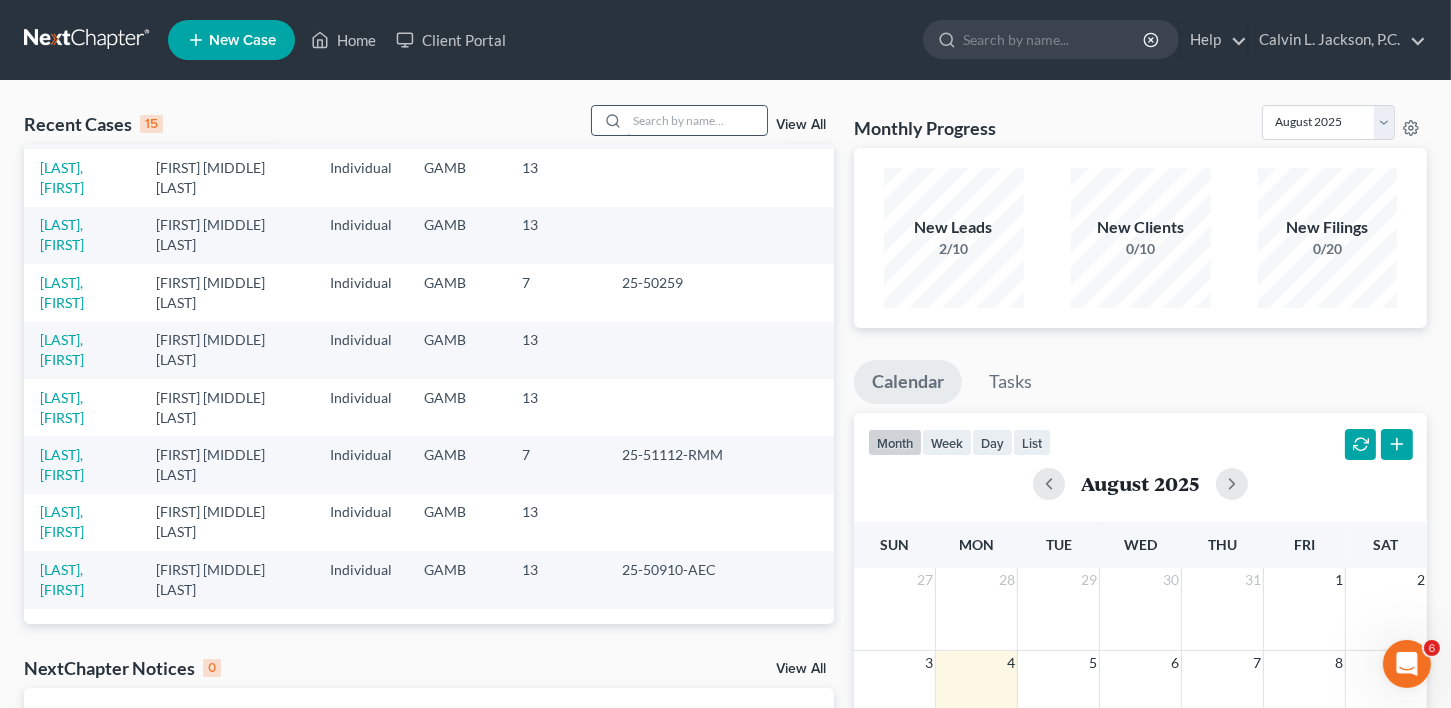 click at bounding box center (697, 120) 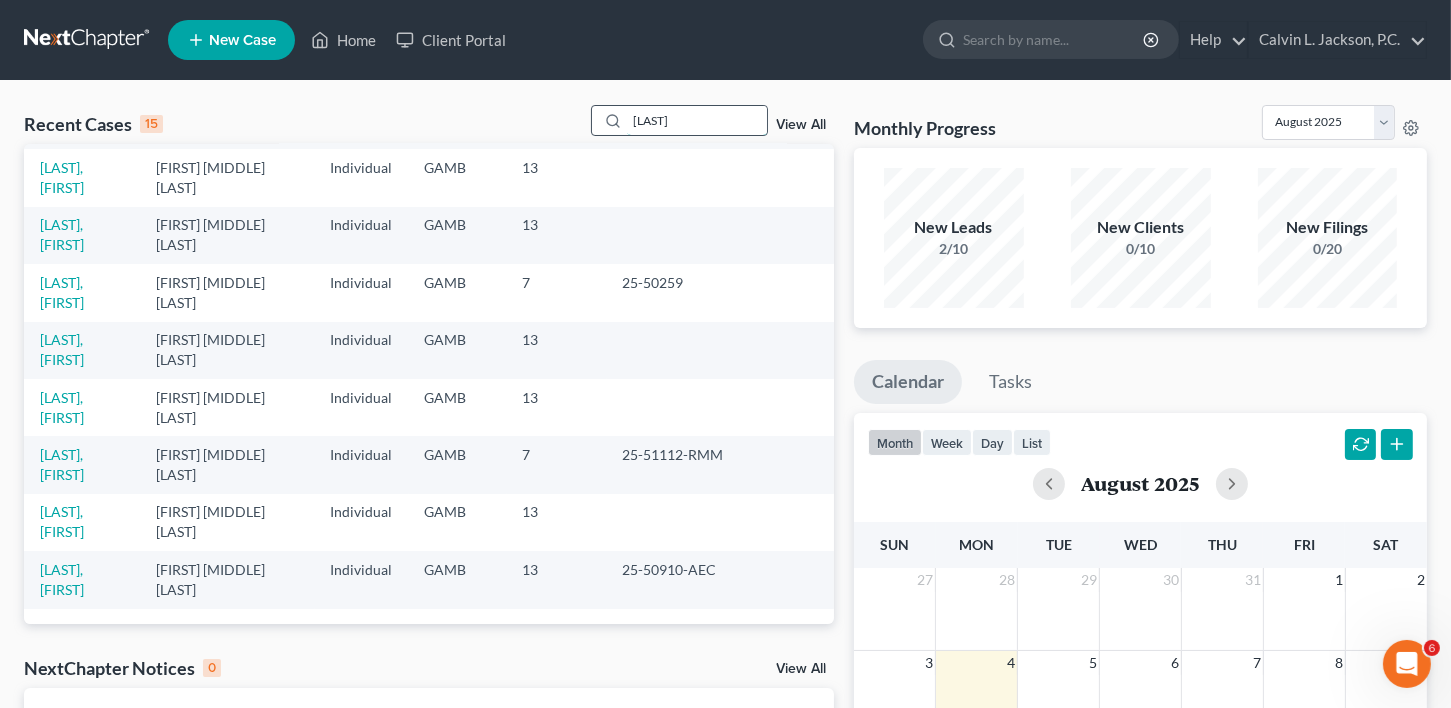type on "[LAST]" 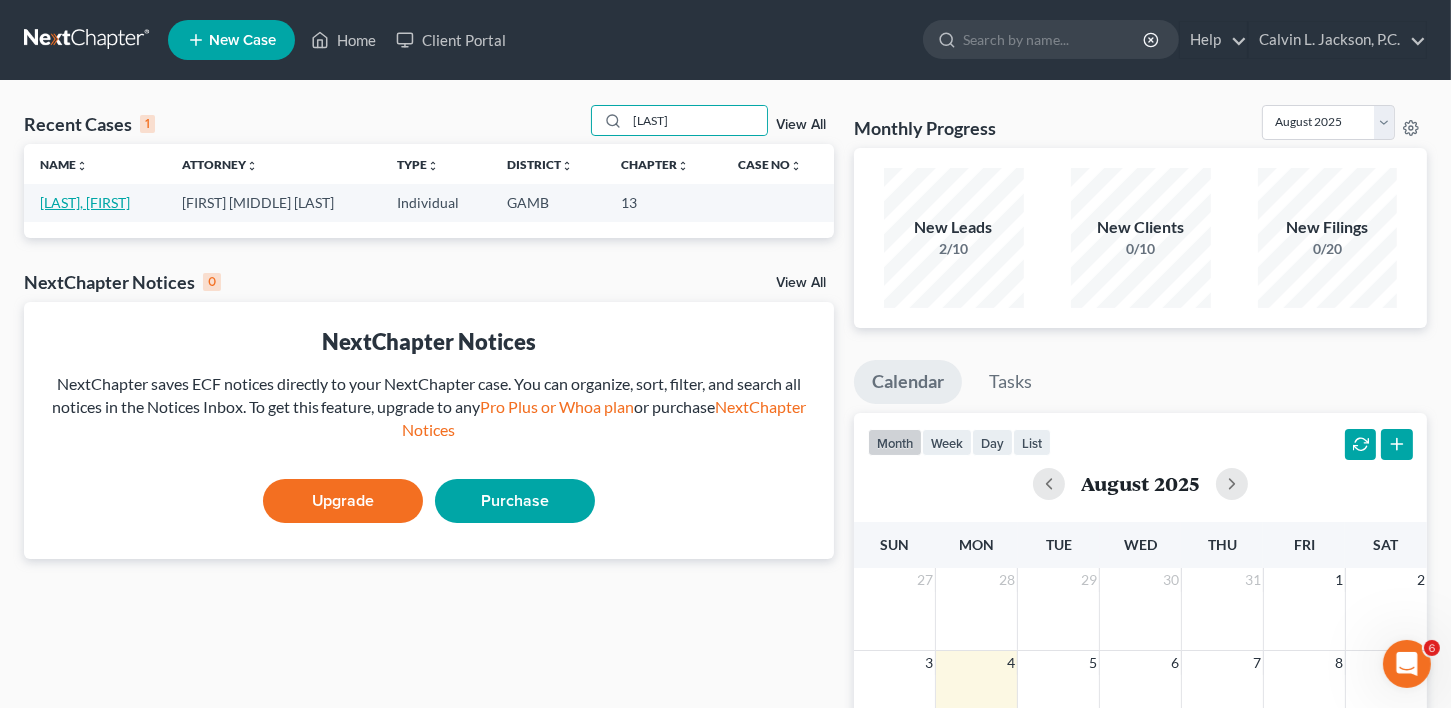 click on "[LAST], [FIRST]" at bounding box center [85, 202] 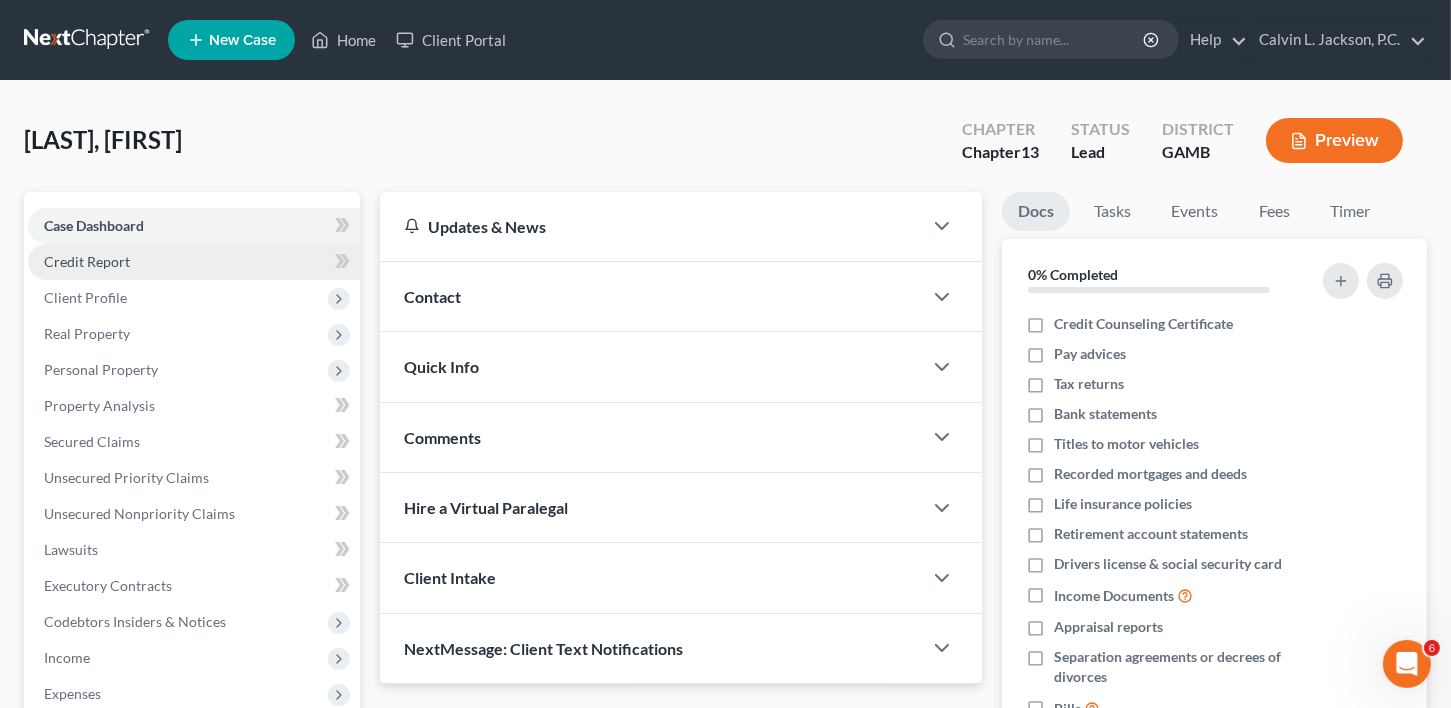 click on "Credit Report" at bounding box center (87, 261) 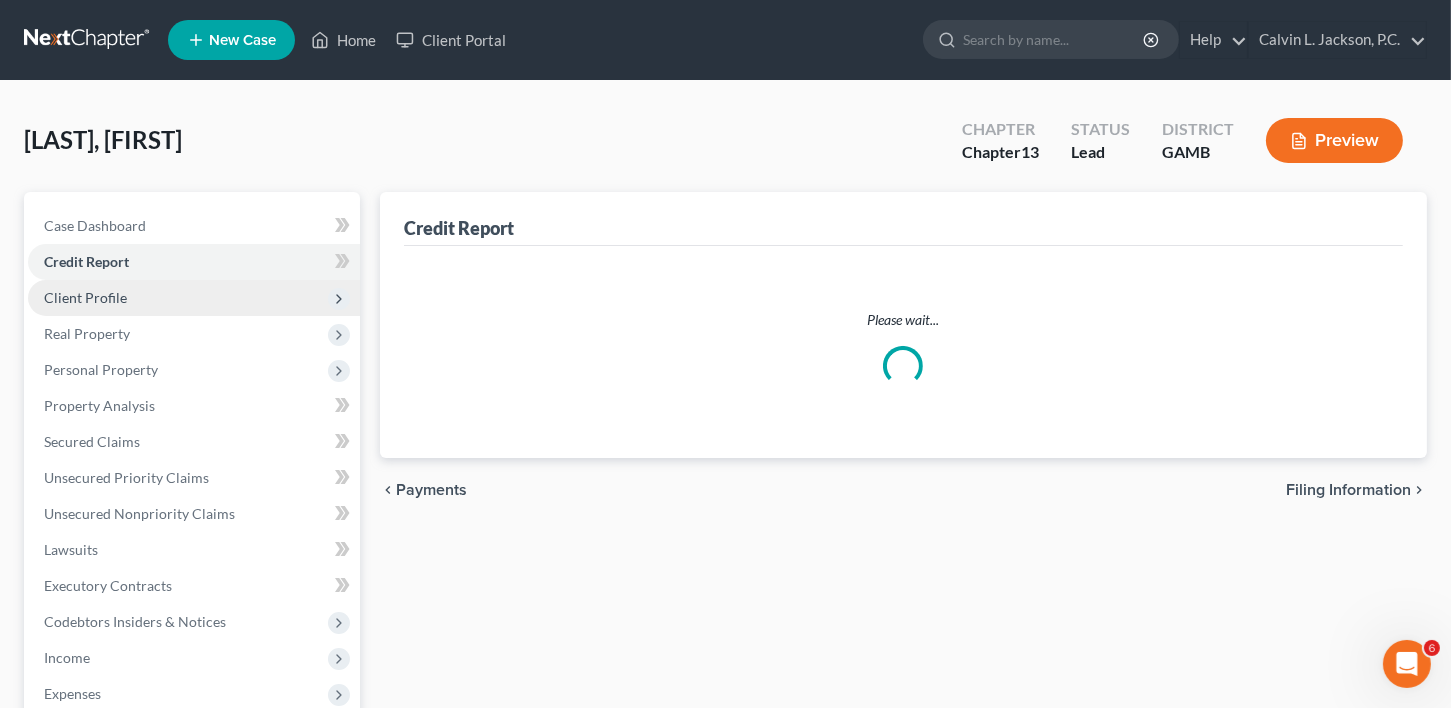 click on "Client Profile" at bounding box center [85, 297] 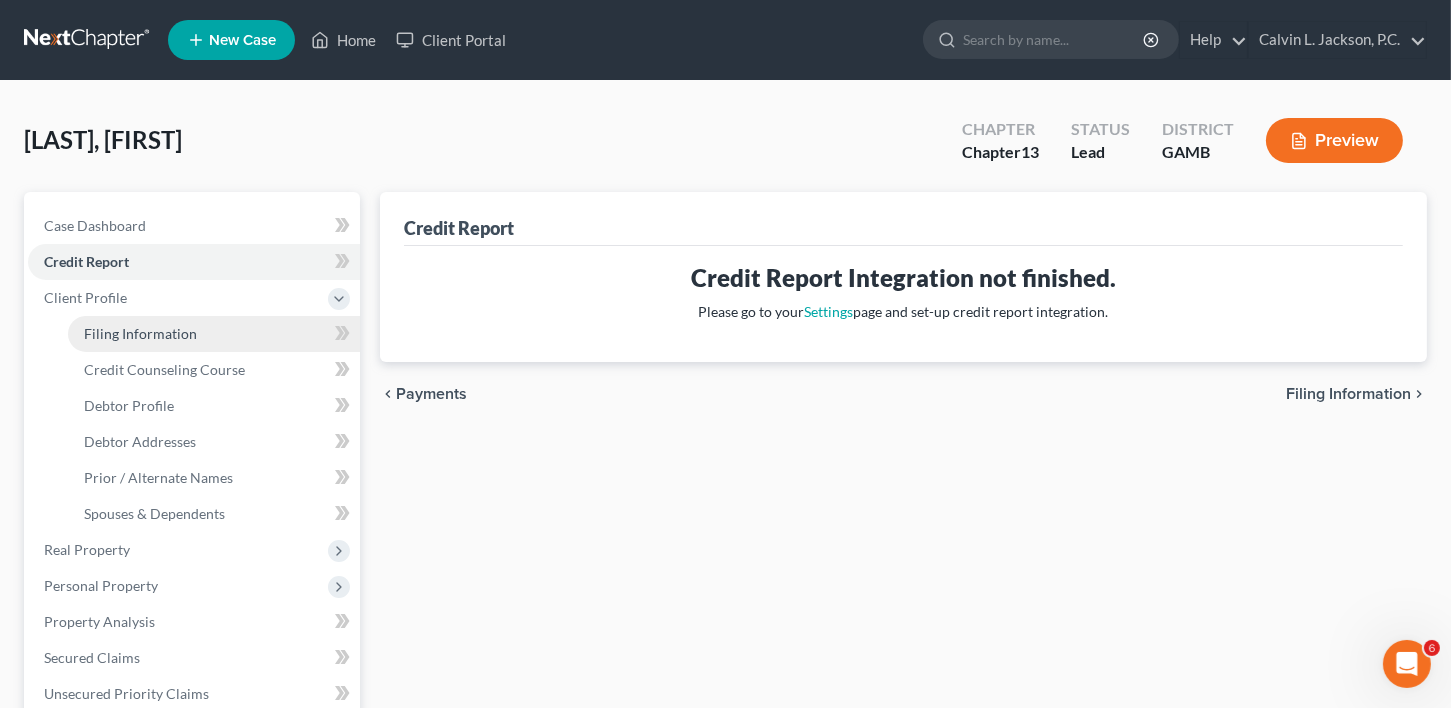 click on "Filing Information" at bounding box center [140, 333] 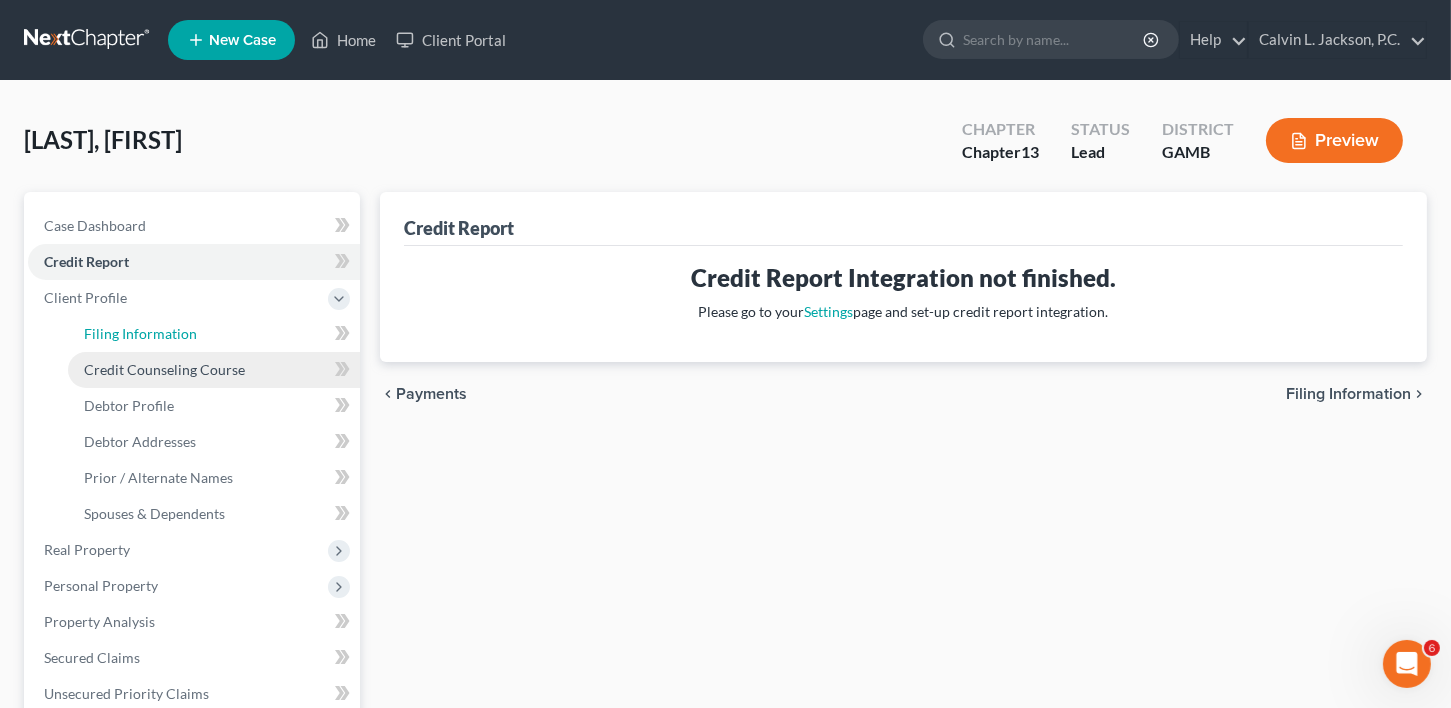 select on "1" 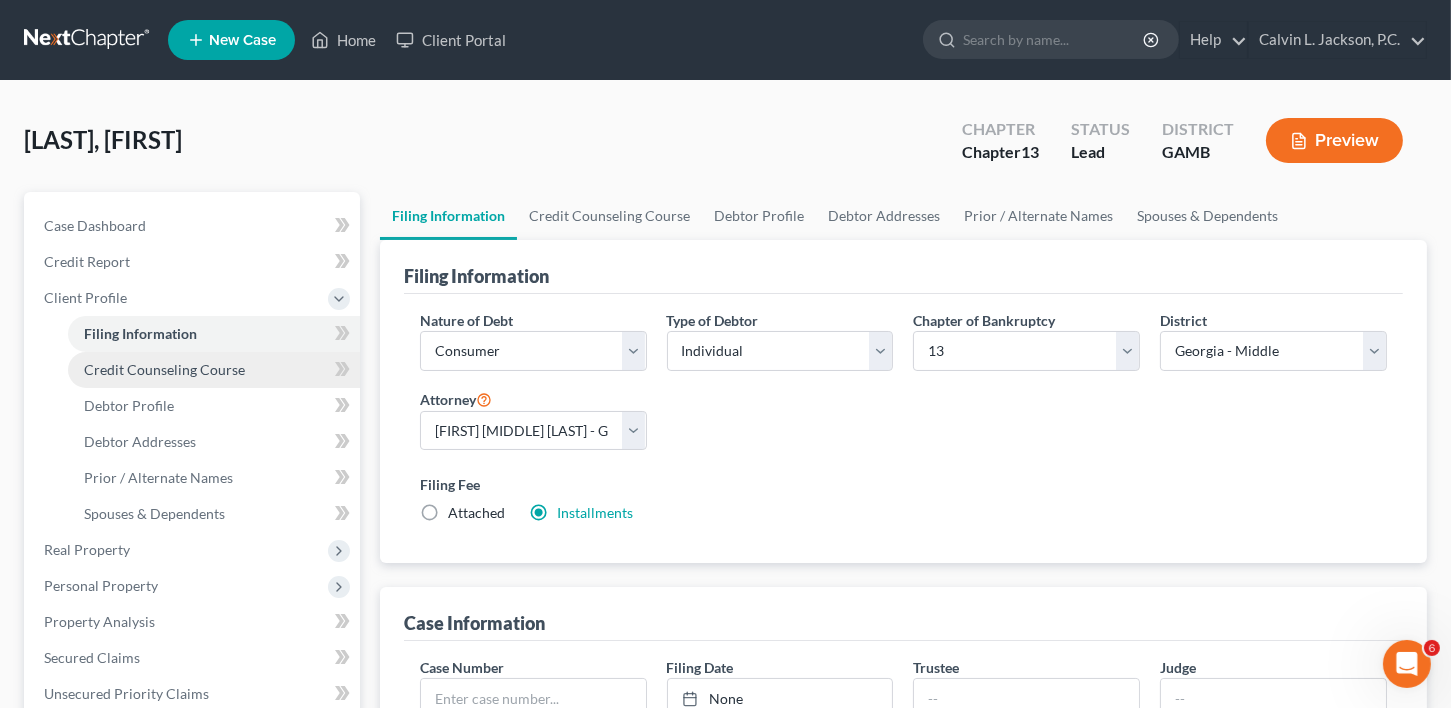 click on "Credit Counseling Course" at bounding box center [164, 369] 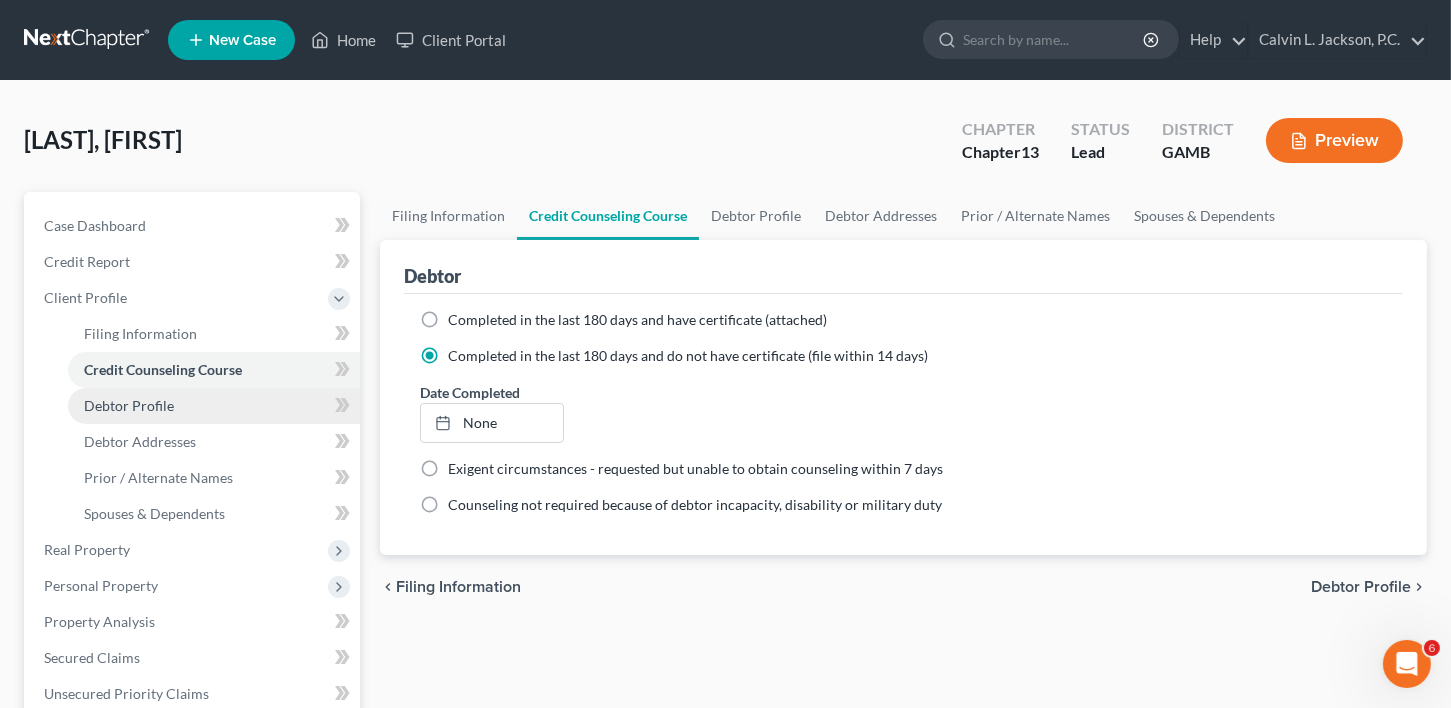 click on "Debtor Profile" at bounding box center [129, 405] 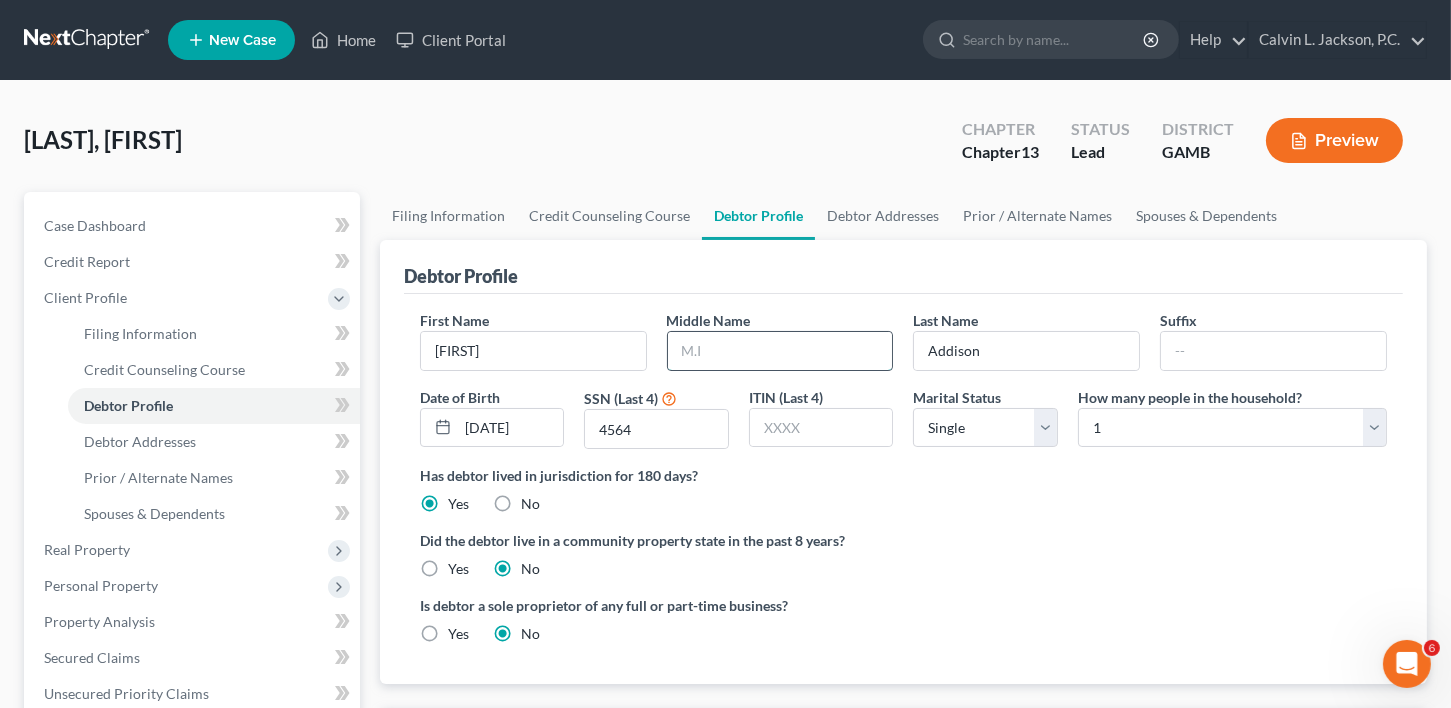 click at bounding box center [780, 351] 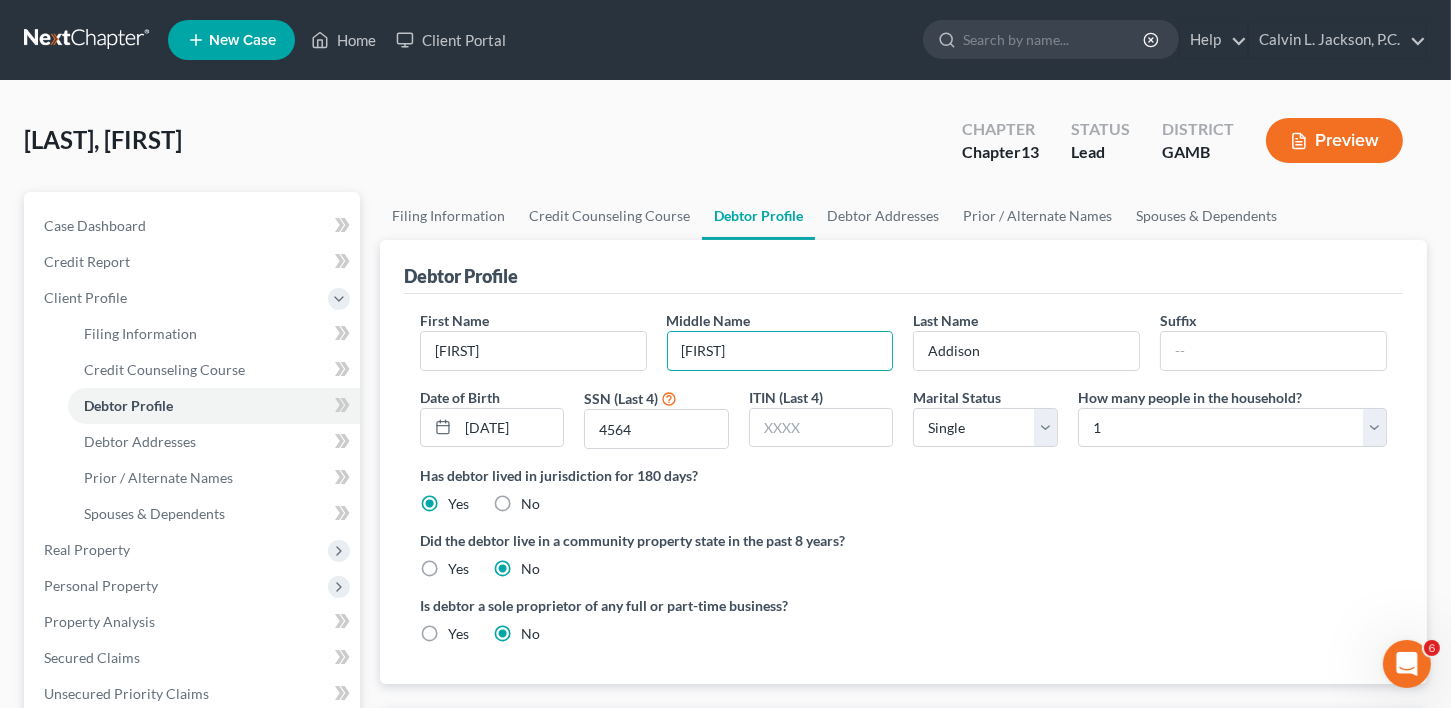 scroll, scrollTop: 604, scrollLeft: 0, axis: vertical 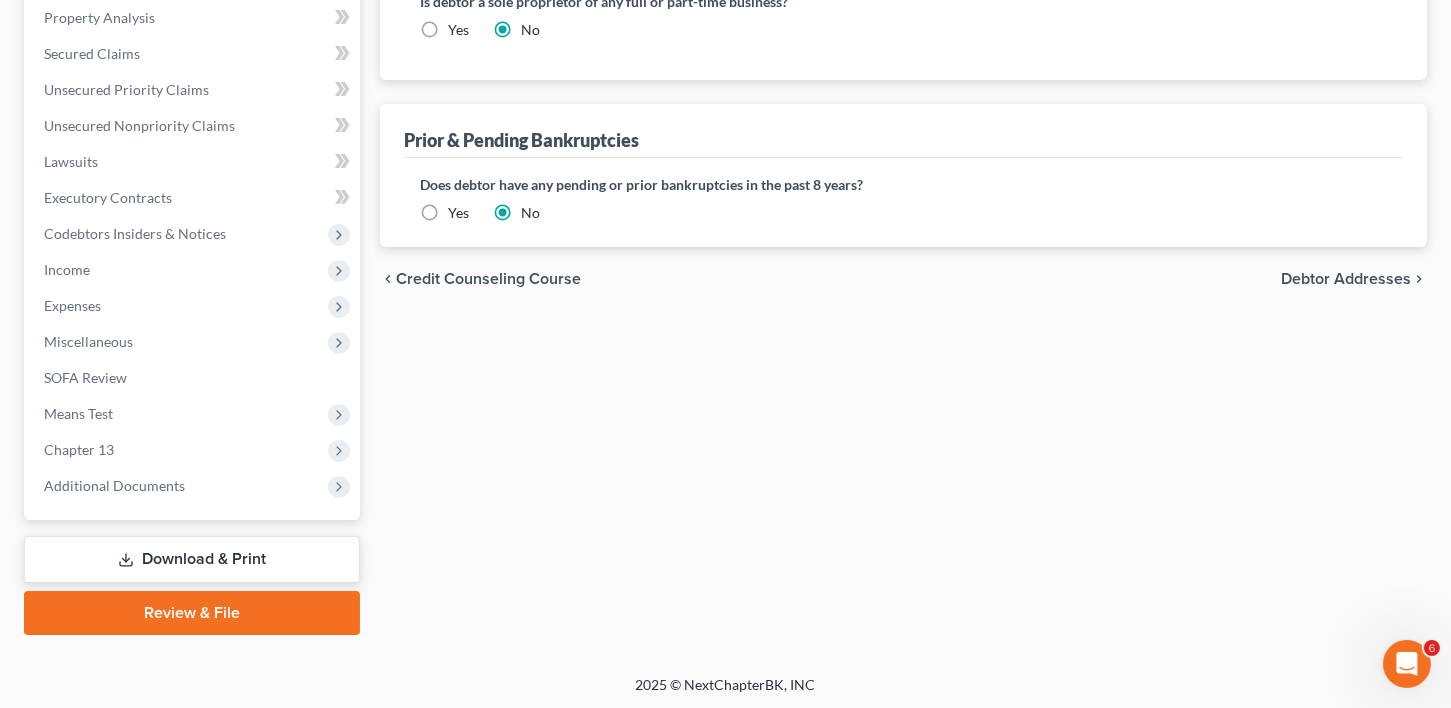 type on "[FIRST]" 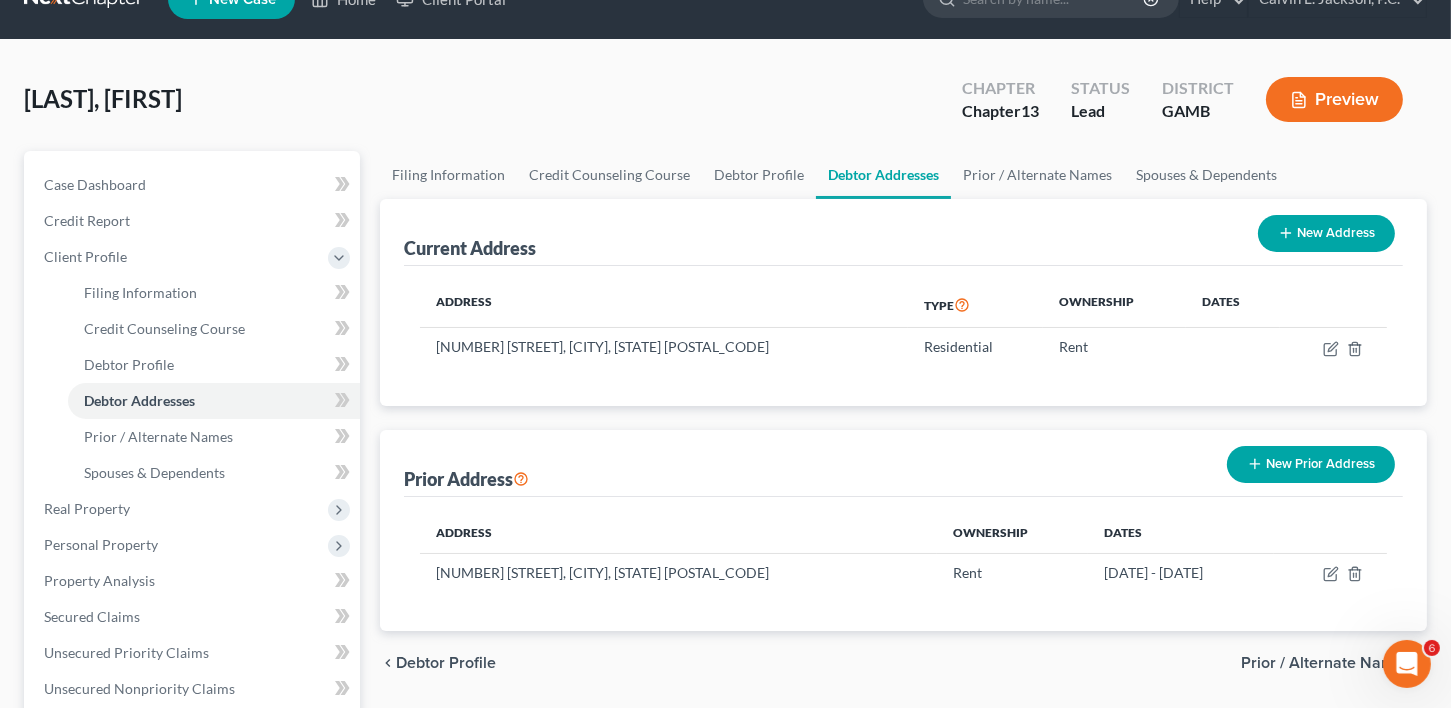 scroll, scrollTop: 0, scrollLeft: 0, axis: both 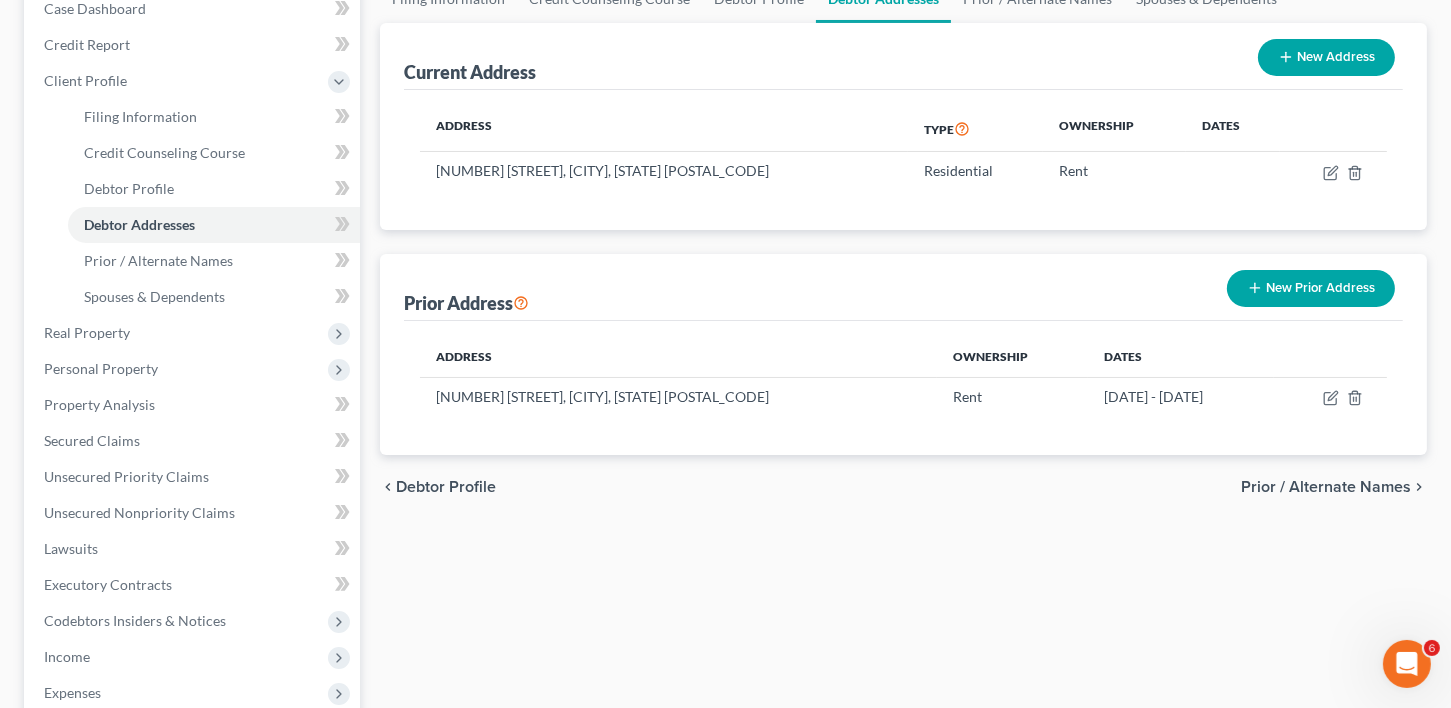 click on "Prior / Alternate Names" at bounding box center [1326, 487] 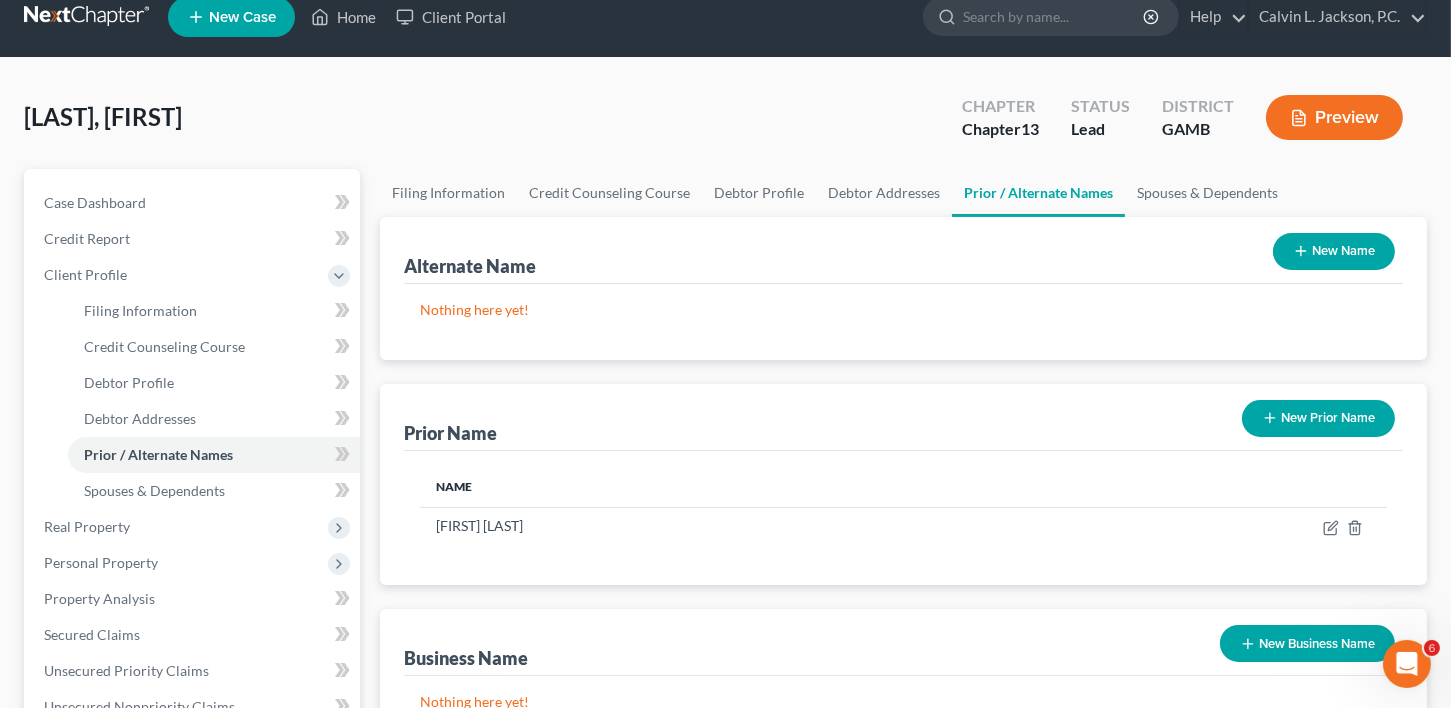 scroll, scrollTop: 0, scrollLeft: 0, axis: both 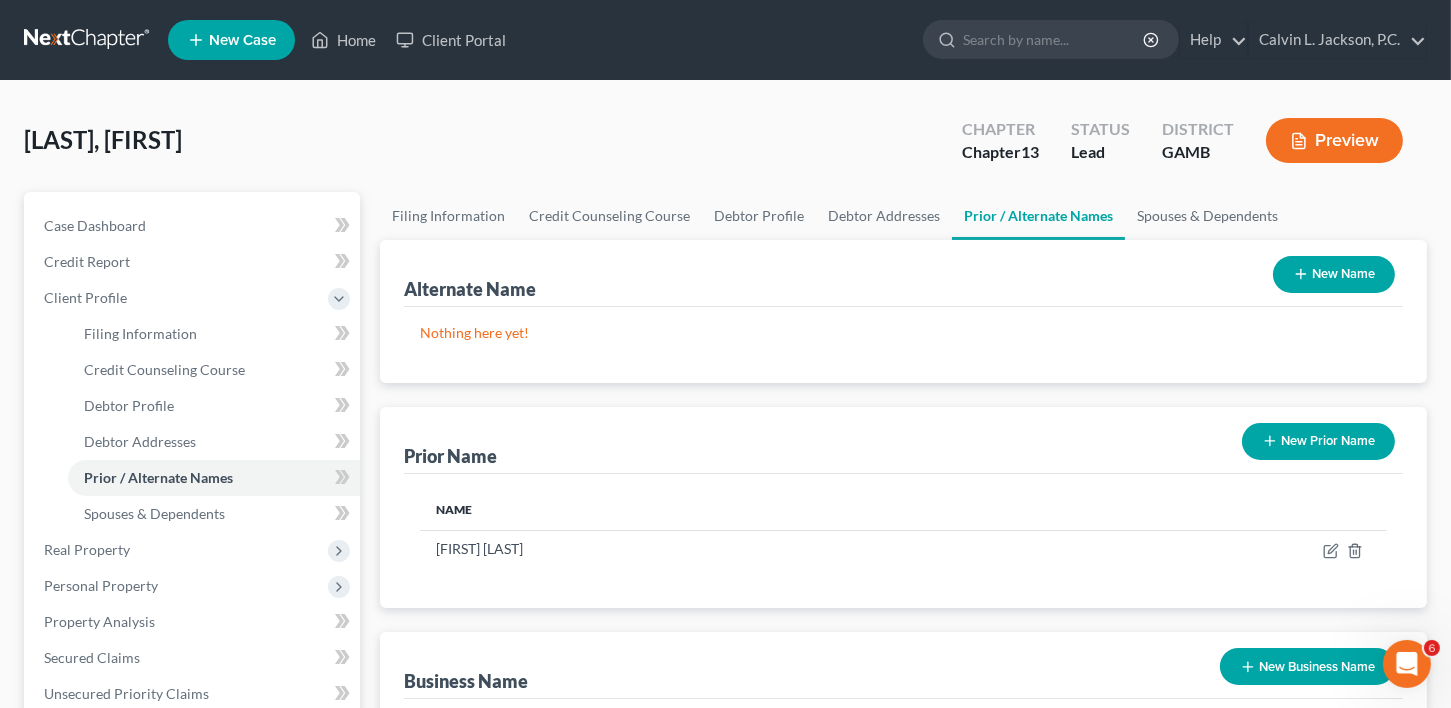 click 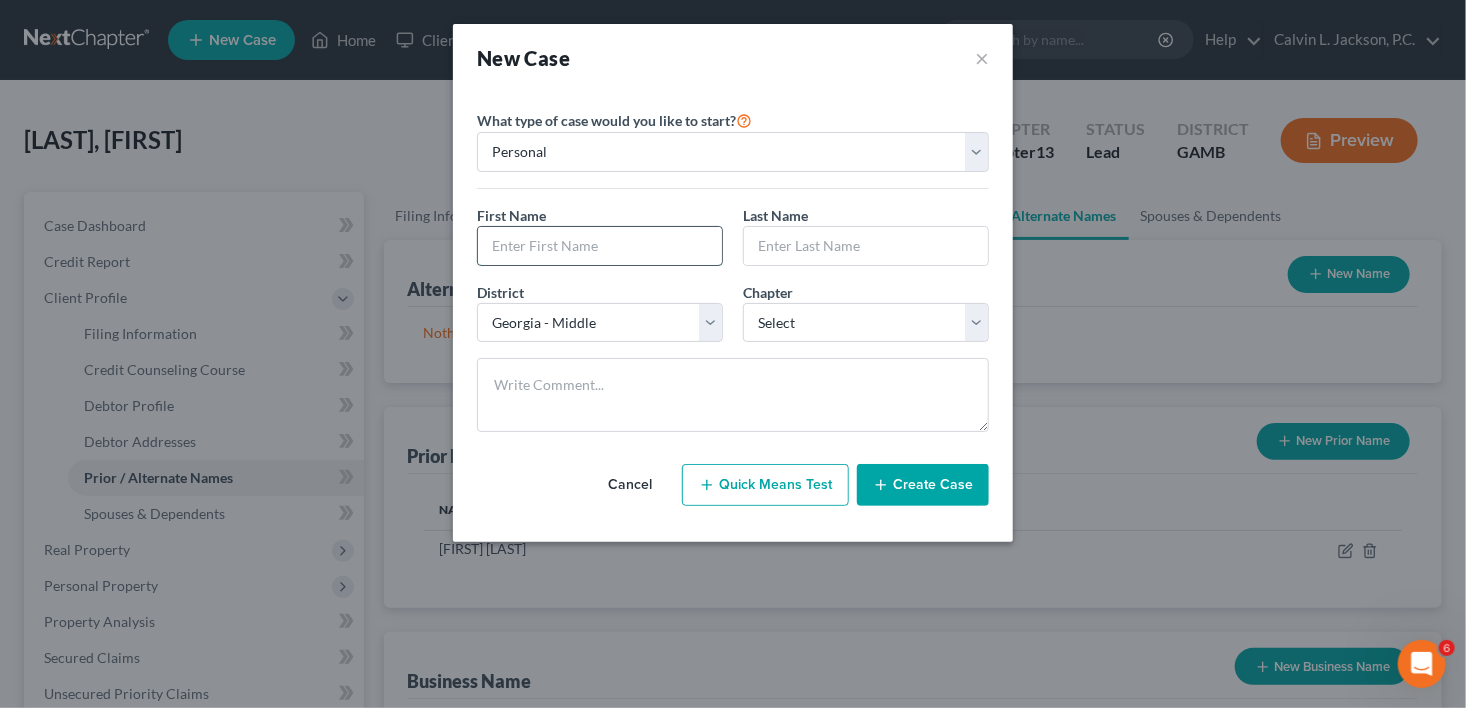 click at bounding box center (600, 246) 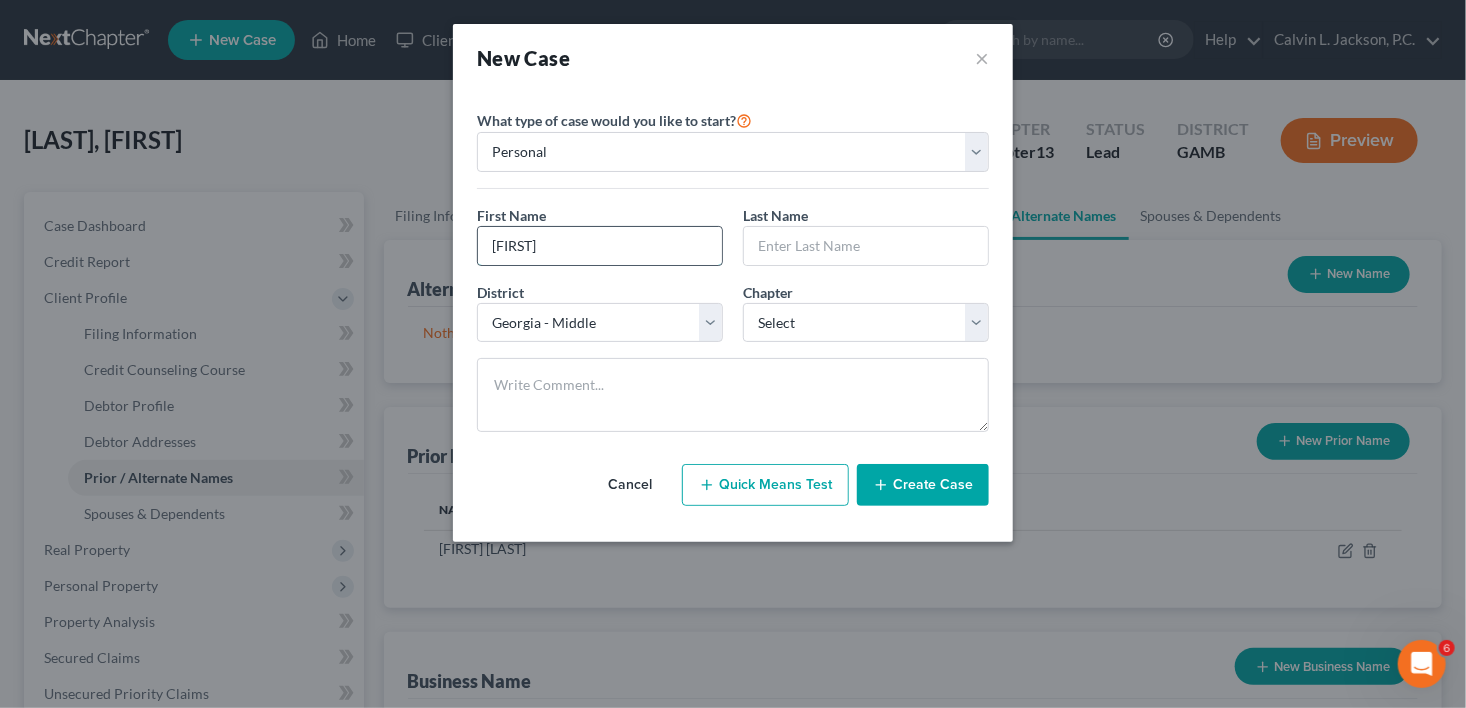type on "[FIRST]" 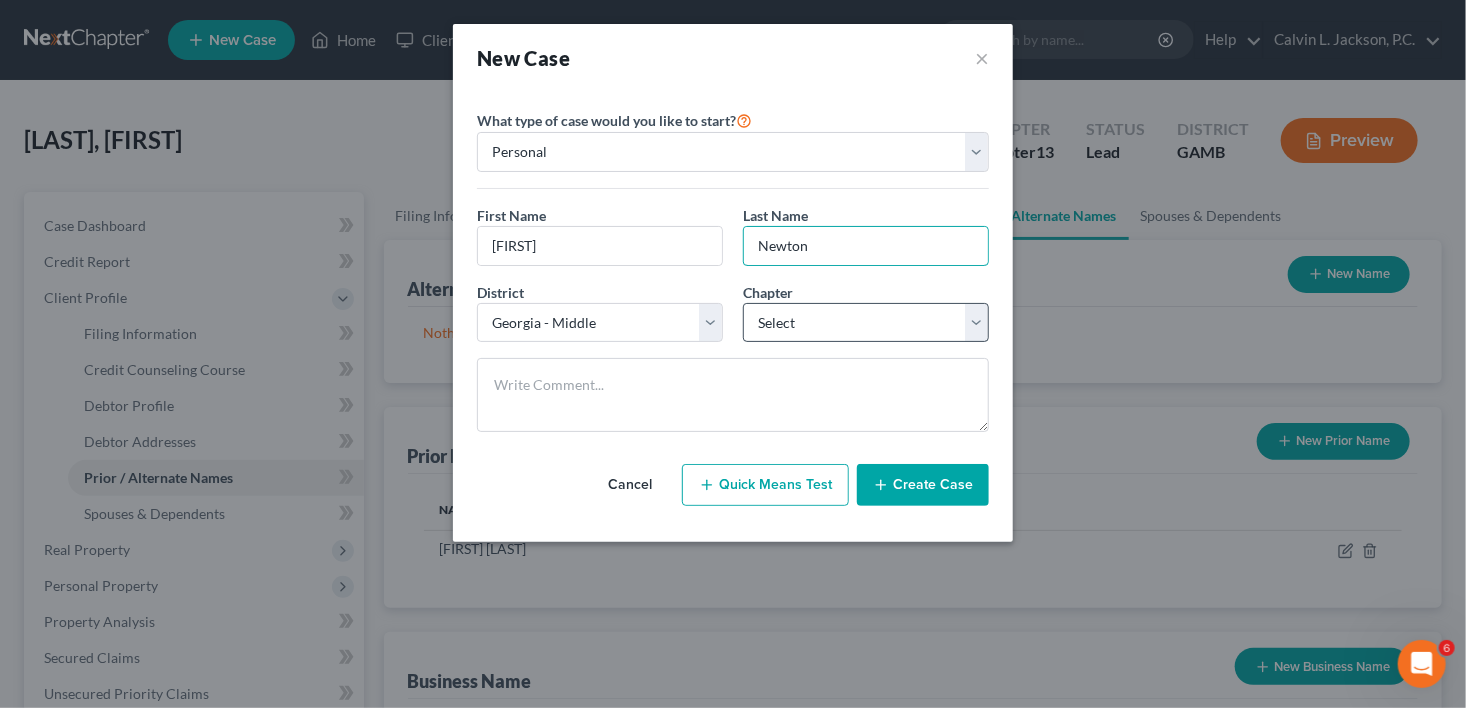 type on "Newton" 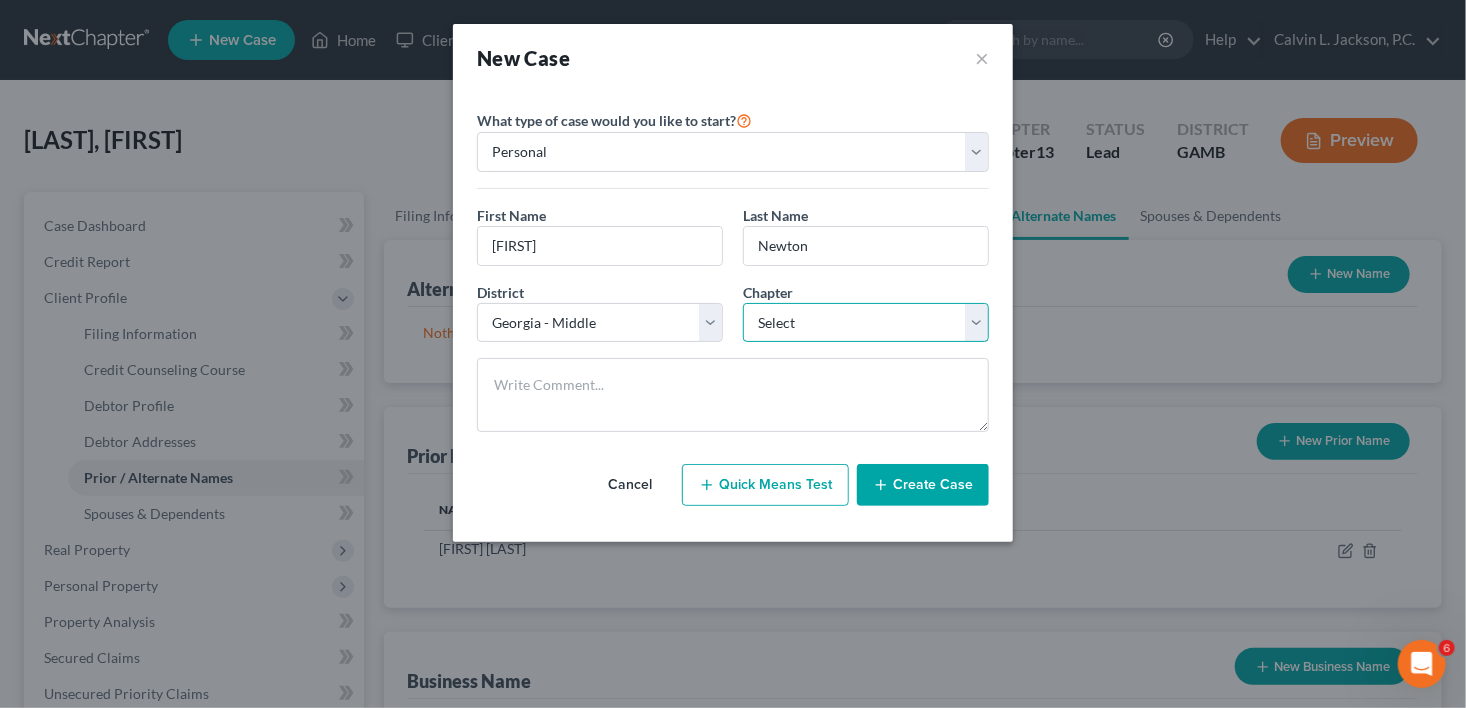 click on "Select 7 11 12 13" at bounding box center (866, 323) 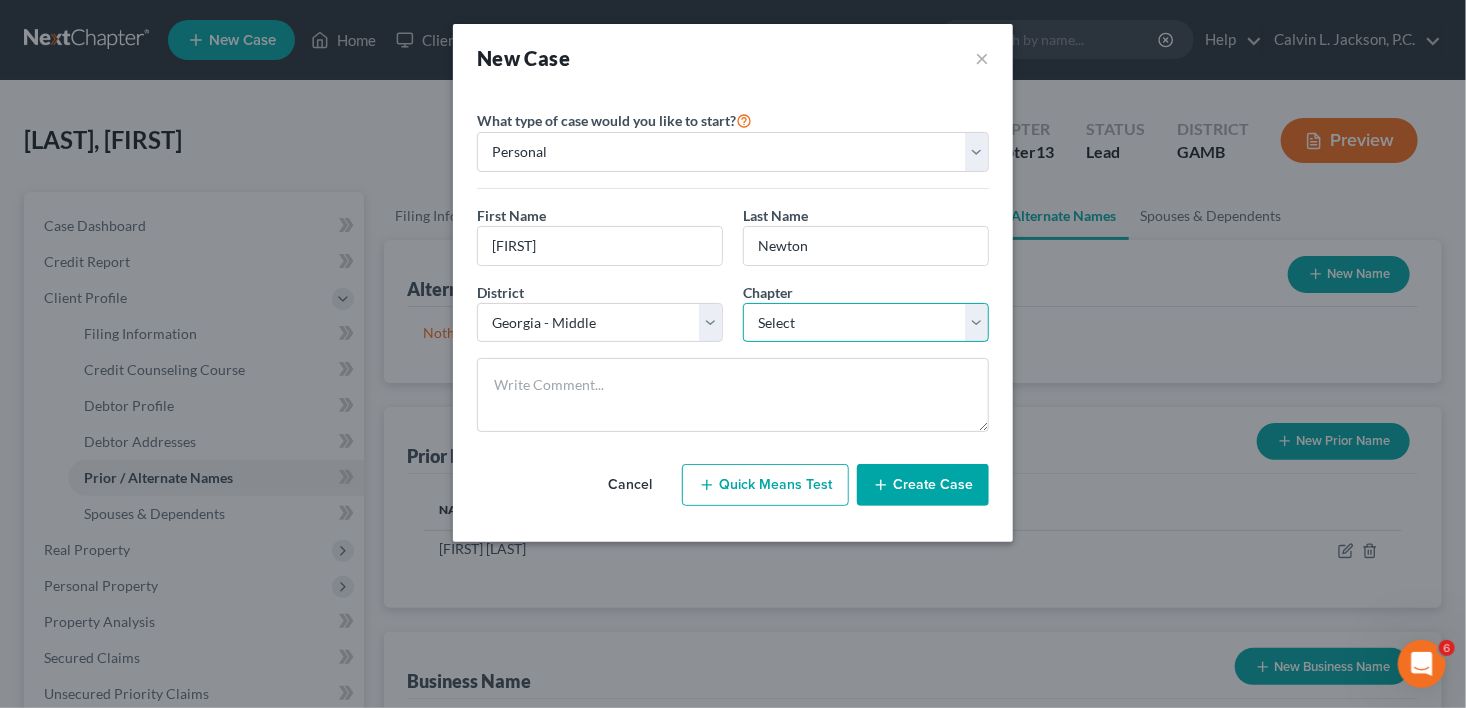 select on "3" 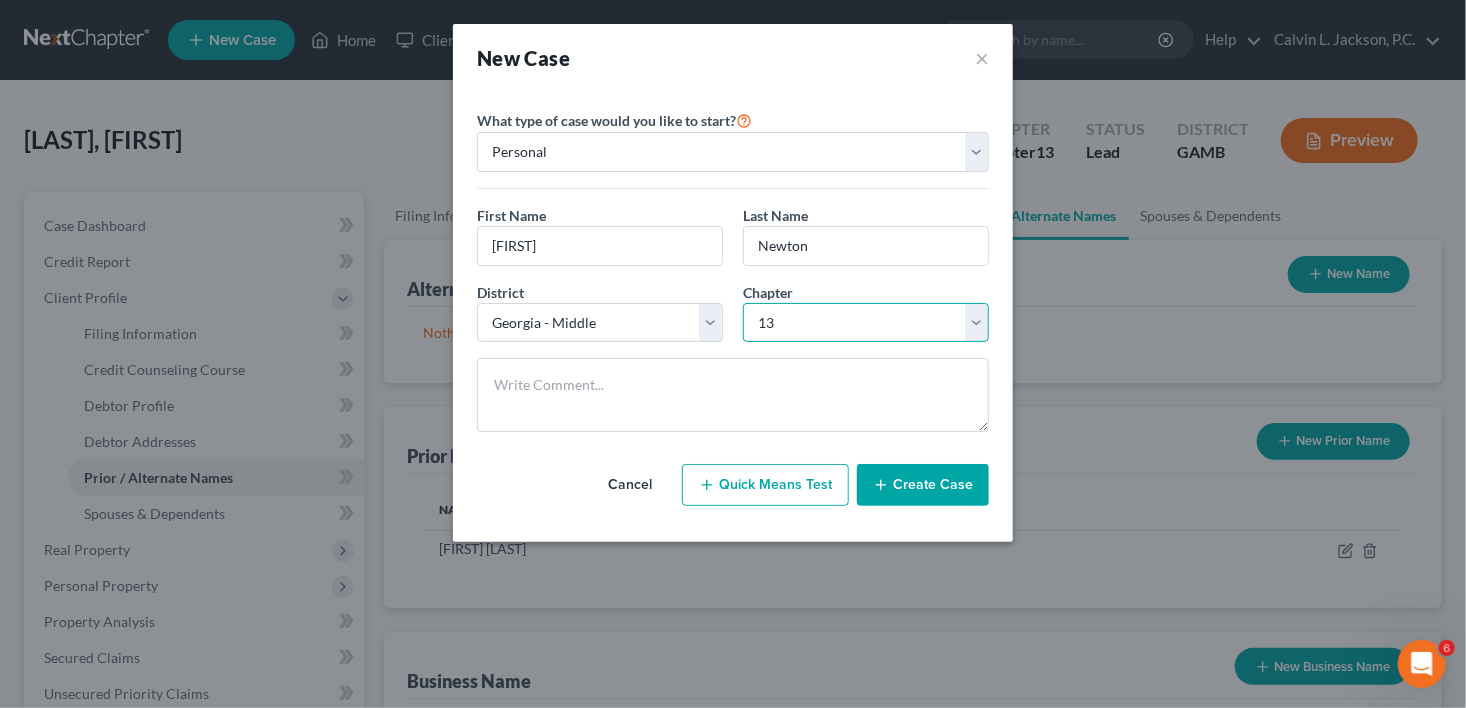 click on "Select 7 11 12 13" at bounding box center [866, 323] 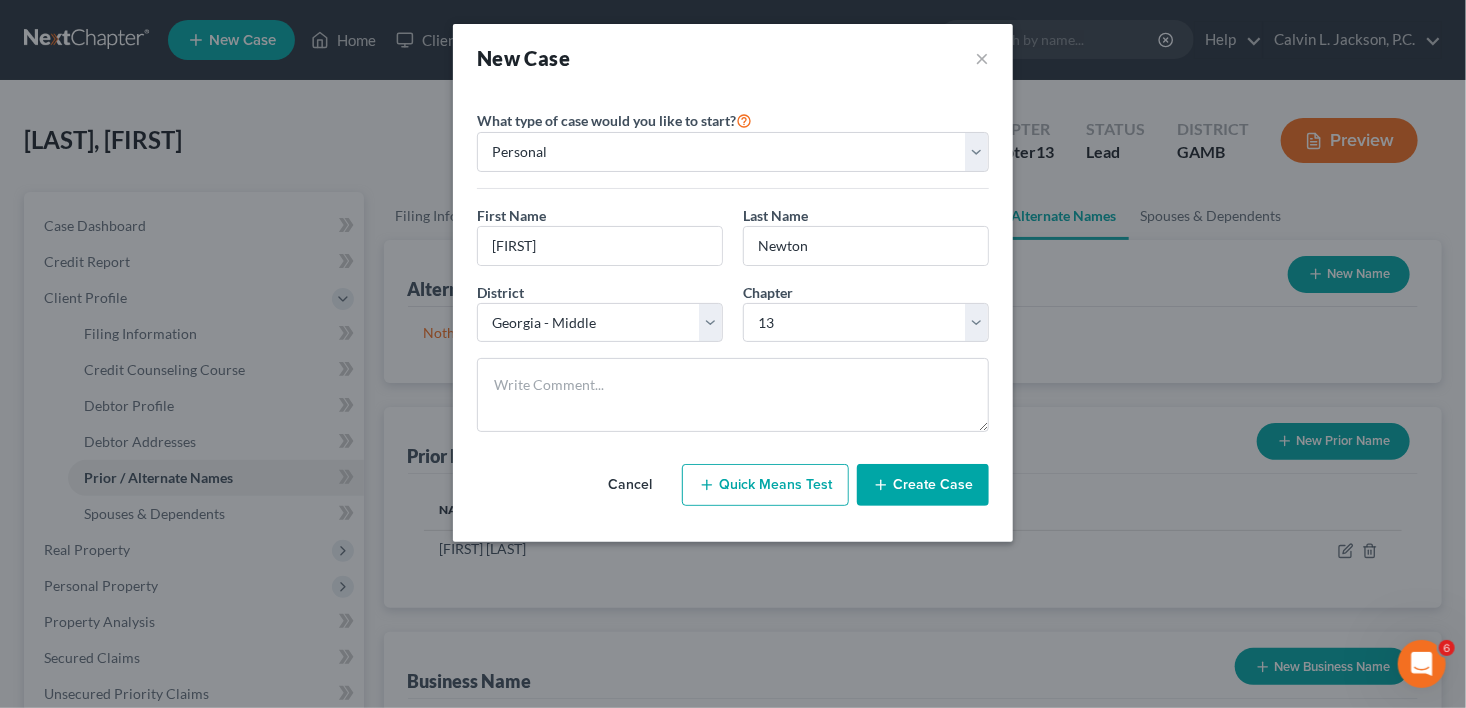 click on "Create Case" at bounding box center (923, 485) 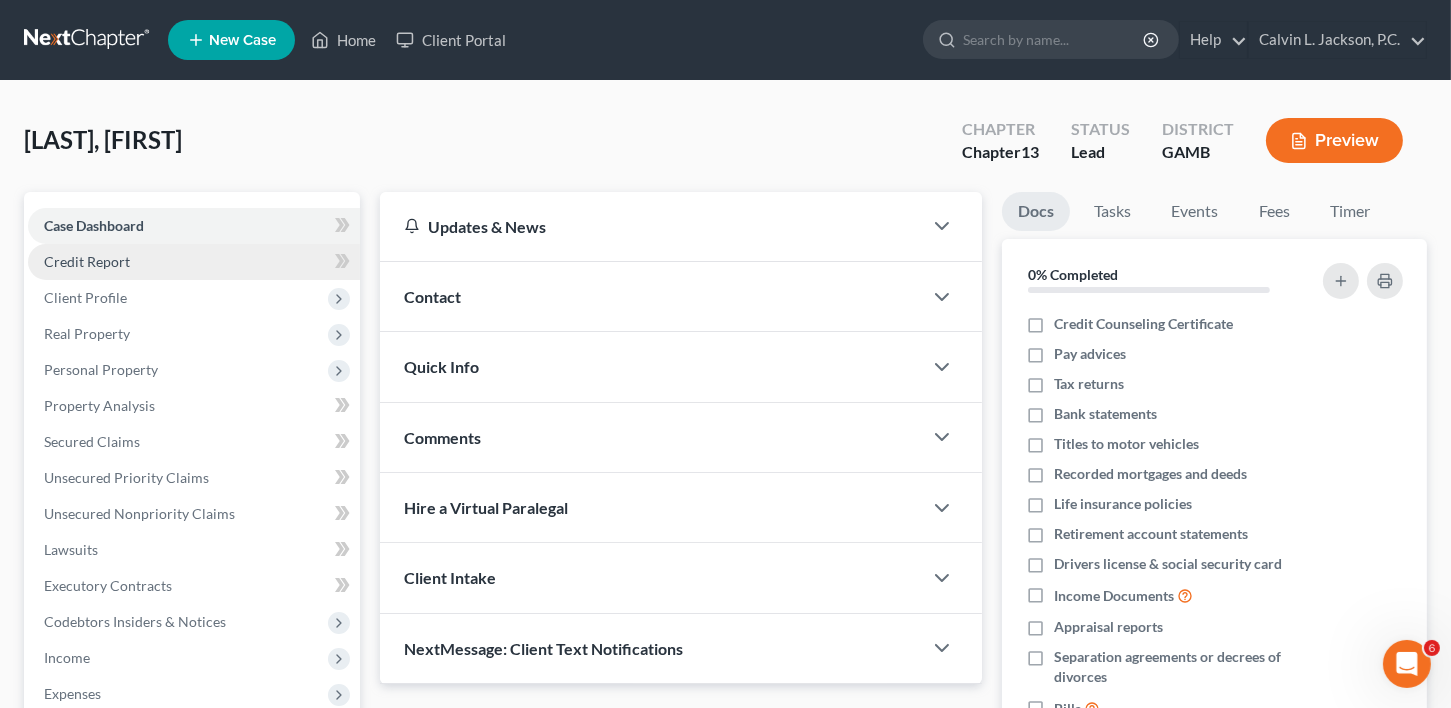 click on "Credit Report" at bounding box center [87, 261] 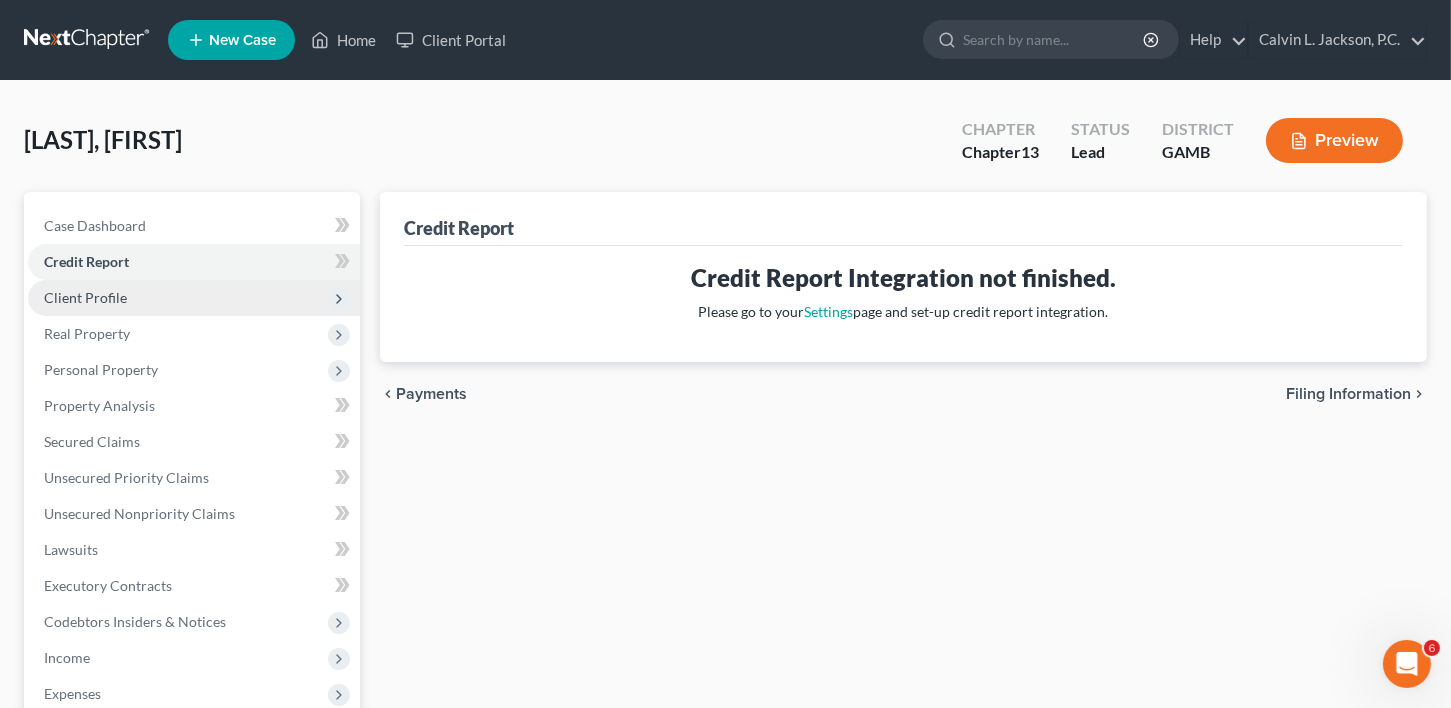 click on "Client Profile" at bounding box center (85, 297) 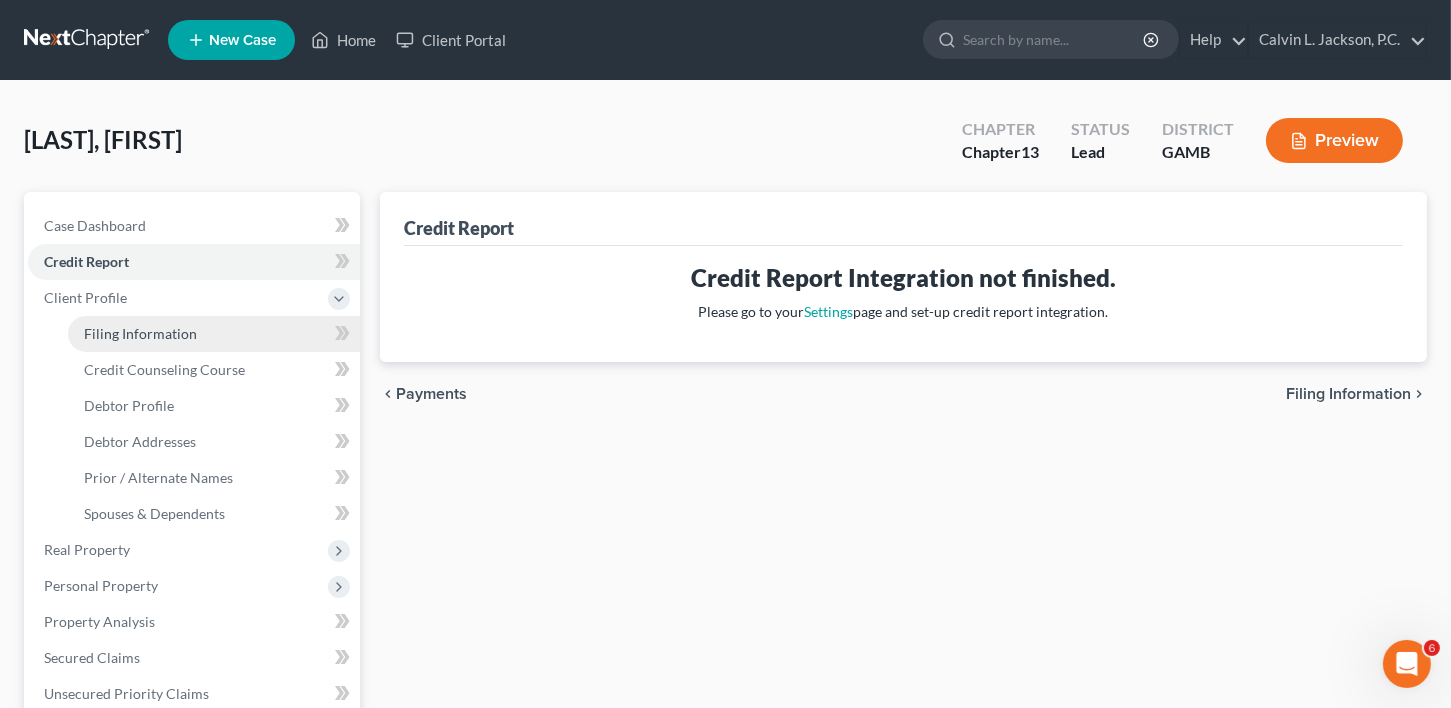 click on "Filing Information" at bounding box center (140, 333) 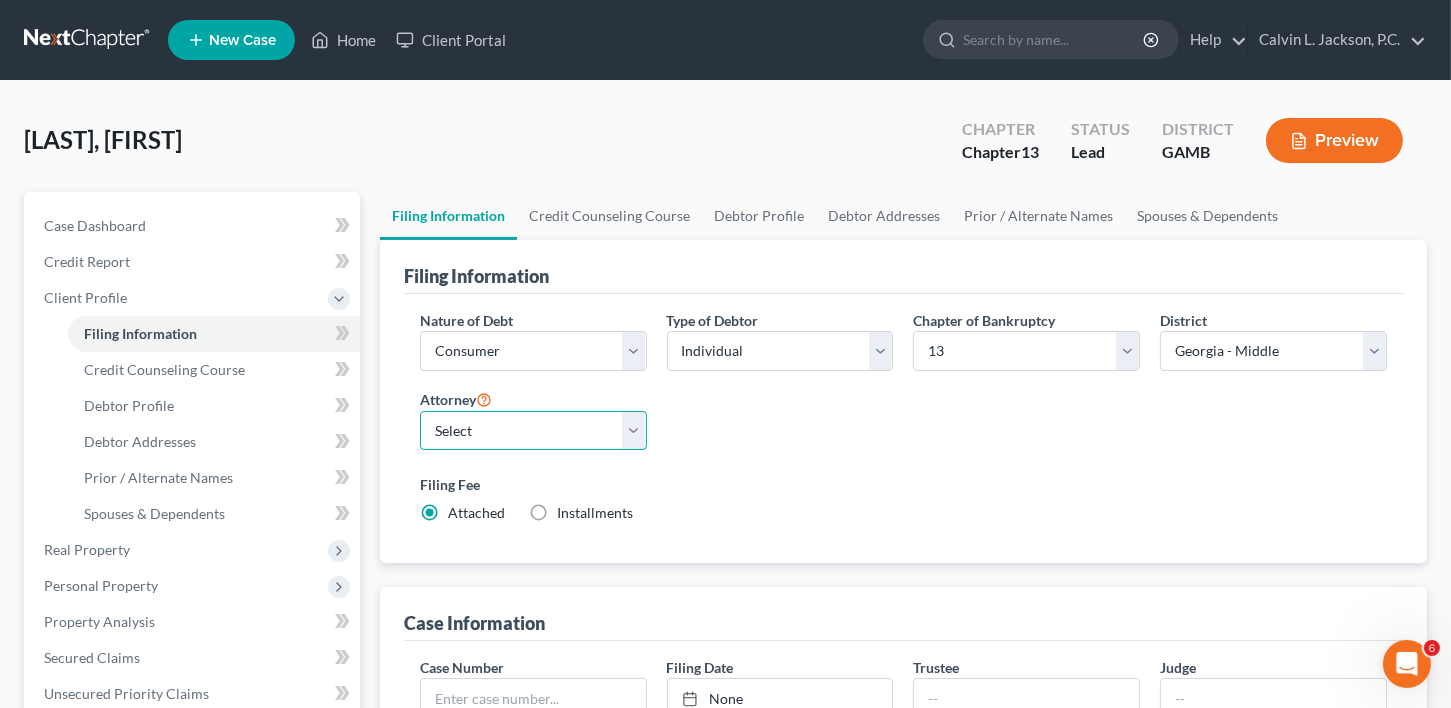 click on "[FIRST] [MIDDLE] [LAST] - GAMB" at bounding box center [533, 431] 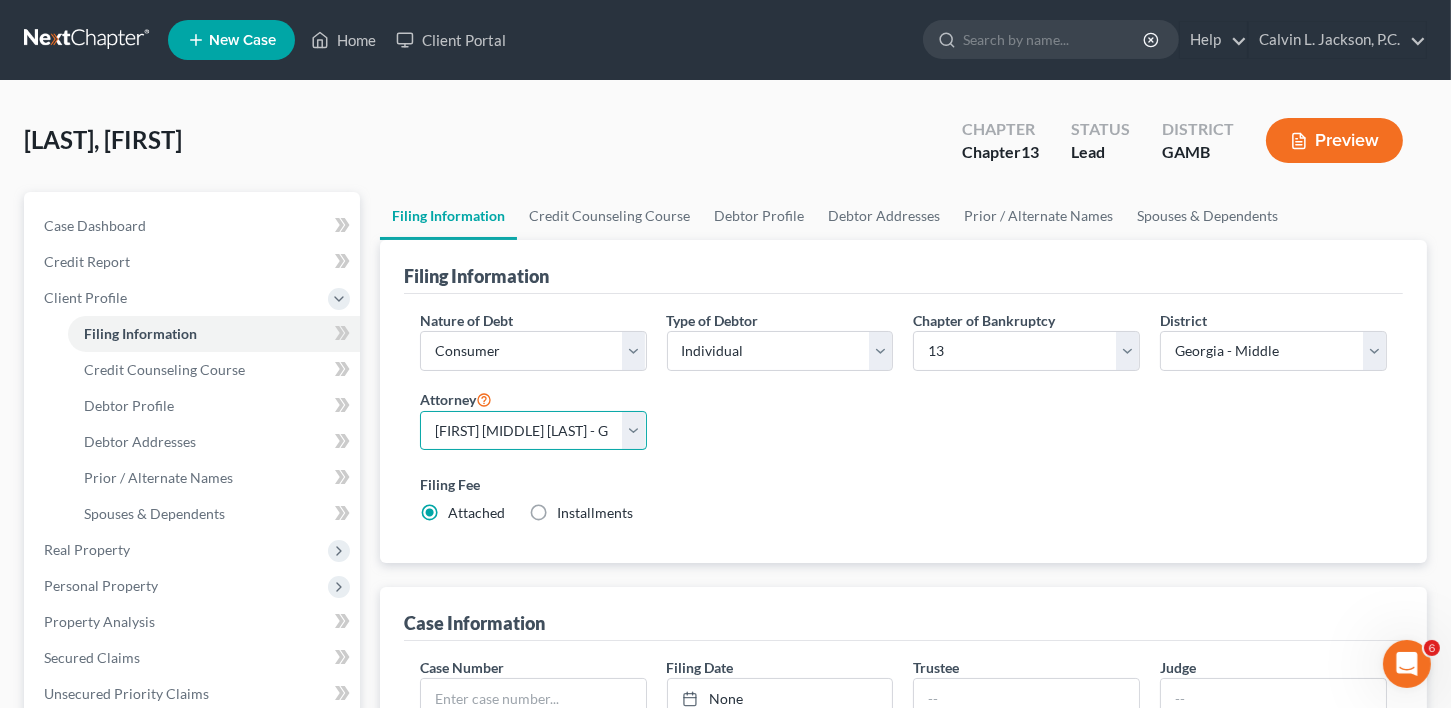 click on "[FIRST] [MIDDLE] [LAST] - GAMB" at bounding box center [533, 431] 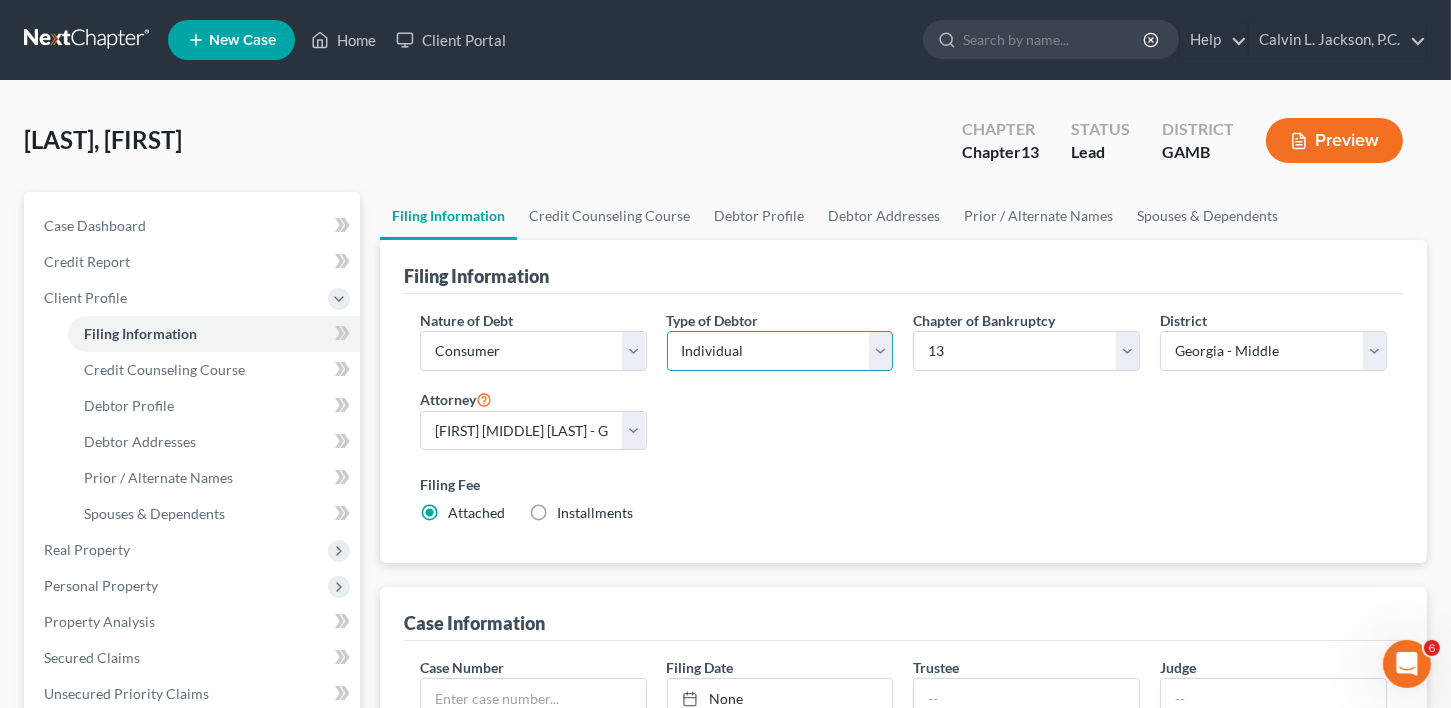 click on "Select Individual Joint" at bounding box center (780, 351) 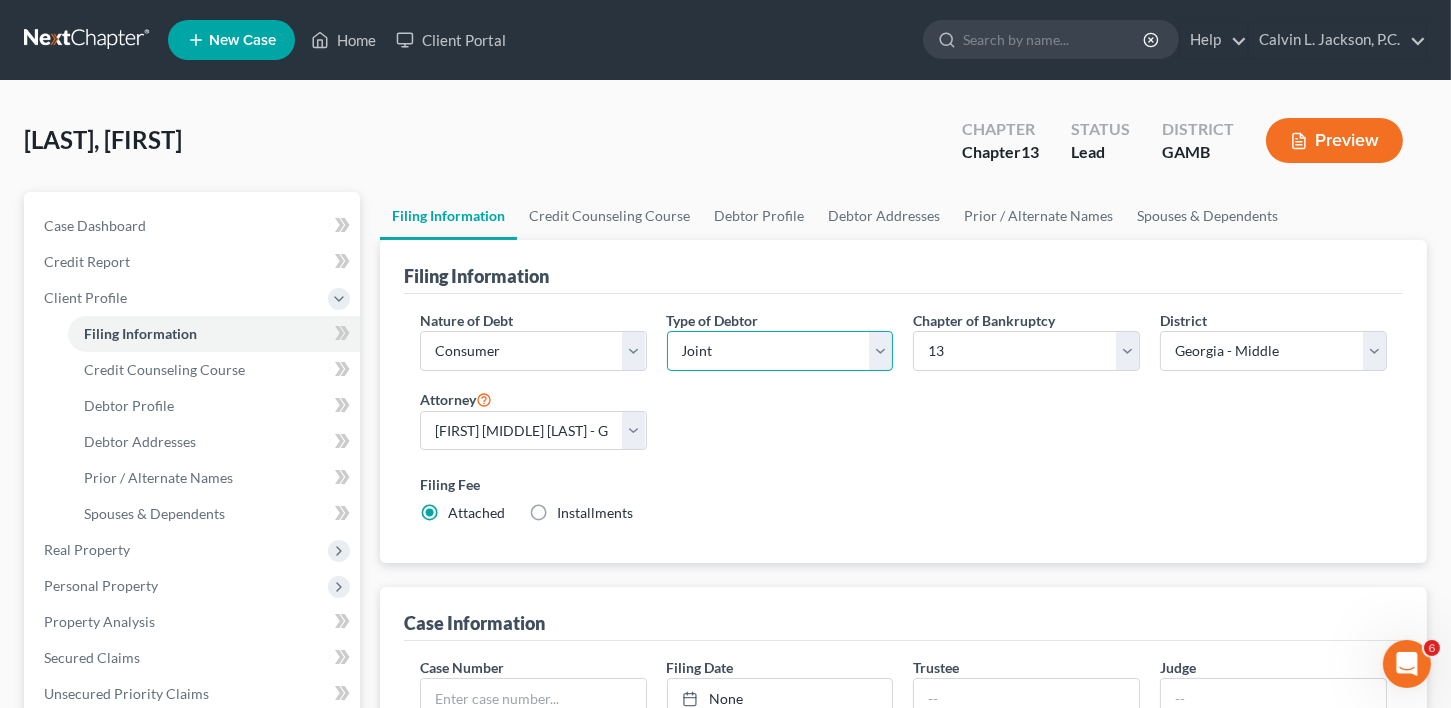 click on "Select Individual Joint" at bounding box center [780, 351] 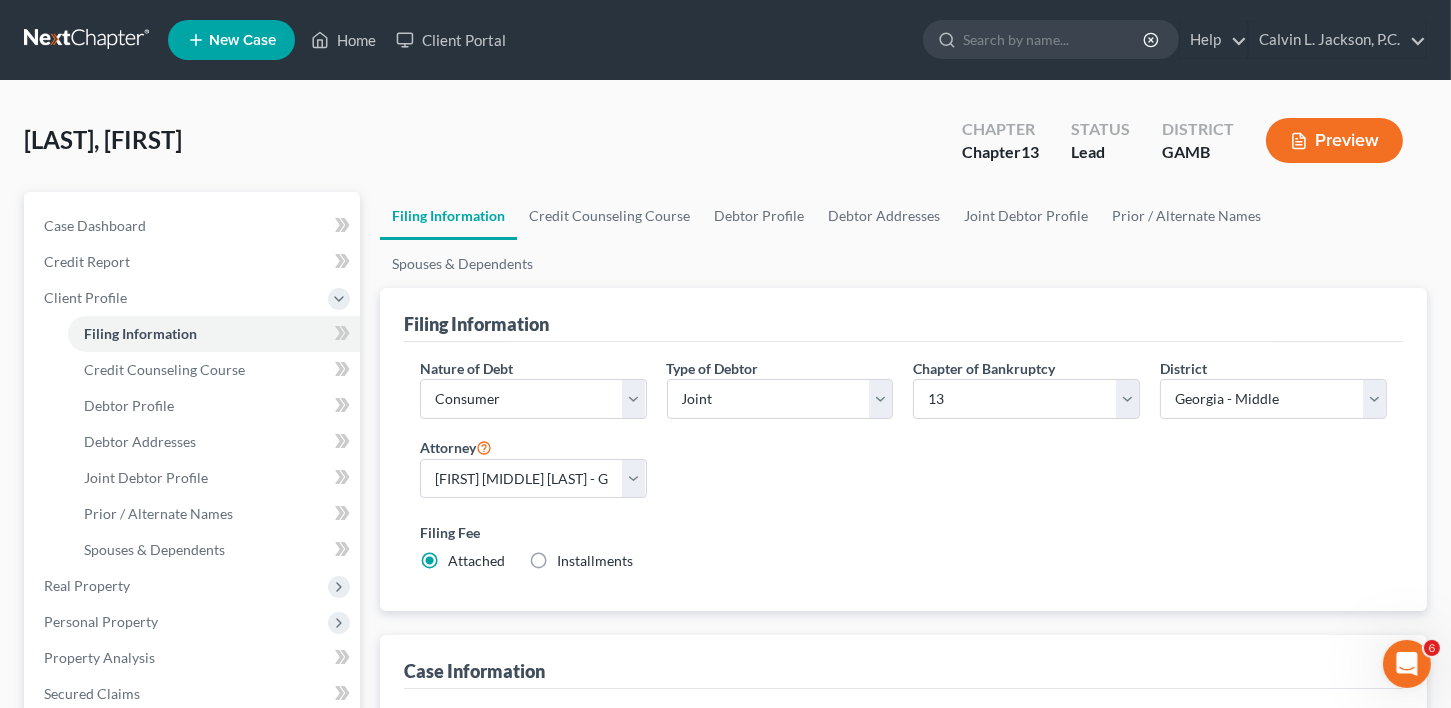 click on "Installments Installments" at bounding box center [595, 561] 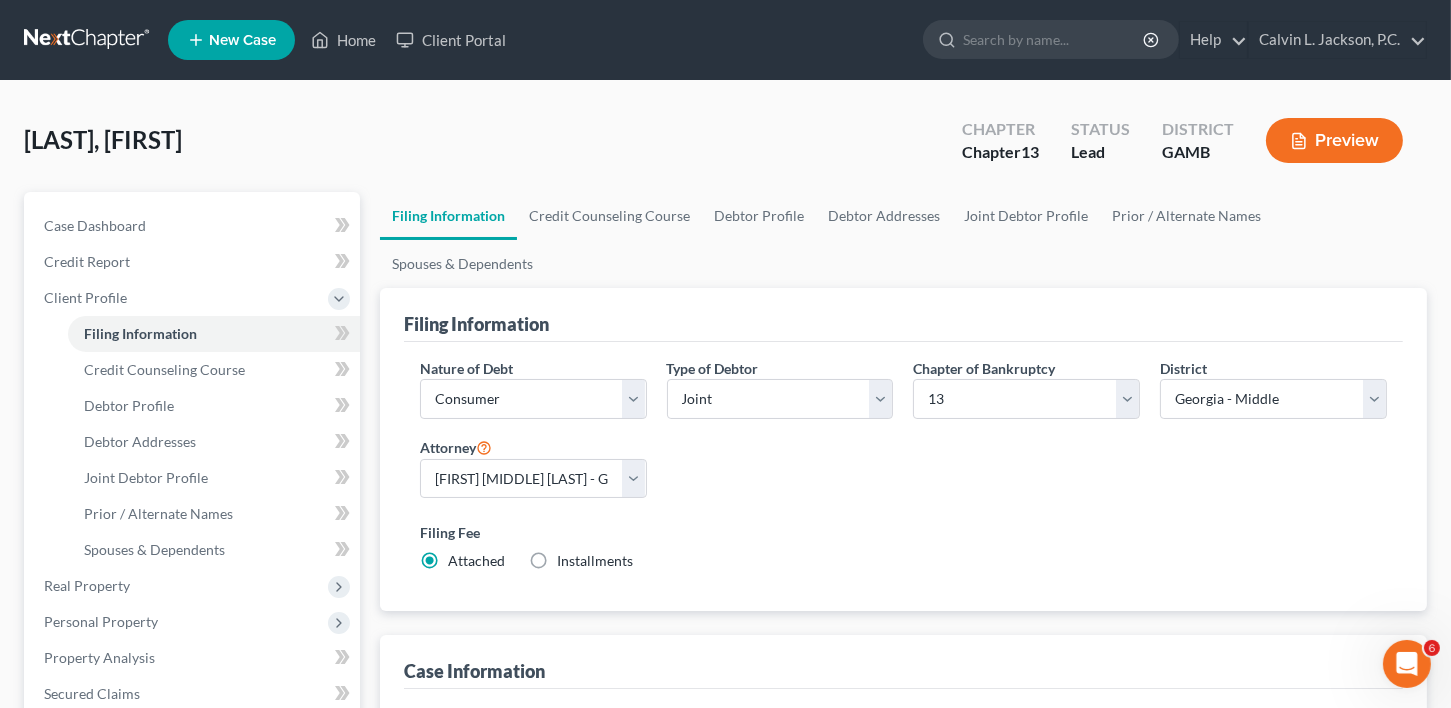 radio on "true" 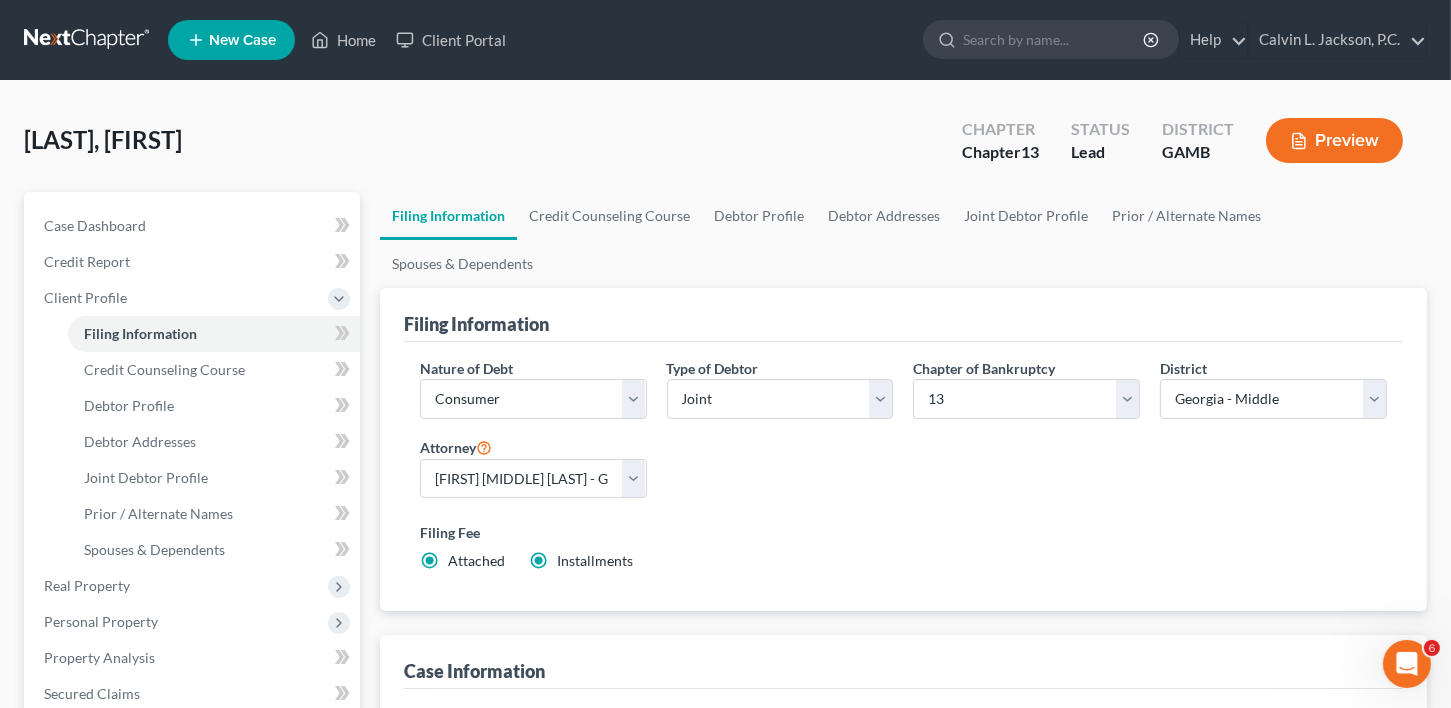 radio on "false" 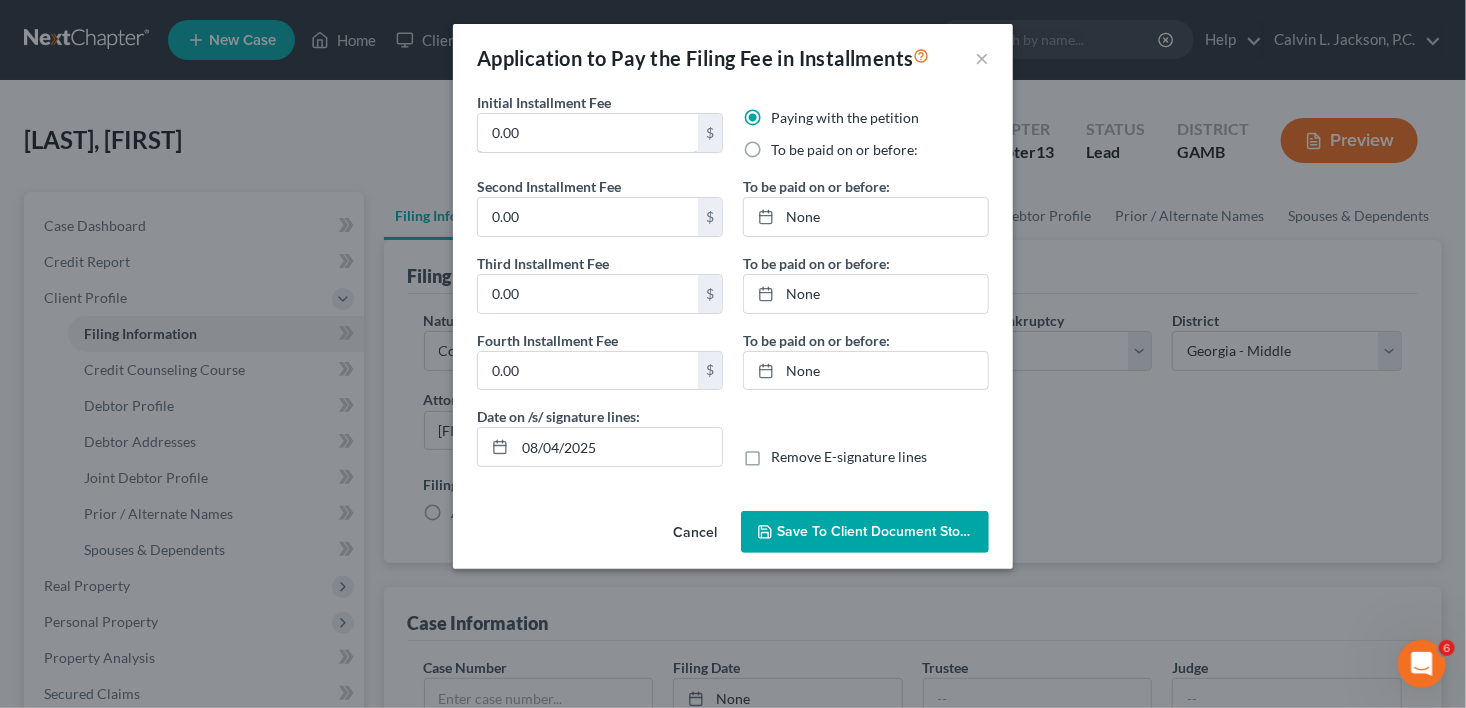 drag, startPoint x: 532, startPoint y: 125, endPoint x: 469, endPoint y: 130, distance: 63.1981 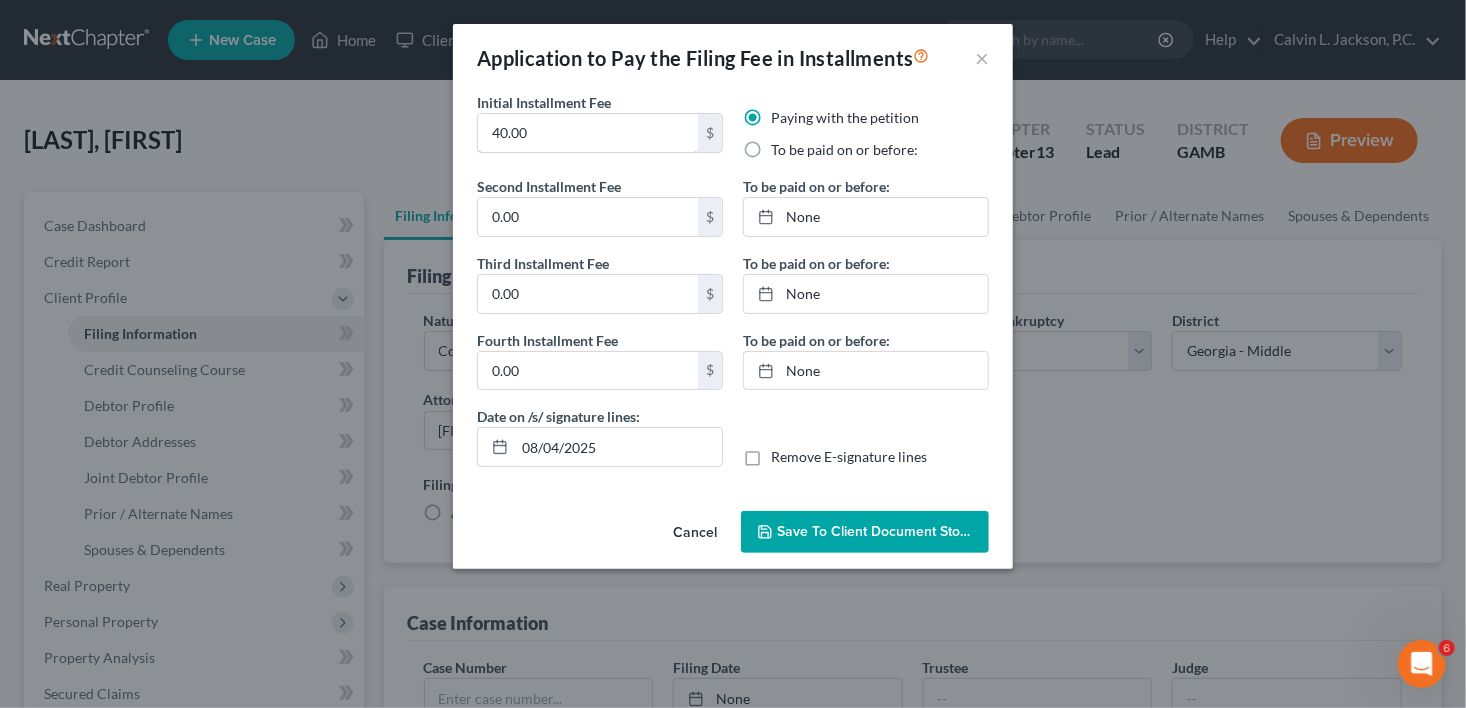 type on "40.00" 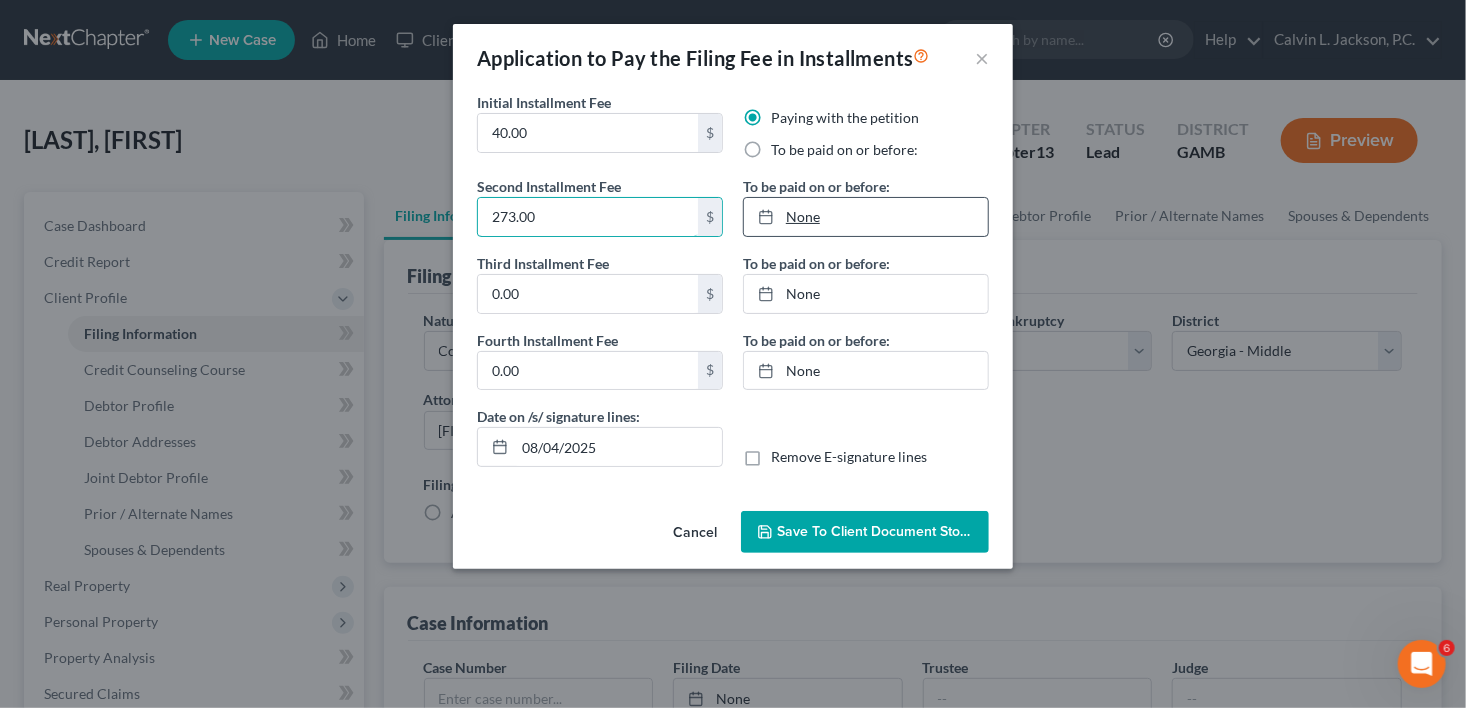 type on "273.00" 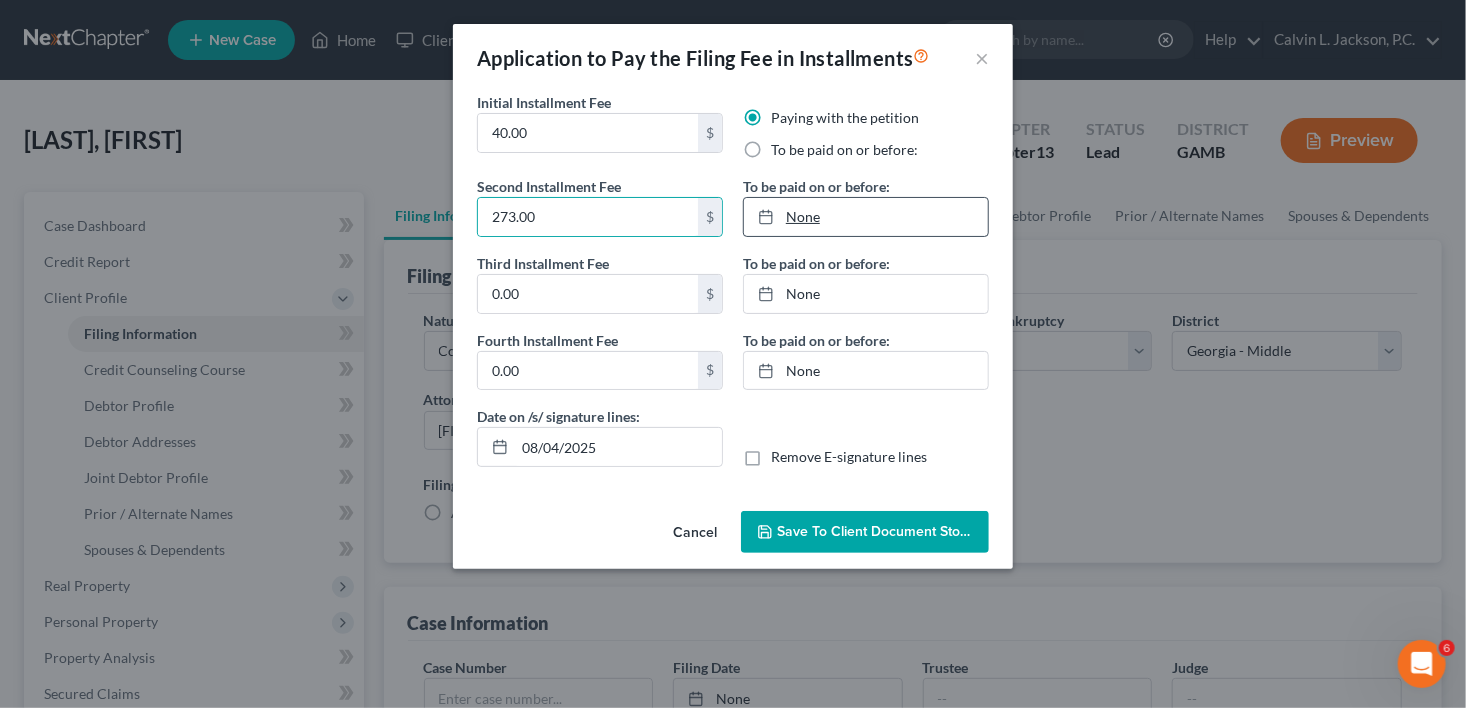type on "8/4/2025" 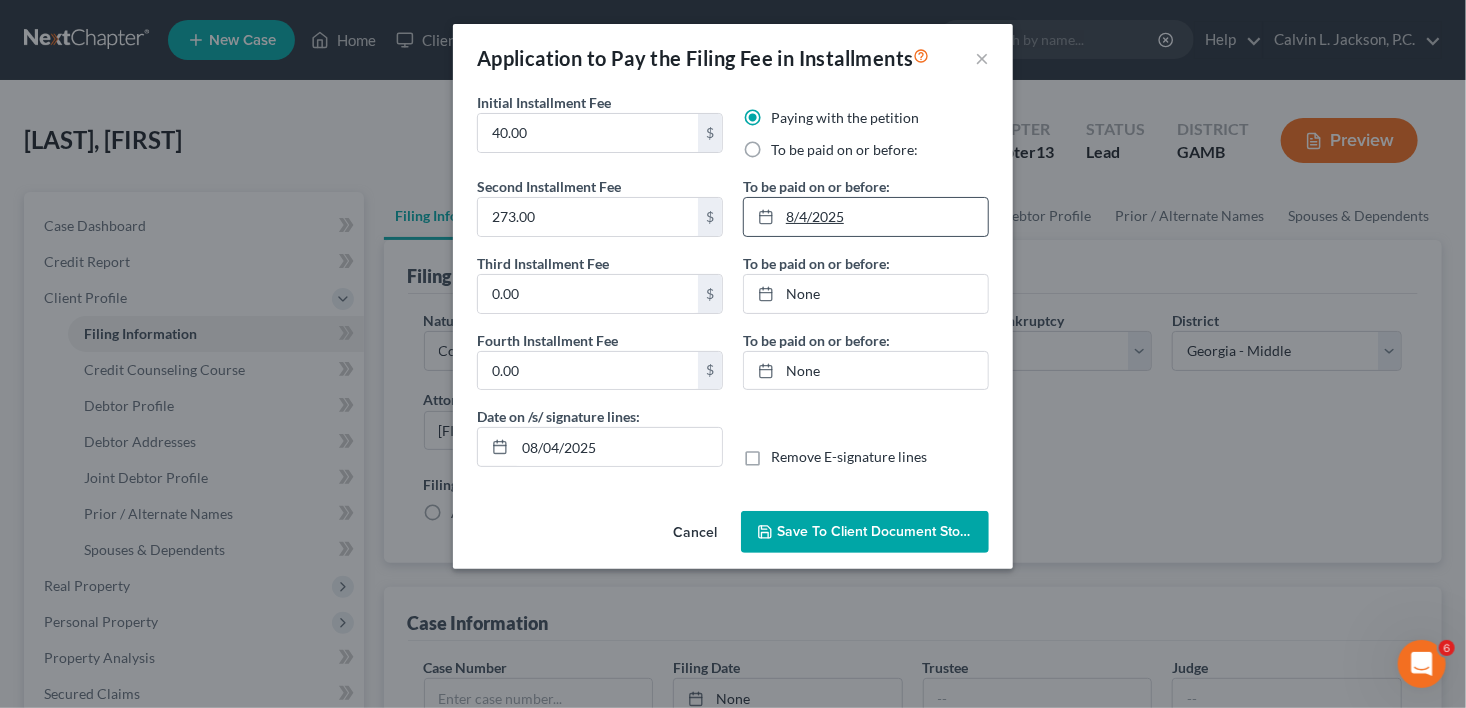 click on "8/4/2025" at bounding box center [866, 217] 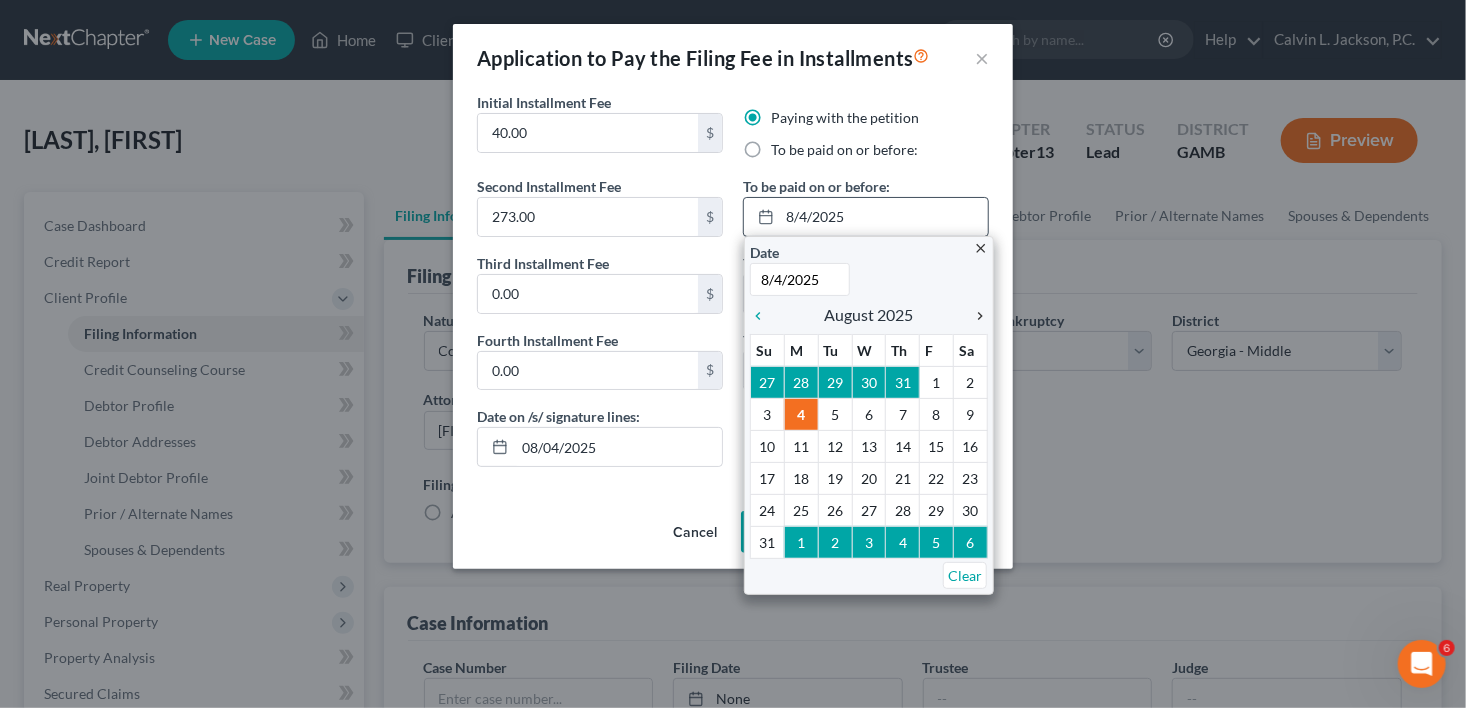 click on "chevron_right" at bounding box center [975, 316] 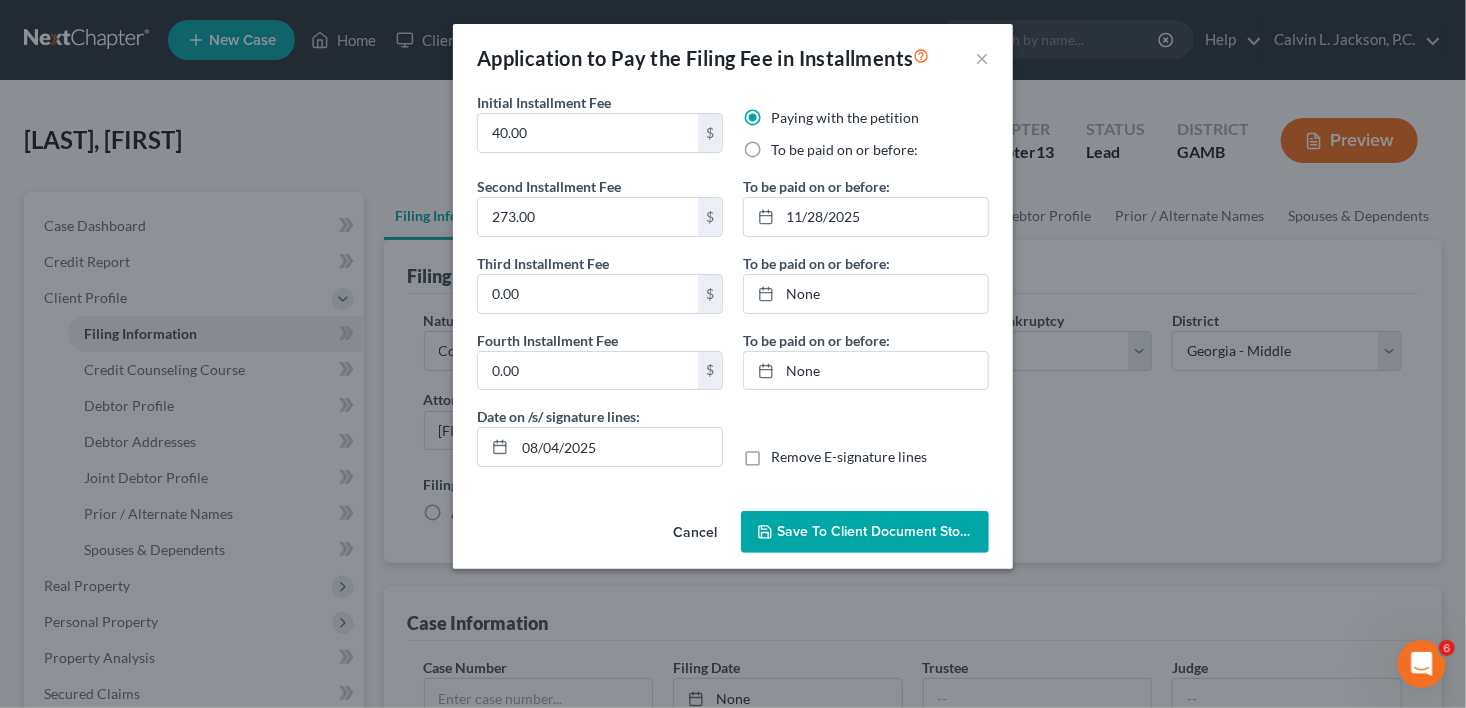 click on "Save to Client Document Storage" at bounding box center [865, 532] 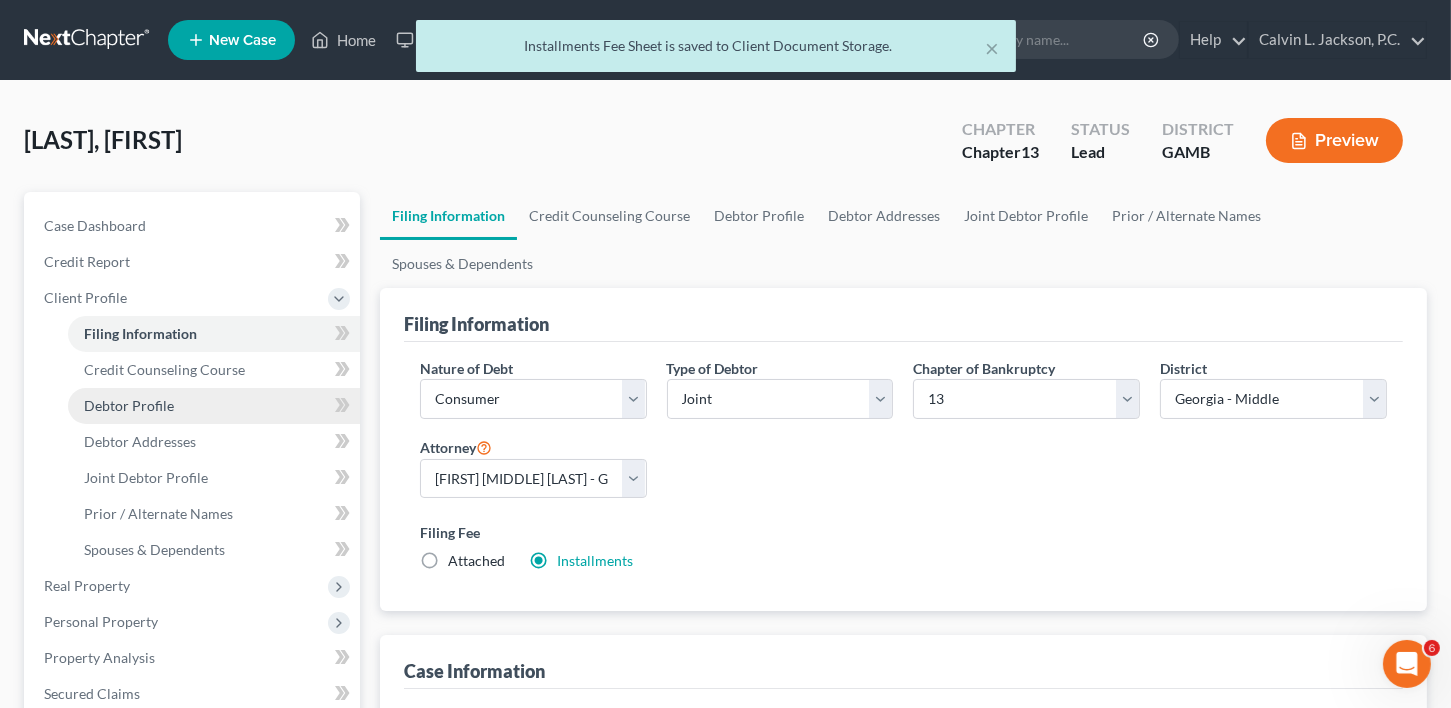 click on "Debtor Profile" at bounding box center (129, 405) 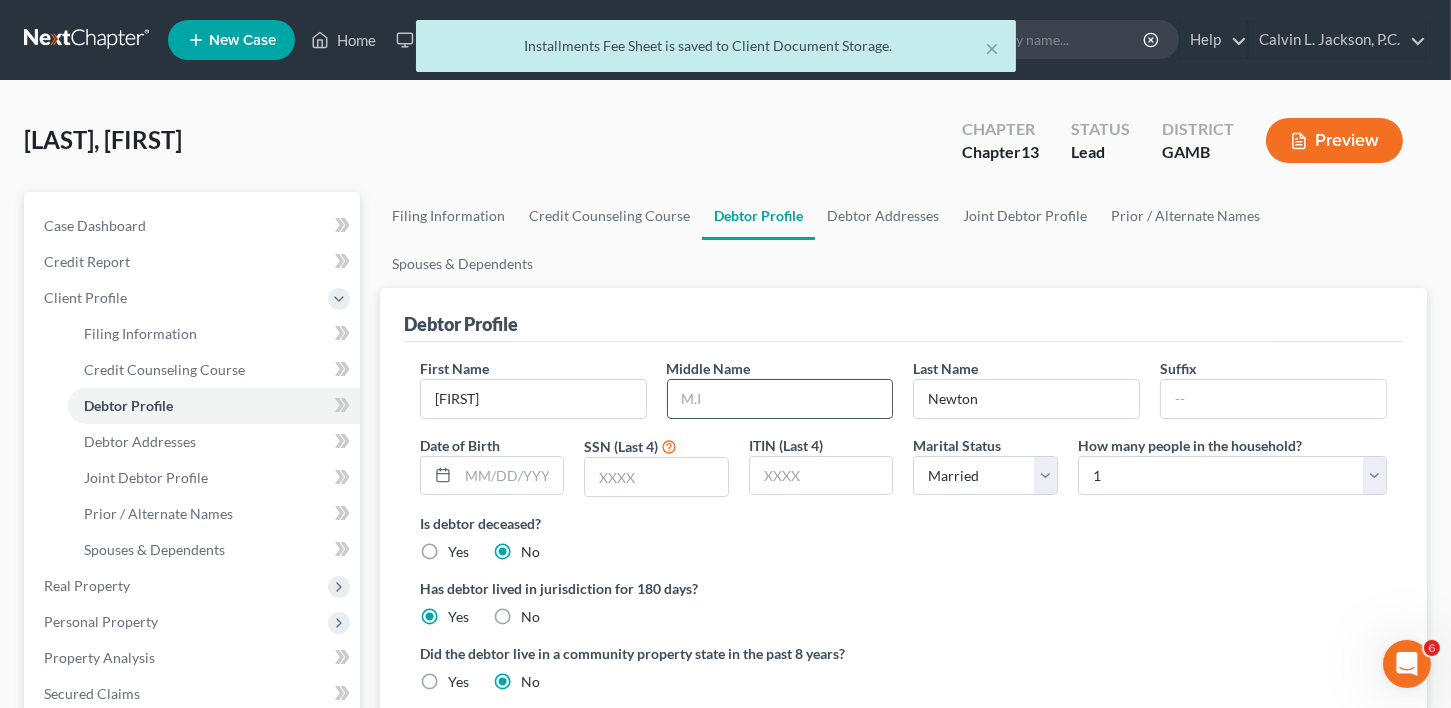 click at bounding box center [780, 399] 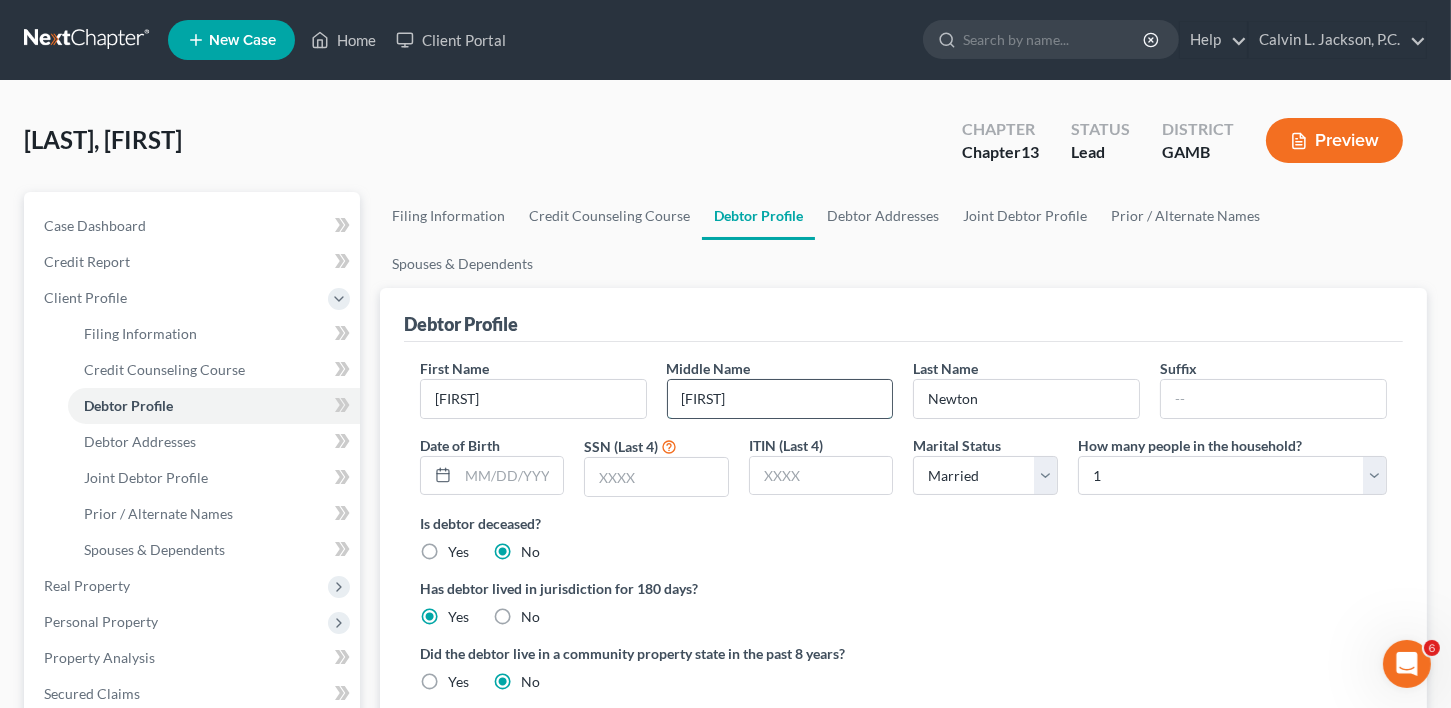 type on "[FIRST]" 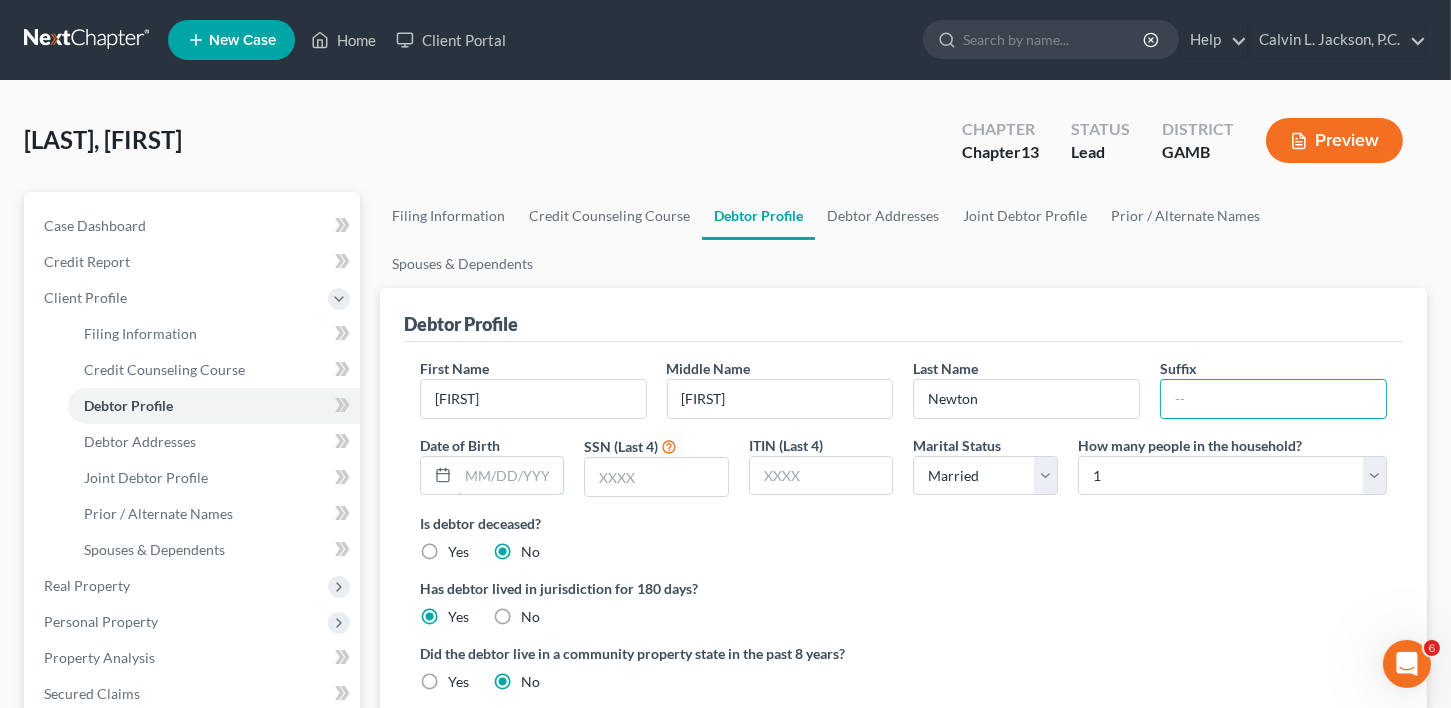 drag, startPoint x: 518, startPoint y: 429, endPoint x: 474, endPoint y: 403, distance: 51.10773 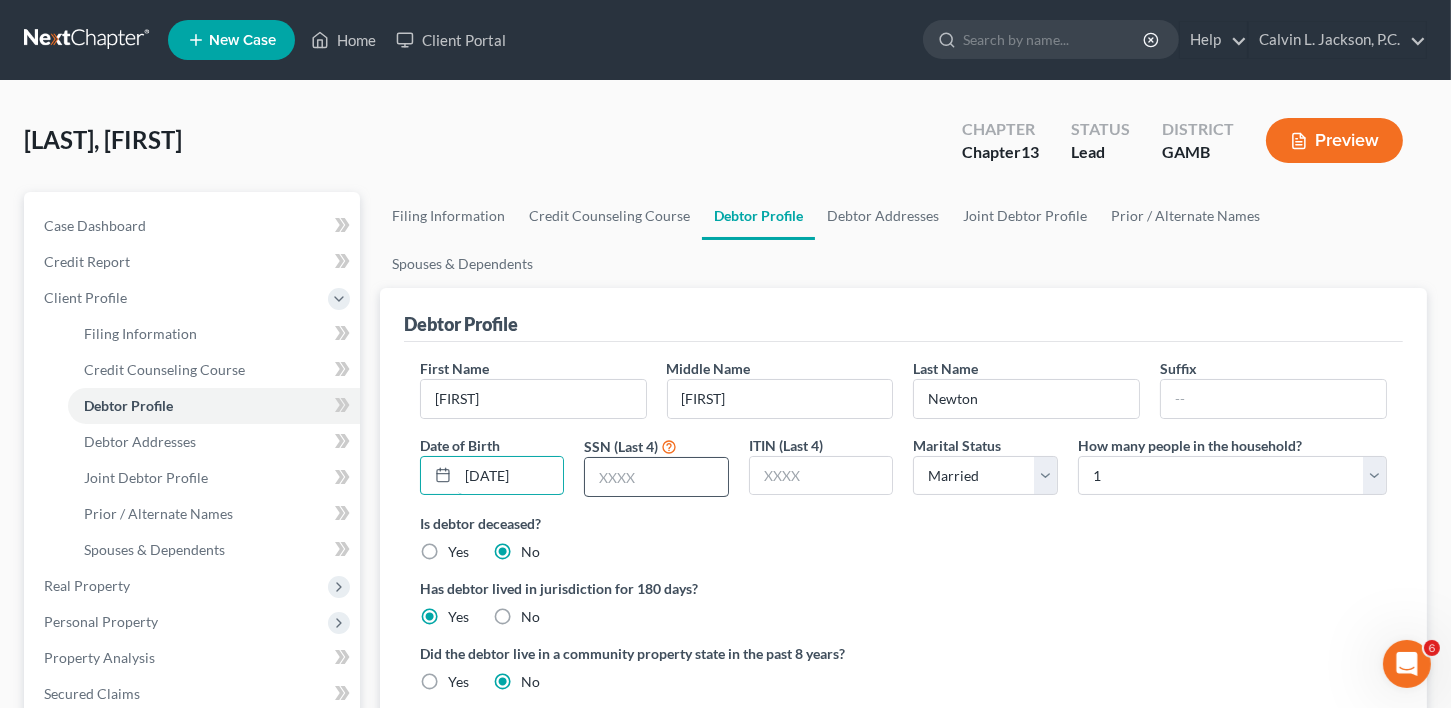type on "[DATE]" 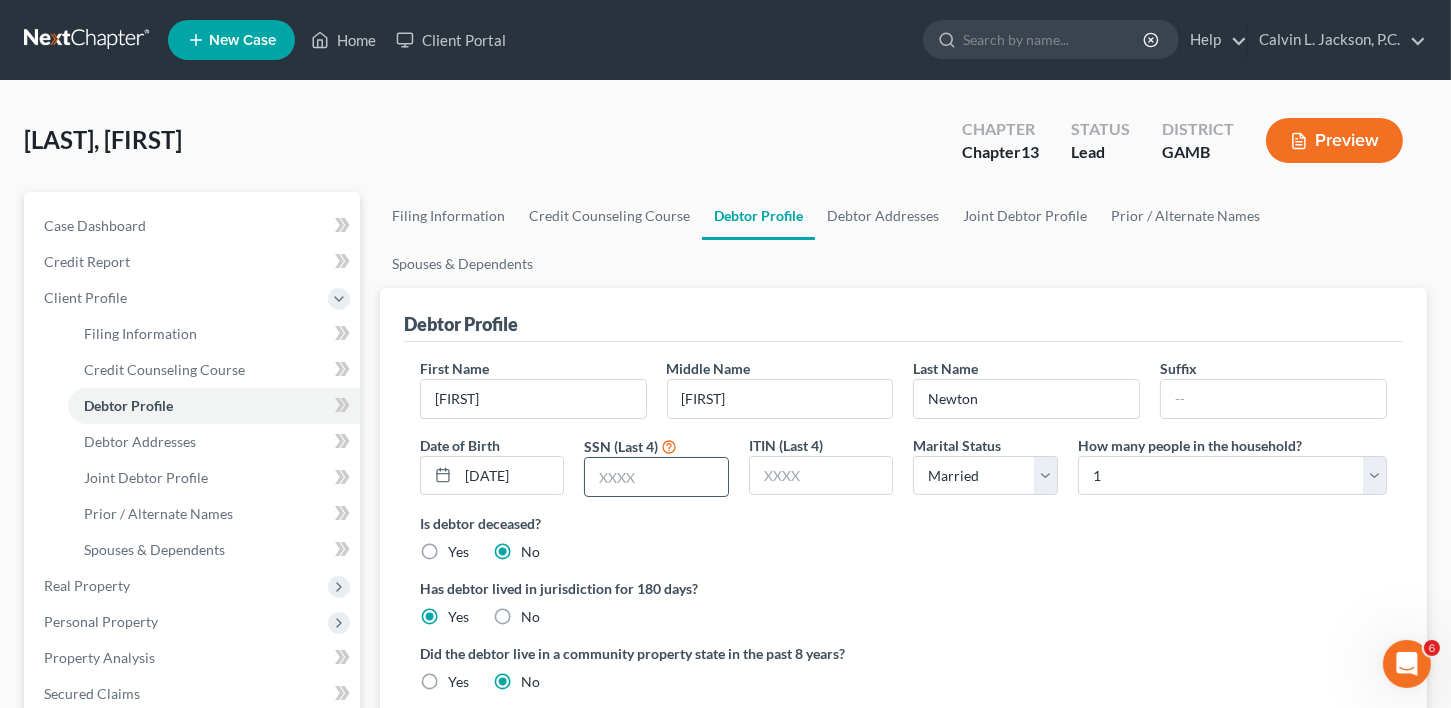click at bounding box center [656, 477] 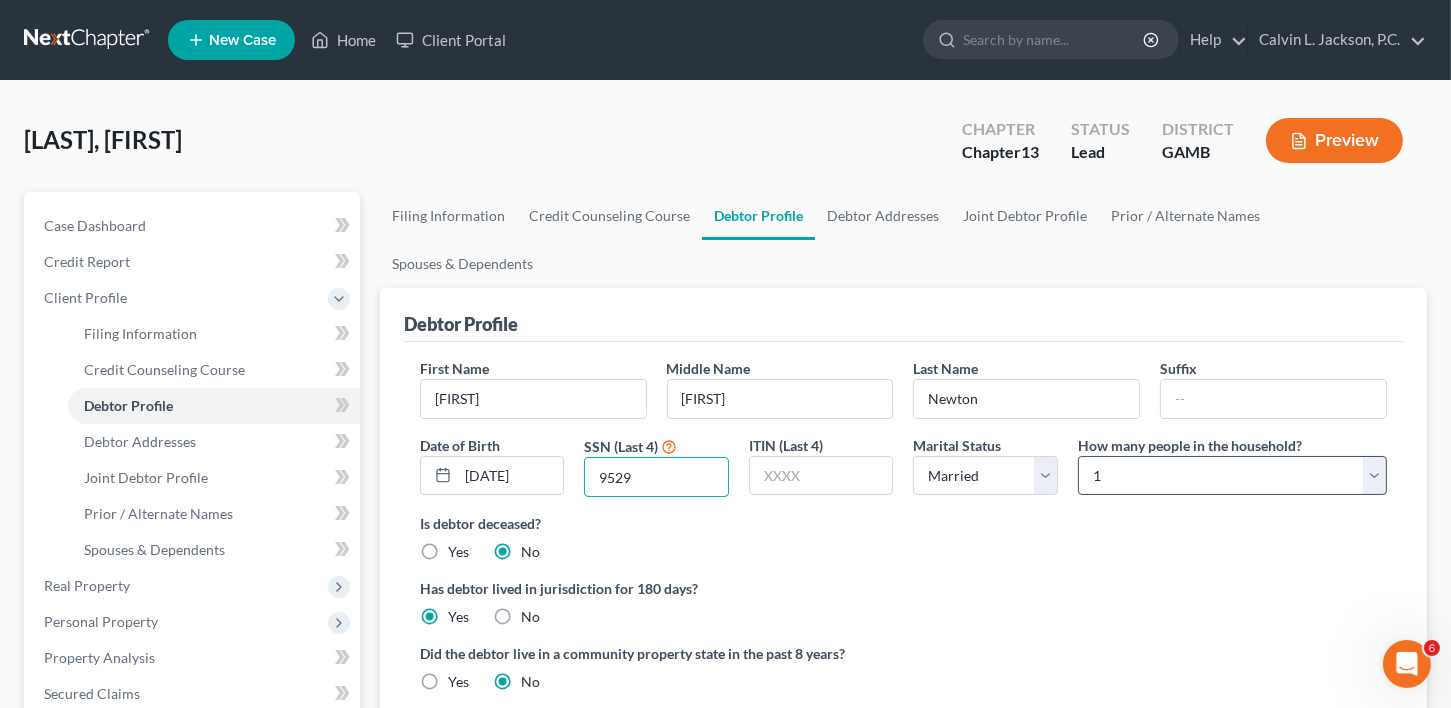 type on "9529" 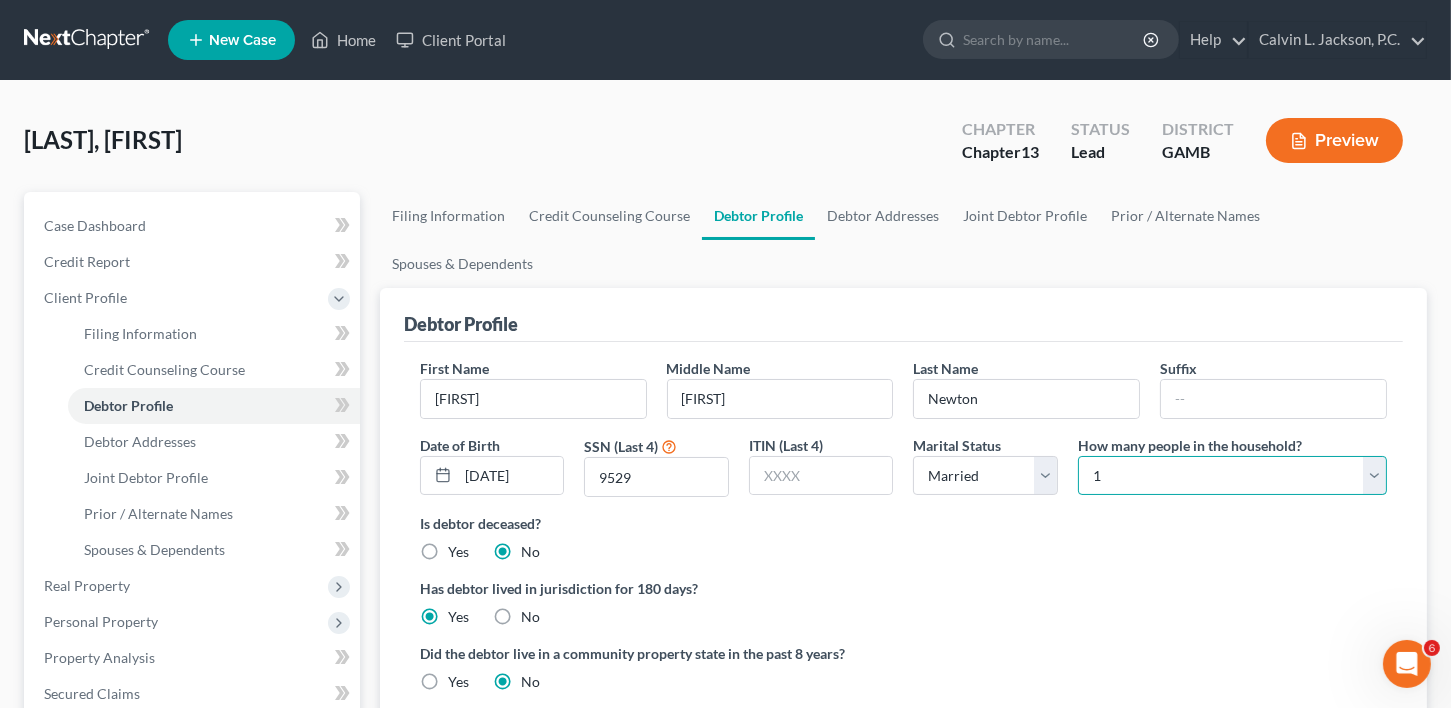 click on "Select 1 2 3 4 5 6 7 8 9 10 11 12 13 14 15 16 17 18 19 20" at bounding box center [1232, 476] 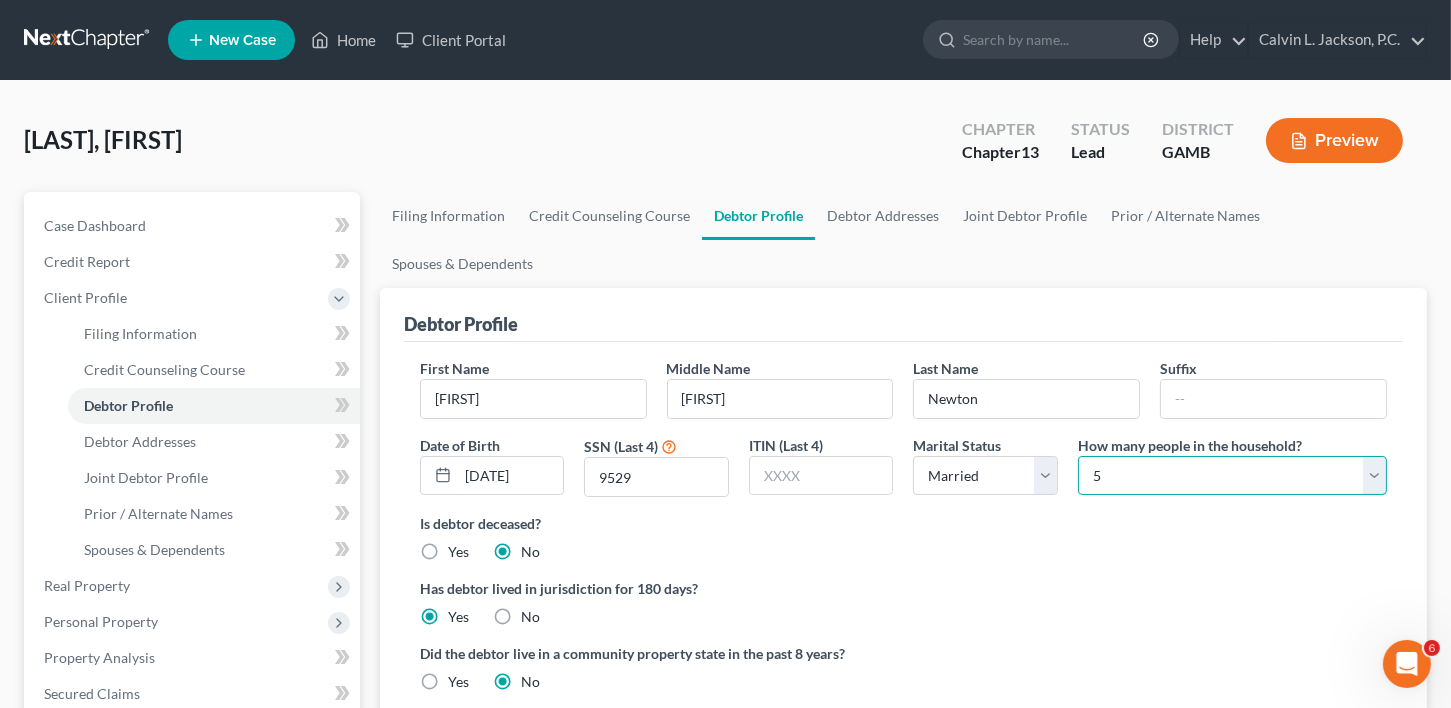 click on "Select 1 2 3 4 5 6 7 8 9 10 11 12 13 14 15 16 17 18 19 20" at bounding box center (1232, 476) 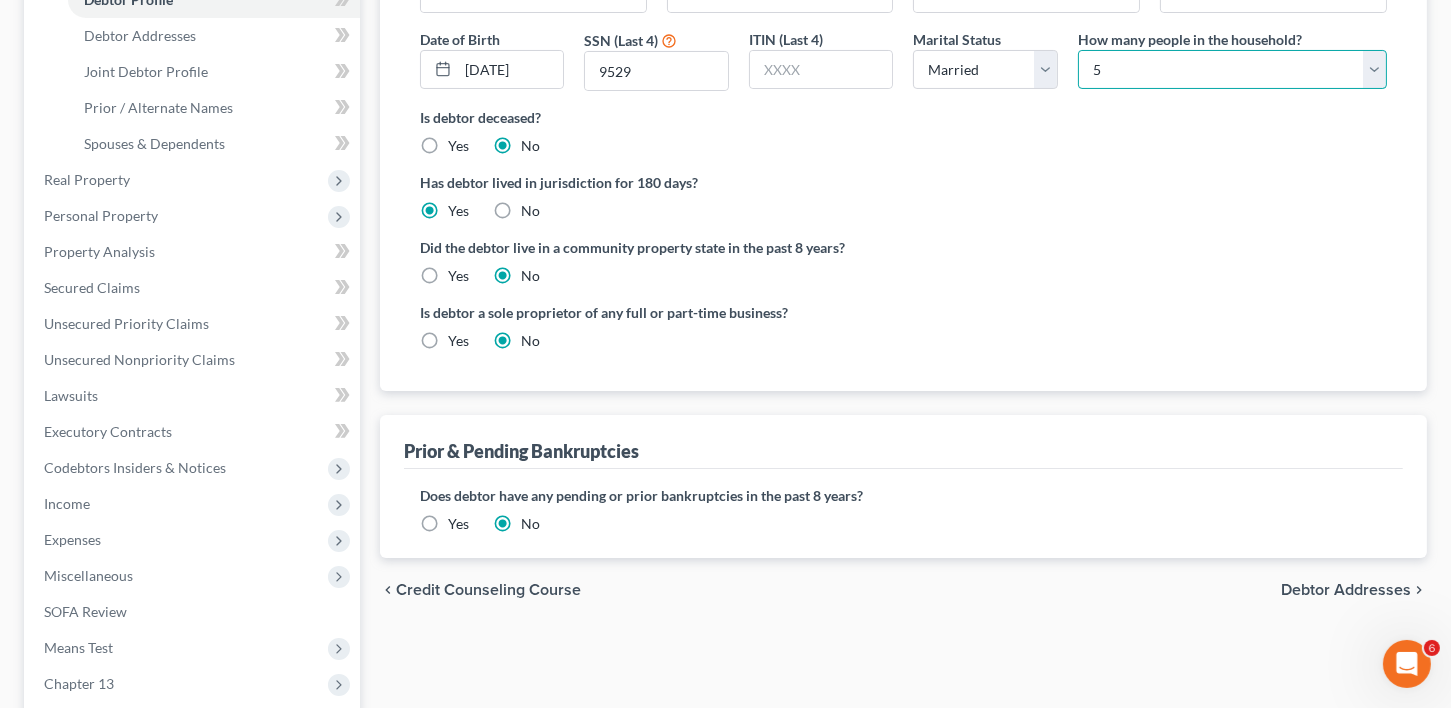 scroll, scrollTop: 433, scrollLeft: 0, axis: vertical 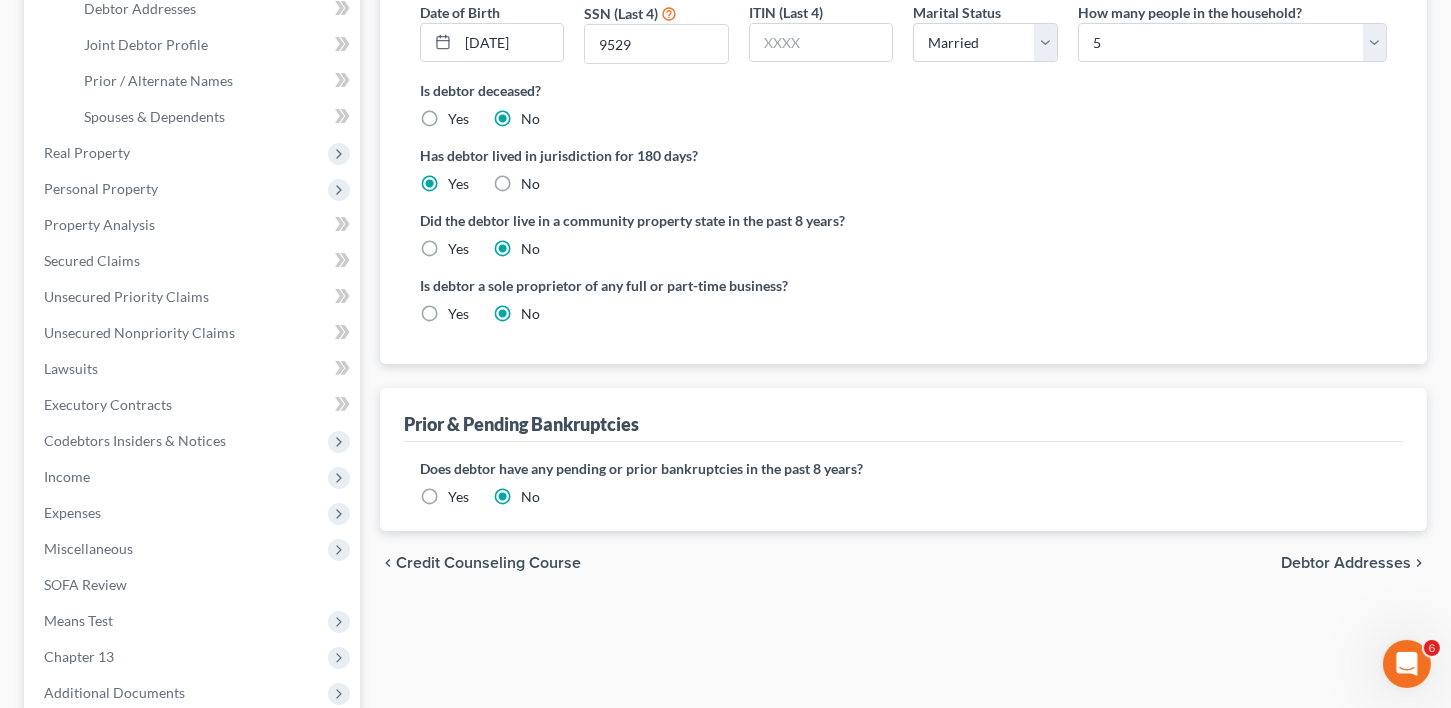 click on "Debtor Addresses" at bounding box center [1346, 563] 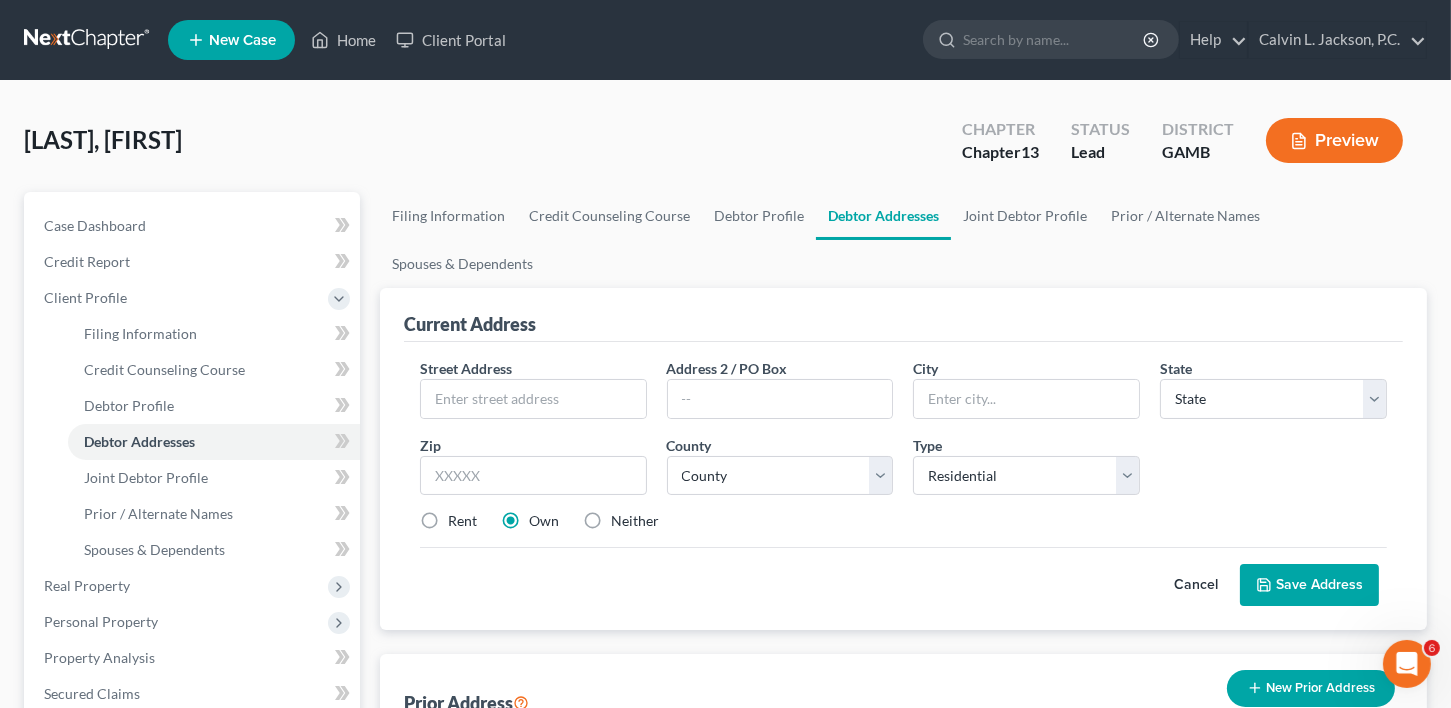 scroll, scrollTop: 0, scrollLeft: 0, axis: both 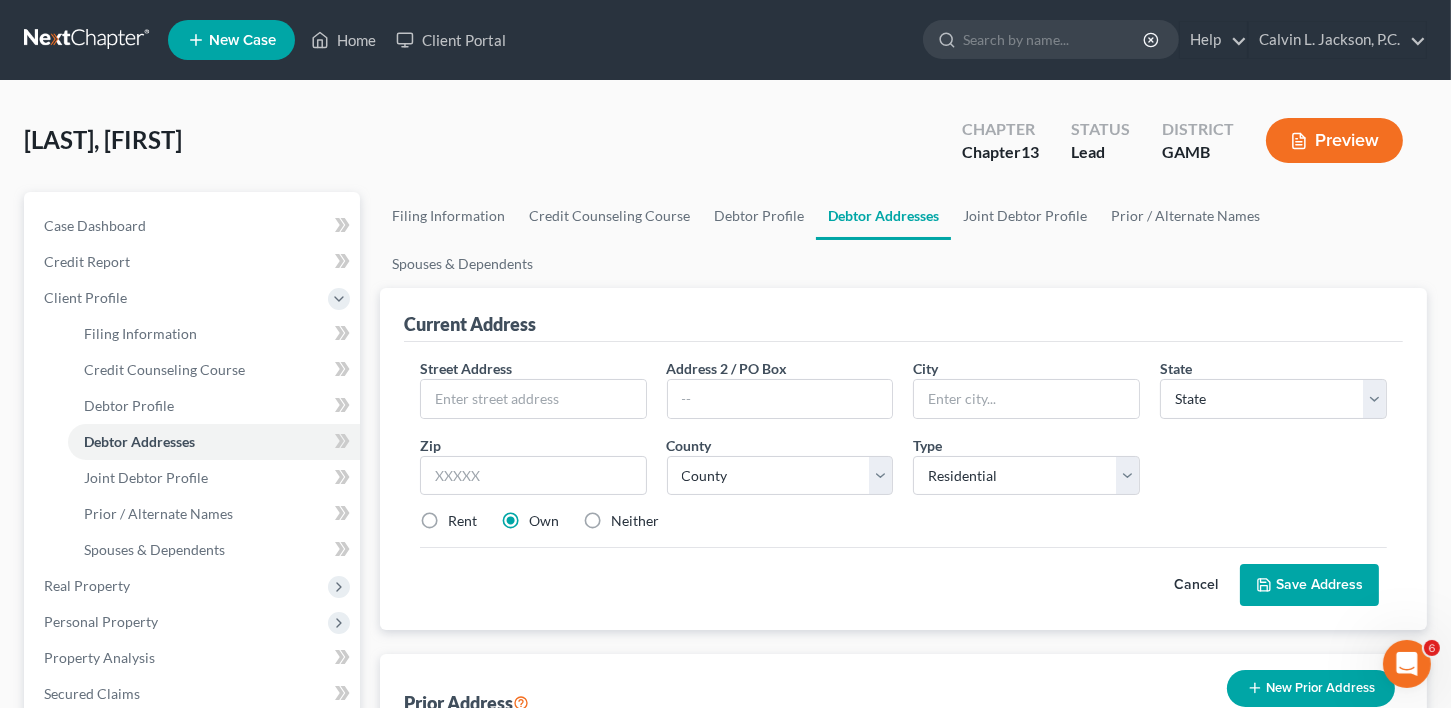 type 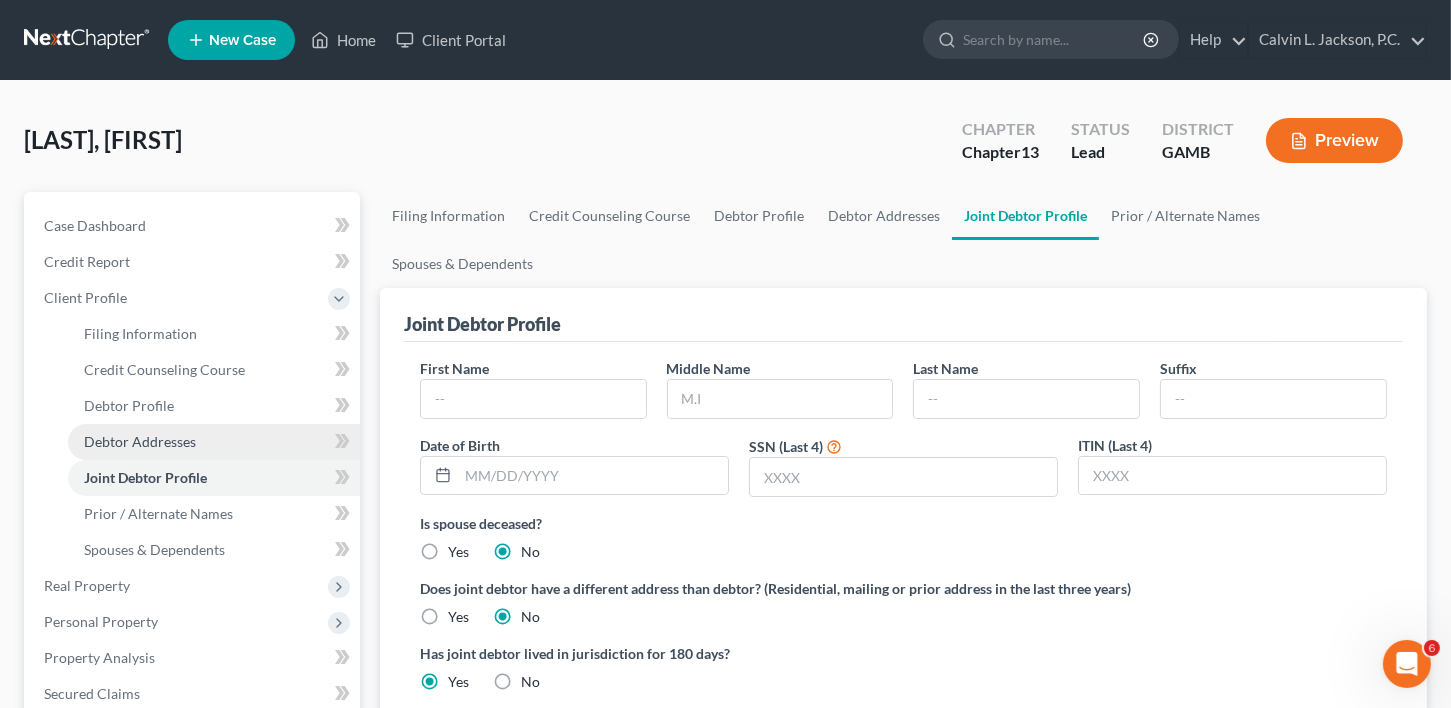 click on "Debtor Addresses" at bounding box center [140, 441] 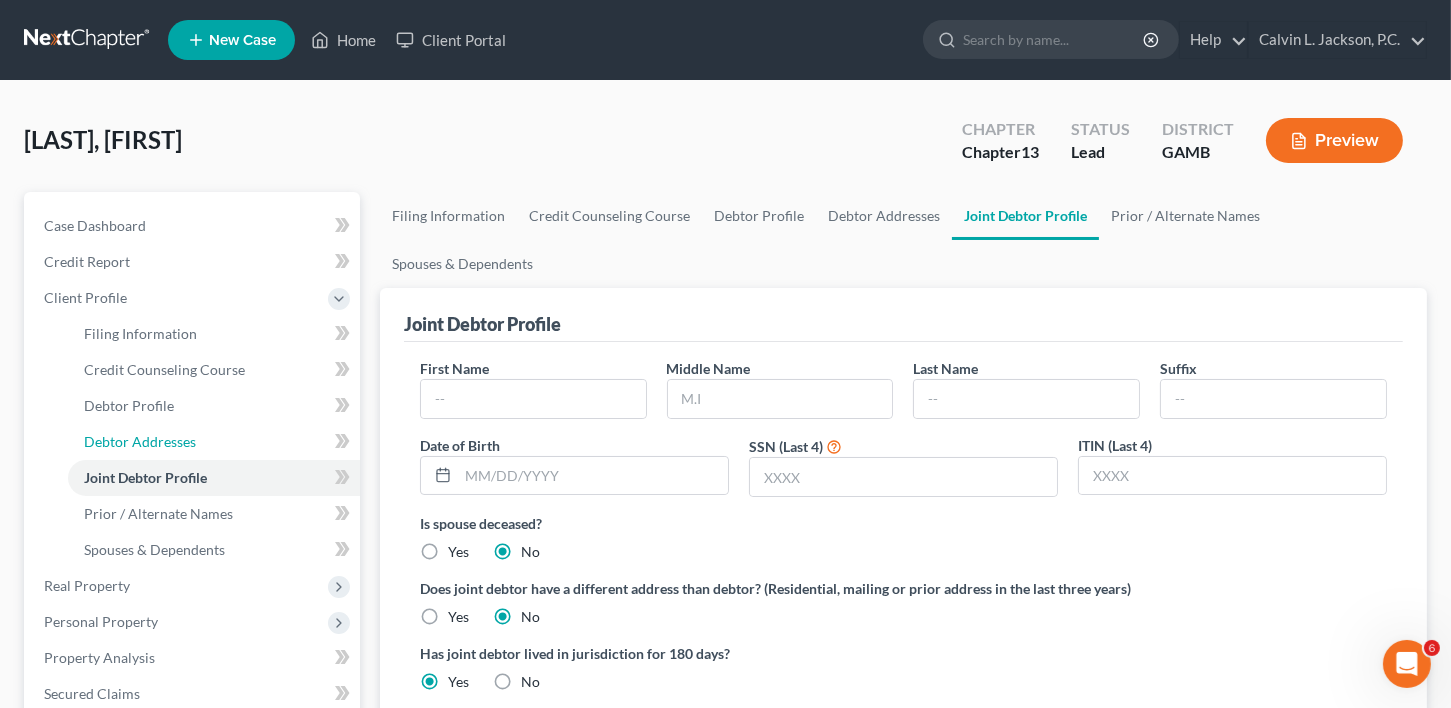 select on "0" 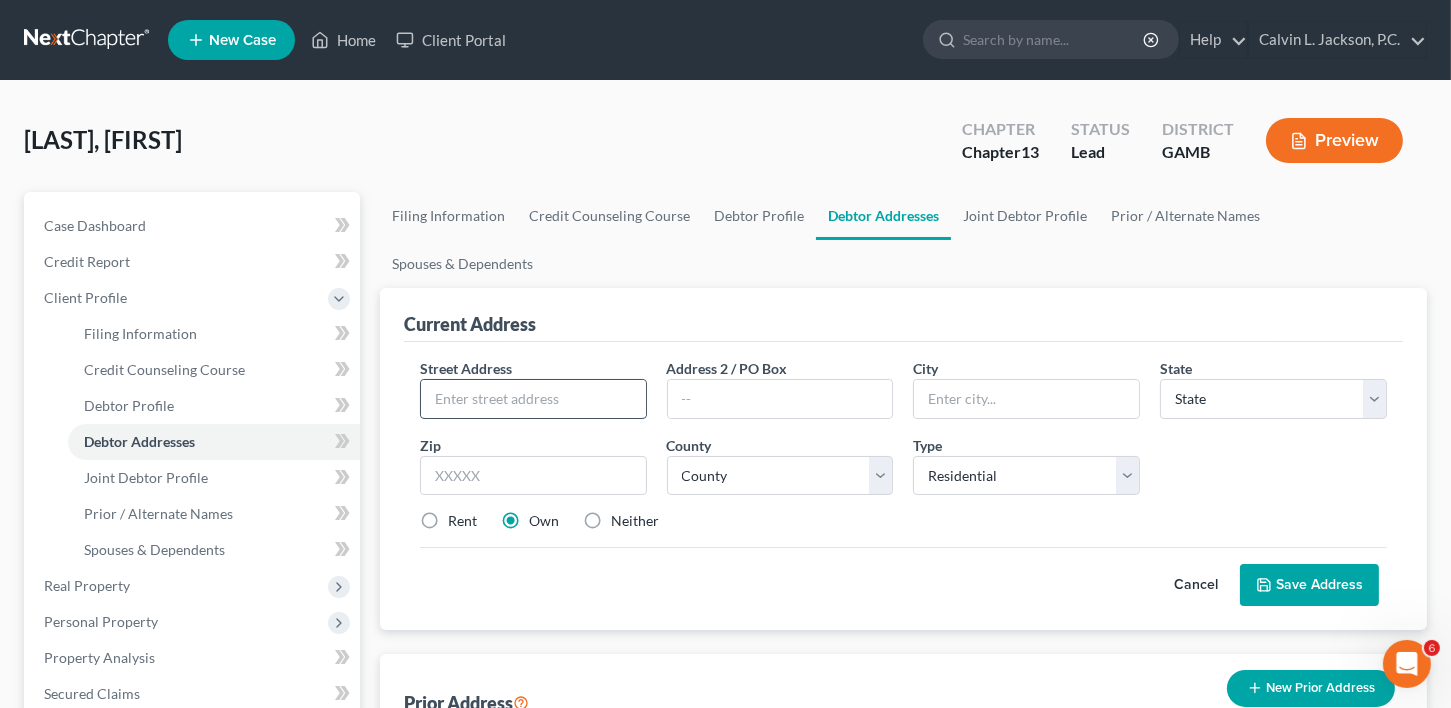 click at bounding box center [533, 399] 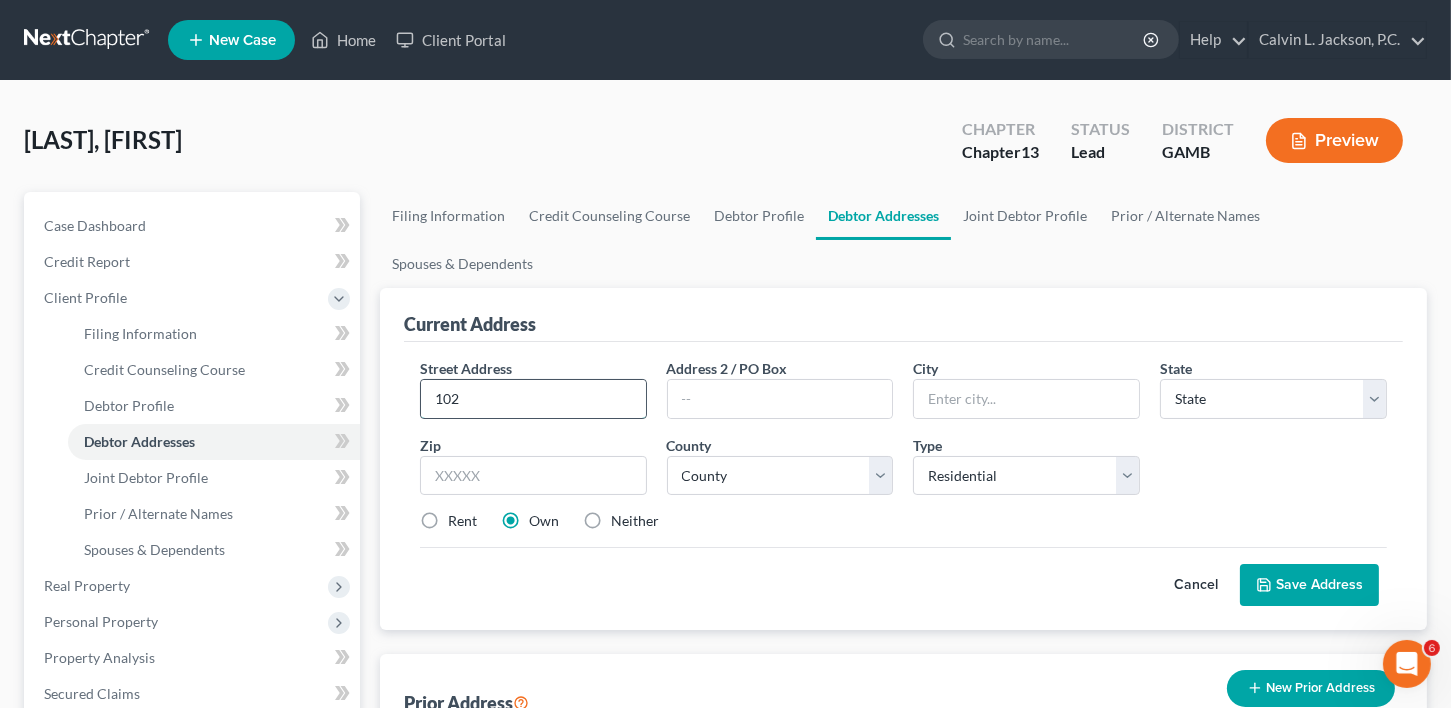 type on "102" 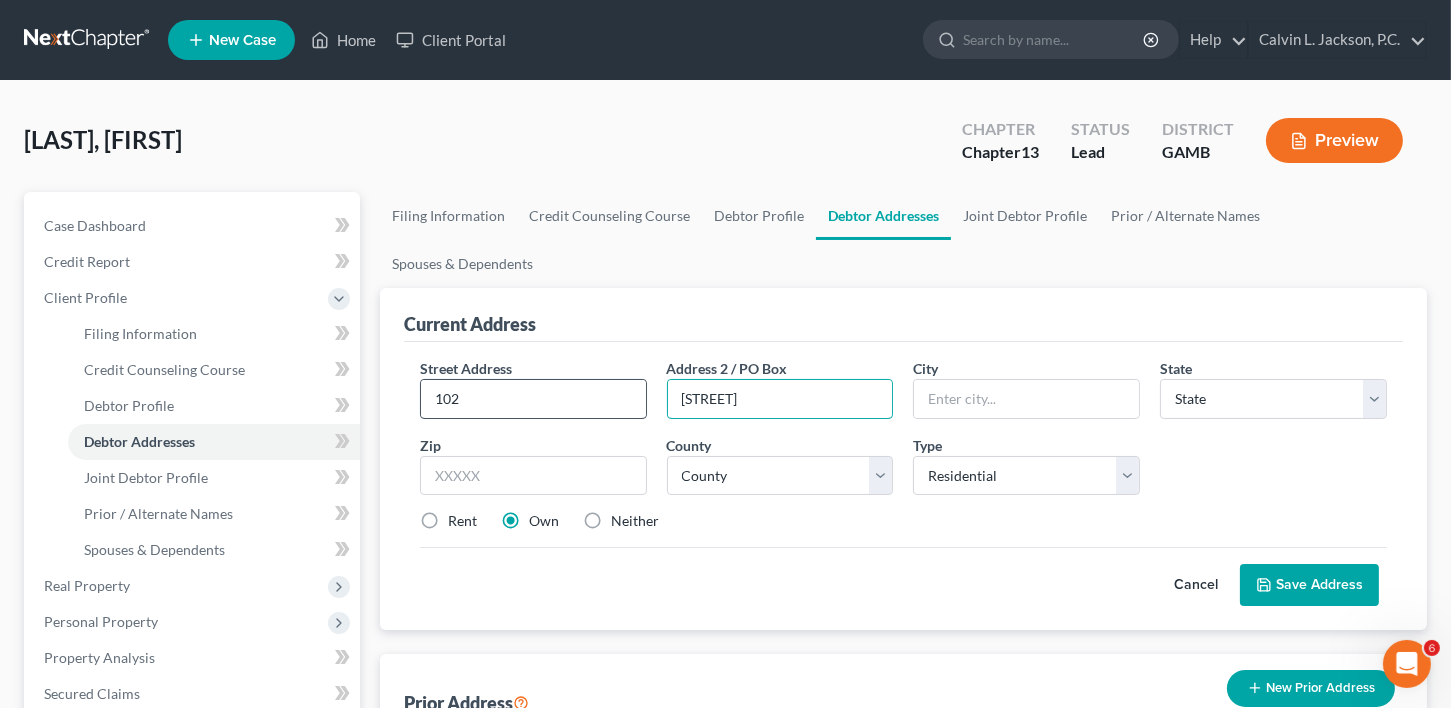 type on "[STREET]" 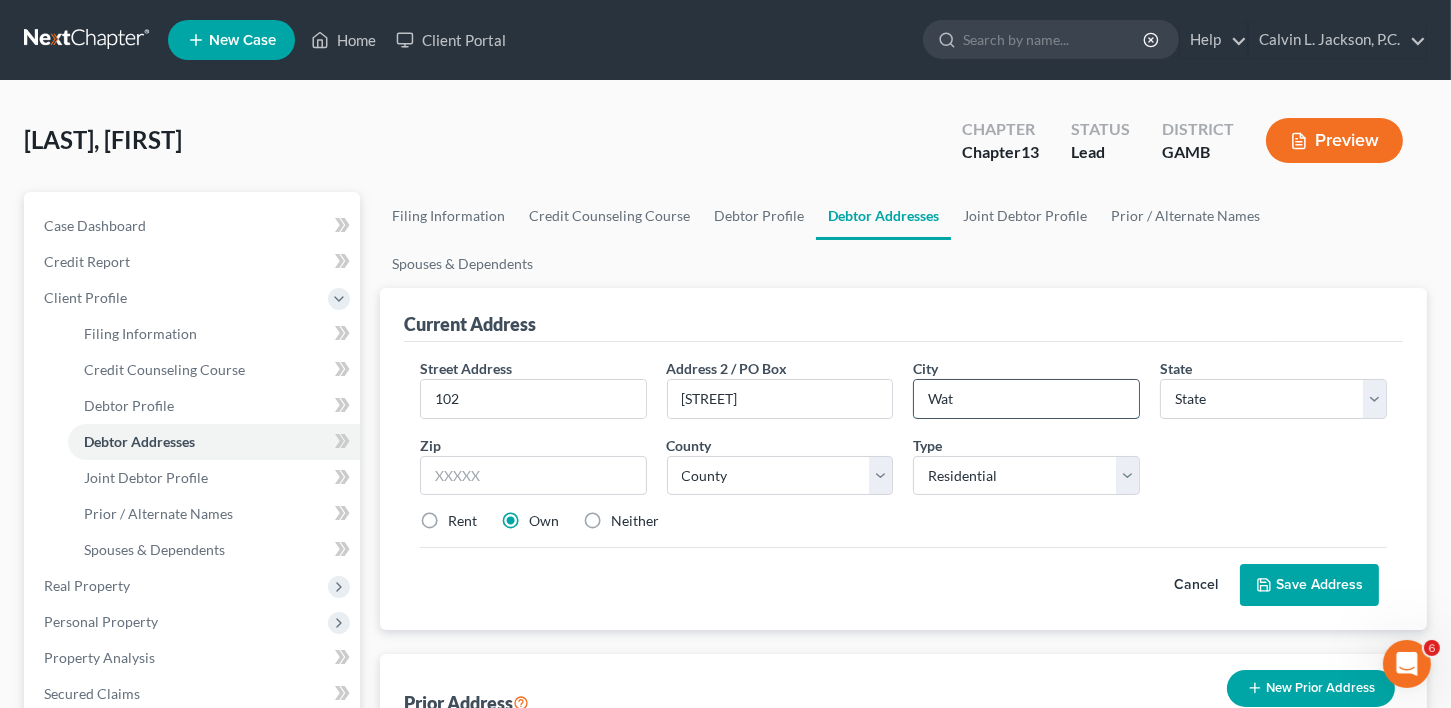 click on "Wat" at bounding box center [1026, 399] 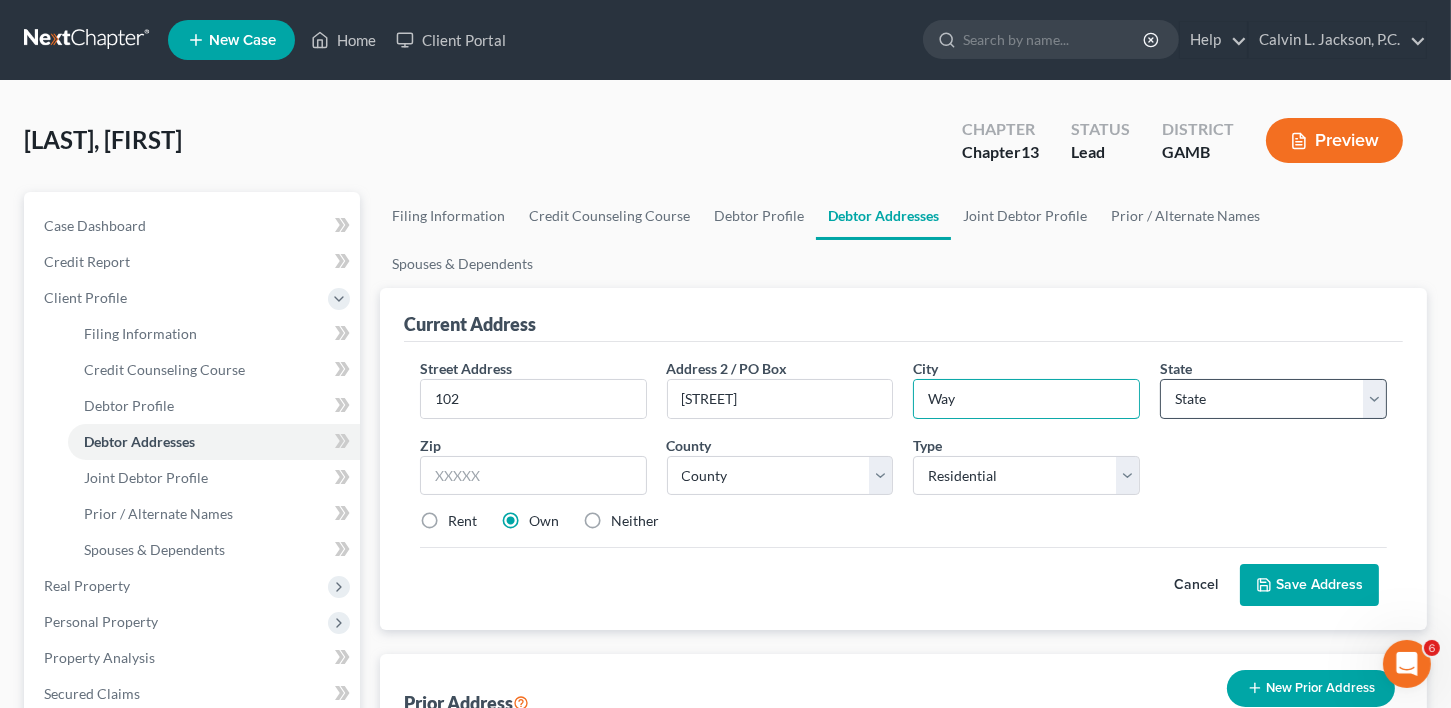 type on "Way" 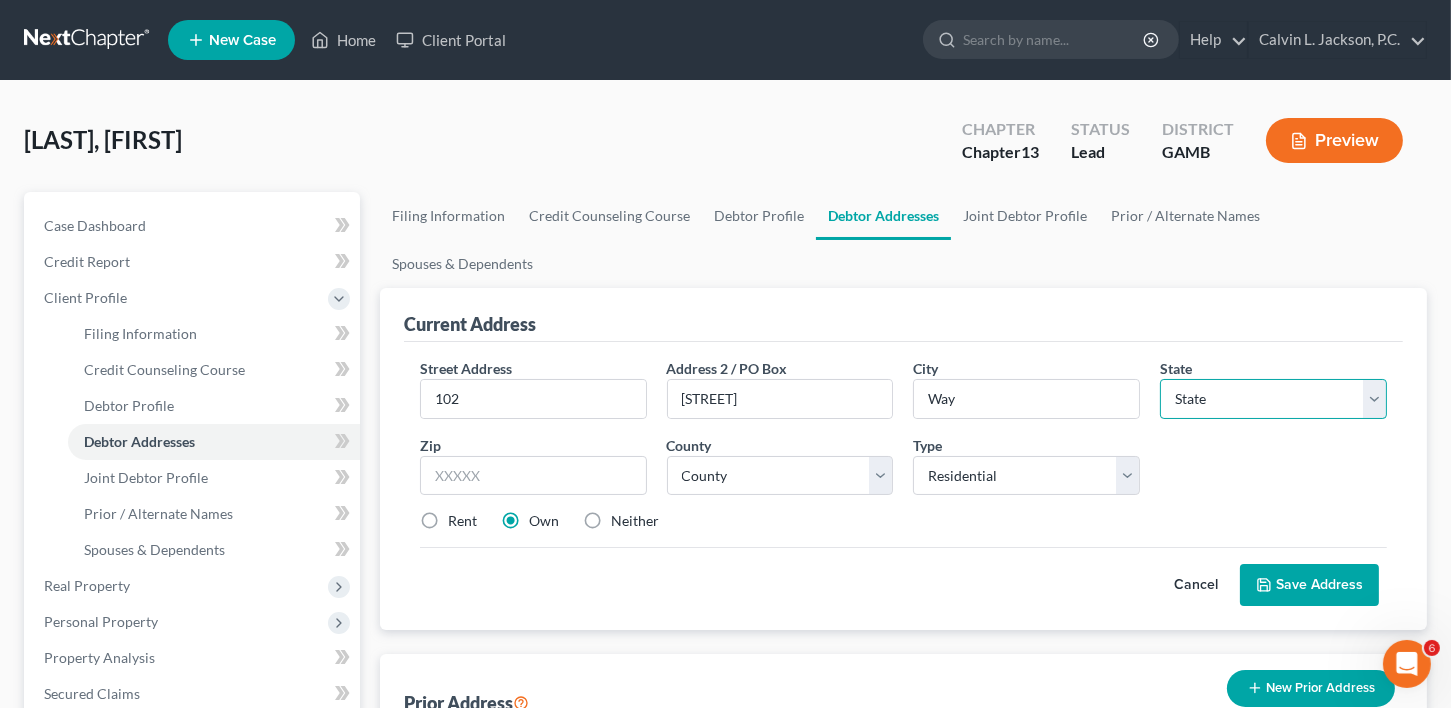 click on "State AL AK AR AZ CA CO CT DE DC FL GA GU HI ID IL IN IA KS KY LA ME MD MA MI MN MS MO MT NC ND NE NV NH NJ NM NY OH OK OR PA PR RI SC SD TN TX UT VI VA VT WA WV WI WY" at bounding box center [1273, 399] 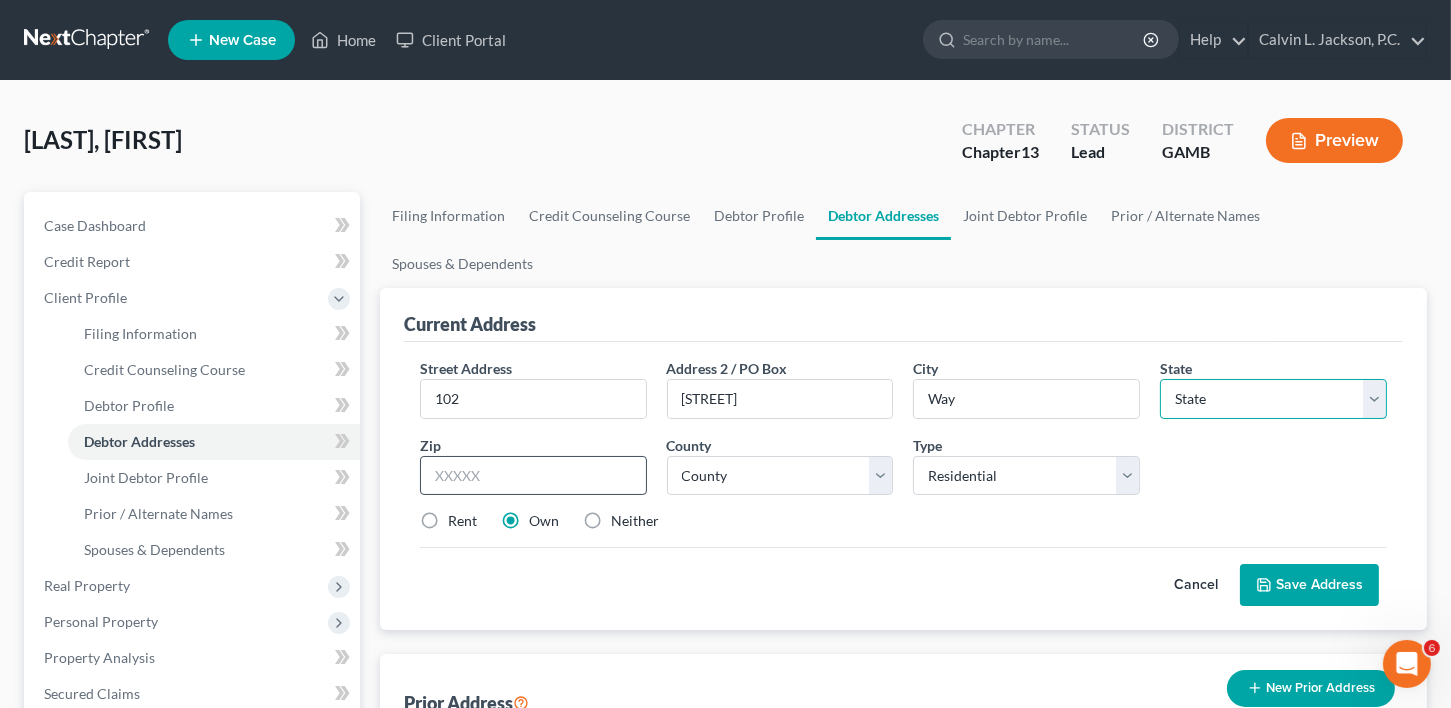 select on "10" 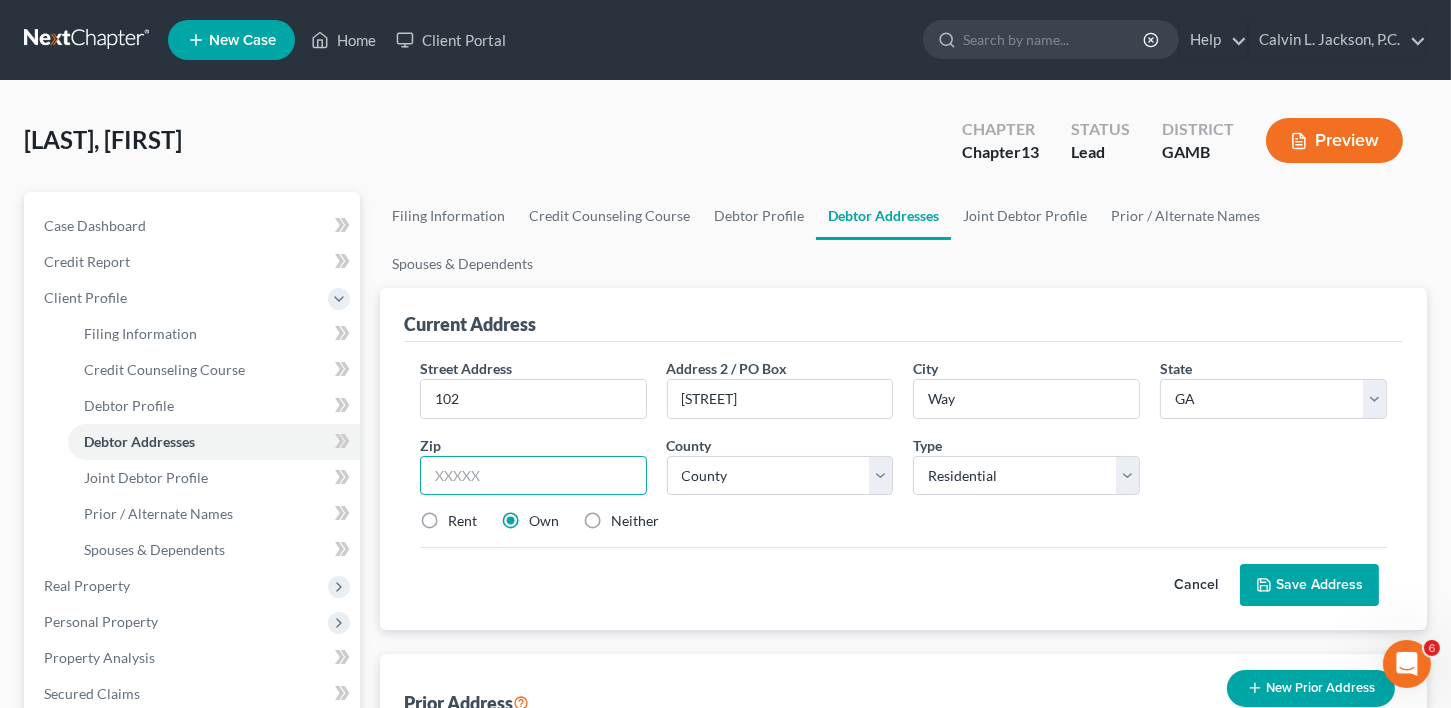 click at bounding box center [533, 476] 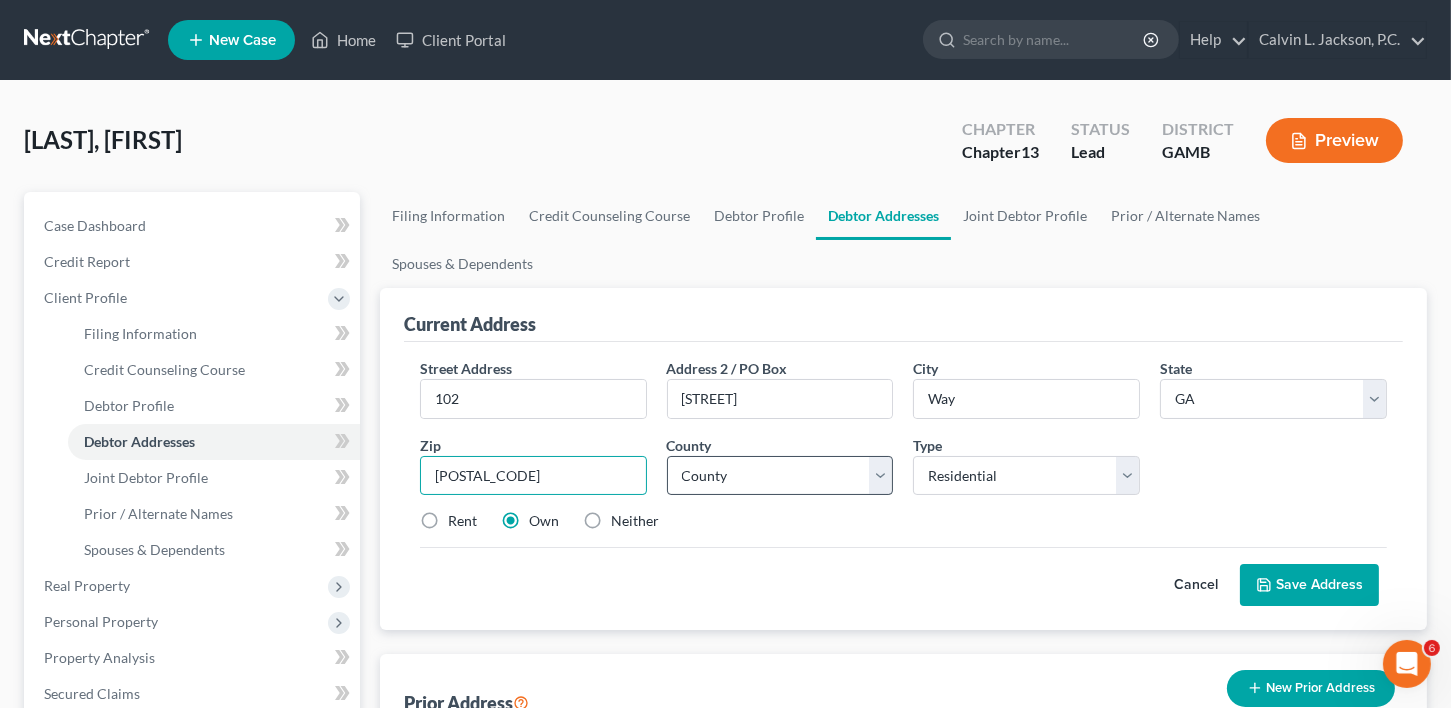 type on "[POSTAL_CODE]" 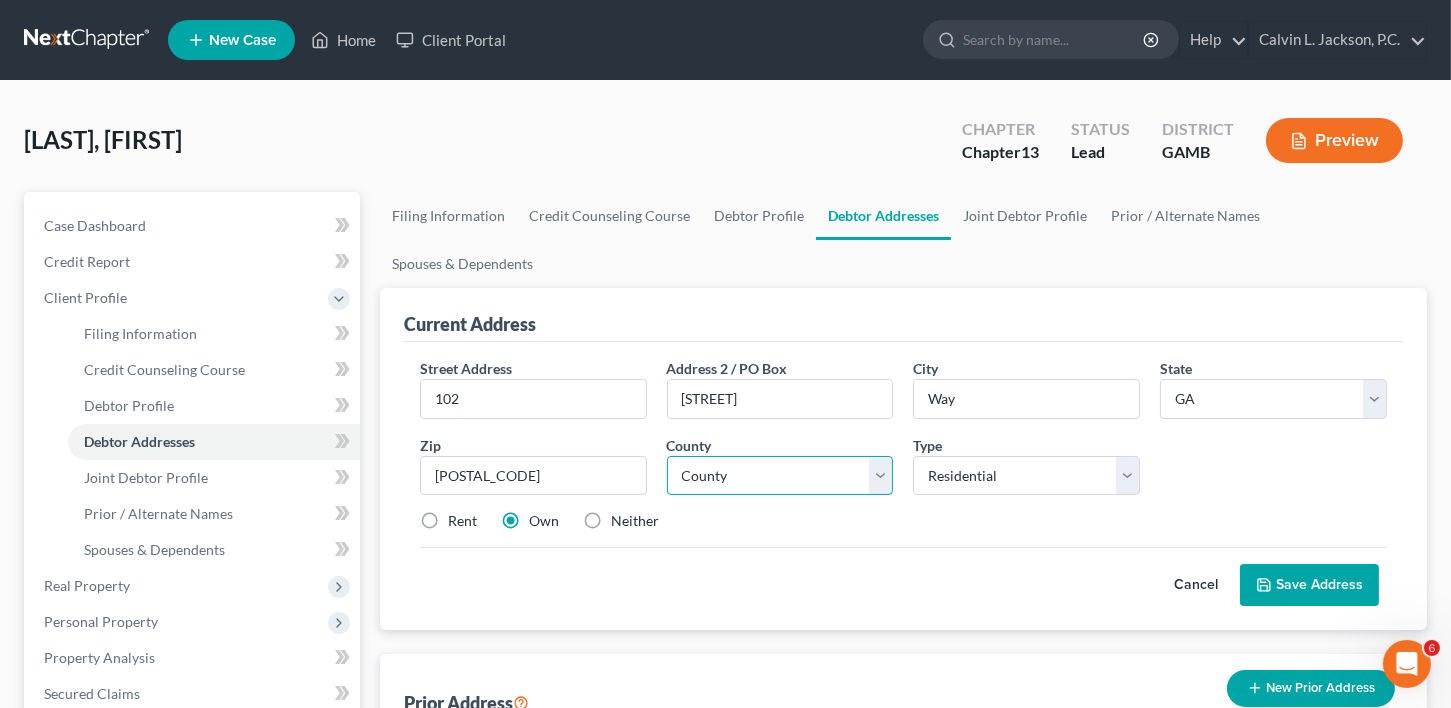 click on "County Appling County Atkinson County Bacon County Baker County Baldwin County Banks County Barrow County Bartow County Ben Hill County Berrien County Bibb County Bleckley County Brantley County Brooks County Bryan County Bulloch County Burke County Butts County Calhoun County Camden County Candler County Carroll County Catoosa County Charlton County Chatham County Chattahoochee County Chattooga County Cherokee County Clarke County Clay County Clayton County Clinch County Cobb County Coffee County Colquitt County Columbia County Cook County Coweta County Crawford County Crisp County Dade County Dawson County DeKalb County Decatur County Dodge County Dooly County Dougherty County Douglas County Early County Echols County Effingham County Elbert County Emanuel County Evans County Fannin County Fayette County Floyd County Forsyth County Franklin County Fulton County Gilmer County Glascock County Glynn County Gordon County Grady County Greene County Gwinnett County Habersham County Hall County Hancock County" at bounding box center [780, 476] 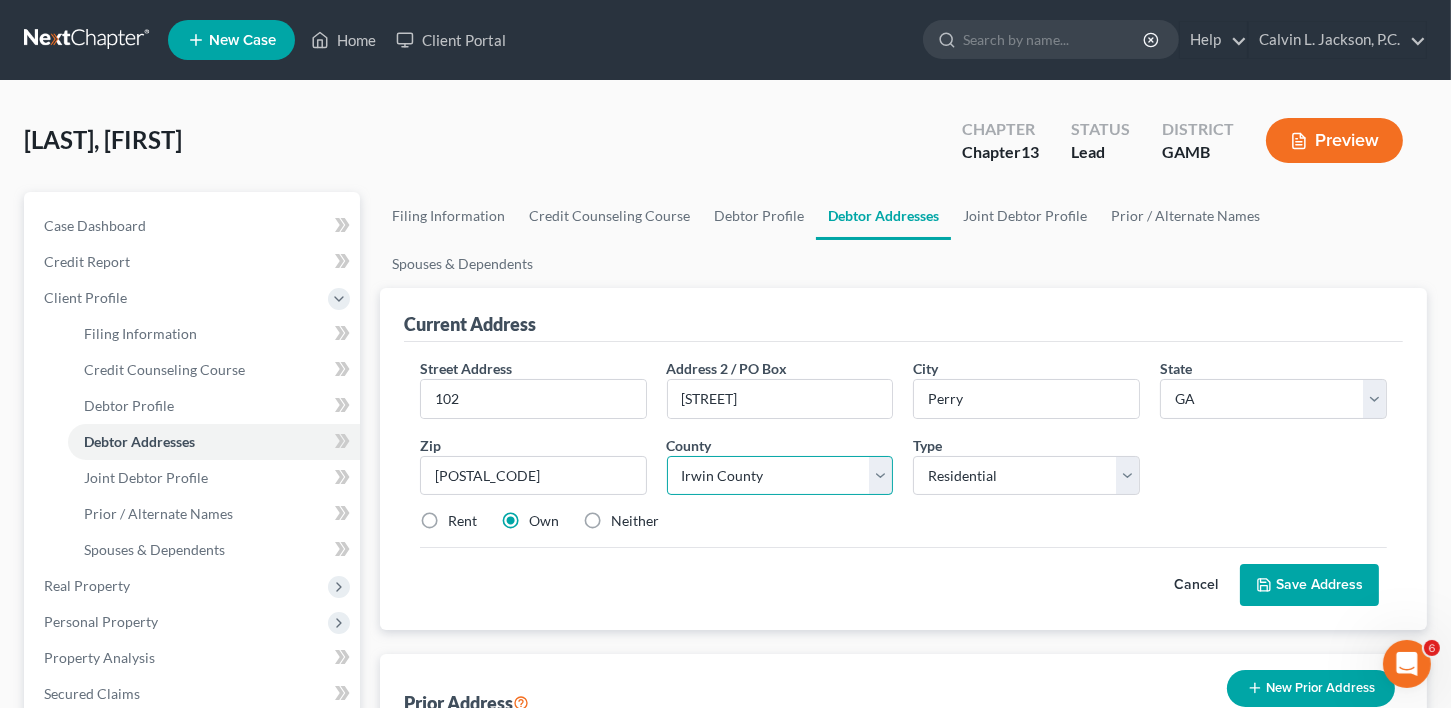 click on "County Appling County Atkinson County Bacon County Baker County Baldwin County Banks County Barrow County Bartow County Ben Hill County Berrien County Bibb County Bleckley County Brantley County Brooks County Bryan County Bulloch County Burke County Butts County Calhoun County Camden County Candler County Carroll County Catoosa County Charlton County Chatham County Chattahoochee County Chattooga County Cherokee County Clarke County Clay County Clayton County Clinch County Cobb County Coffee County Colquitt County Columbia County Cook County Coweta County Crawford County Crisp County Dade County Dawson County DeKalb County Decatur County Dodge County Dooly County Dougherty County Douglas County Early County Echols County Effingham County Elbert County Emanuel County Evans County Fannin County Fayette County Floyd County Forsyth County Franklin County Fulton County Gilmer County Glascock County Glynn County Gordon County Grady County Greene County Gwinnett County Habersham County Hall County Hancock County" at bounding box center (780, 476) 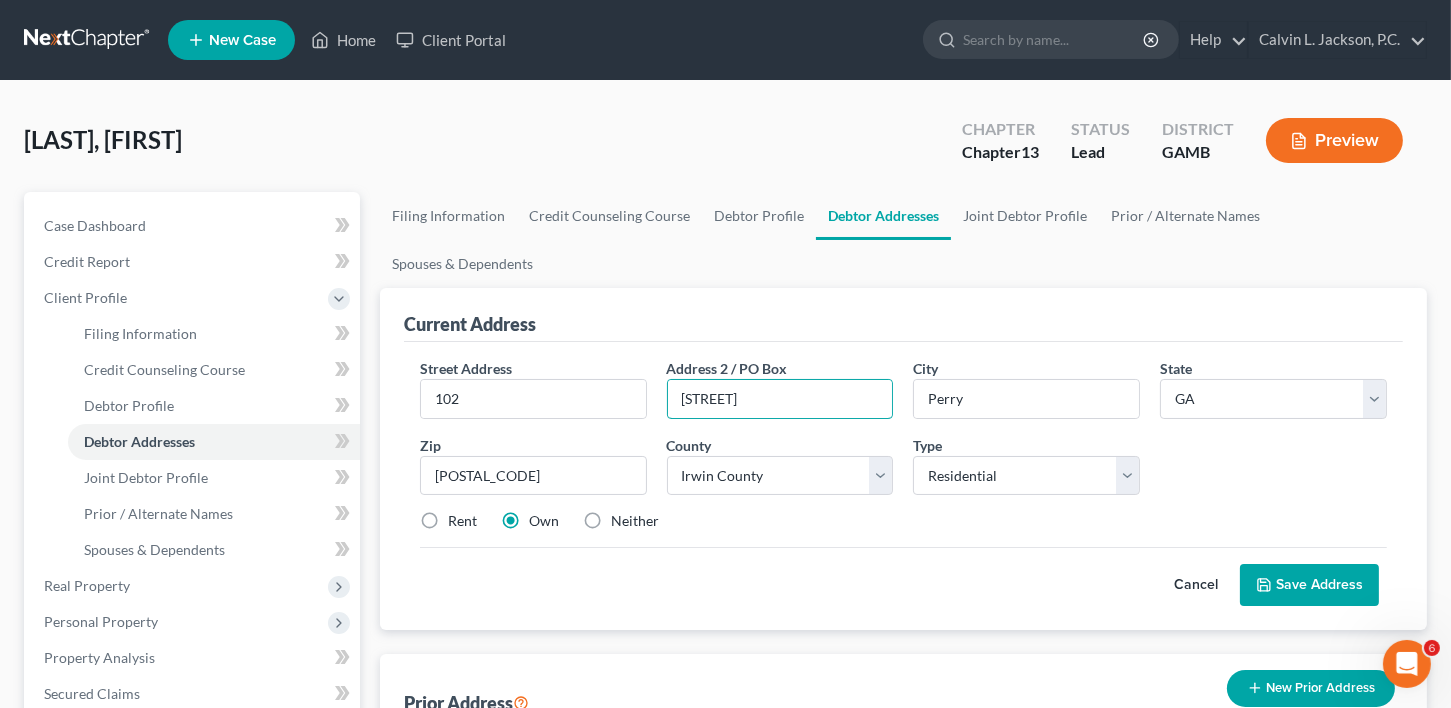 drag, startPoint x: 713, startPoint y: 339, endPoint x: 713, endPoint y: 381, distance: 42 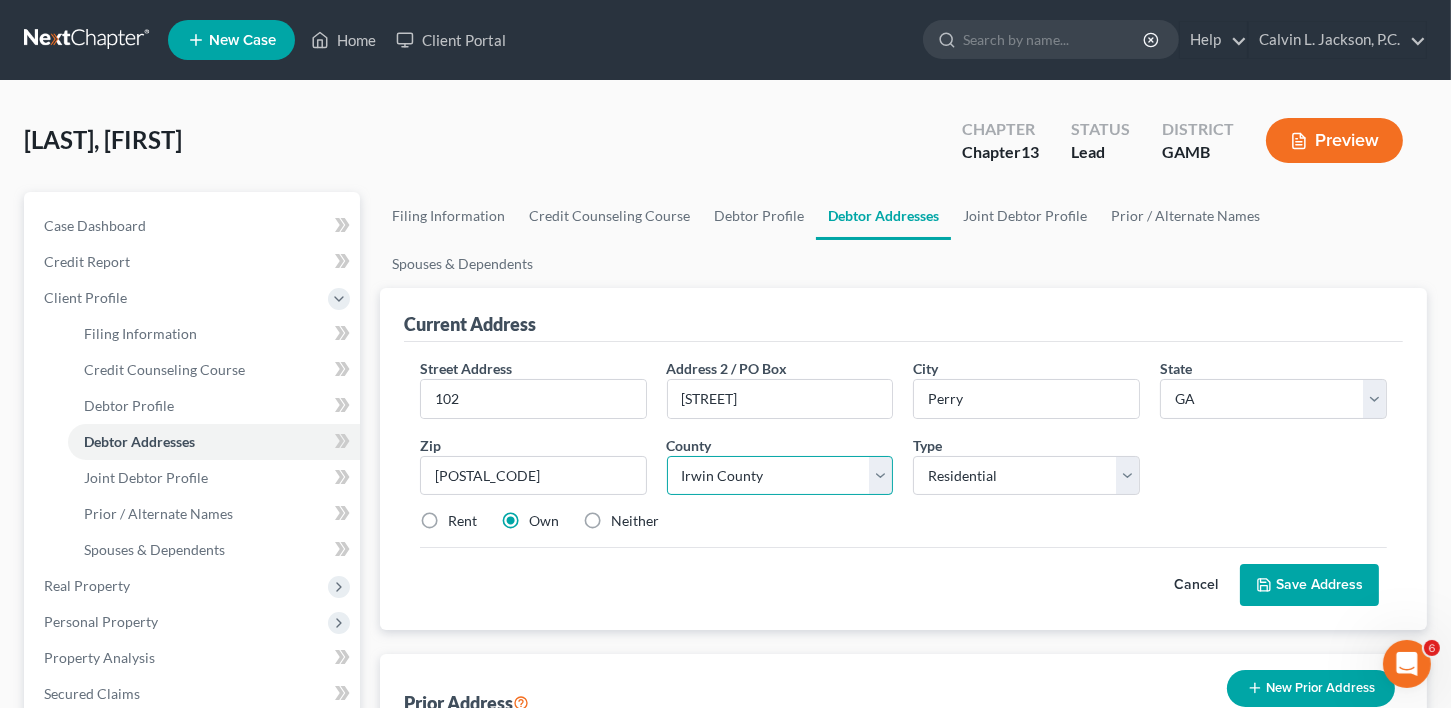 click on "County Appling County Atkinson County Bacon County Baker County Baldwin County Banks County Barrow County Bartow County Ben Hill County Berrien County Bibb County Bleckley County Brantley County Brooks County Bryan County Bulloch County Burke County Butts County Calhoun County Camden County Candler County Carroll County Catoosa County Charlton County Chatham County Chattahoochee County Chattooga County Cherokee County Clarke County Clay County Clayton County Clinch County Cobb County Coffee County Colquitt County Columbia County Cook County Coweta County Crawford County Crisp County Dade County Dawson County DeKalb County Decatur County Dodge County Dooly County Dougherty County Douglas County Early County Echols County Effingham County Elbert County Emanuel County Evans County Fannin County Fayette County Floyd County Forsyth County Franklin County Fulton County Gilmer County Glascock County Glynn County Gordon County Grady County Greene County Gwinnett County Habersham County Hall County Hancock County" at bounding box center [780, 476] 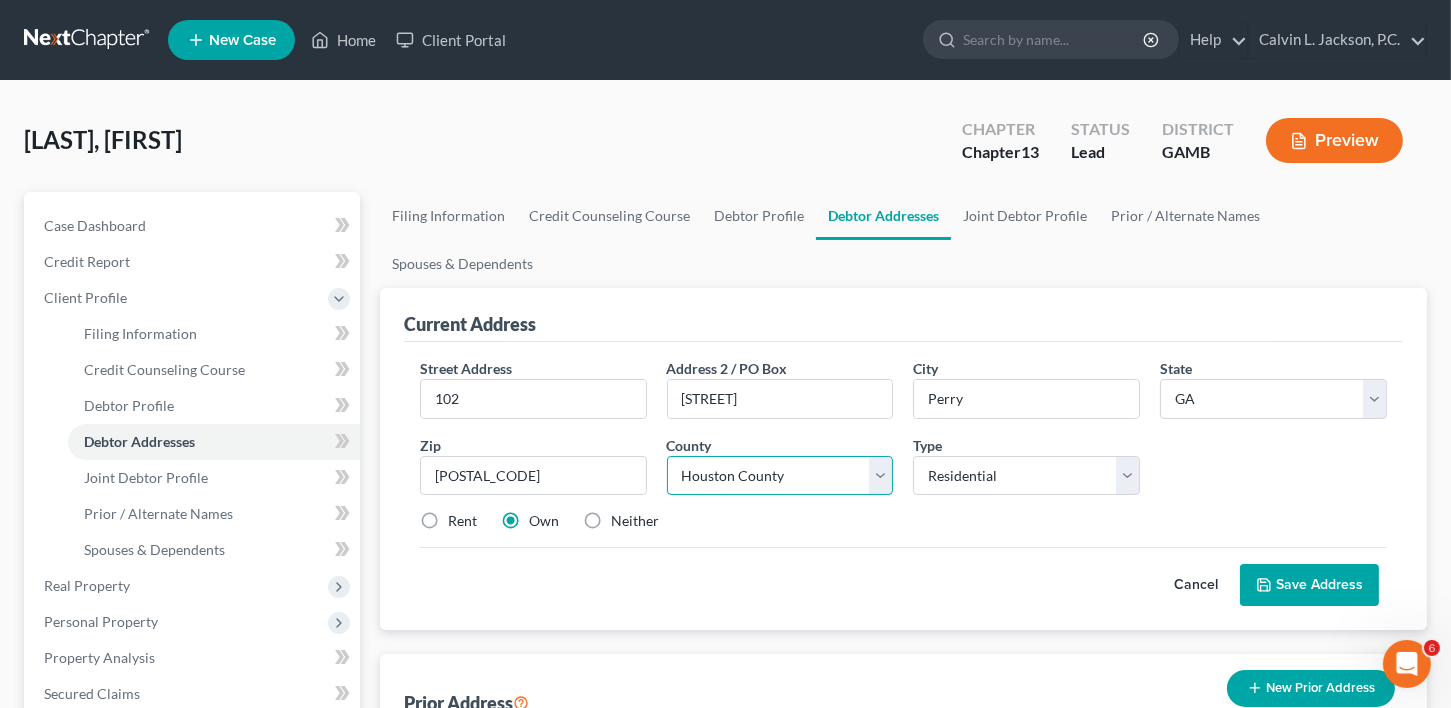 click on "County Appling County Atkinson County Bacon County Baker County Baldwin County Banks County Barrow County Bartow County Ben Hill County Berrien County Bibb County Bleckley County Brantley County Brooks County Bryan County Bulloch County Burke County Butts County Calhoun County Camden County Candler County Carroll County Catoosa County Charlton County Chatham County Chattahoochee County Chattooga County Cherokee County Clarke County Clay County Clayton County Clinch County Cobb County Coffee County Colquitt County Columbia County Cook County Coweta County Crawford County Crisp County Dade County Dawson County DeKalb County Decatur County Dodge County Dooly County Dougherty County Douglas County Early County Echols County Effingham County Elbert County Emanuel County Evans County Fannin County Fayette County Floyd County Forsyth County Franklin County Fulton County Gilmer County Glascock County Glynn County Gordon County Grady County Greene County Gwinnett County Habersham County Hall County Hancock County" at bounding box center [780, 476] 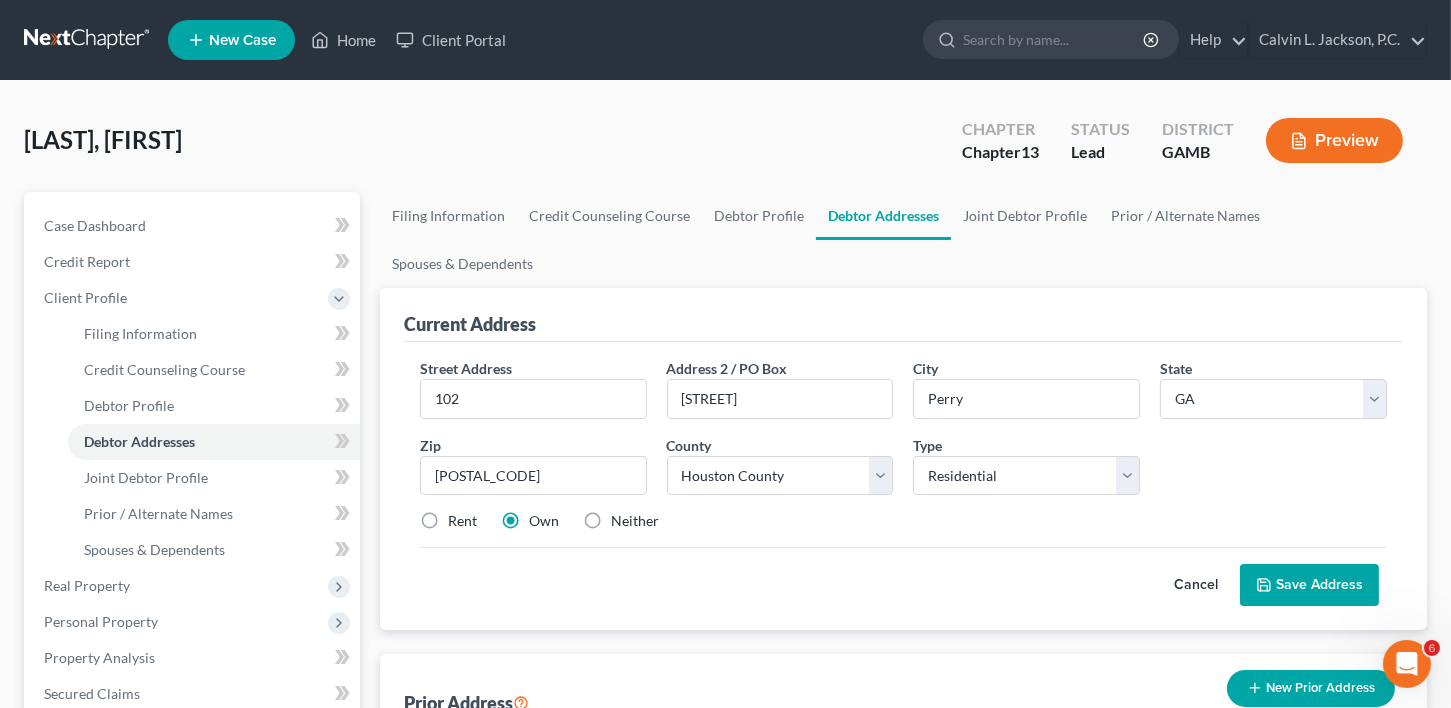 click on "Save Address" at bounding box center [1309, 585] 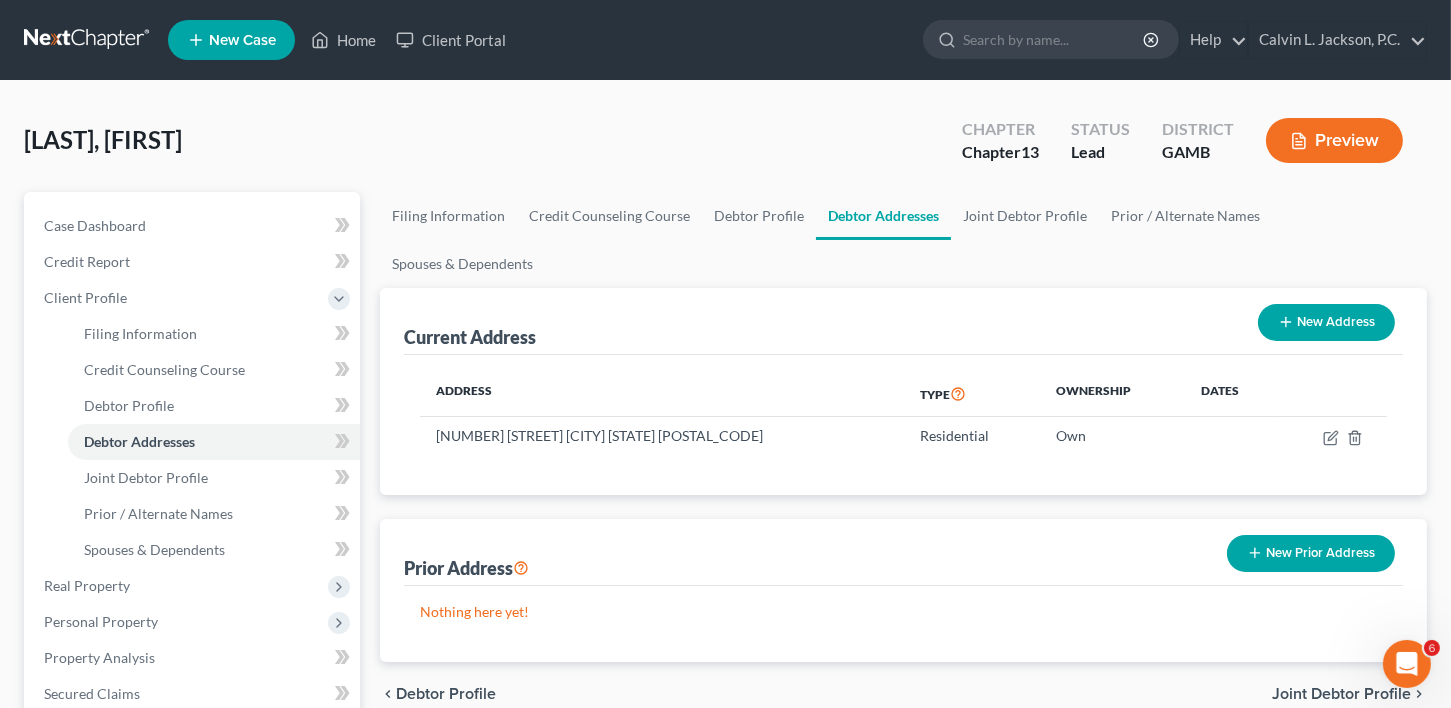 click on "New Prior Address" at bounding box center [1311, 553] 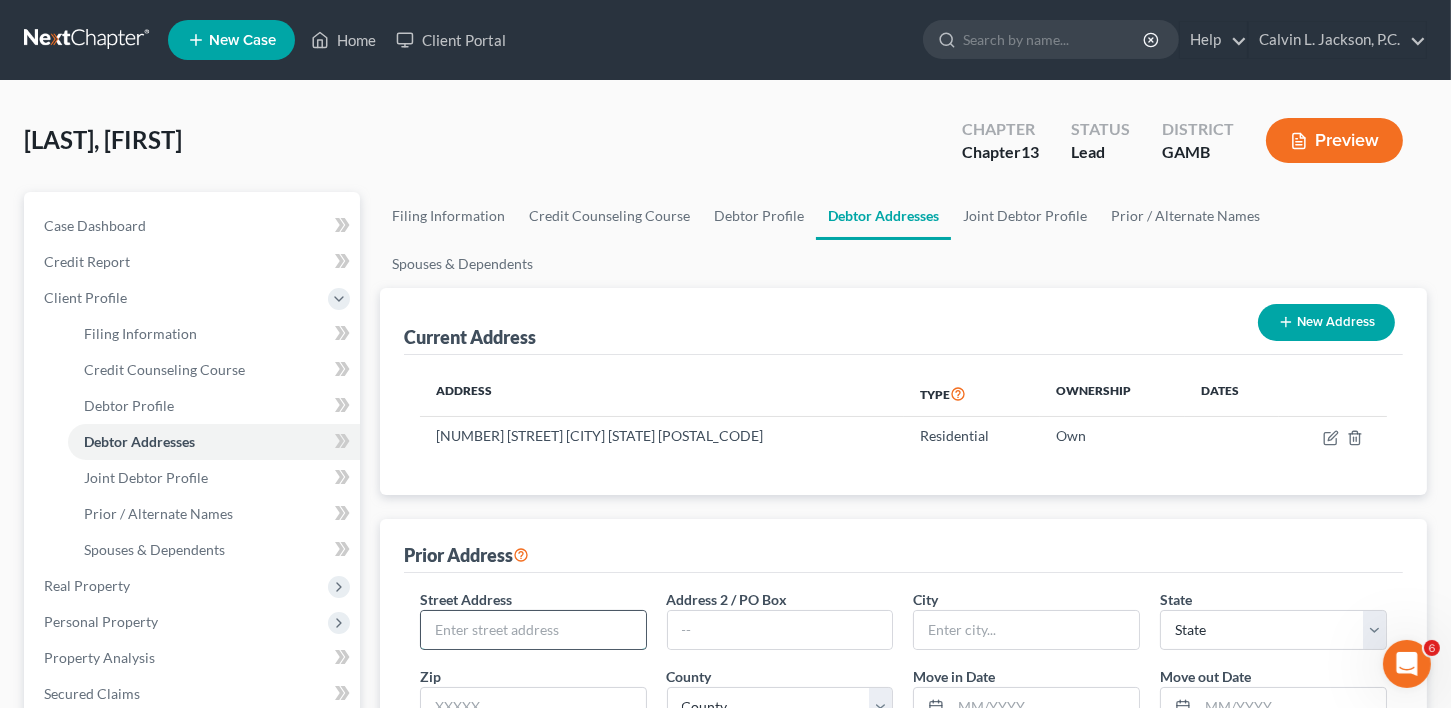 click at bounding box center (533, 630) 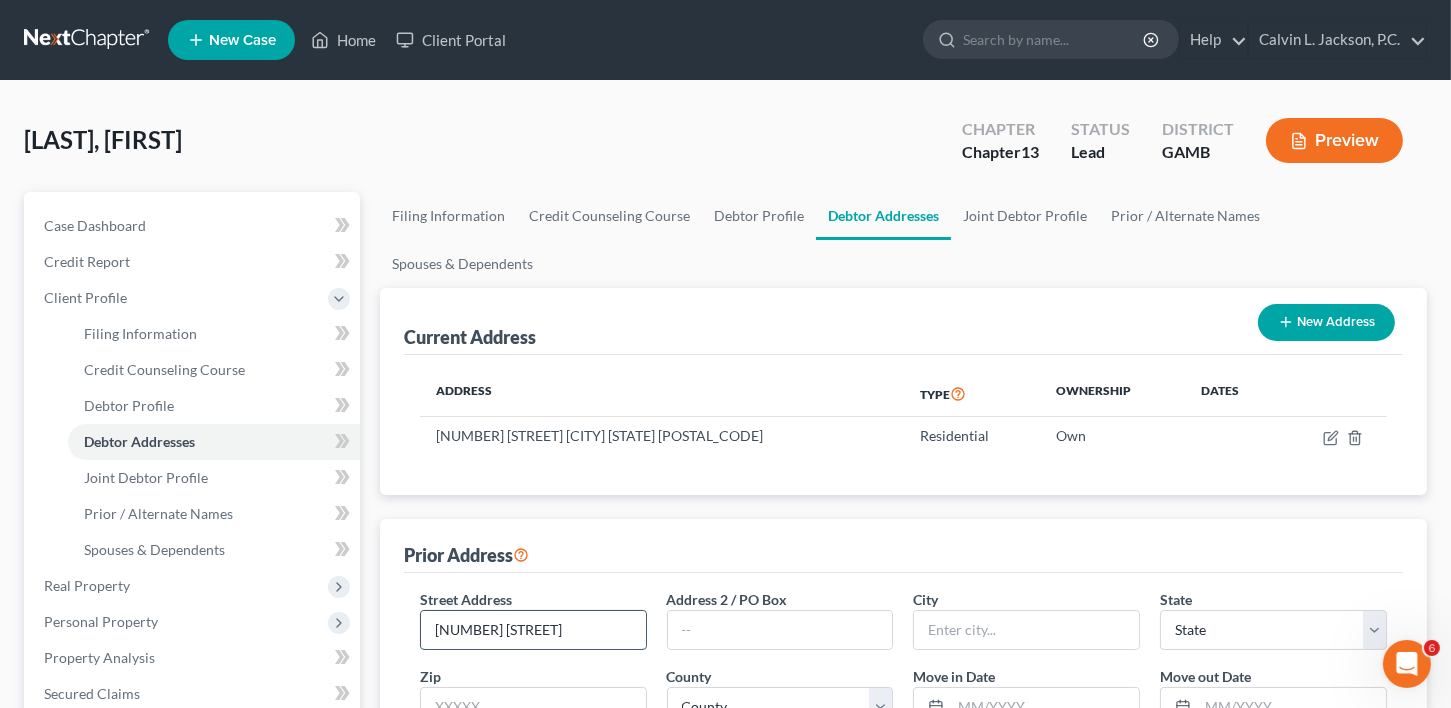 type on "[NUMBER] [STREET]" 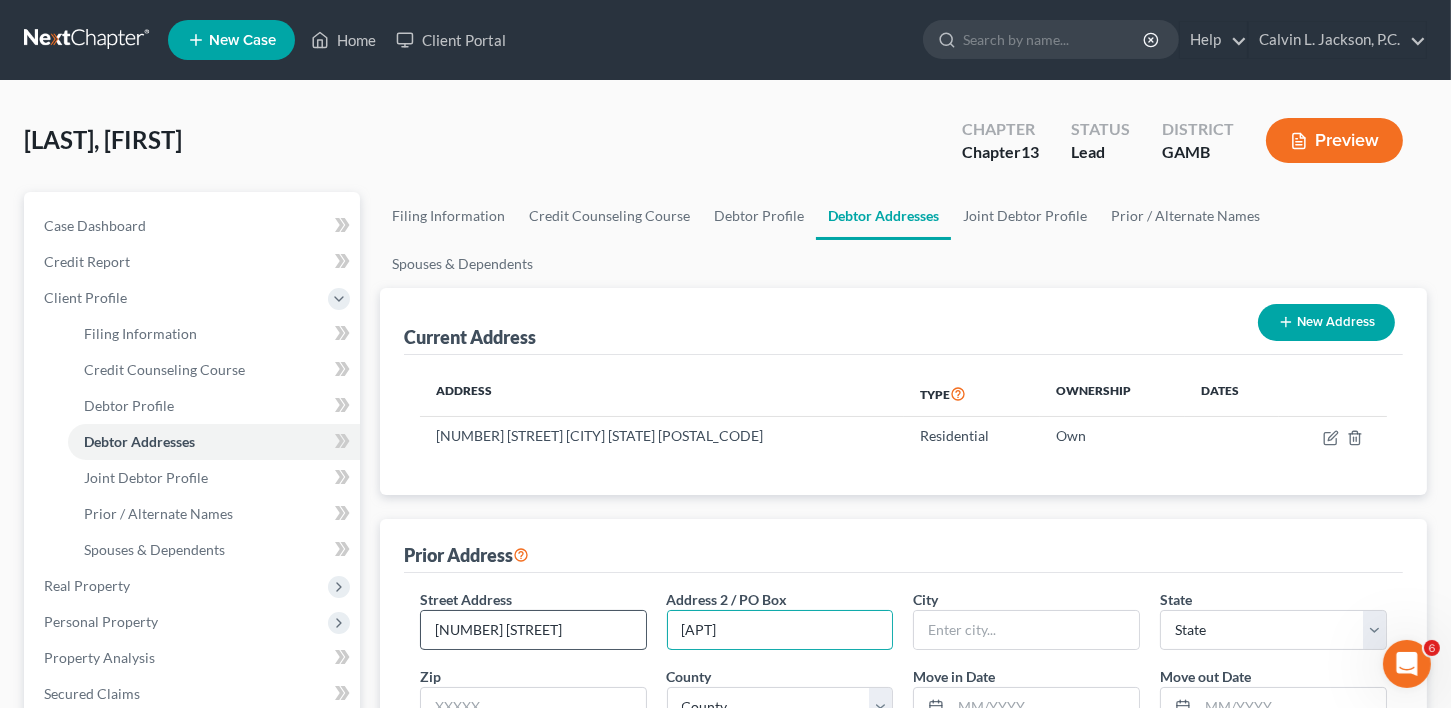 type on "[APT]" 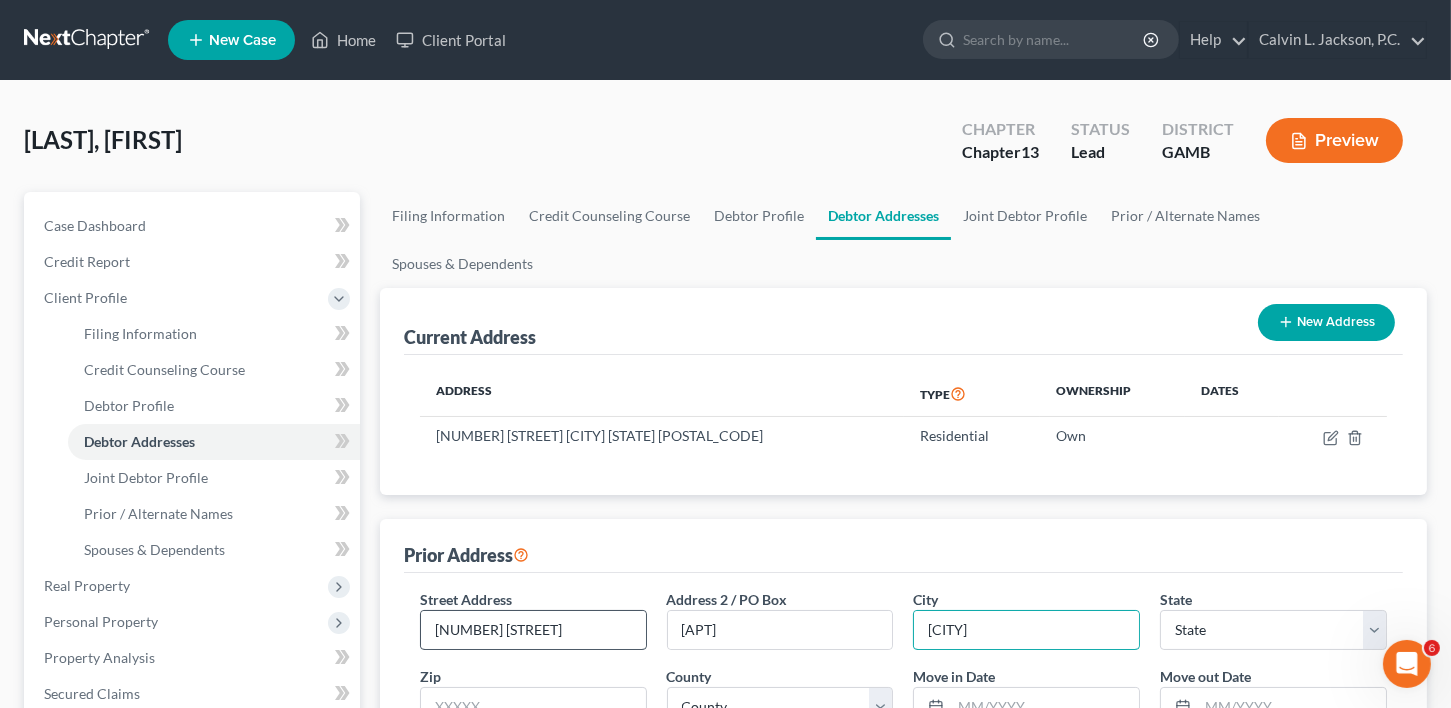 type on "[CITY]" 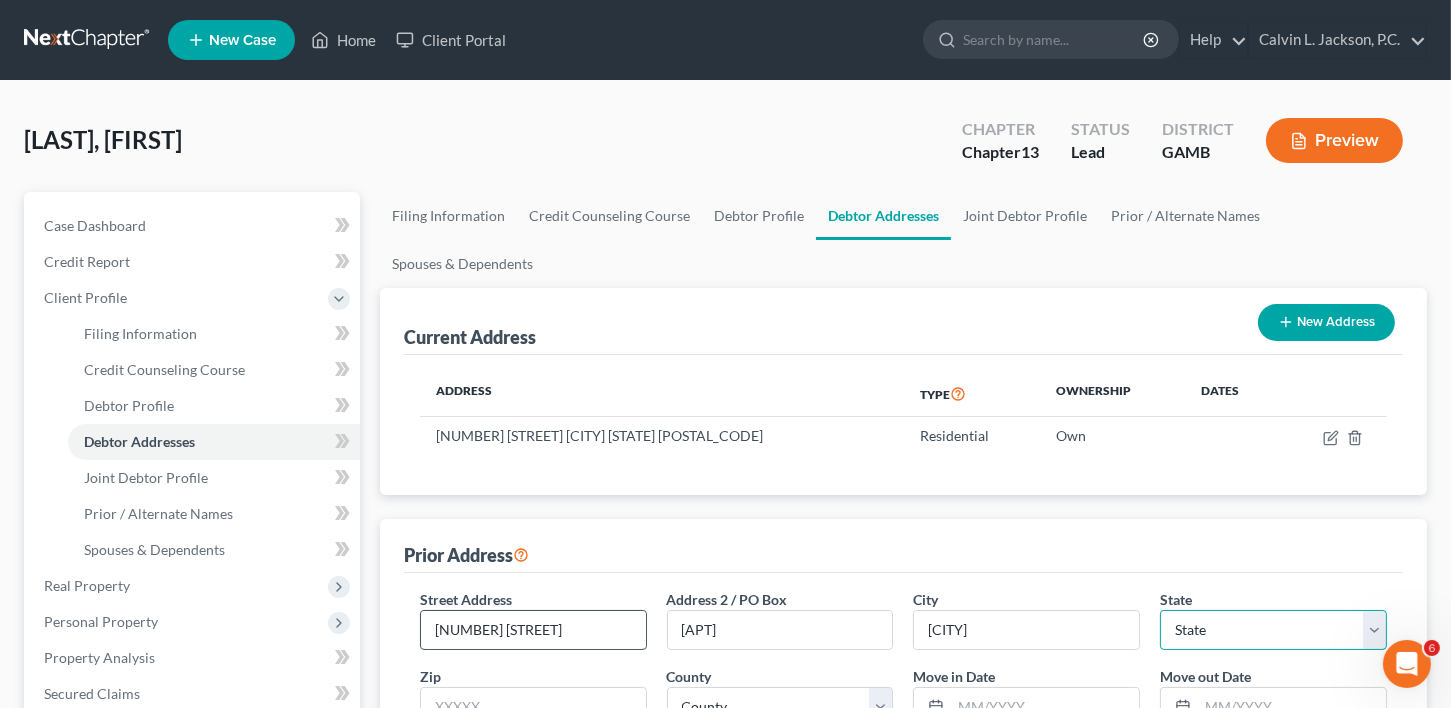 select on "10" 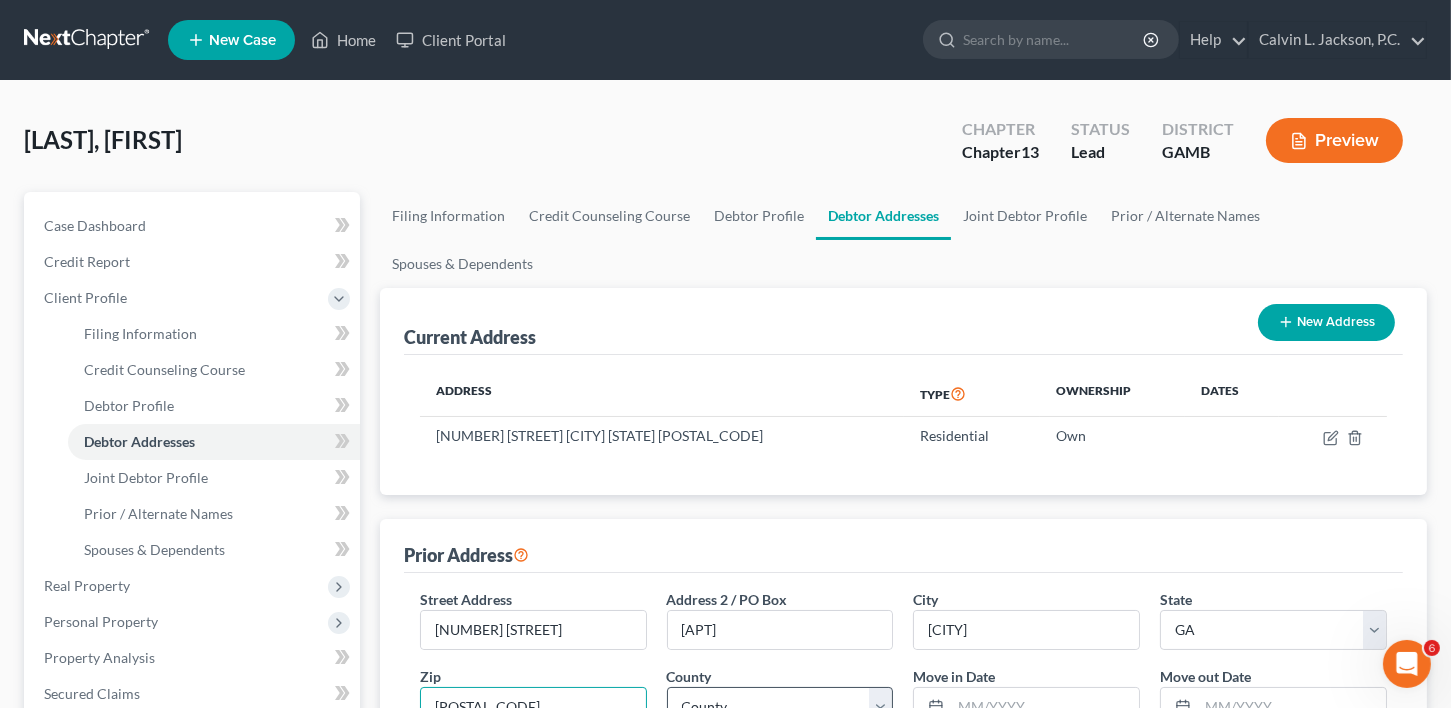 type on "[POSTAL_CODE]" 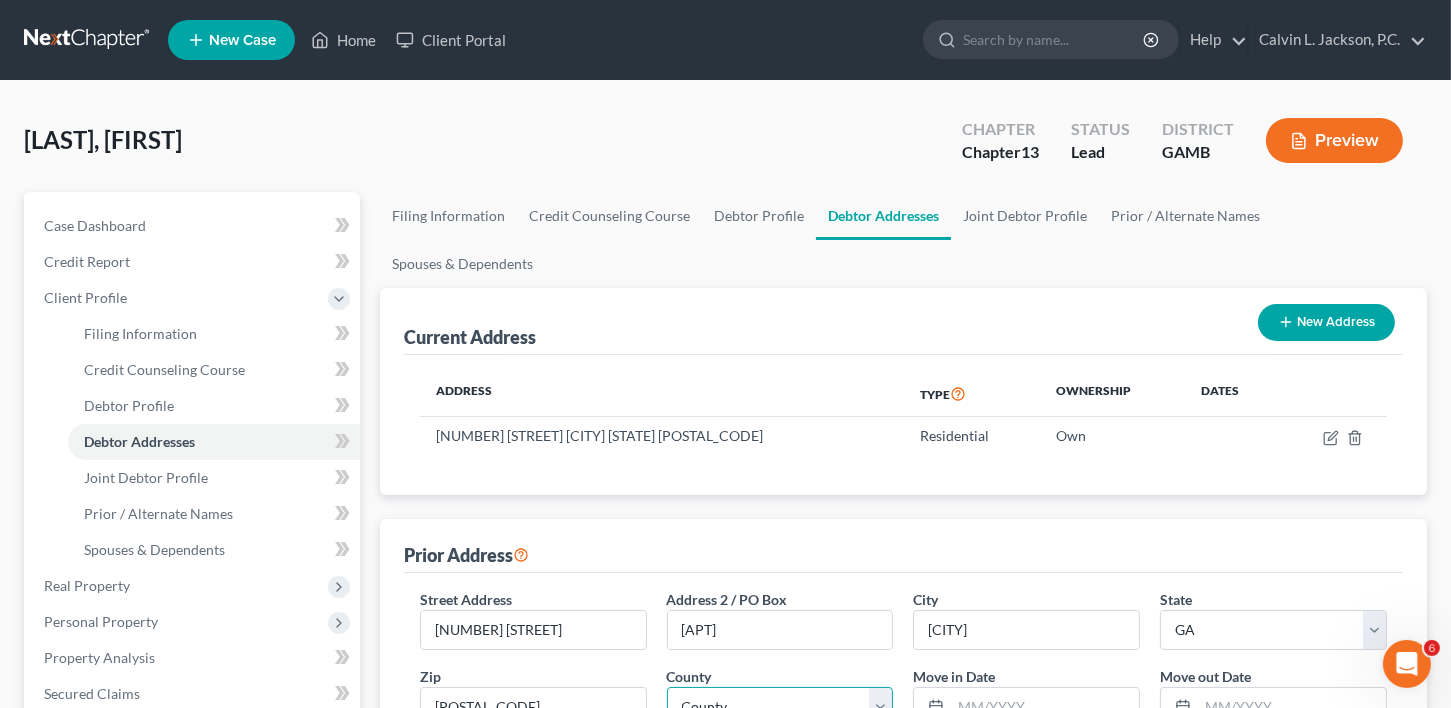 click on "County Appling County Atkinson County Bacon County Baker County Baldwin County Banks County Barrow County Bartow County Ben Hill County Berrien County Bibb County Bleckley County Brantley County Brooks County Bryan County Bulloch County Burke County Butts County Calhoun County Camden County Candler County Carroll County Catoosa County Charlton County Chatham County Chattahoochee County Chattooga County Cherokee County Clarke County Clay County Clayton County Clinch County Cobb County Coffee County Colquitt County Columbia County Cook County Coweta County Crawford County Crisp County Dade County Dawson County DeKalb County Decatur County Dodge County Dooly County Dougherty County Douglas County Early County Echols County Effingham County Elbert County Emanuel County Evans County Fannin County Fayette County Floyd County Forsyth County Franklin County Fulton County Gilmer County Glascock County Glynn County Gordon County Grady County Greene County Gwinnett County Habersham County Hall County Hancock County" at bounding box center (780, 707) 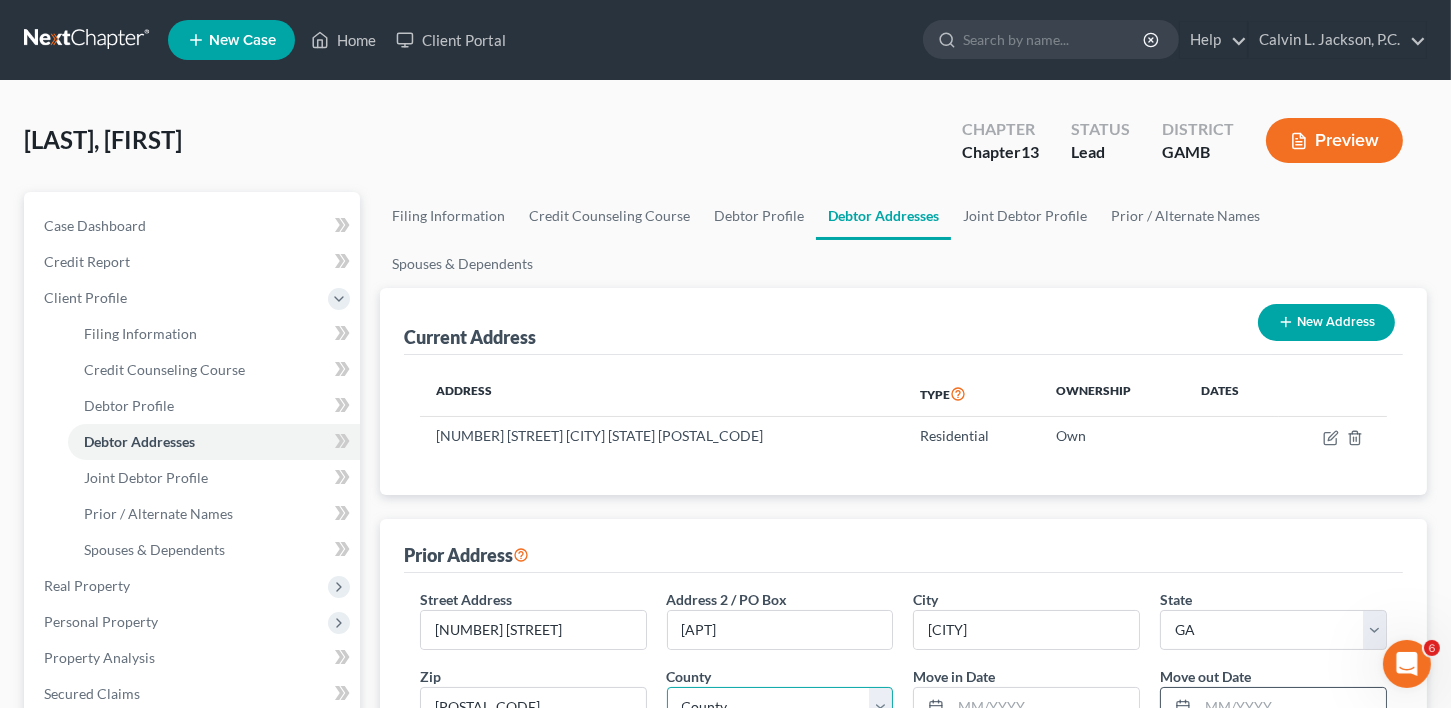 select on "75" 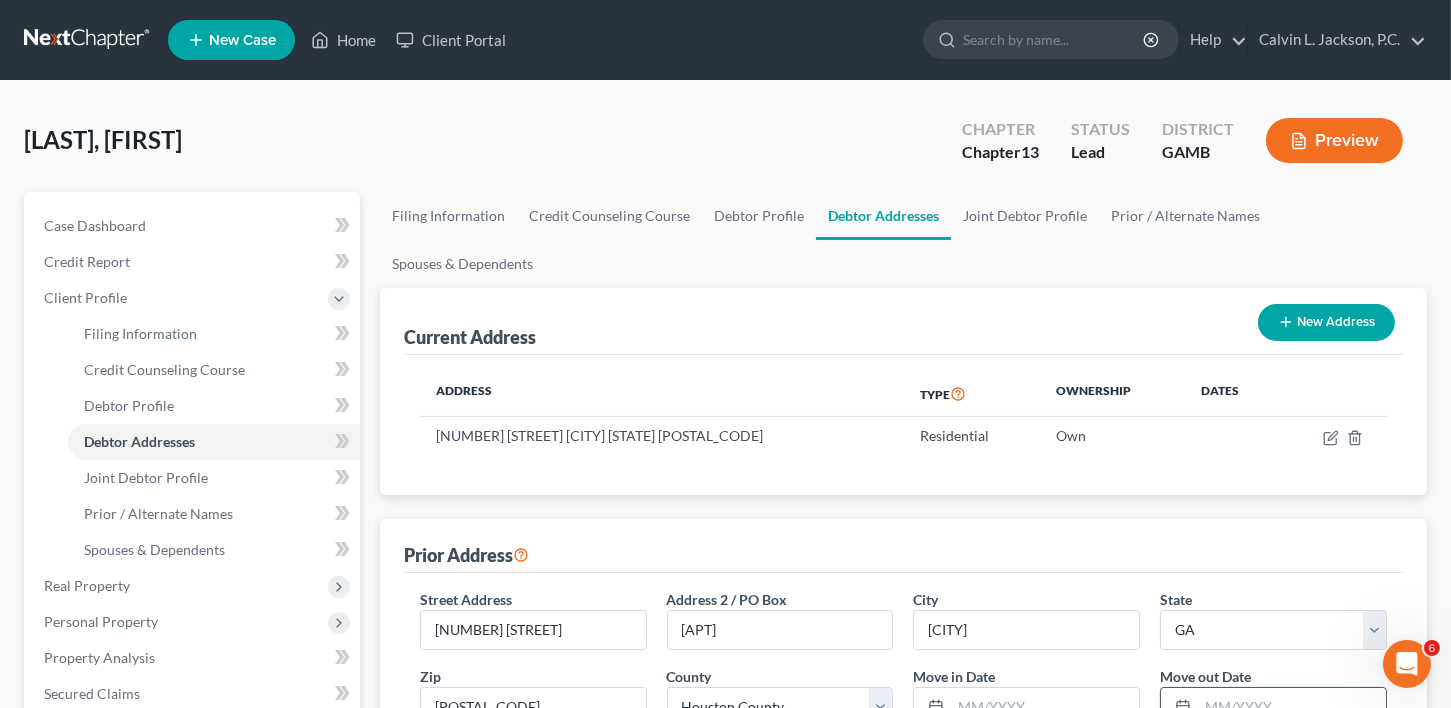 click at bounding box center [1292, 707] 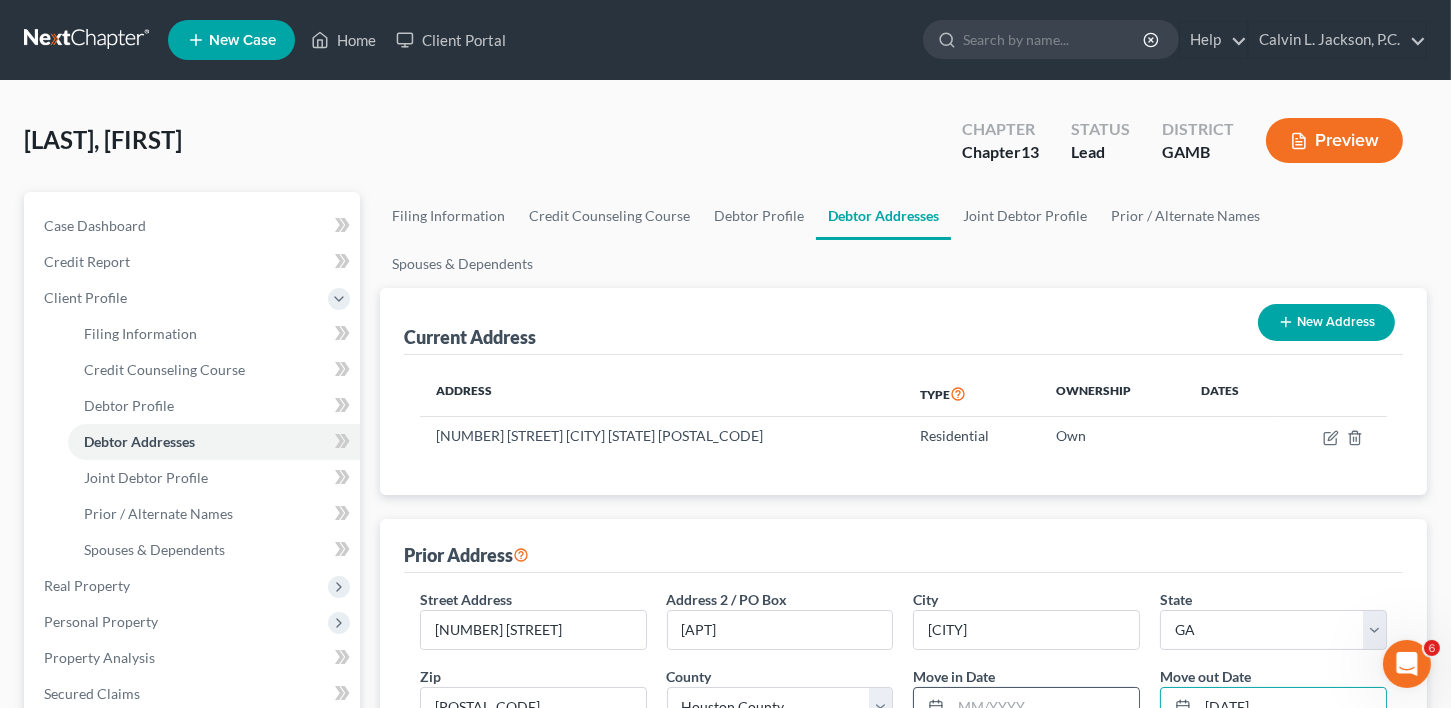 type on "[DATE]" 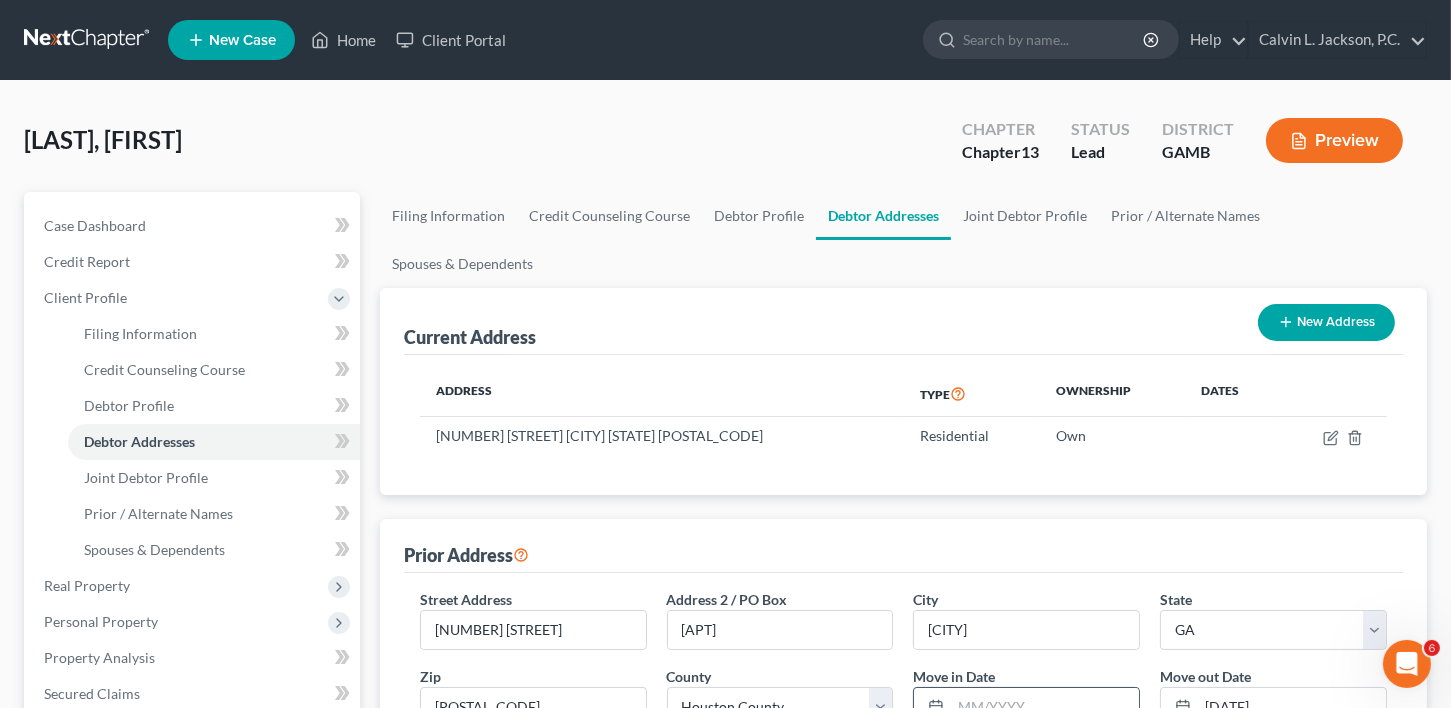 click at bounding box center (1026, 707) 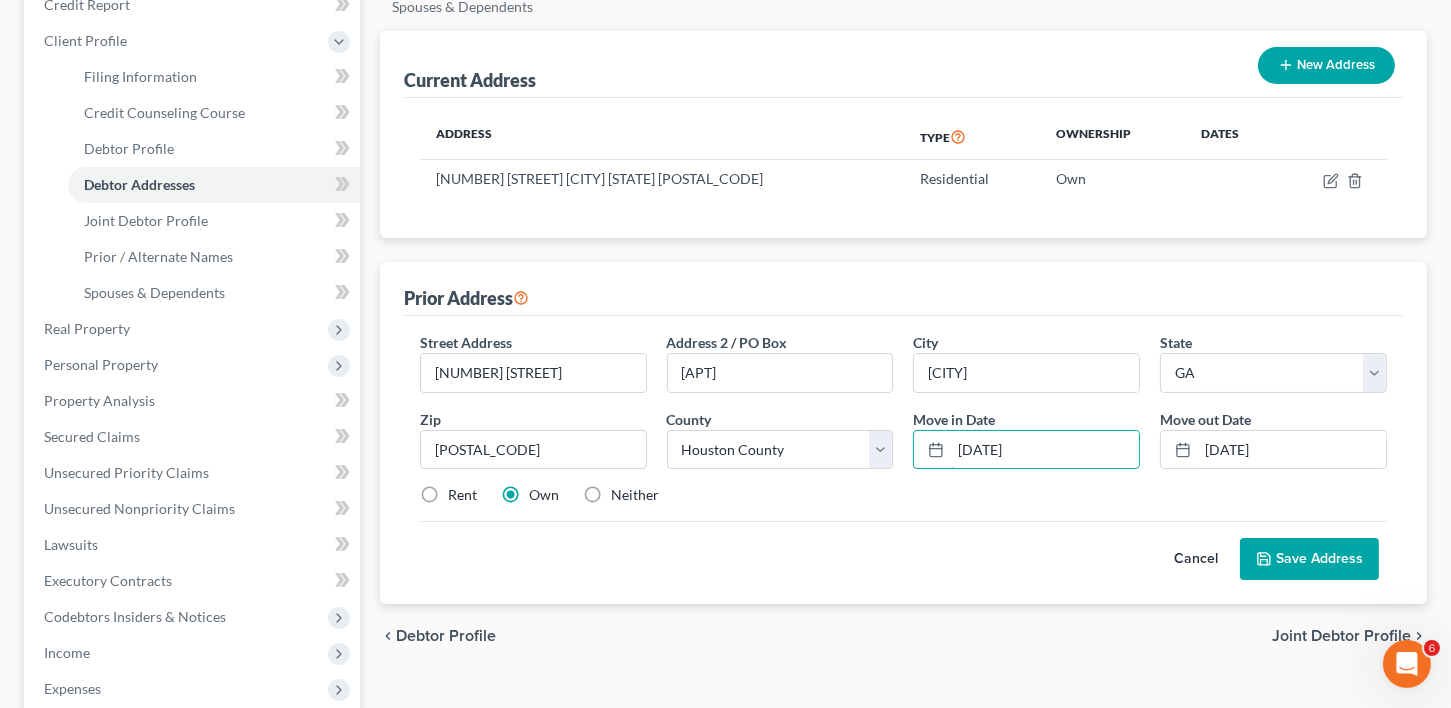 scroll, scrollTop: 312, scrollLeft: 0, axis: vertical 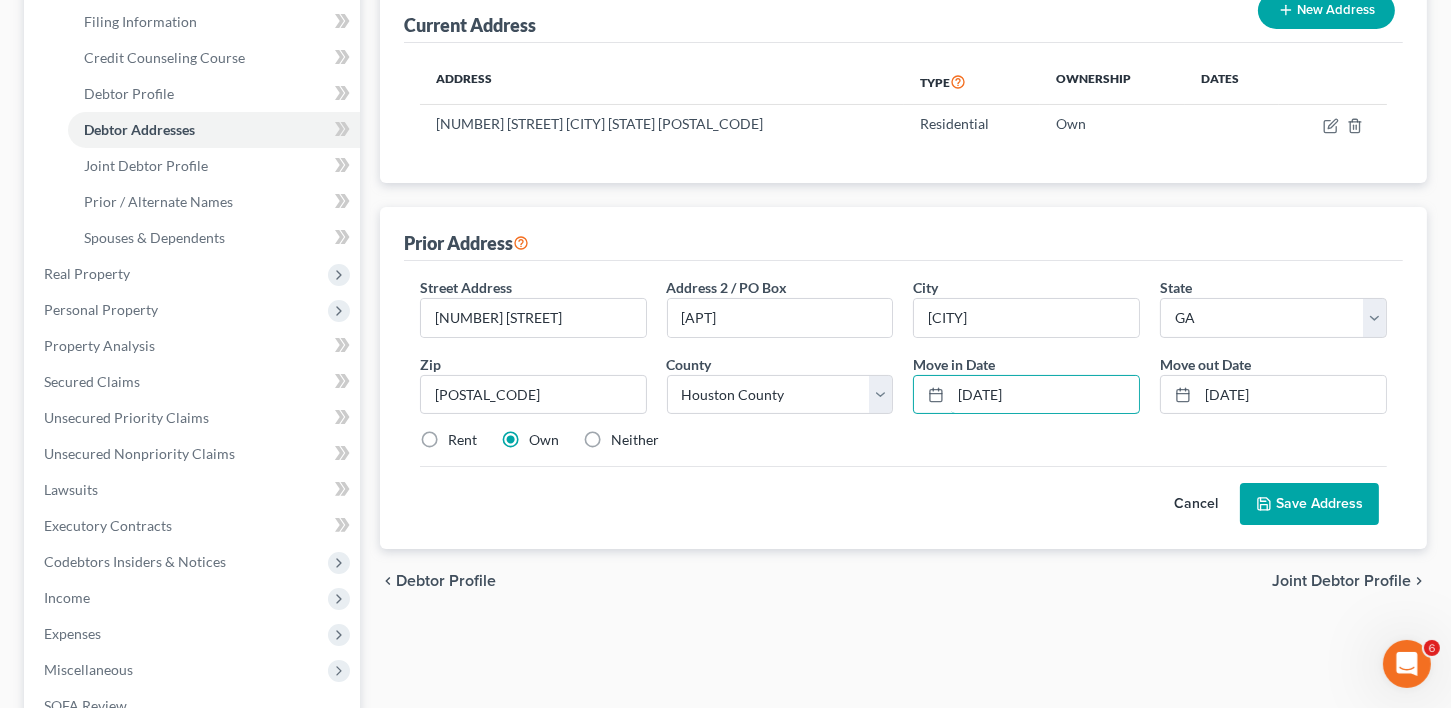 type on "[DATE]" 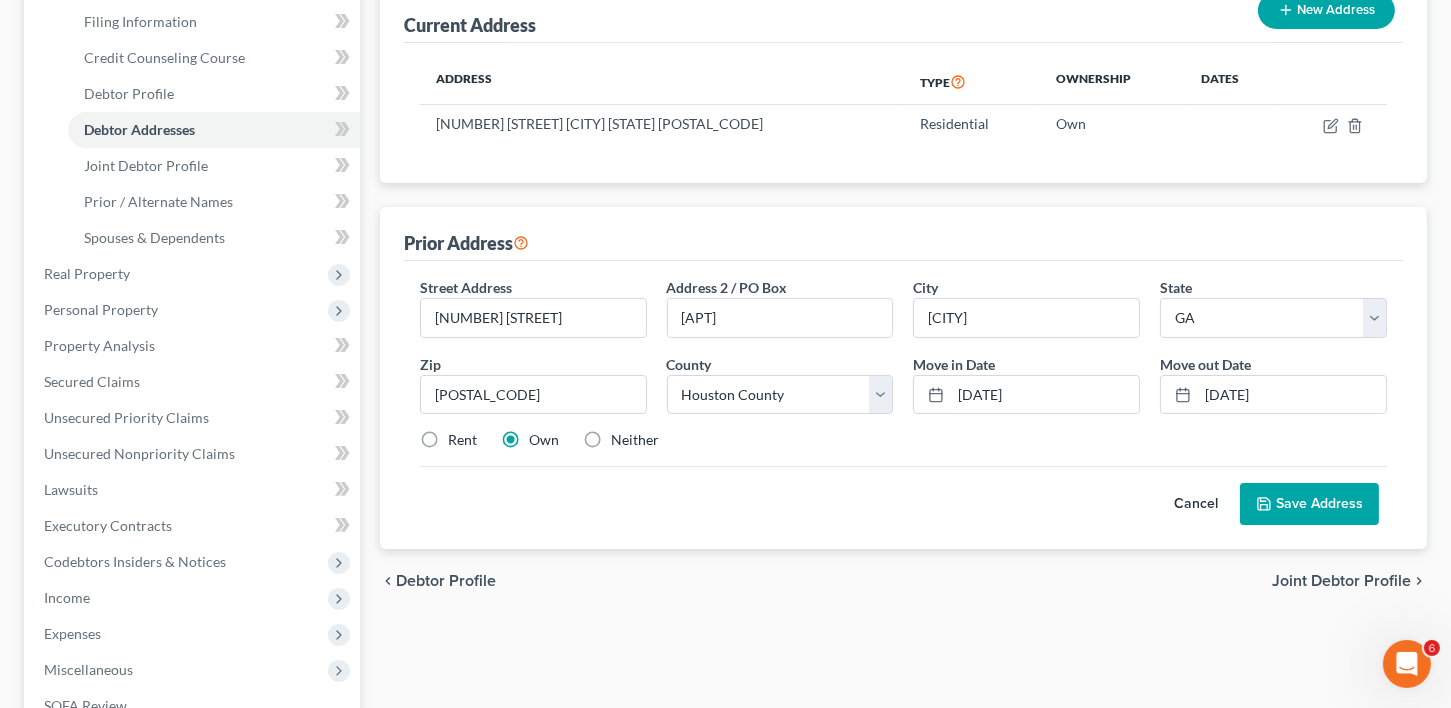 click on "Rent" at bounding box center [462, 440] 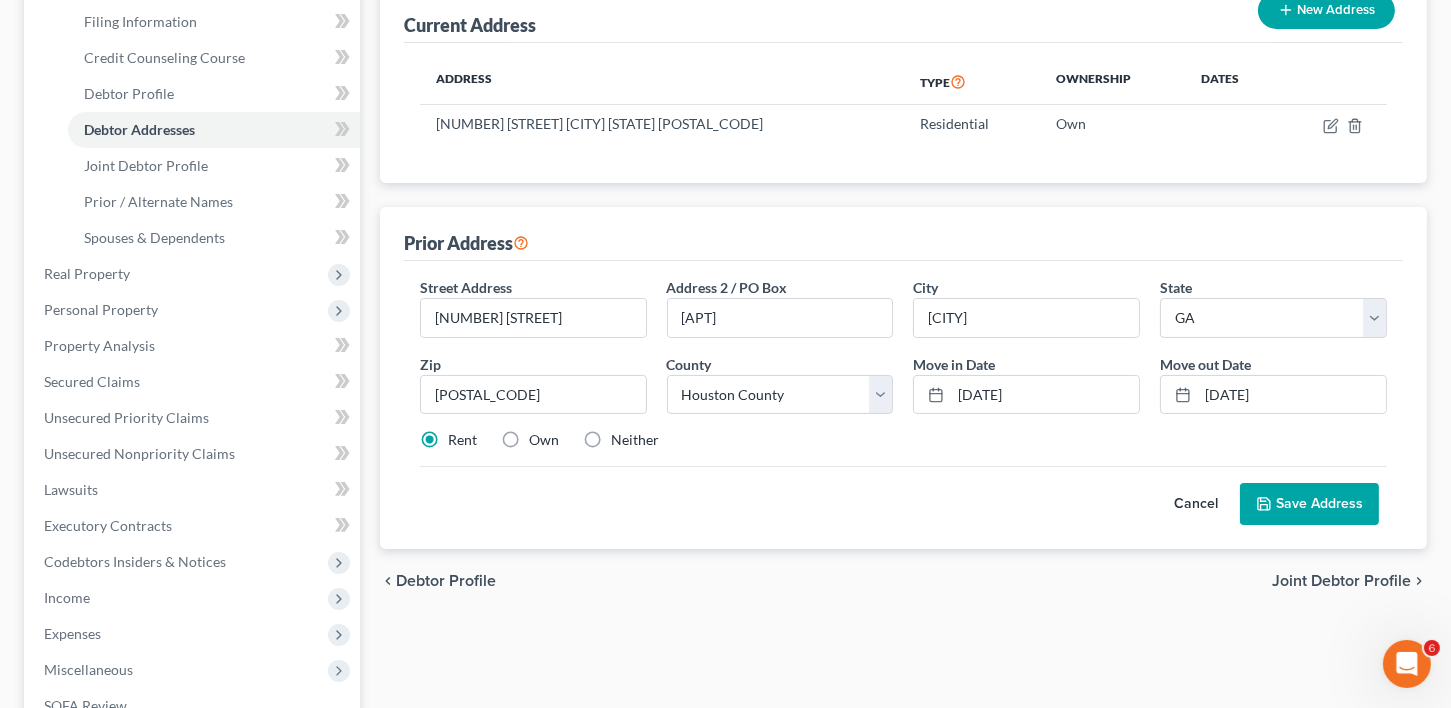 click on "Save Address" at bounding box center [1309, 504] 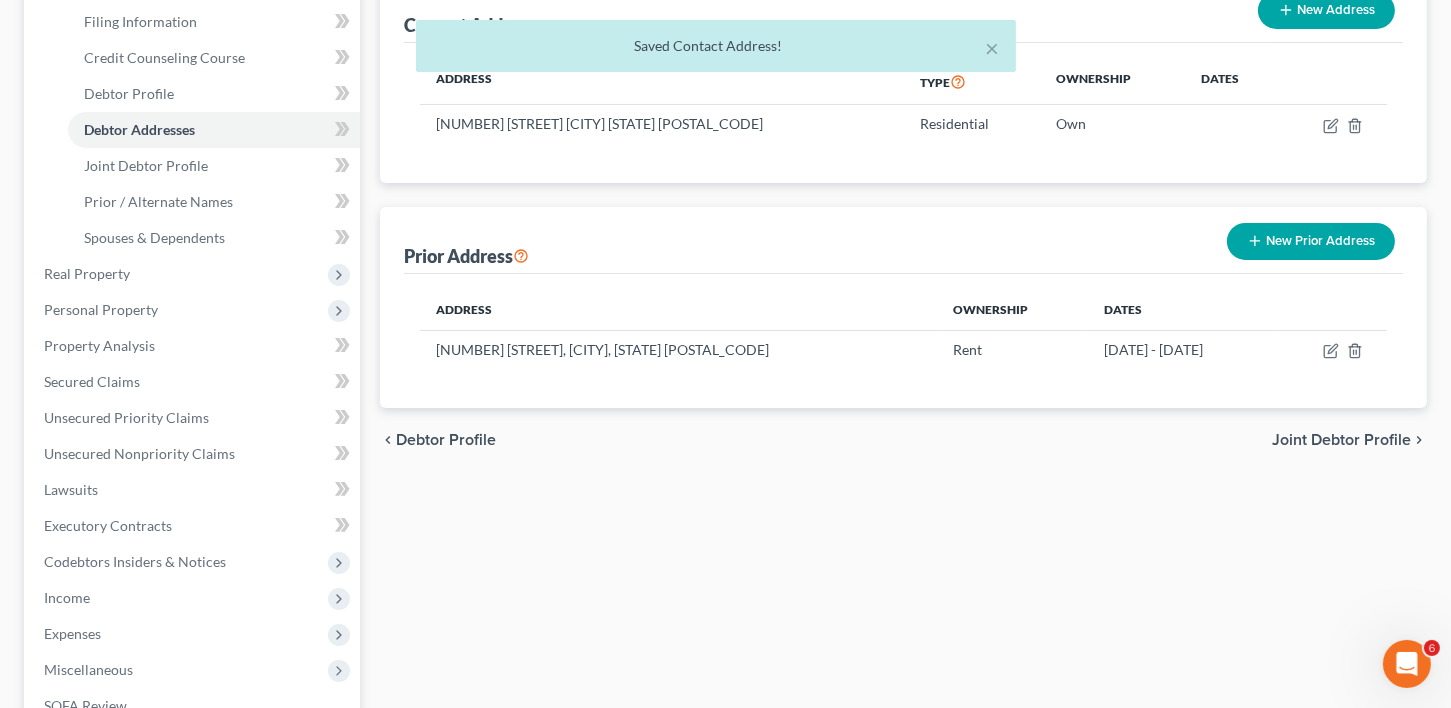 click on "Joint Debtor Profile" at bounding box center (1341, 440) 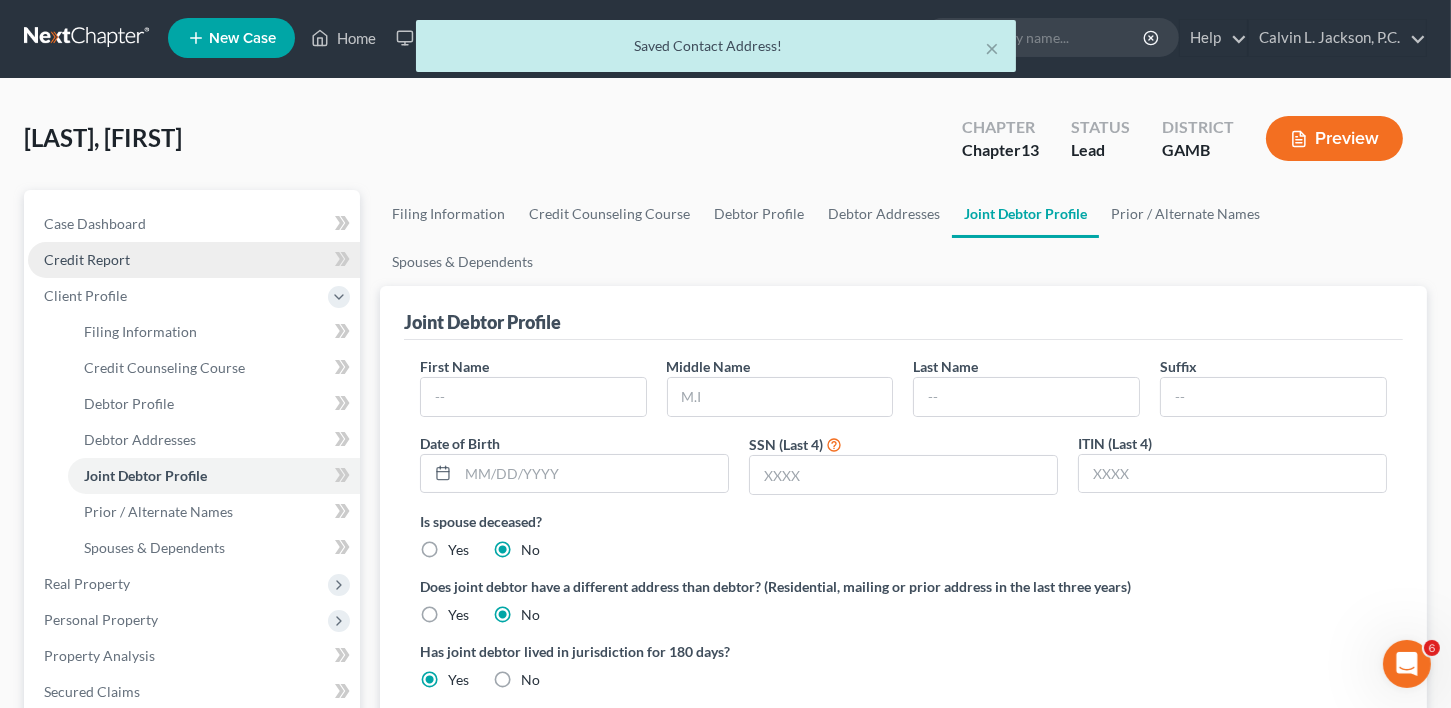 scroll, scrollTop: 0, scrollLeft: 0, axis: both 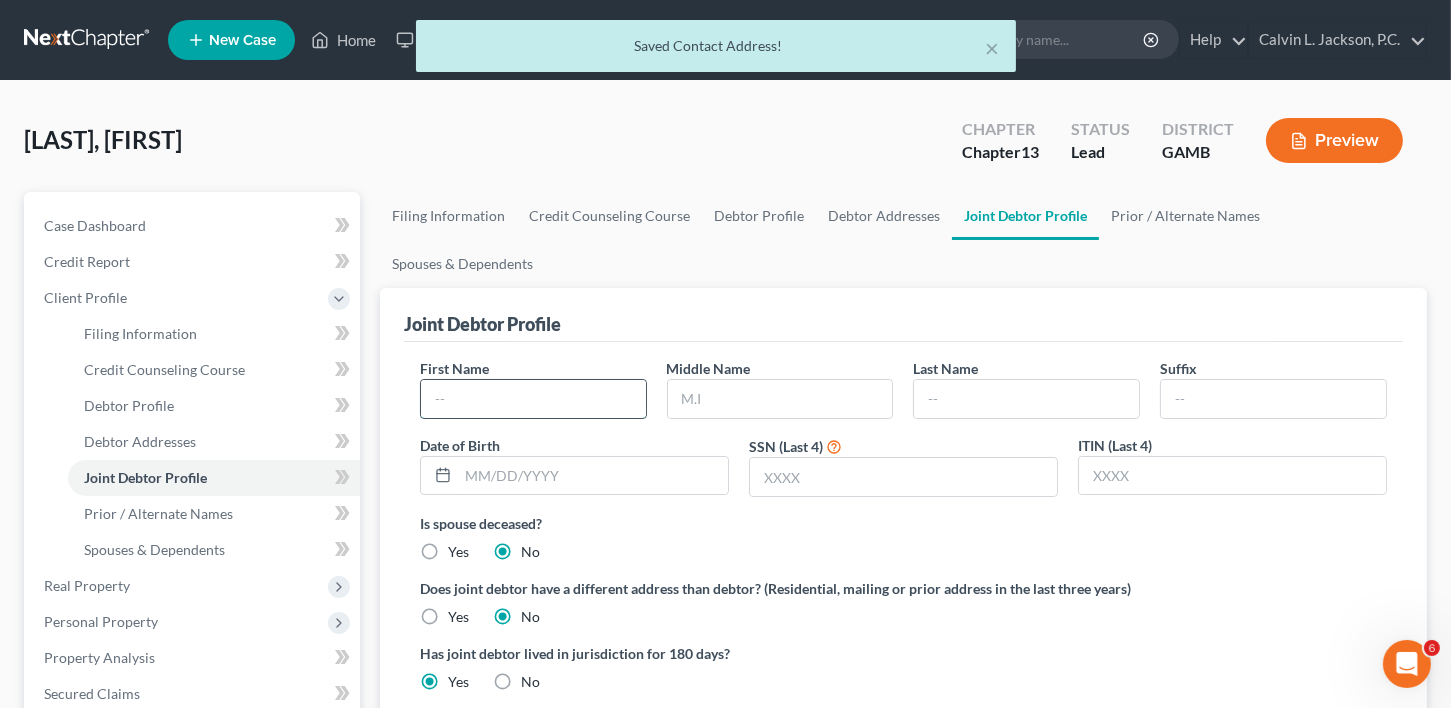 click at bounding box center [533, 399] 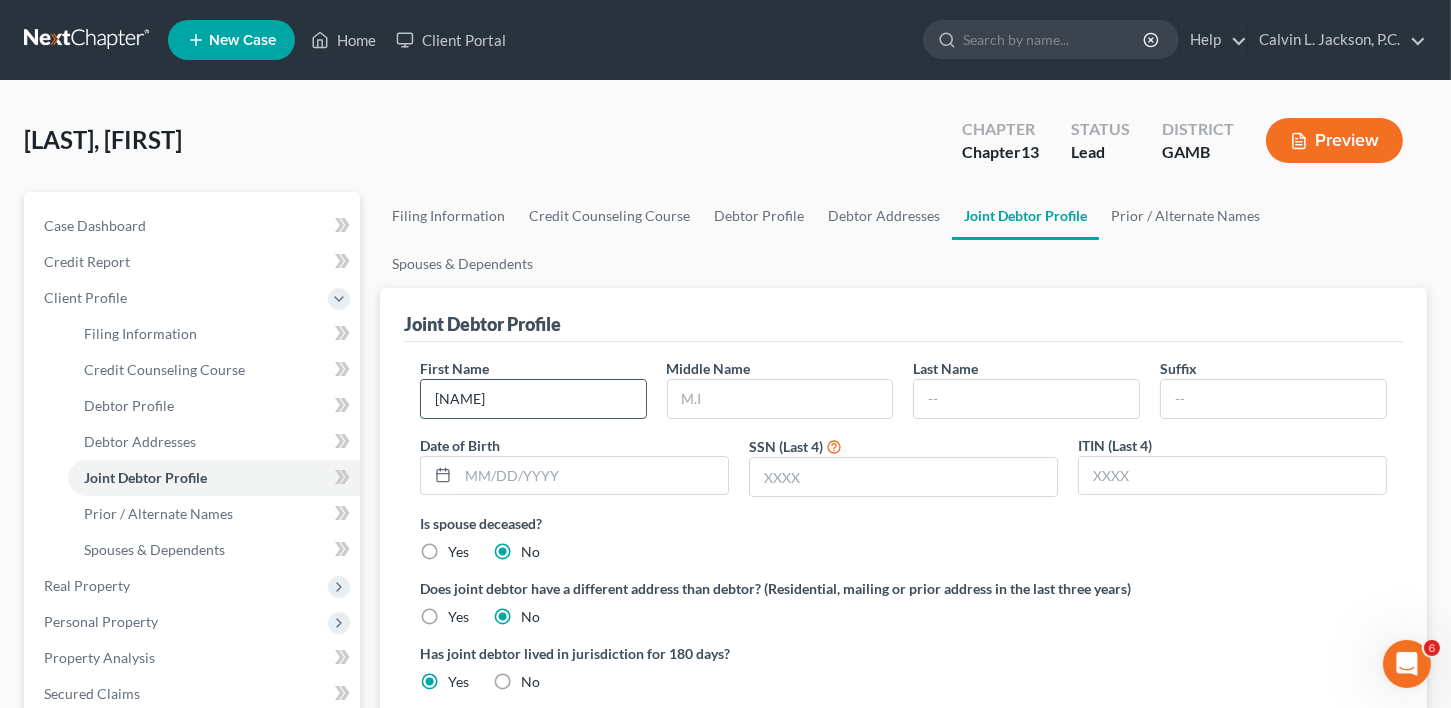 type on "[NAME]" 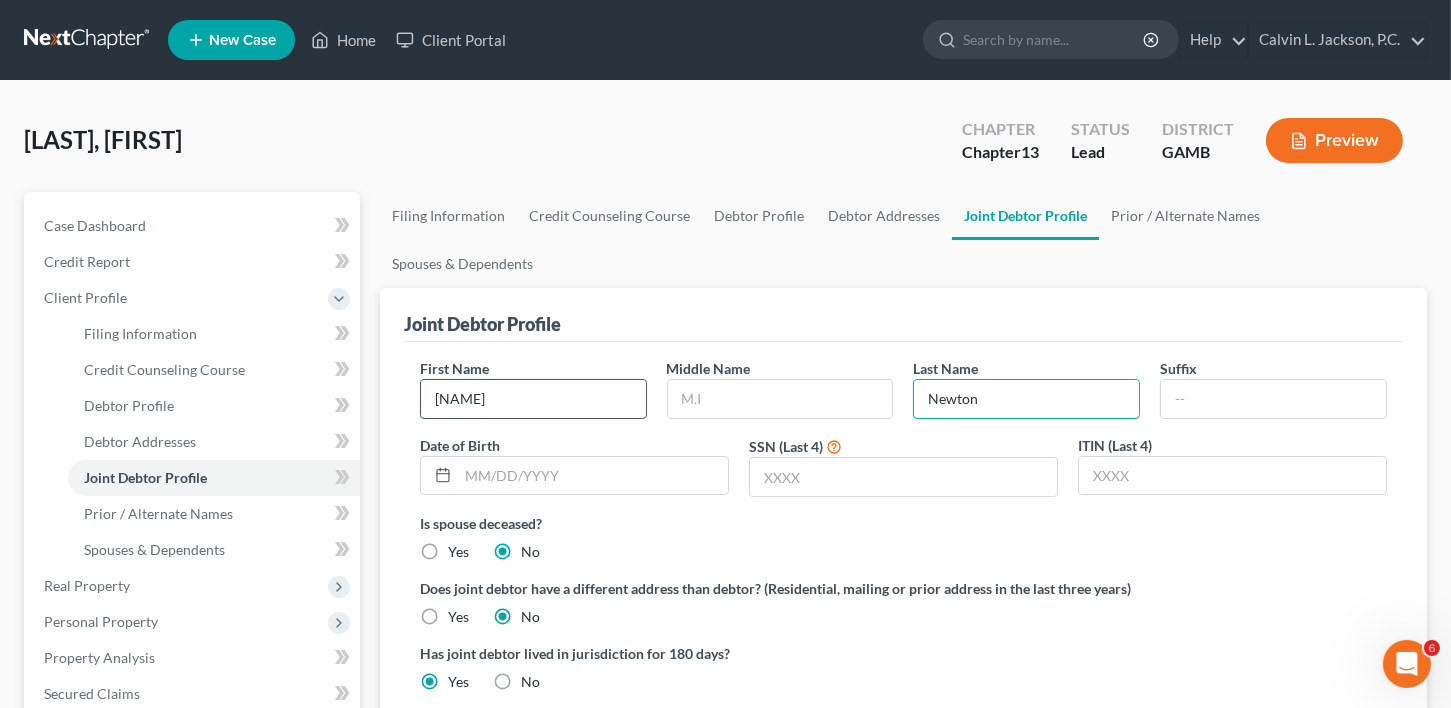type on "Newton" 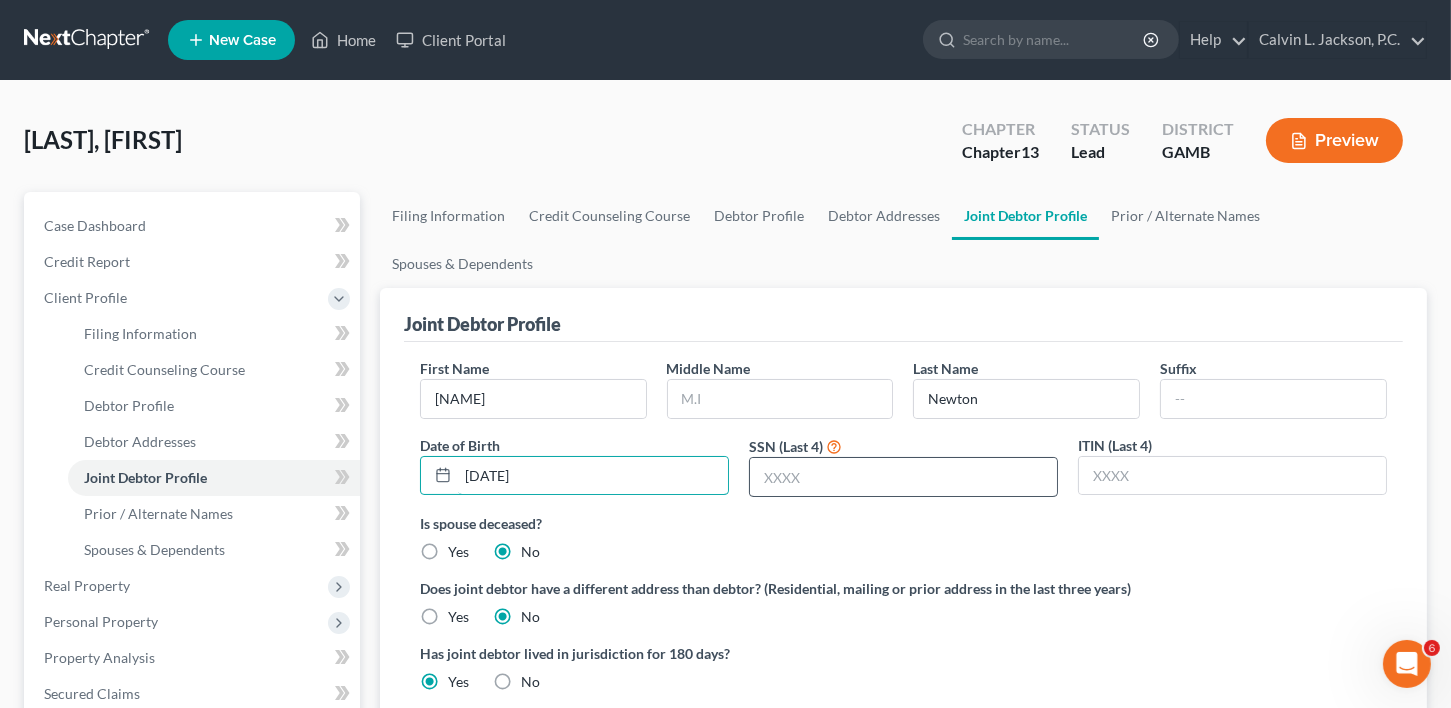 type on "[DATE]" 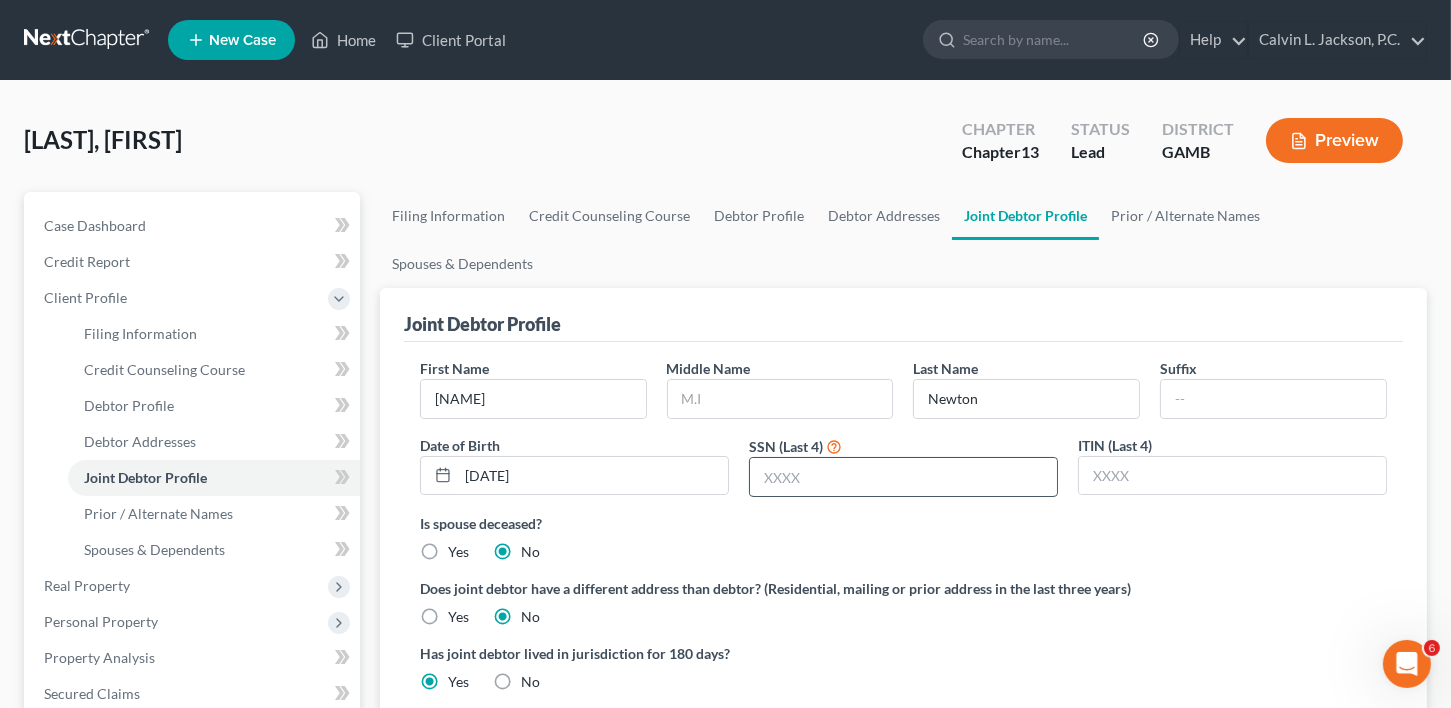 click at bounding box center (903, 477) 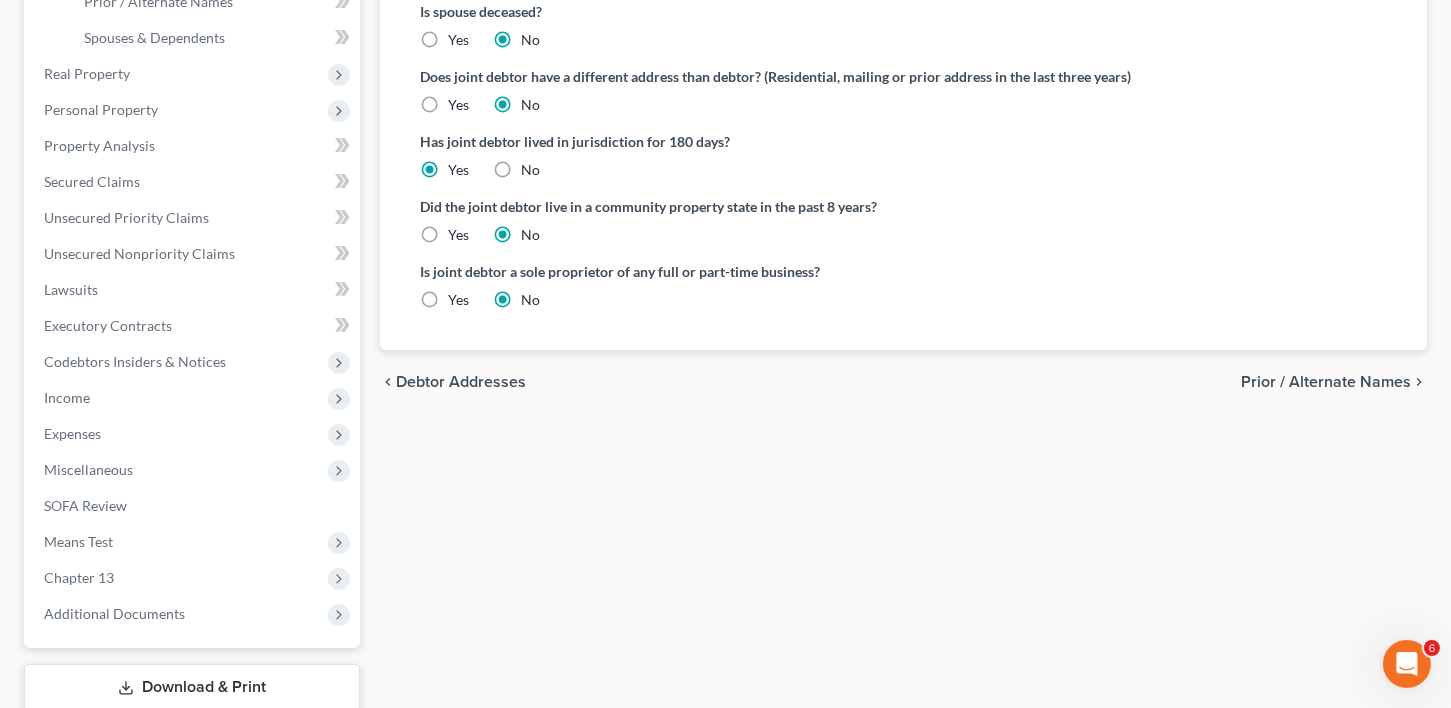 scroll, scrollTop: 526, scrollLeft: 0, axis: vertical 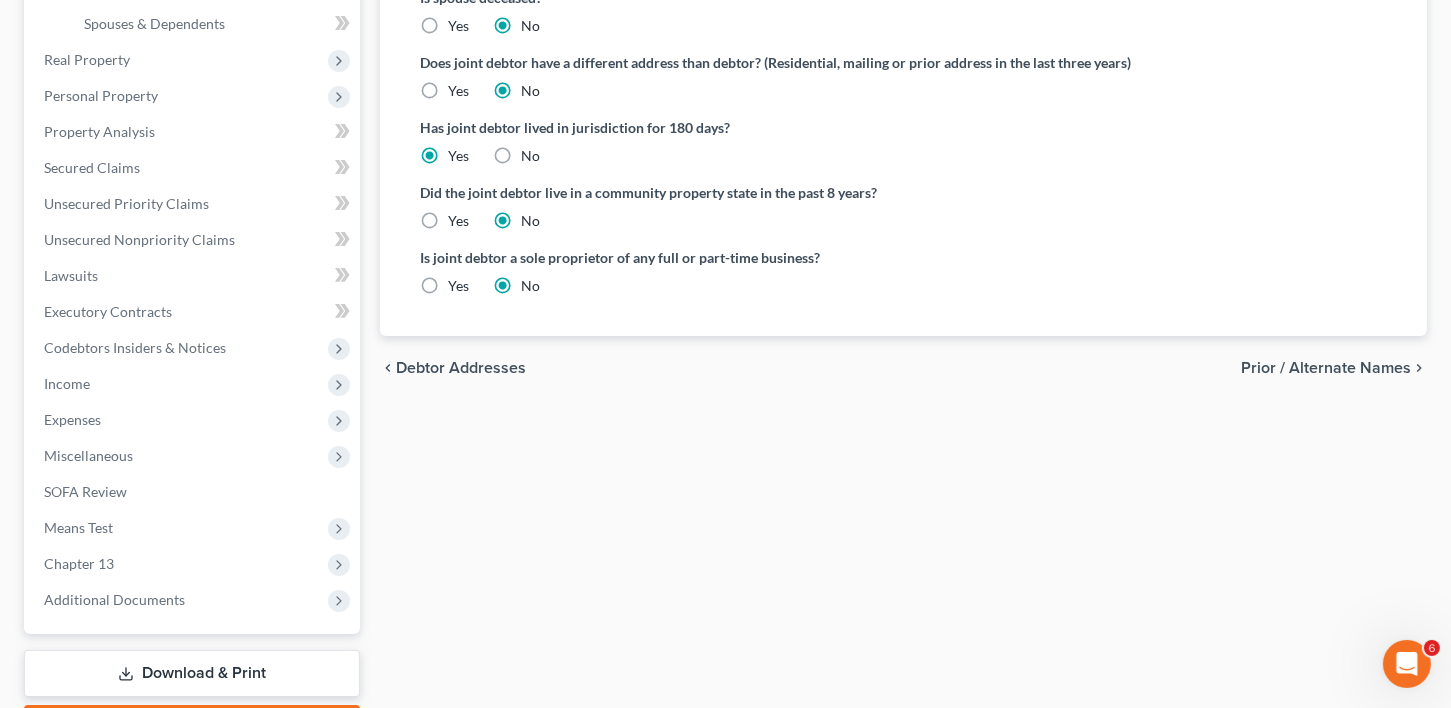 click on "Prior / Alternate Names" at bounding box center [1326, 368] 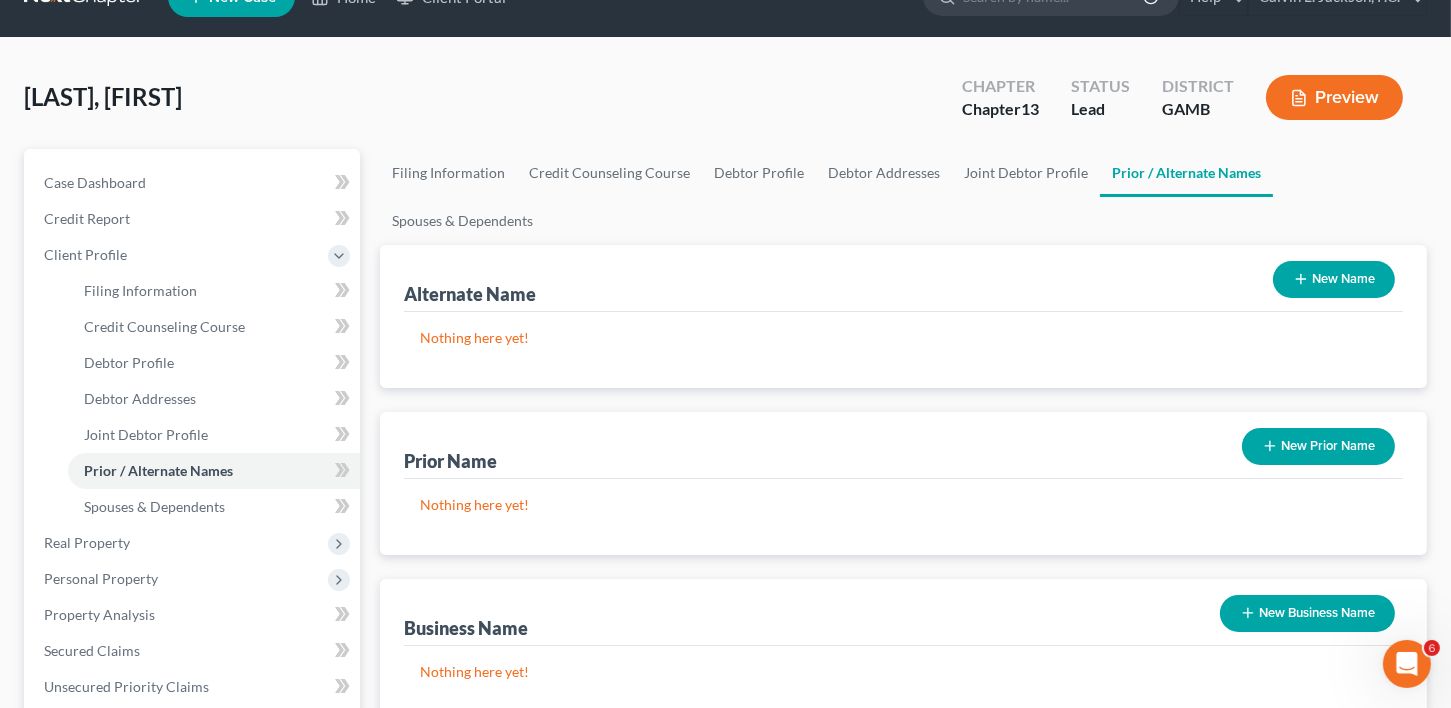 scroll, scrollTop: 0, scrollLeft: 0, axis: both 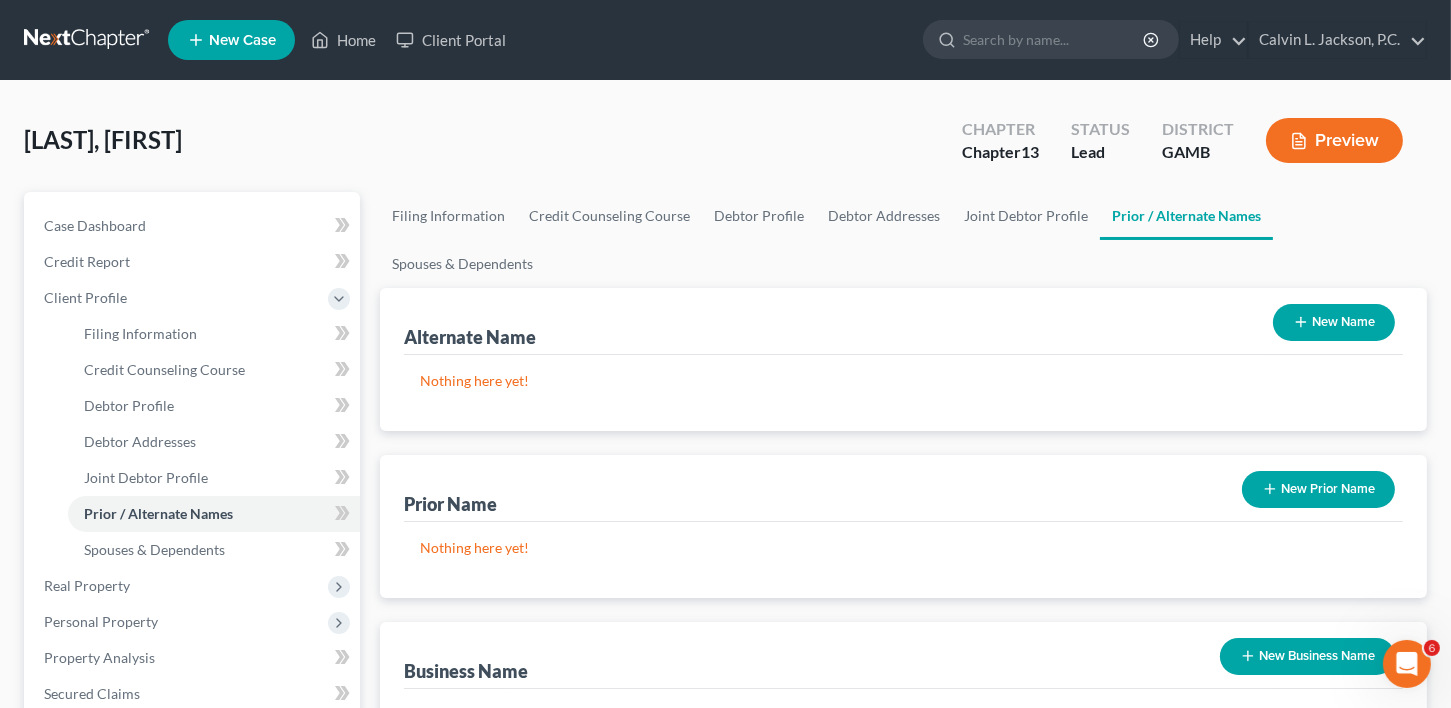 click on "New Prior Name" at bounding box center (1318, 489) 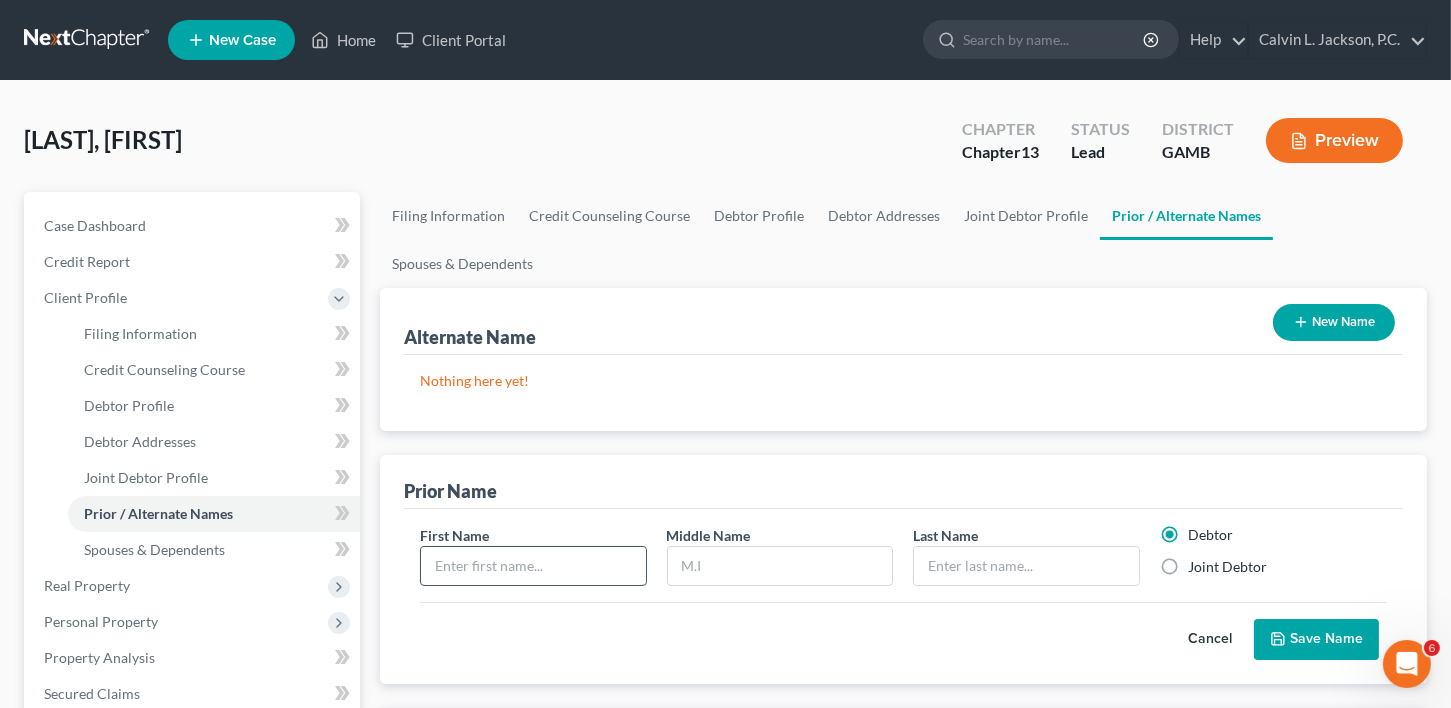 click at bounding box center (533, 566) 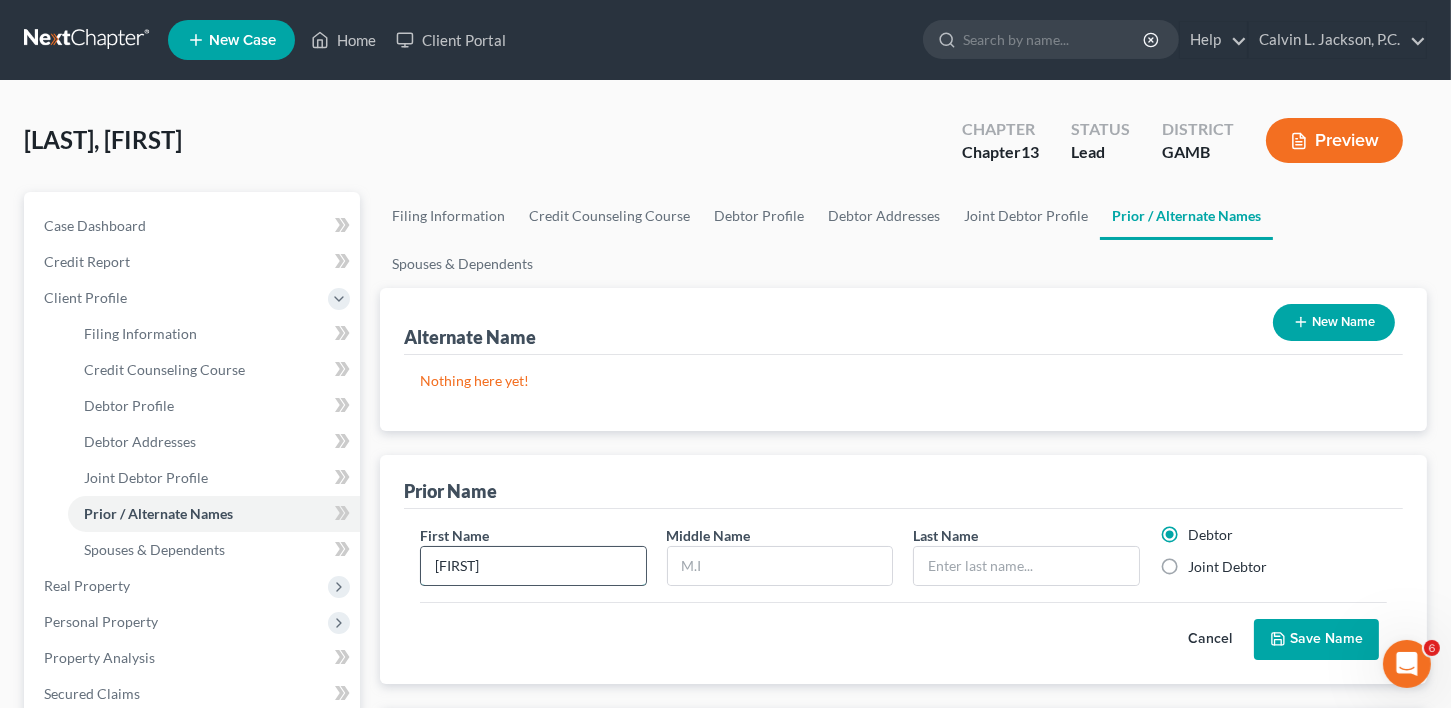 type on "[FIRST]" 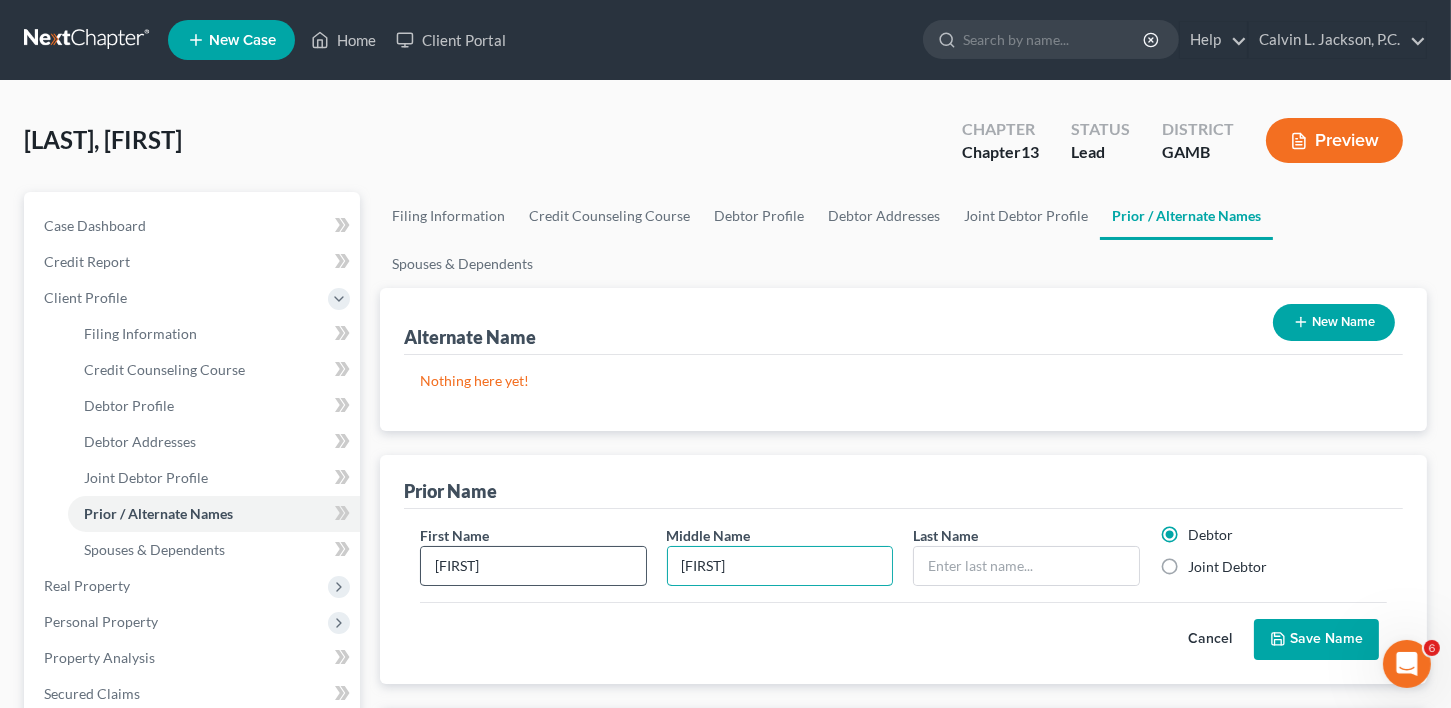 type on "[FIRST]" 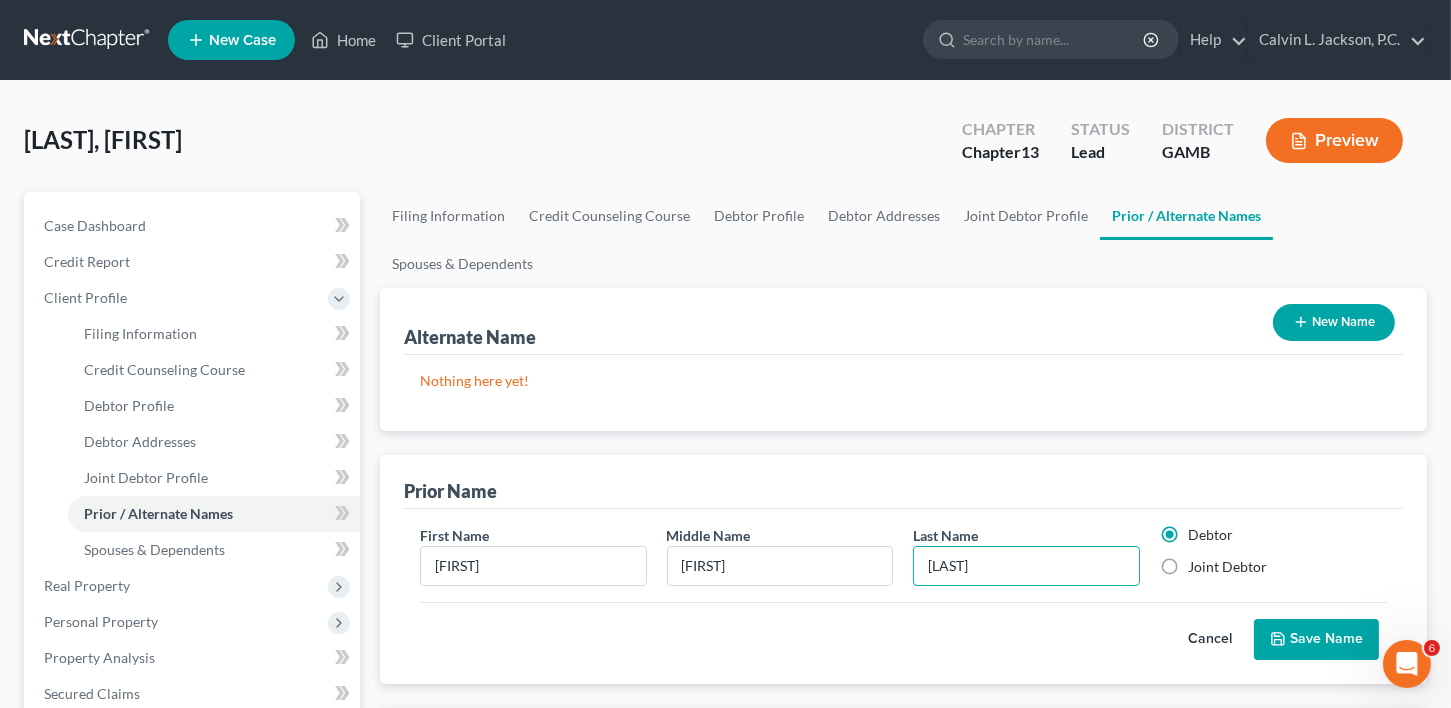 type on "[LAST]" 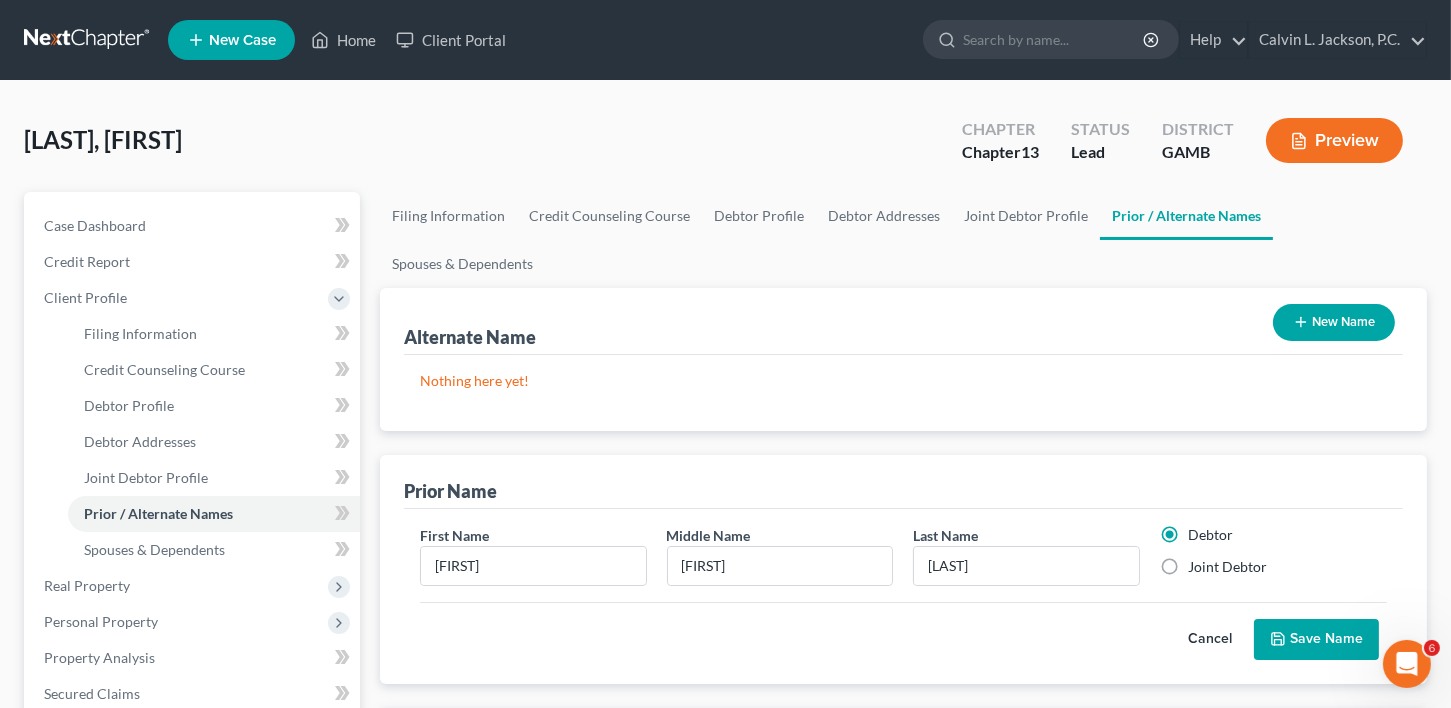 click on "Save Name" at bounding box center [1316, 640] 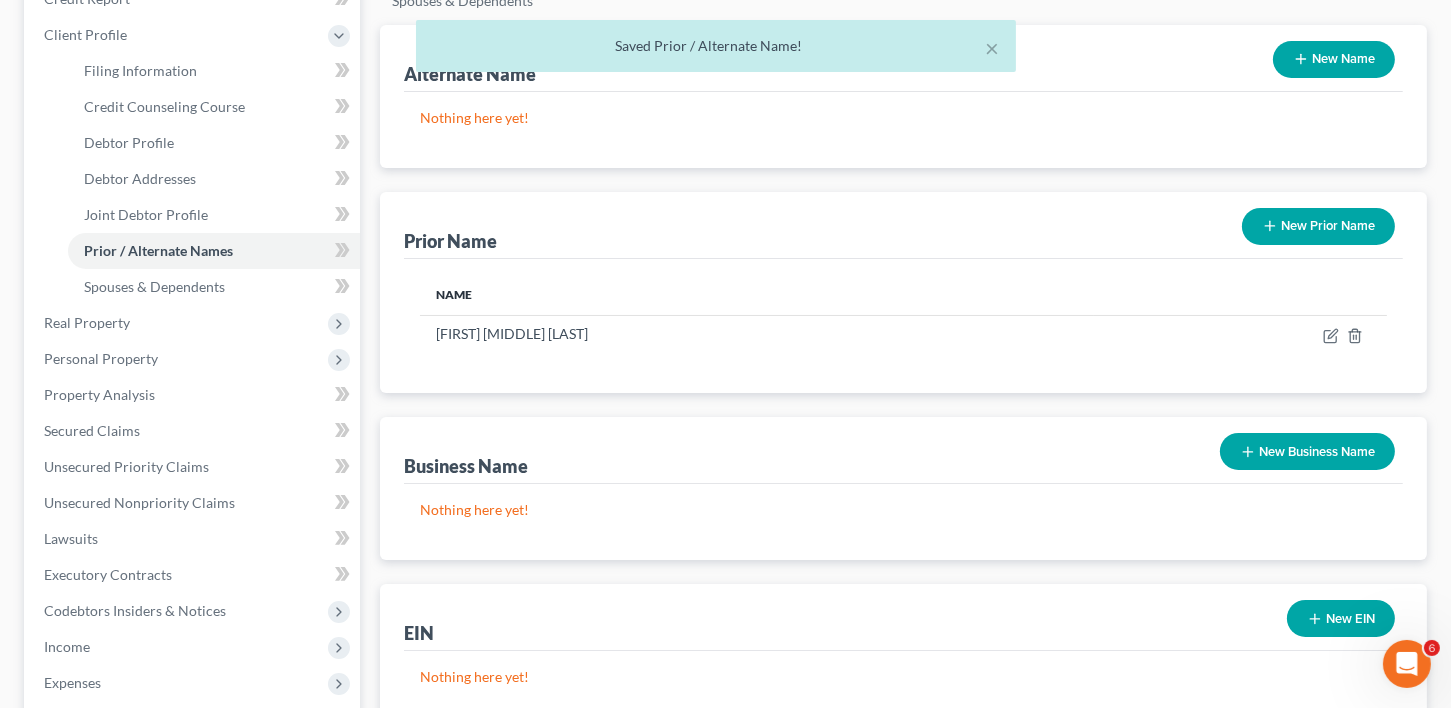 scroll, scrollTop: 396, scrollLeft: 0, axis: vertical 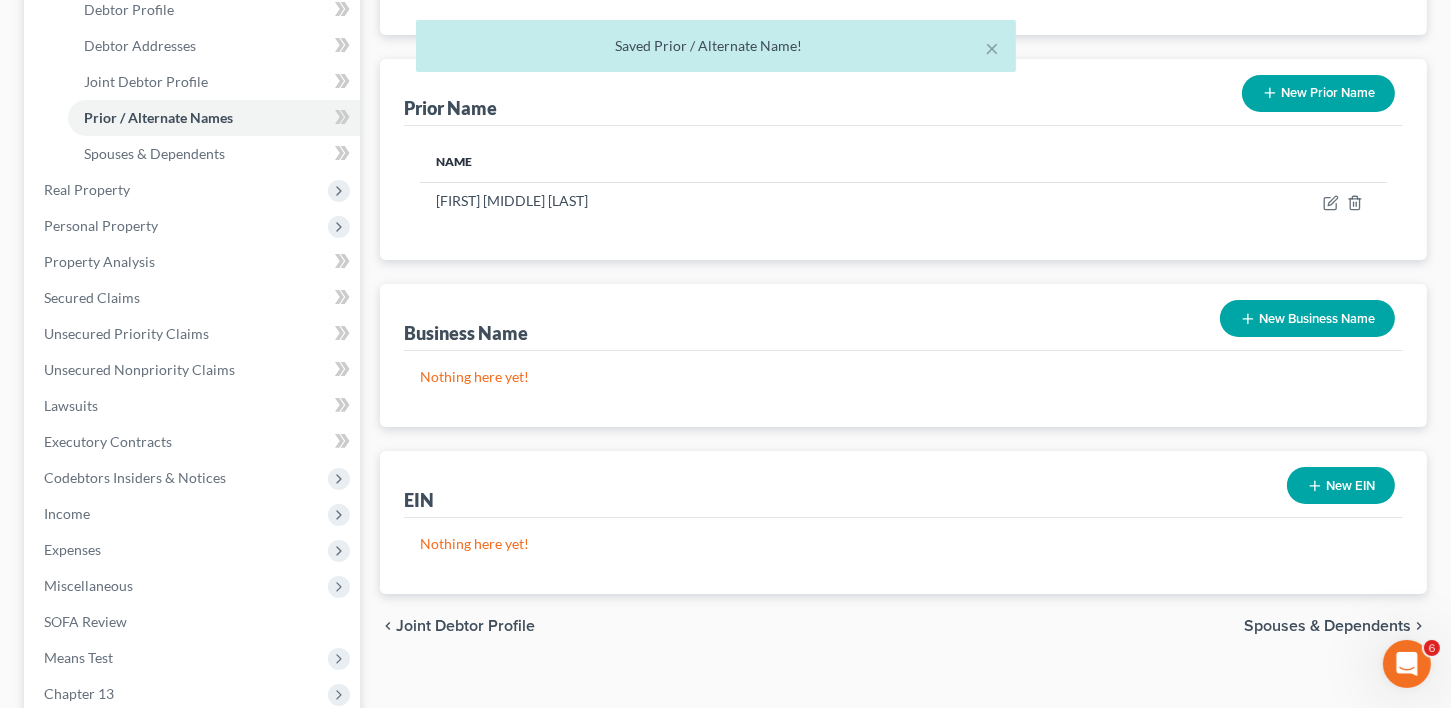 drag, startPoint x: 1371, startPoint y: 576, endPoint x: 864, endPoint y: 483, distance: 515.45905 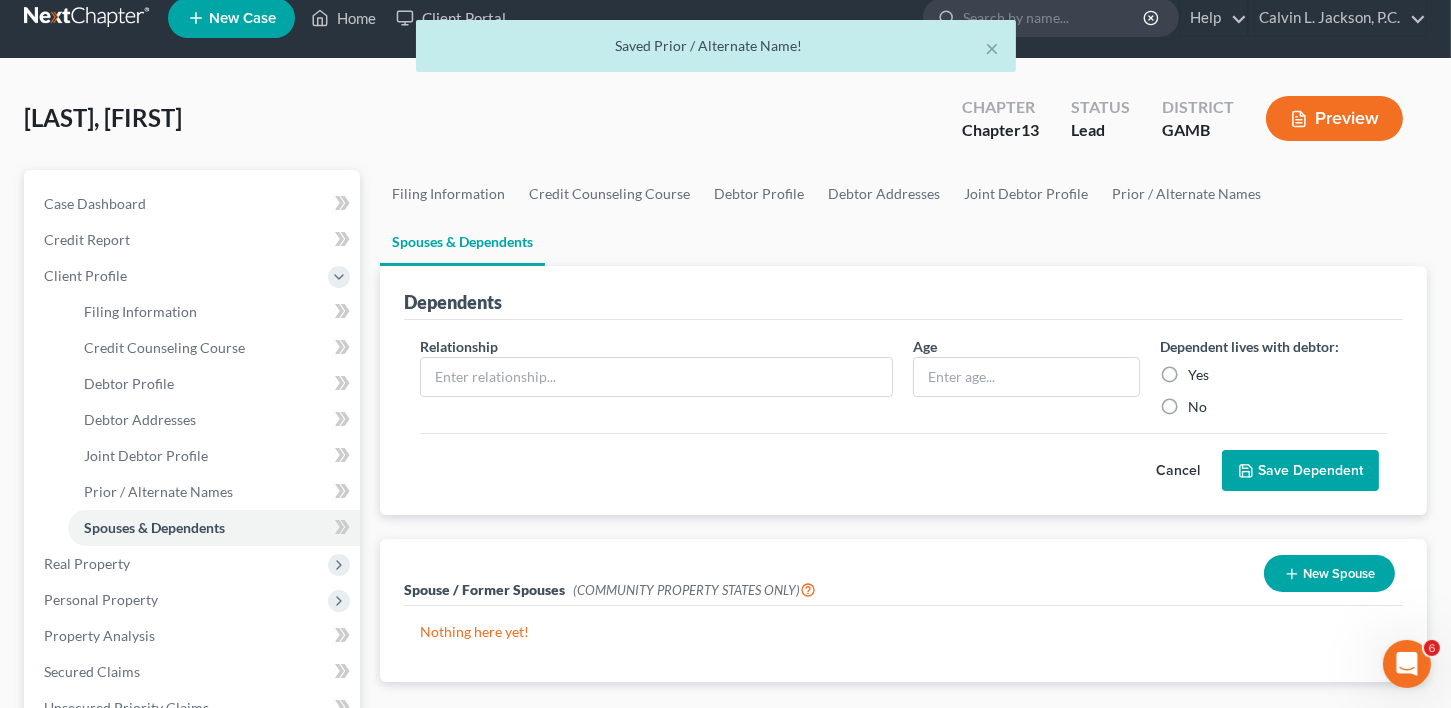 scroll, scrollTop: 0, scrollLeft: 0, axis: both 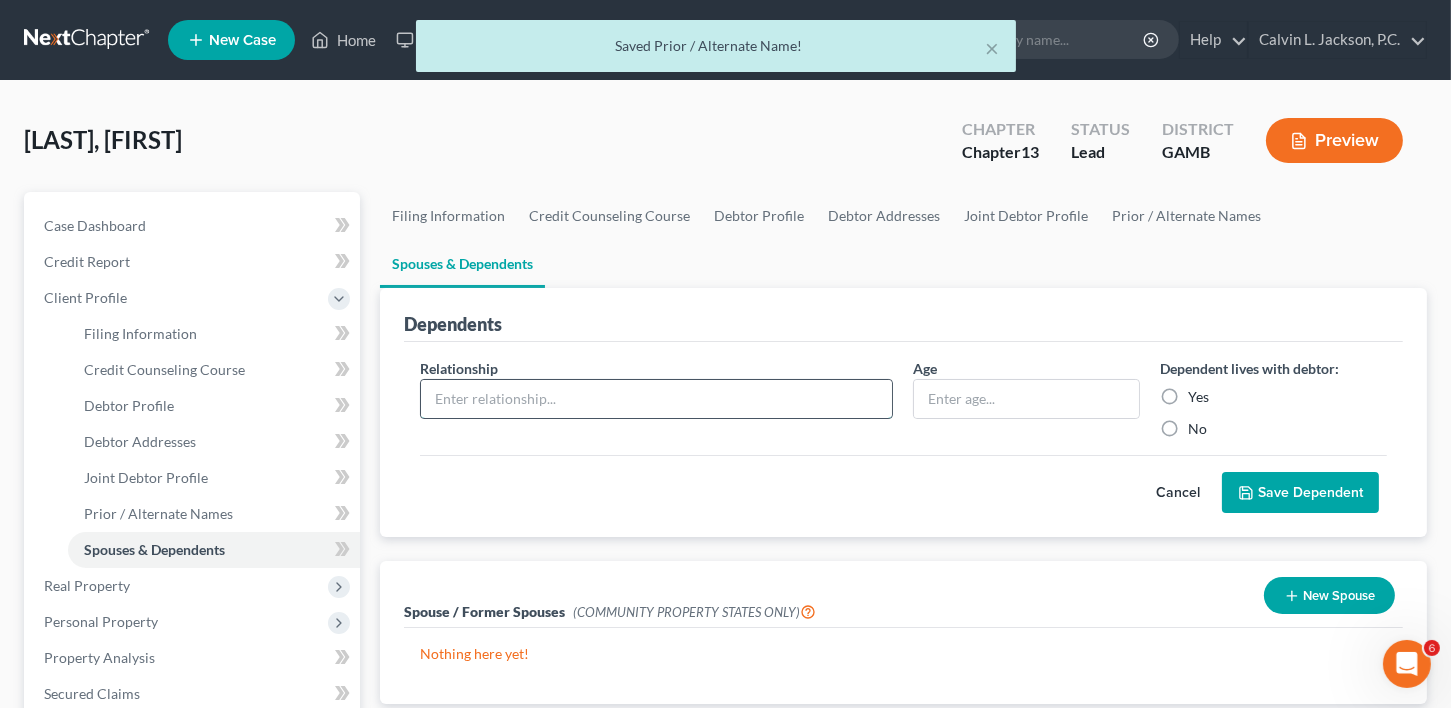 click at bounding box center (657, 399) 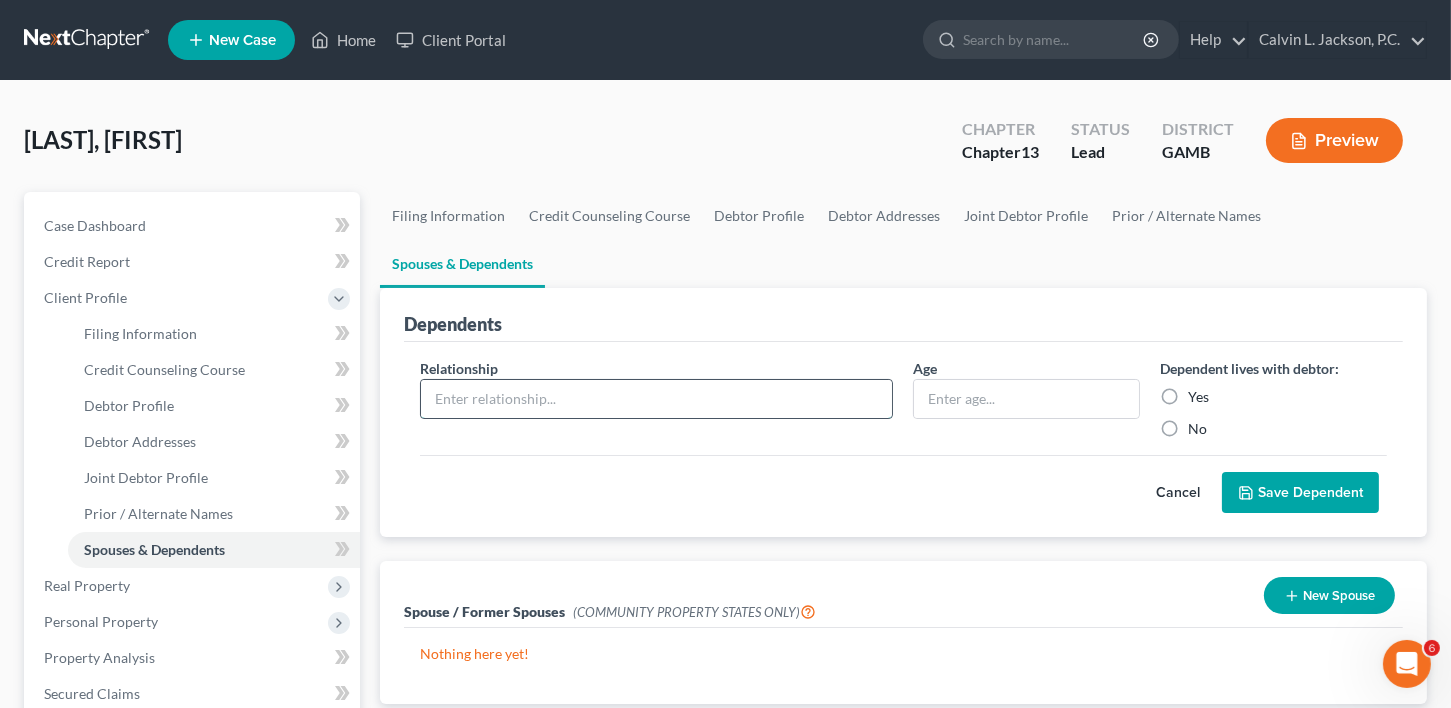 type on "Daughter" 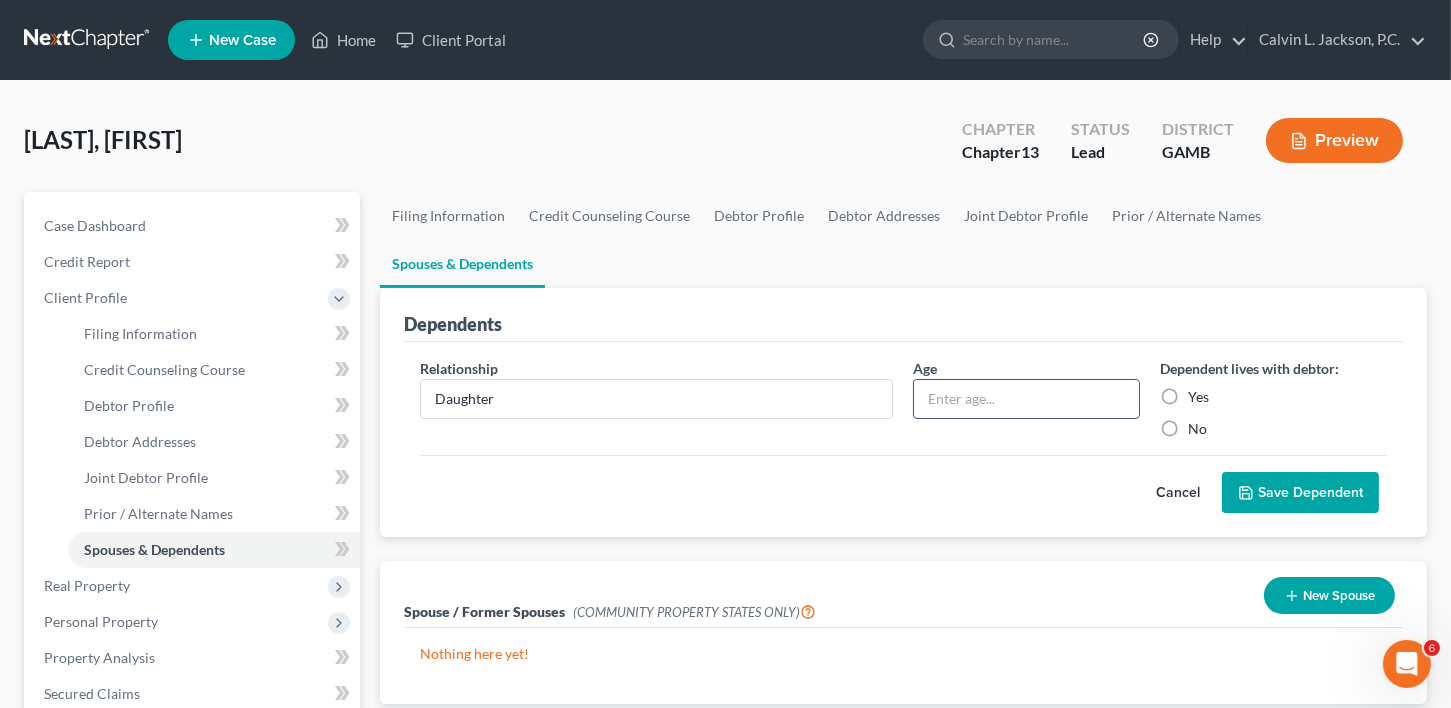 click at bounding box center (1026, 399) 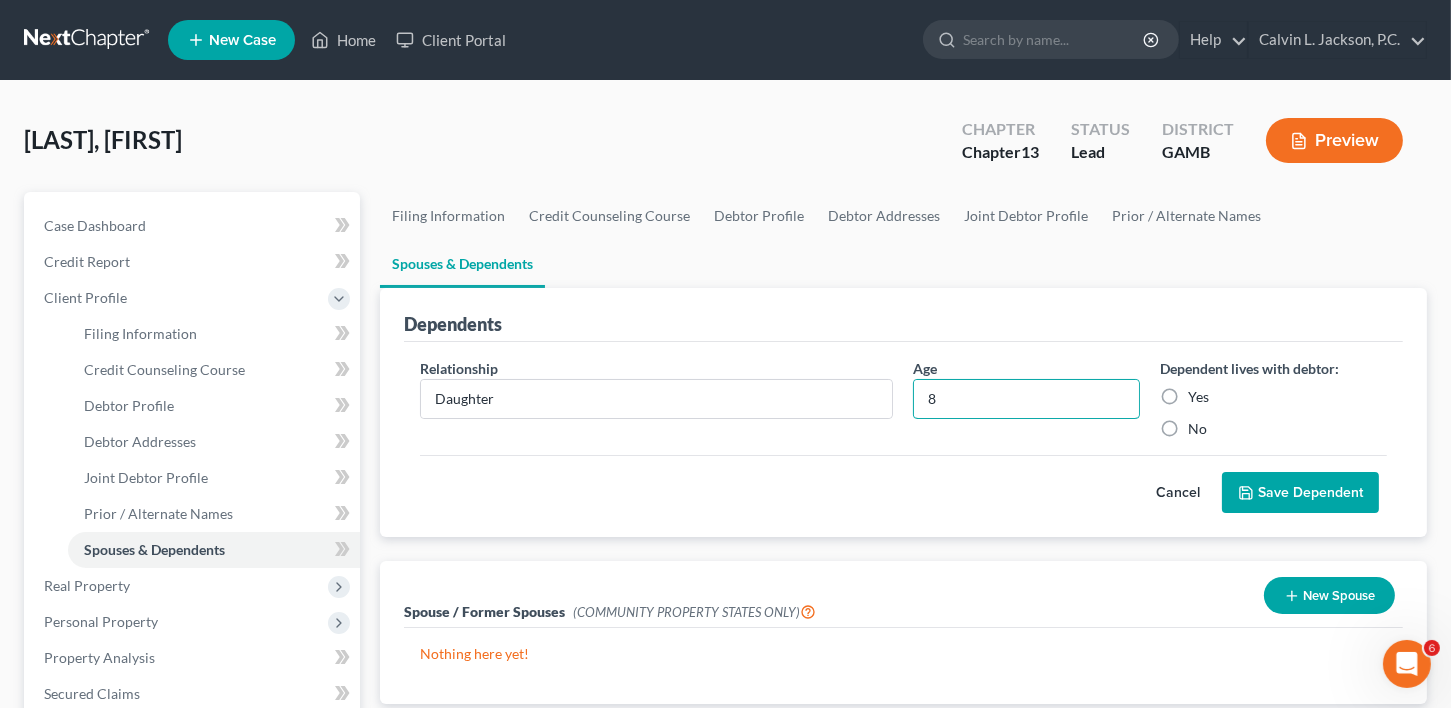 type on "8" 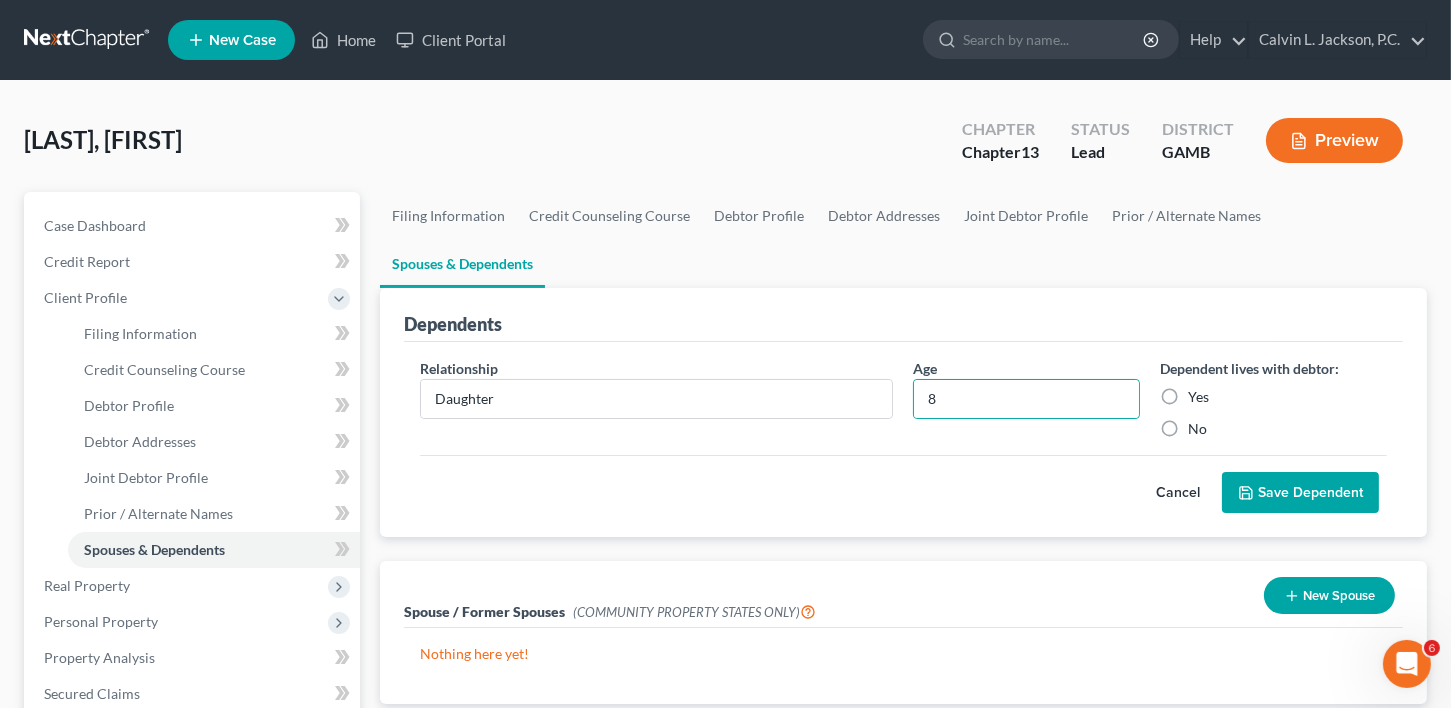 click on "Yes" at bounding box center (1198, 397) 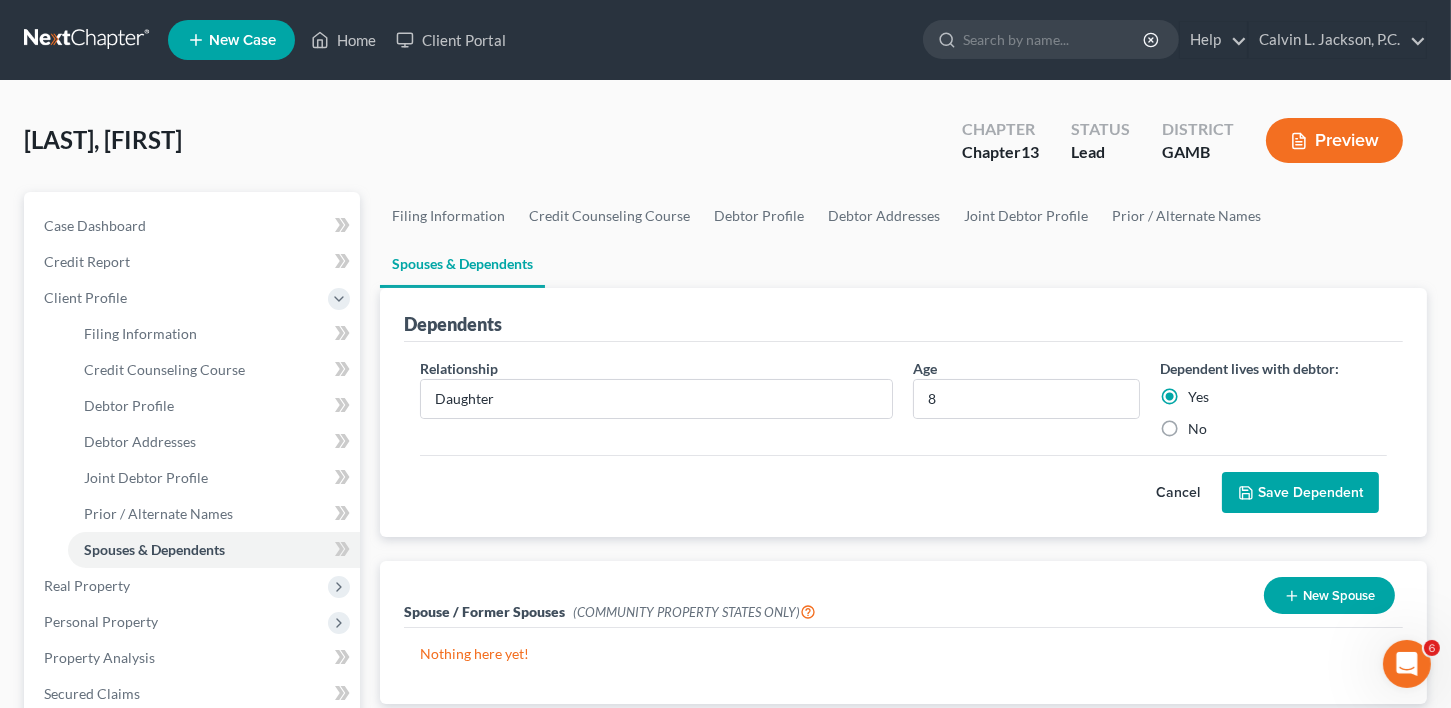 click on "Save Dependent" at bounding box center [1300, 493] 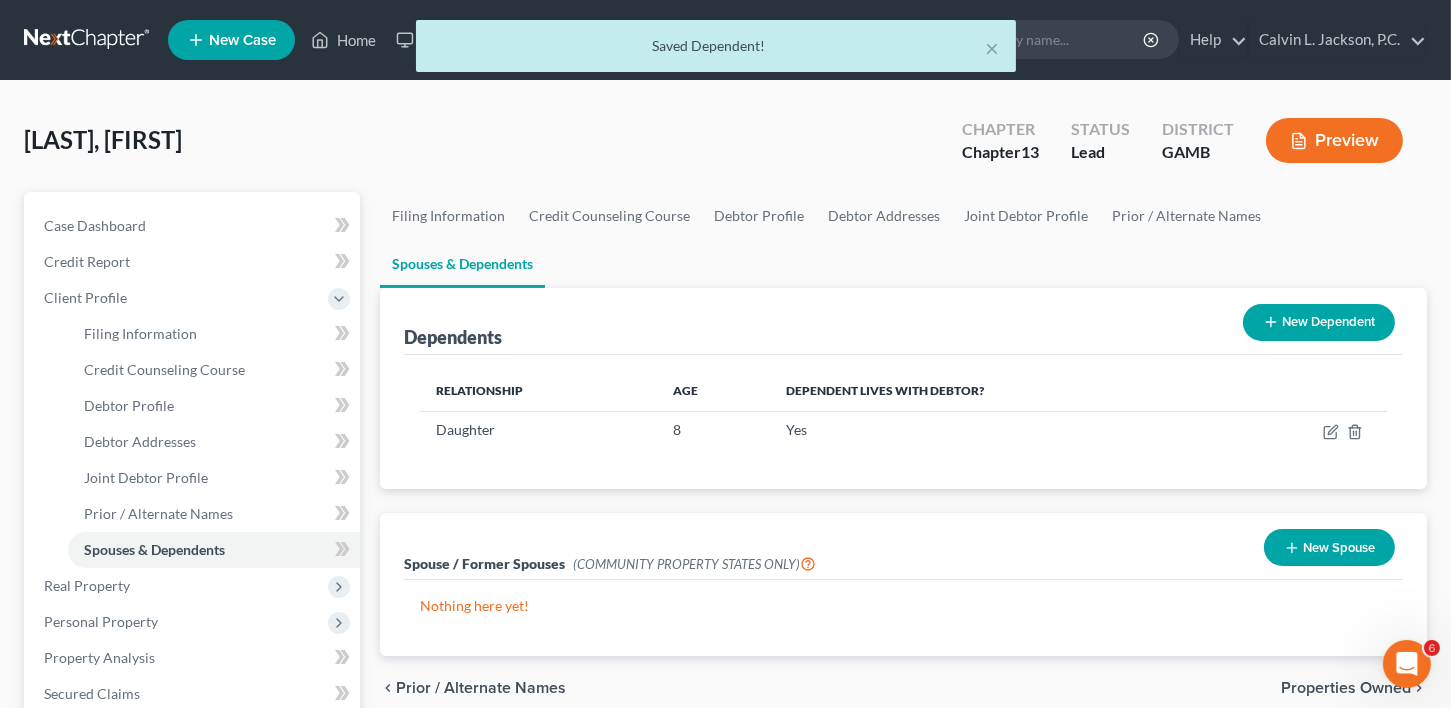 click on "New Dependent" at bounding box center (1319, 322) 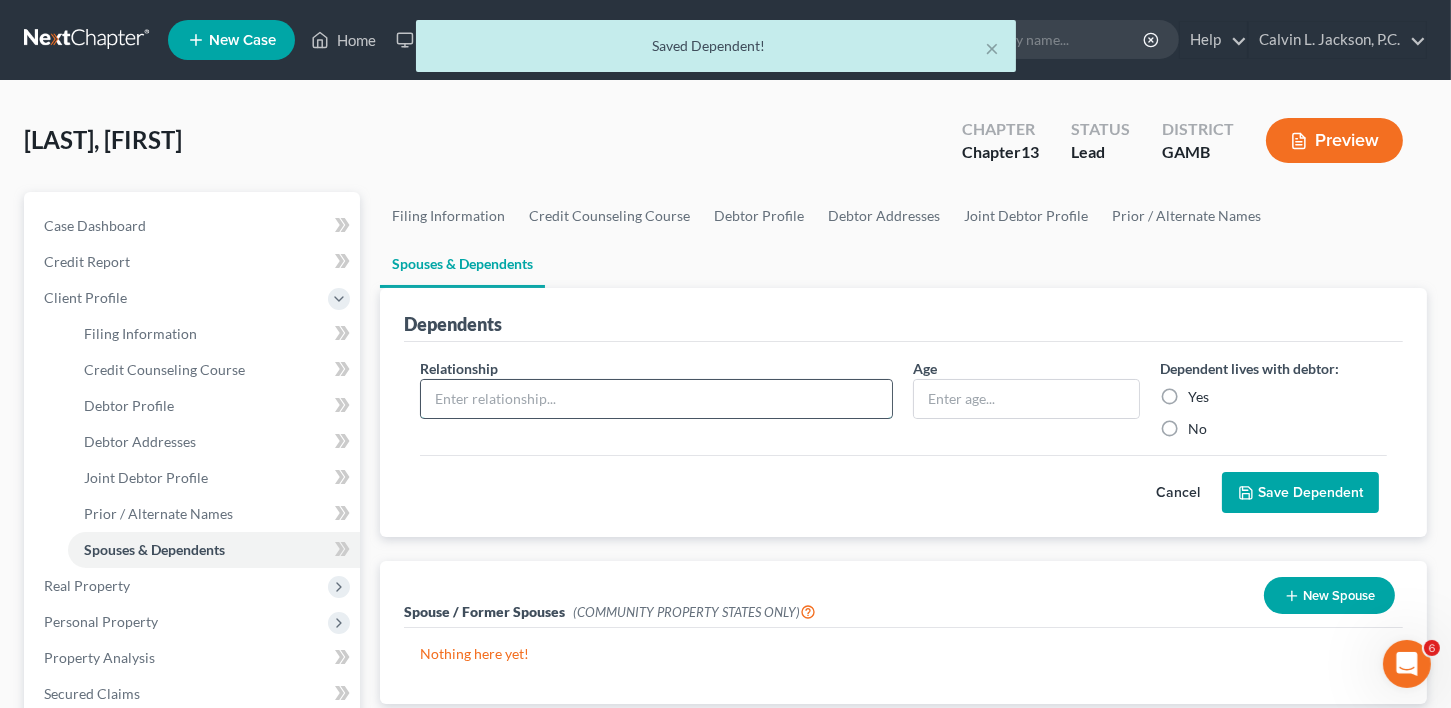 click at bounding box center [657, 399] 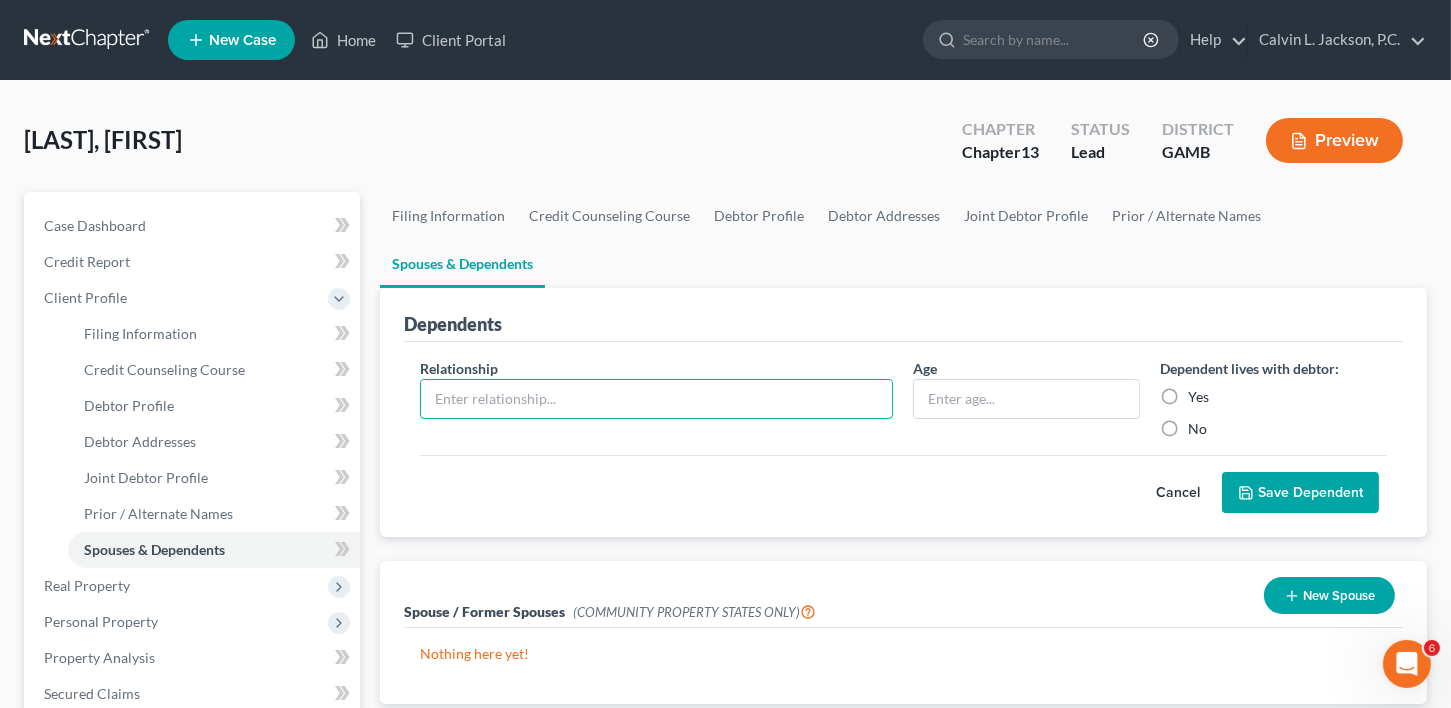 type on "Daughter" 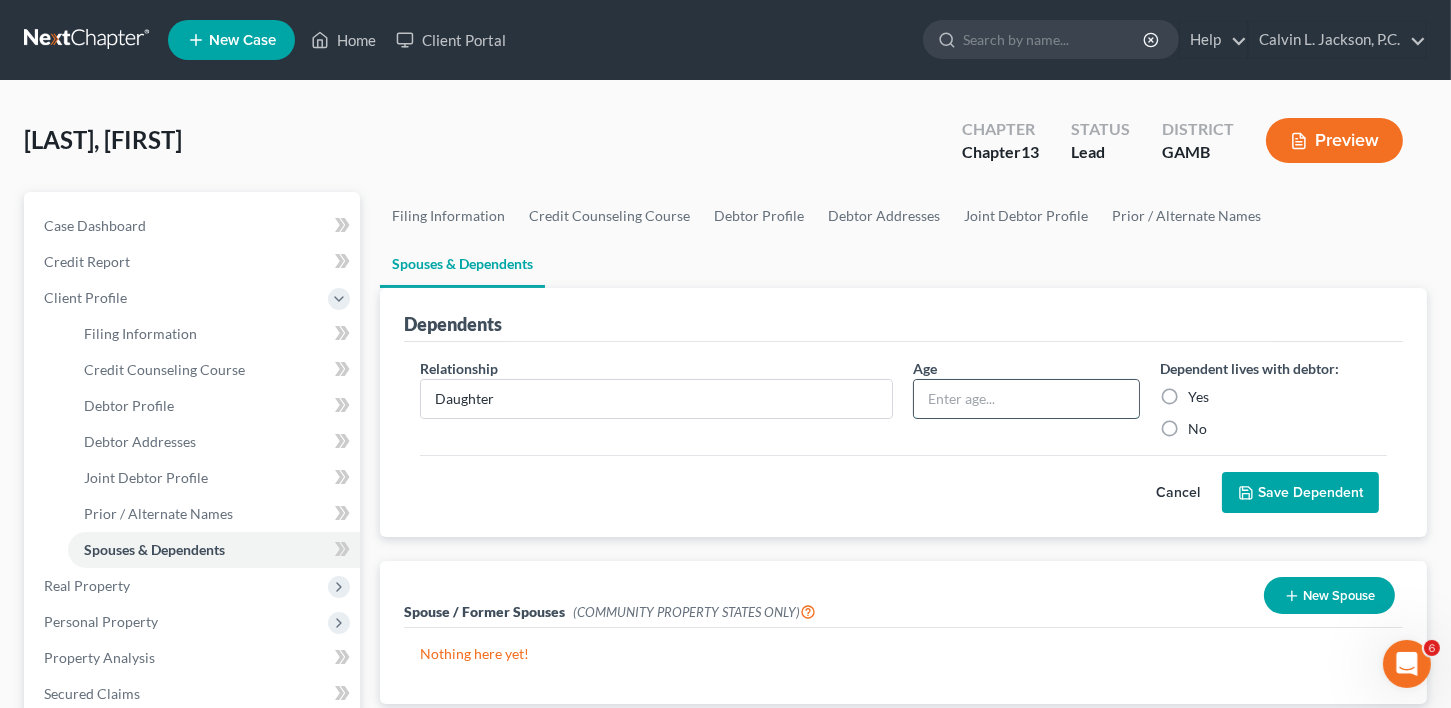 click at bounding box center [1026, 399] 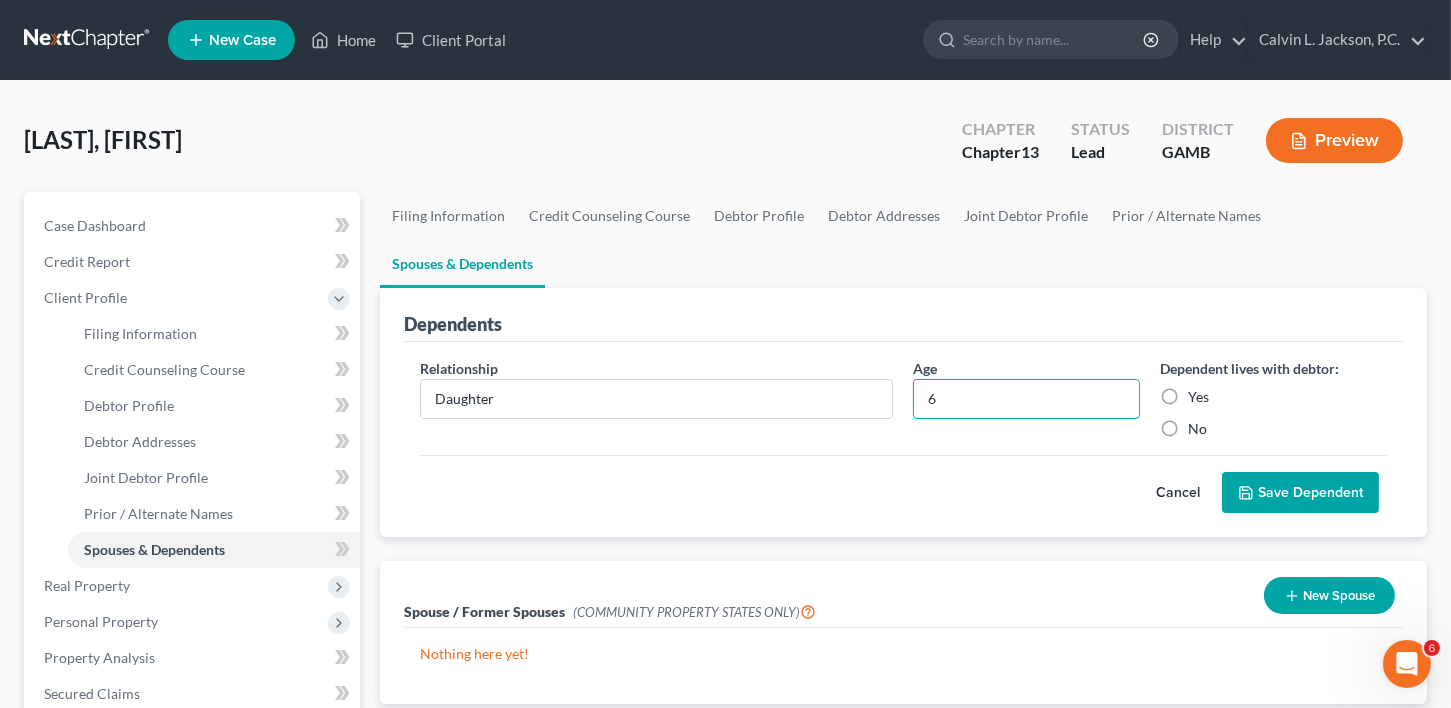 type on "6" 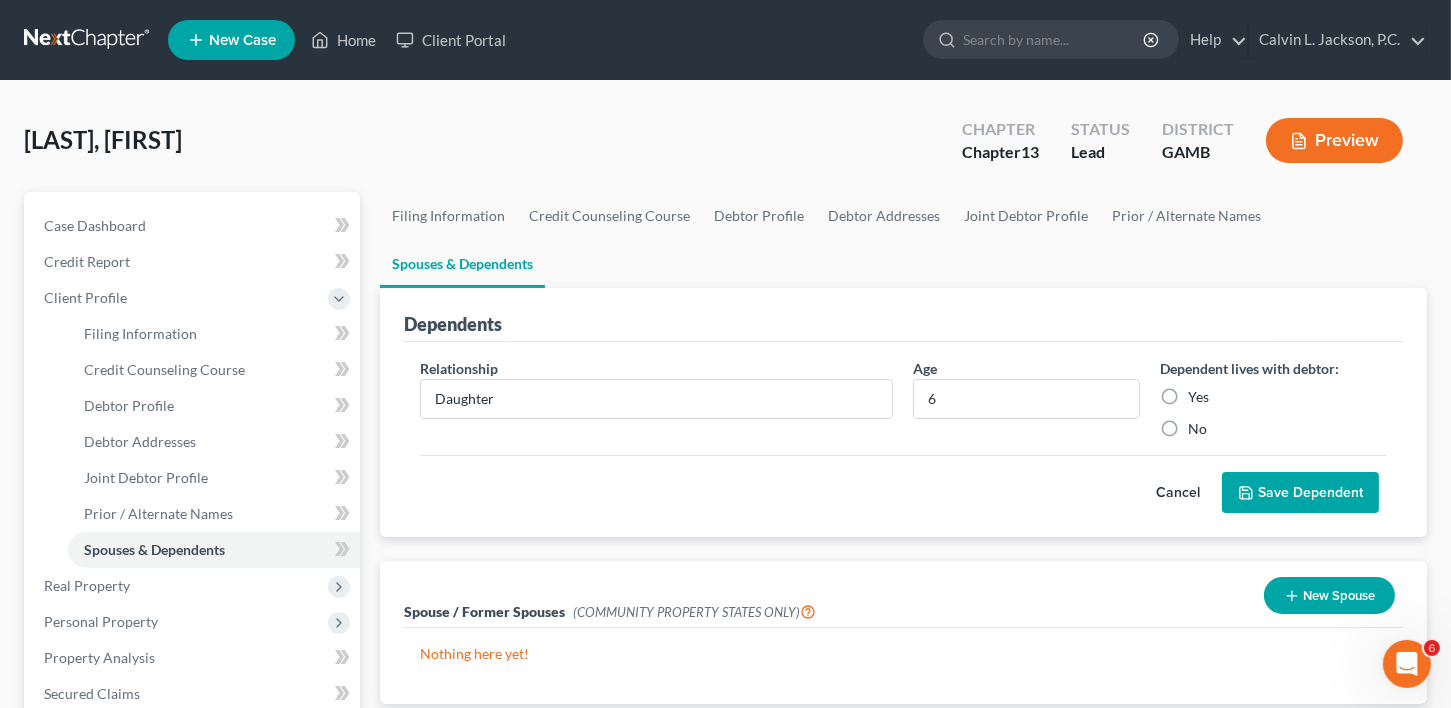 click on "Yes" at bounding box center [1198, 397] 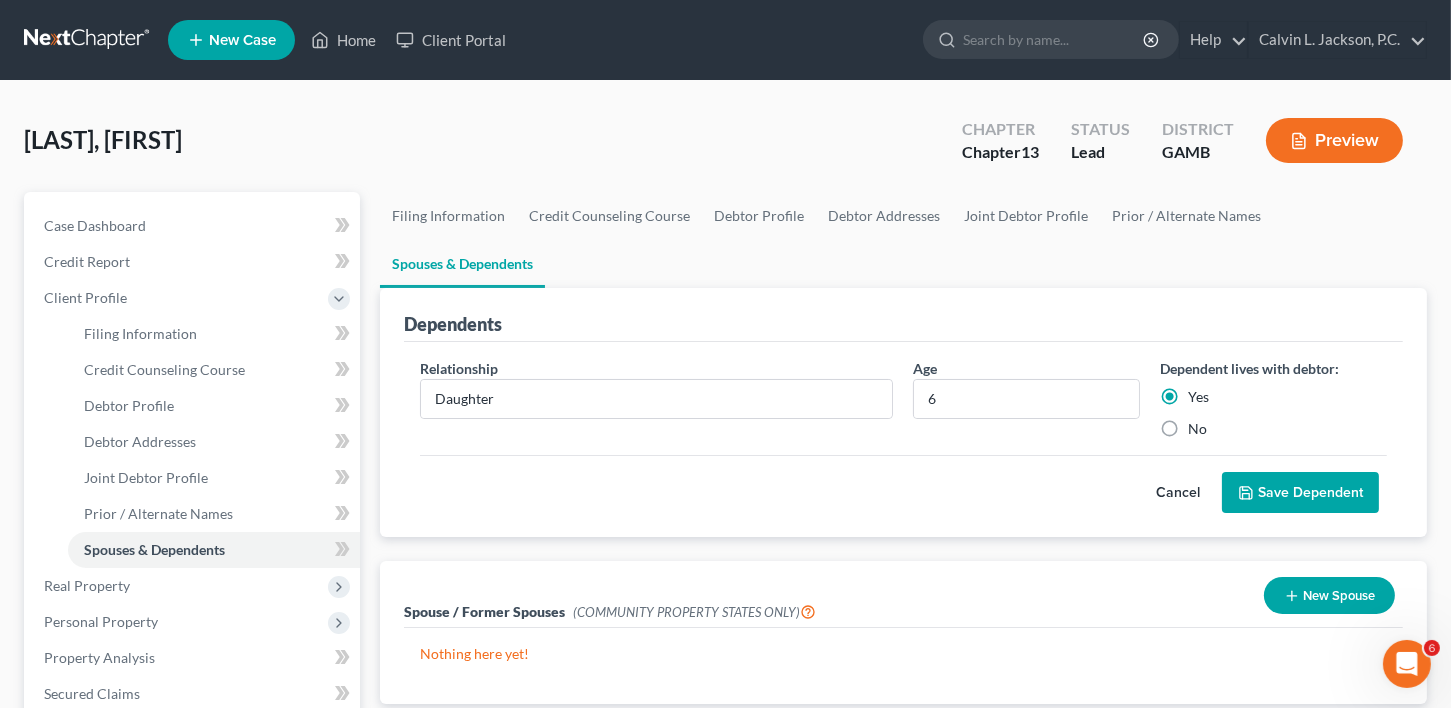 click on "Save Dependent" at bounding box center [1300, 493] 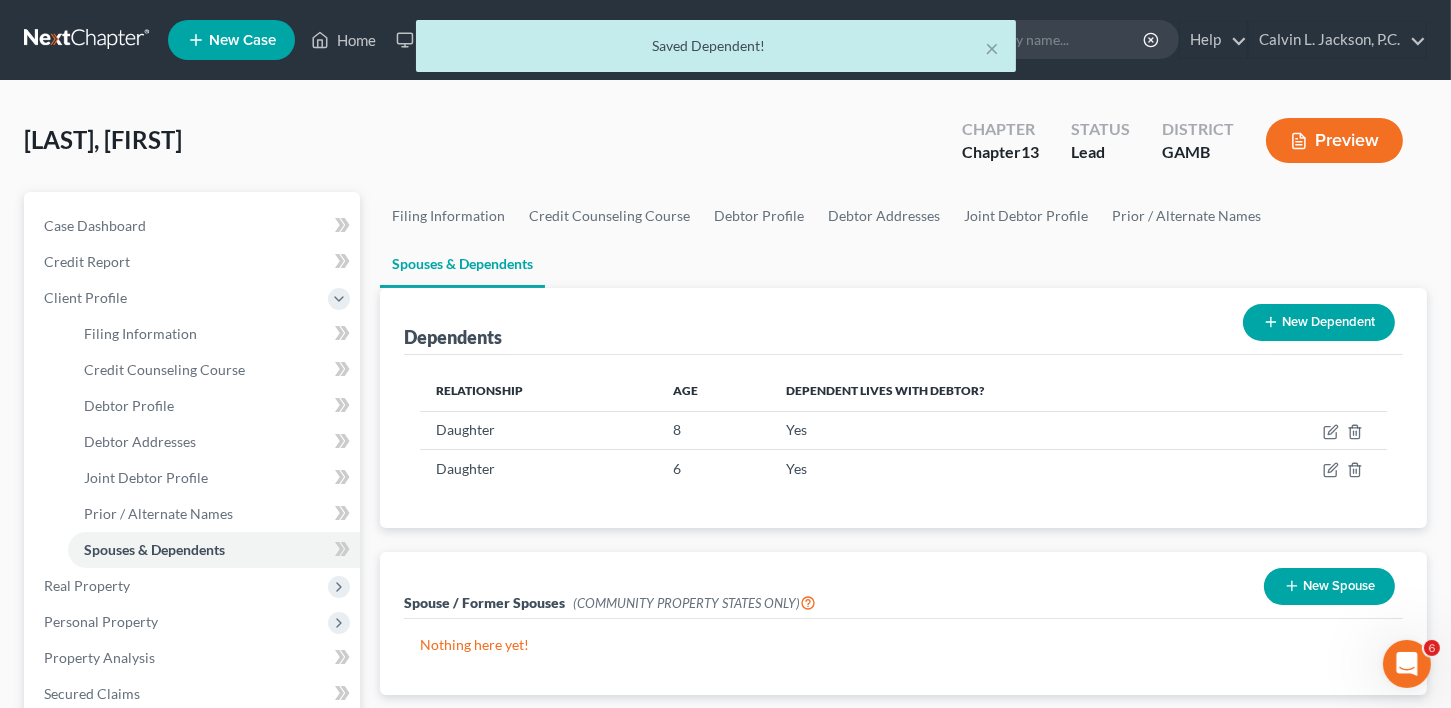 click on "New Dependent" at bounding box center (1319, 322) 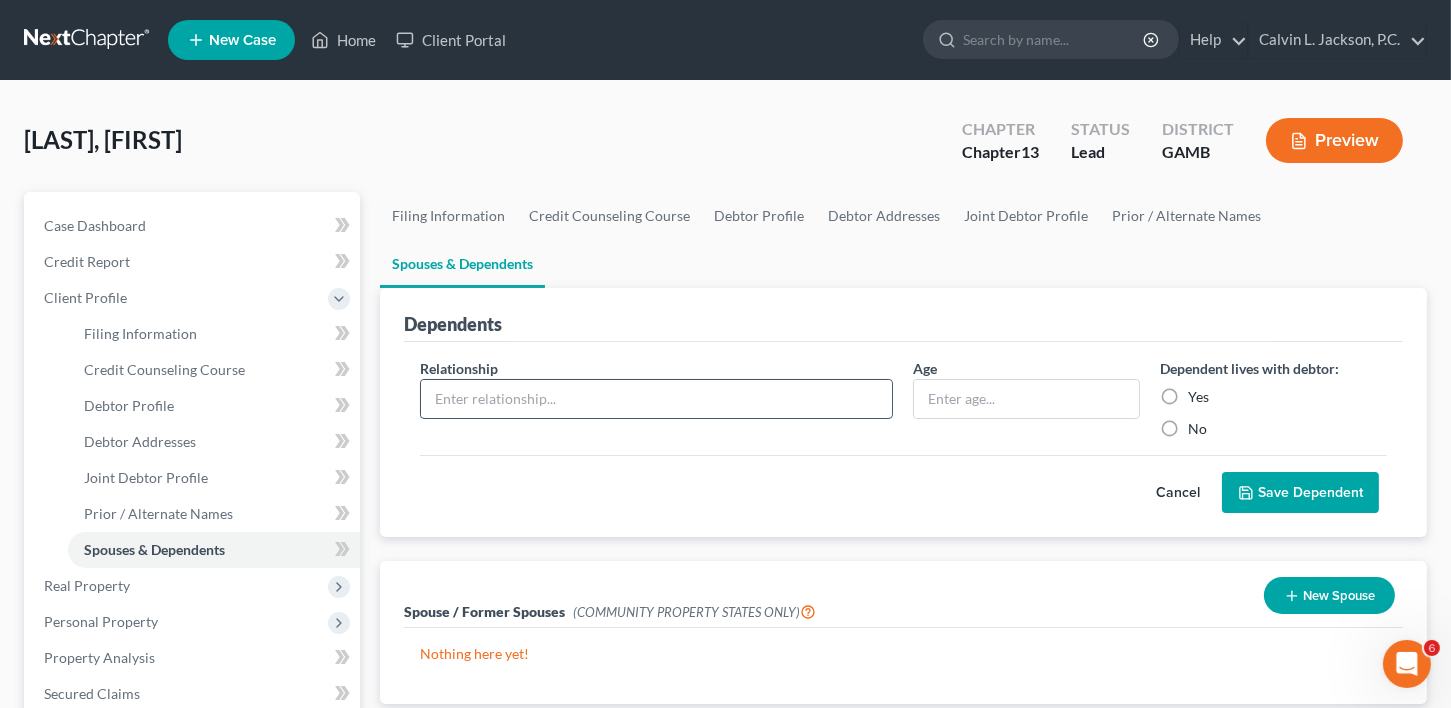 click at bounding box center (657, 399) 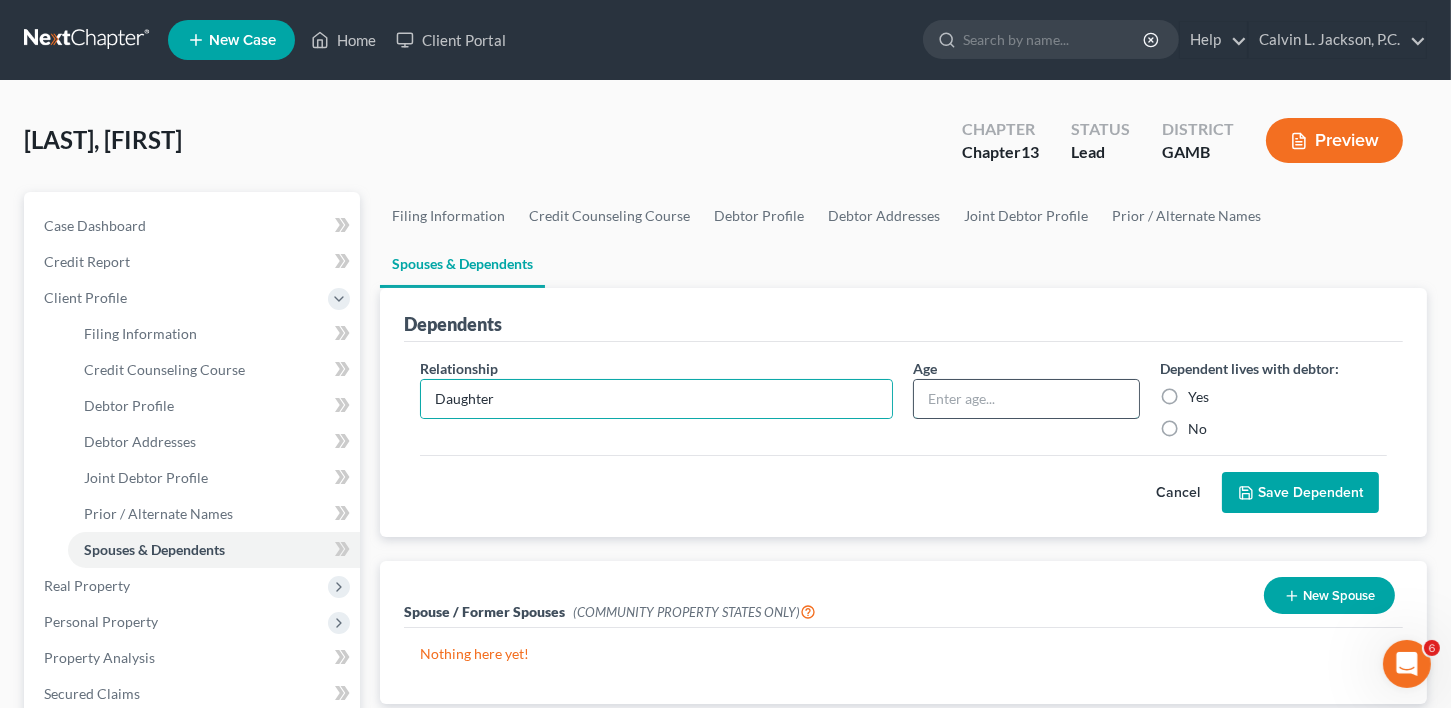 click at bounding box center (1026, 399) 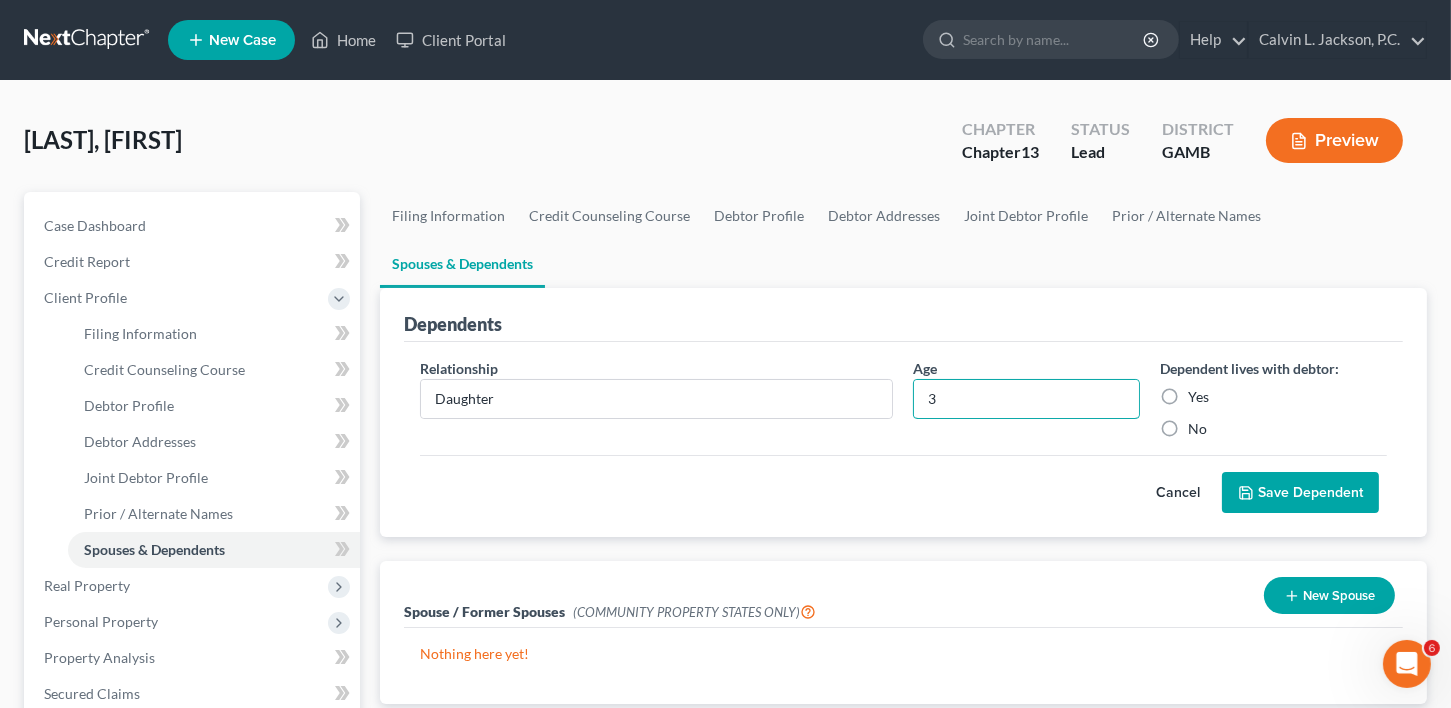 type on "3" 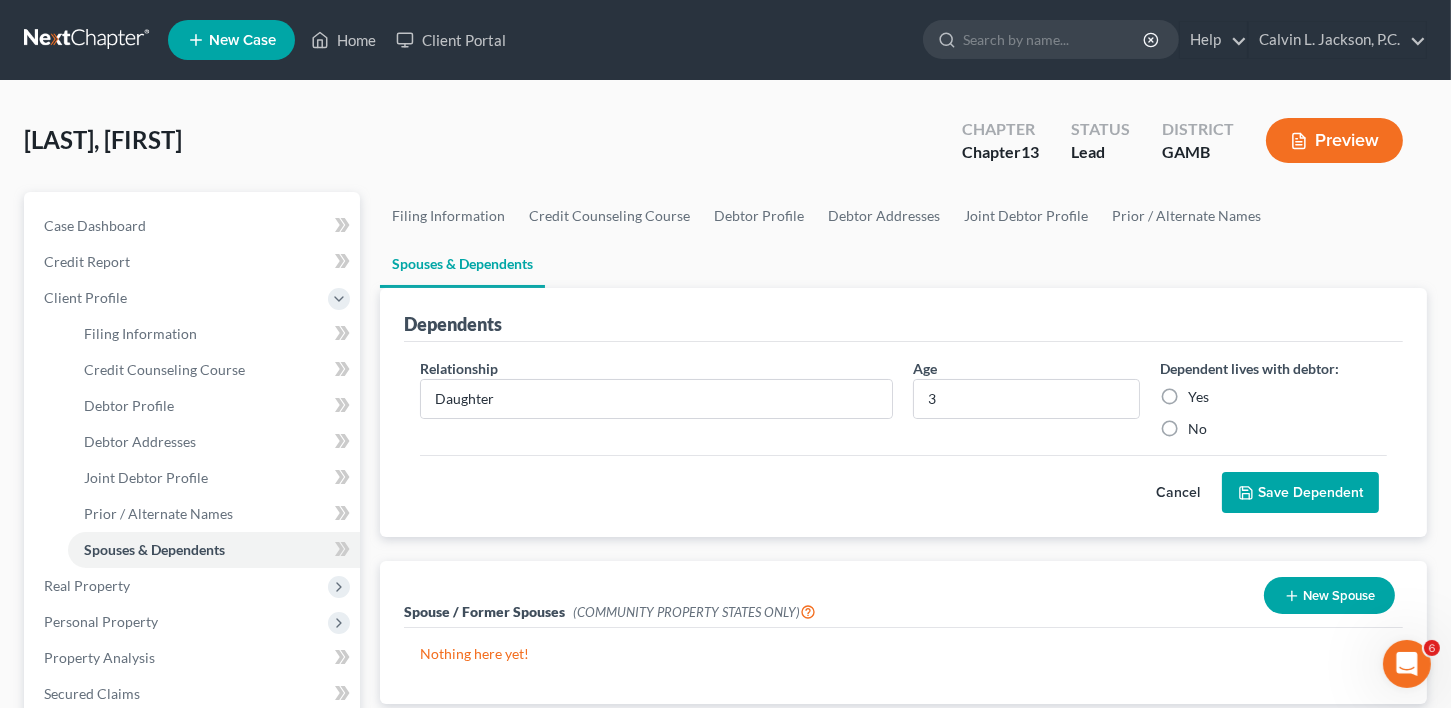 click on "Yes" at bounding box center (1198, 397) 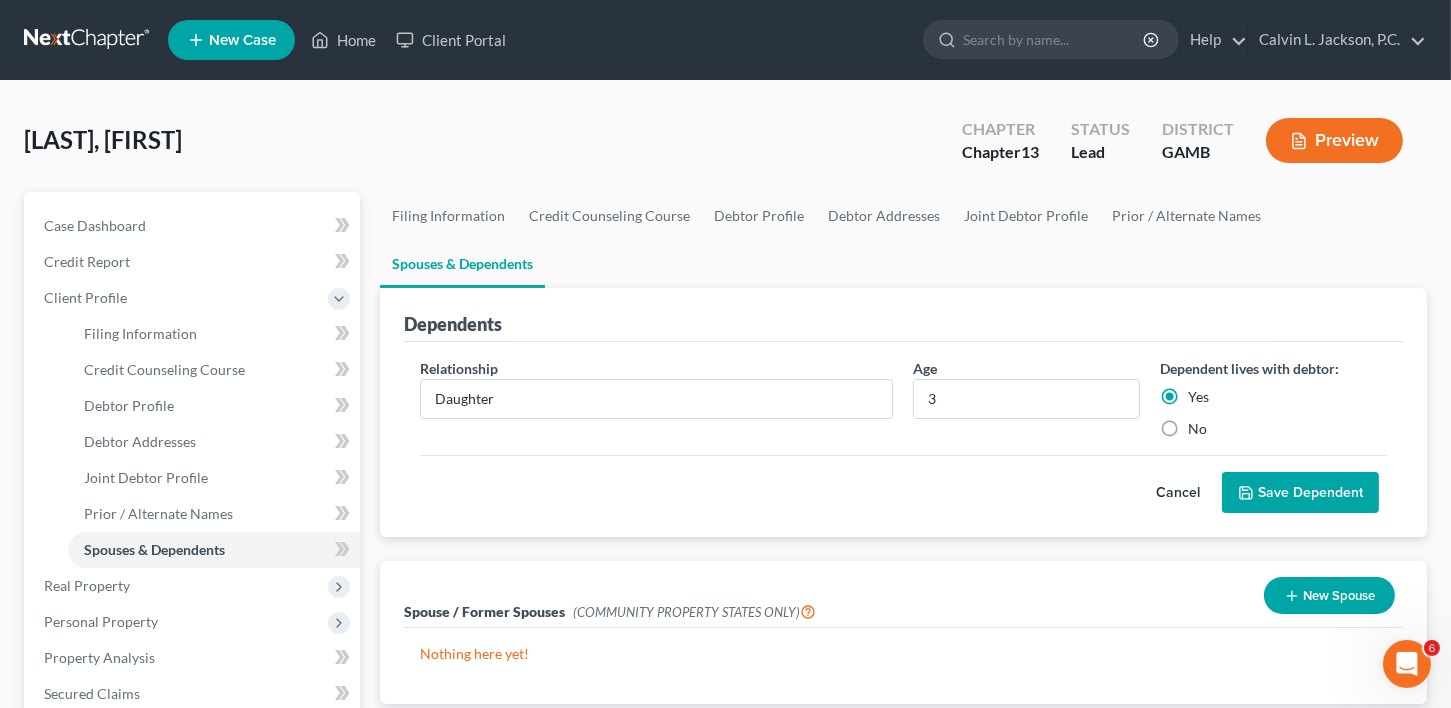 click on "Save Dependent" at bounding box center (1300, 493) 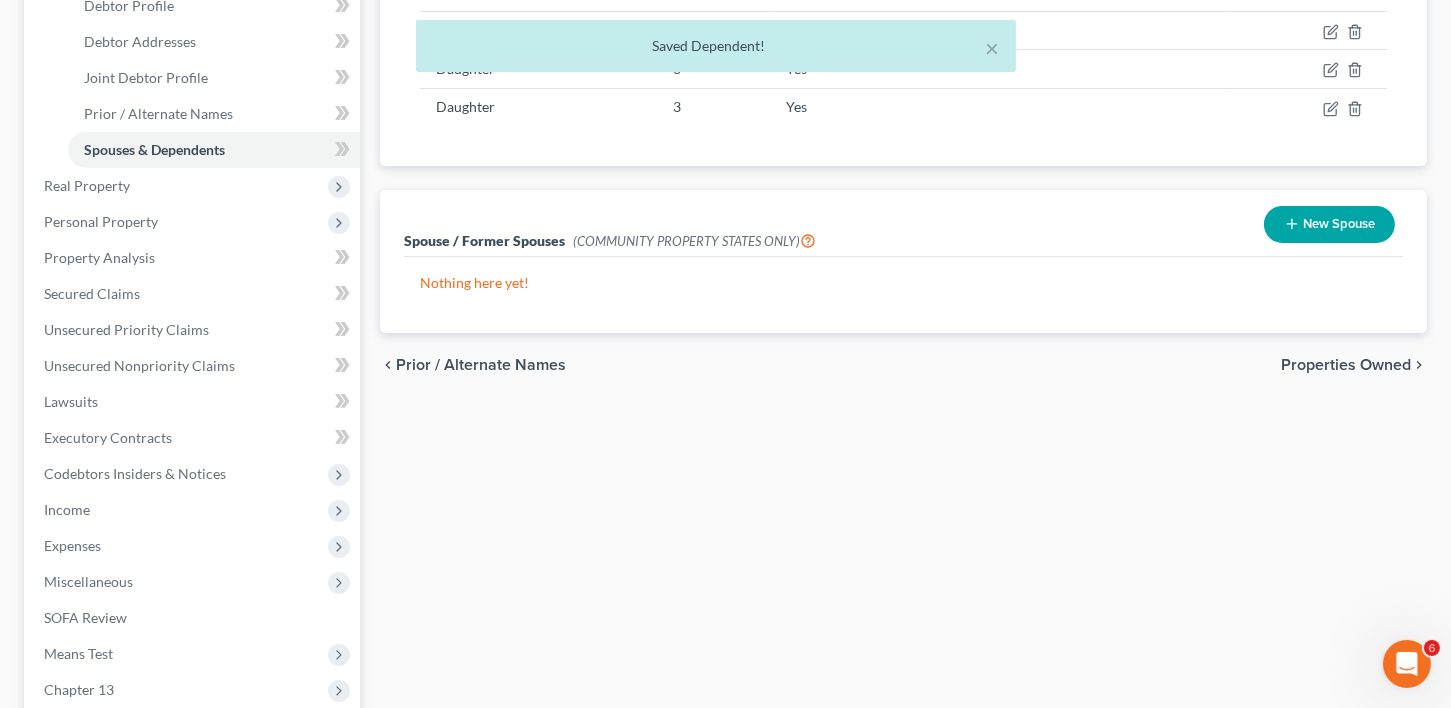 scroll, scrollTop: 401, scrollLeft: 0, axis: vertical 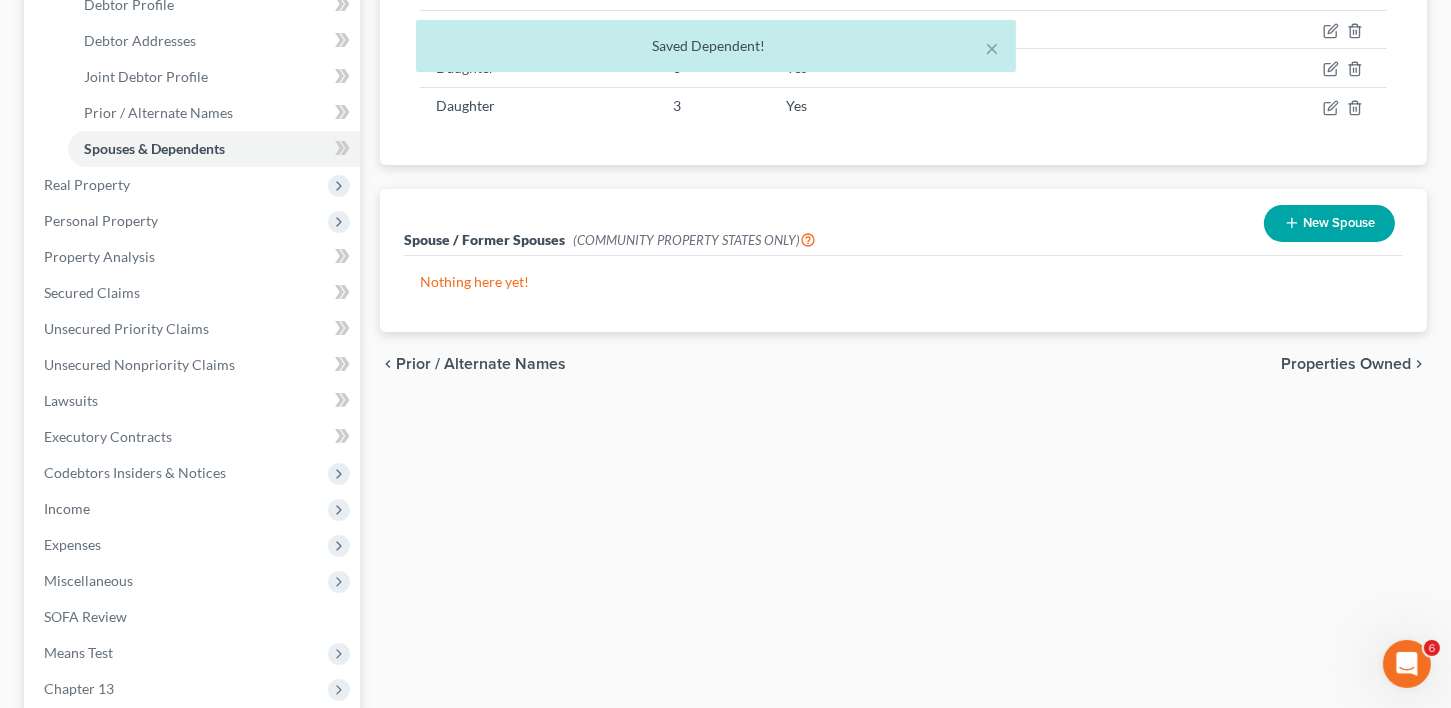 click on "Properties Owned" at bounding box center (1346, 364) 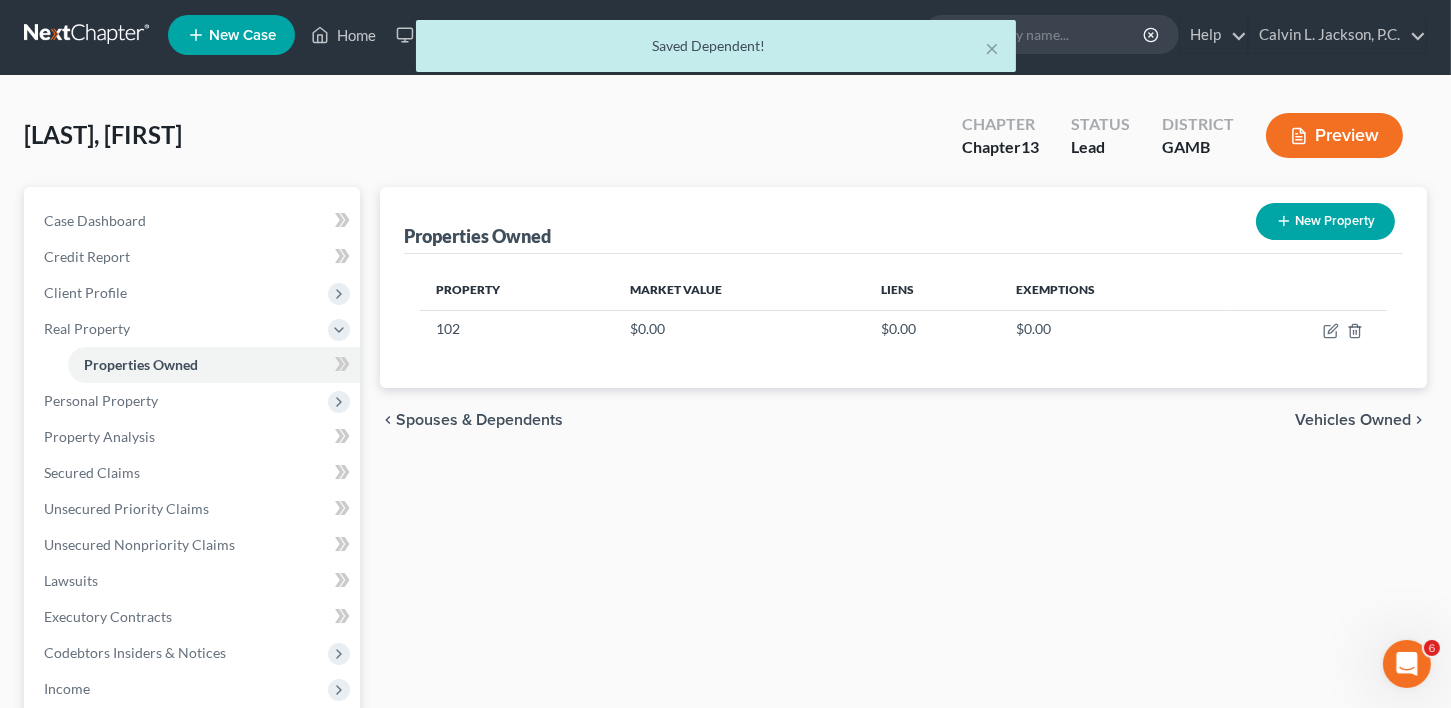 scroll, scrollTop: 0, scrollLeft: 0, axis: both 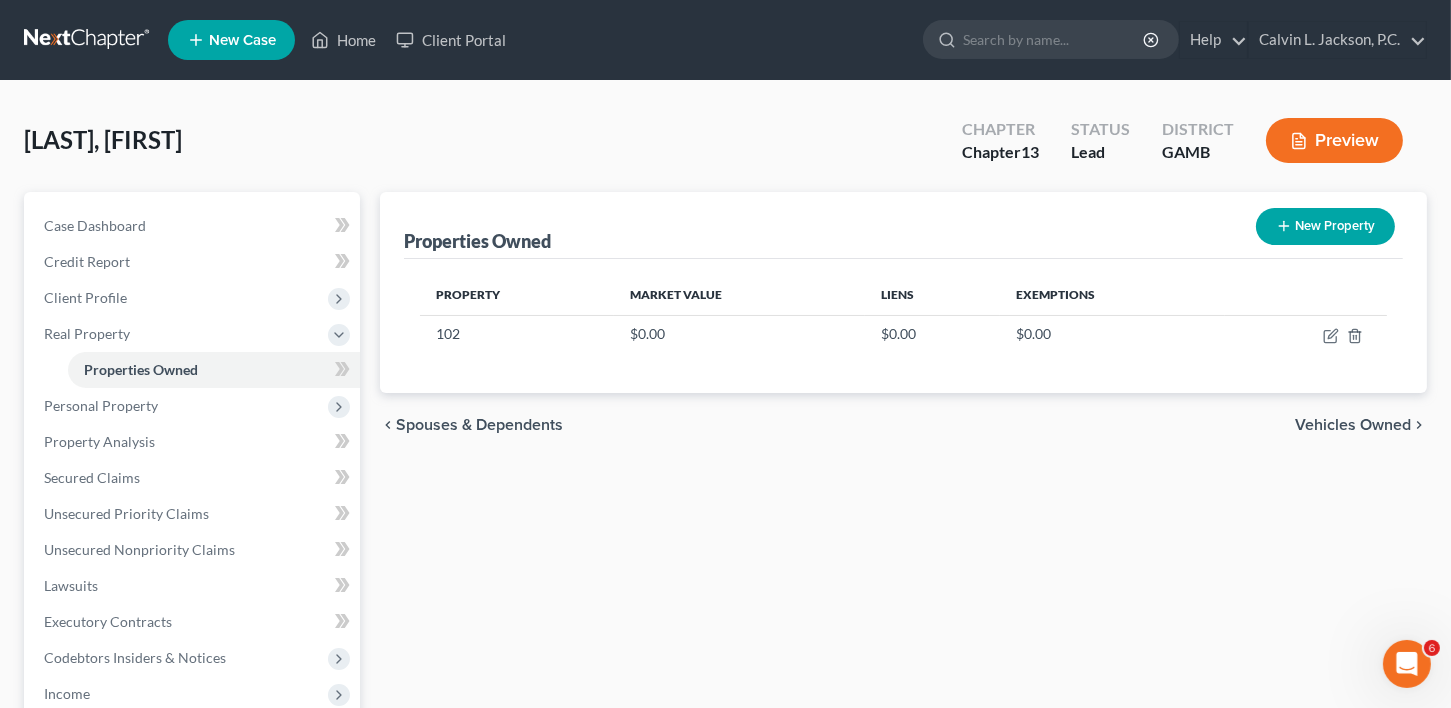 drag, startPoint x: 1358, startPoint y: 420, endPoint x: 26, endPoint y: 382, distance: 1332.542 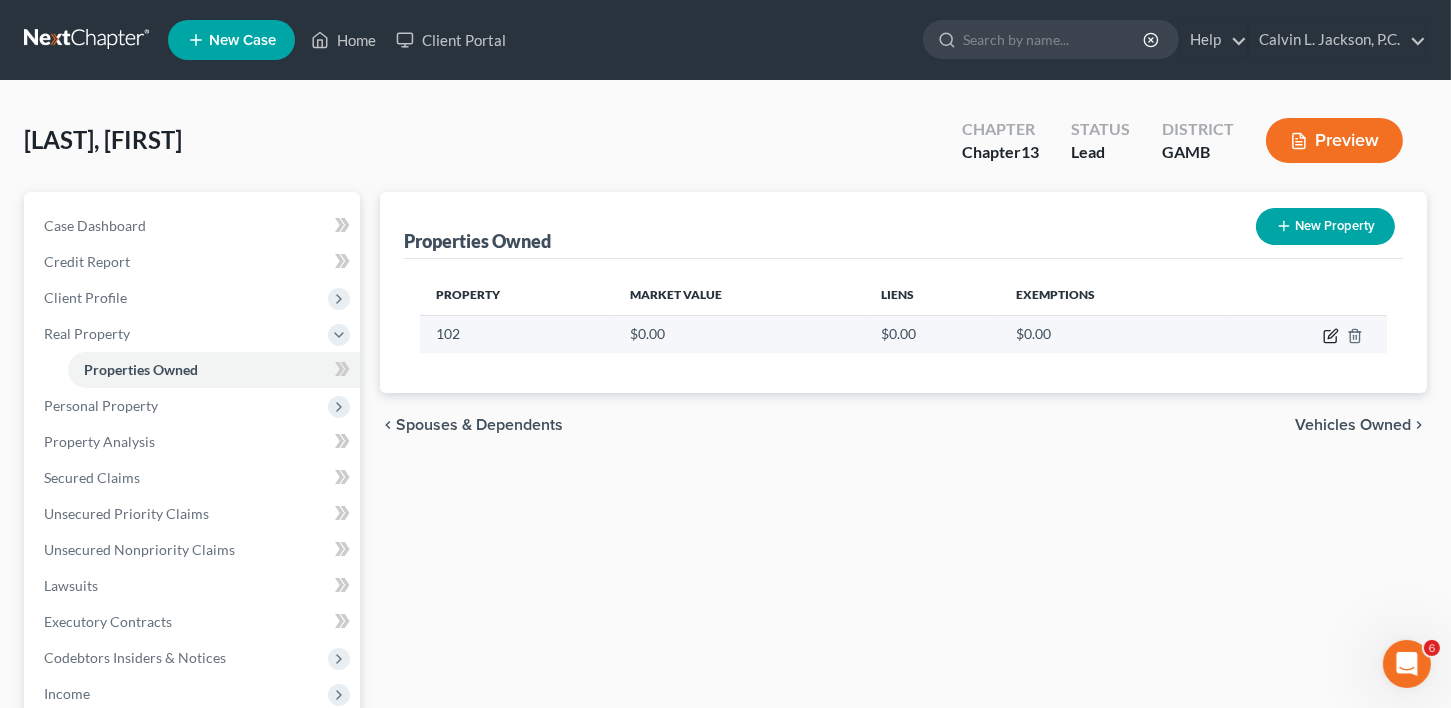 click 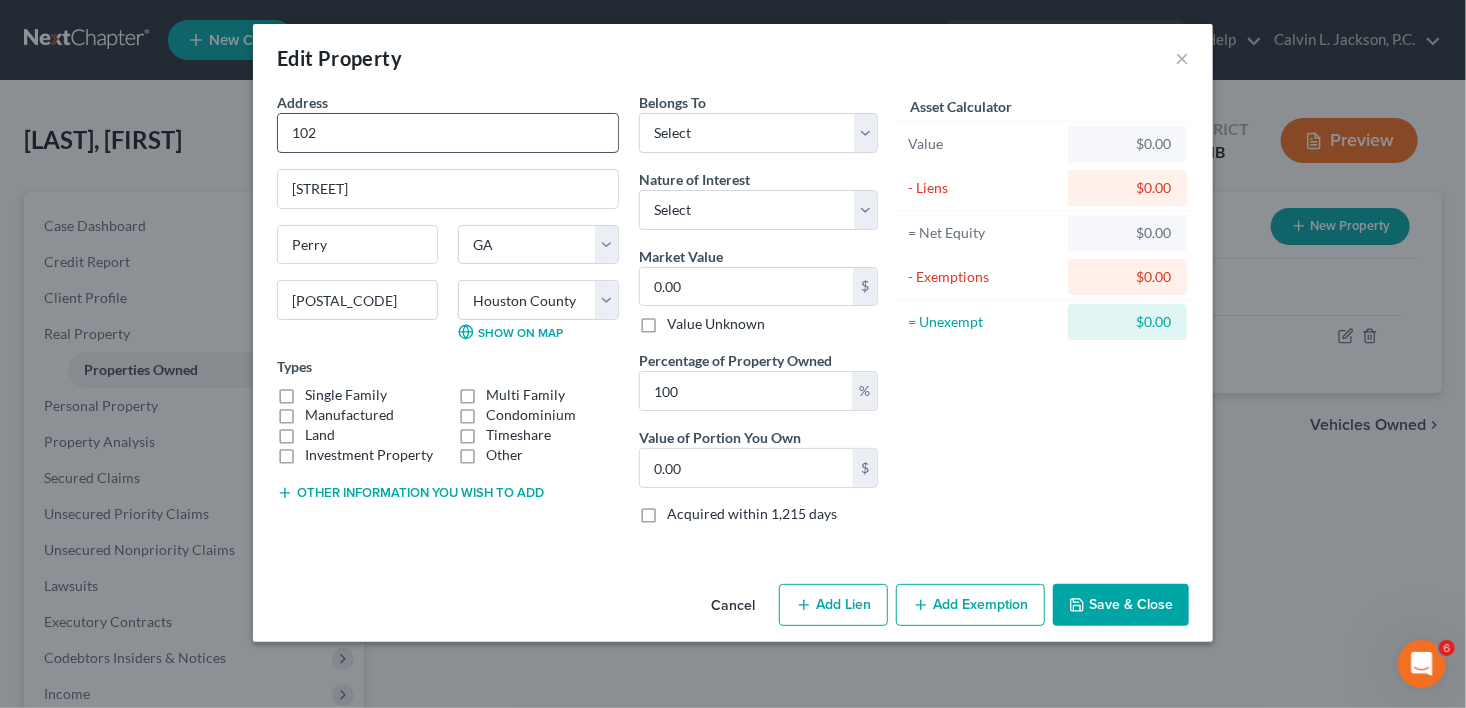 click on "102" at bounding box center (448, 133) 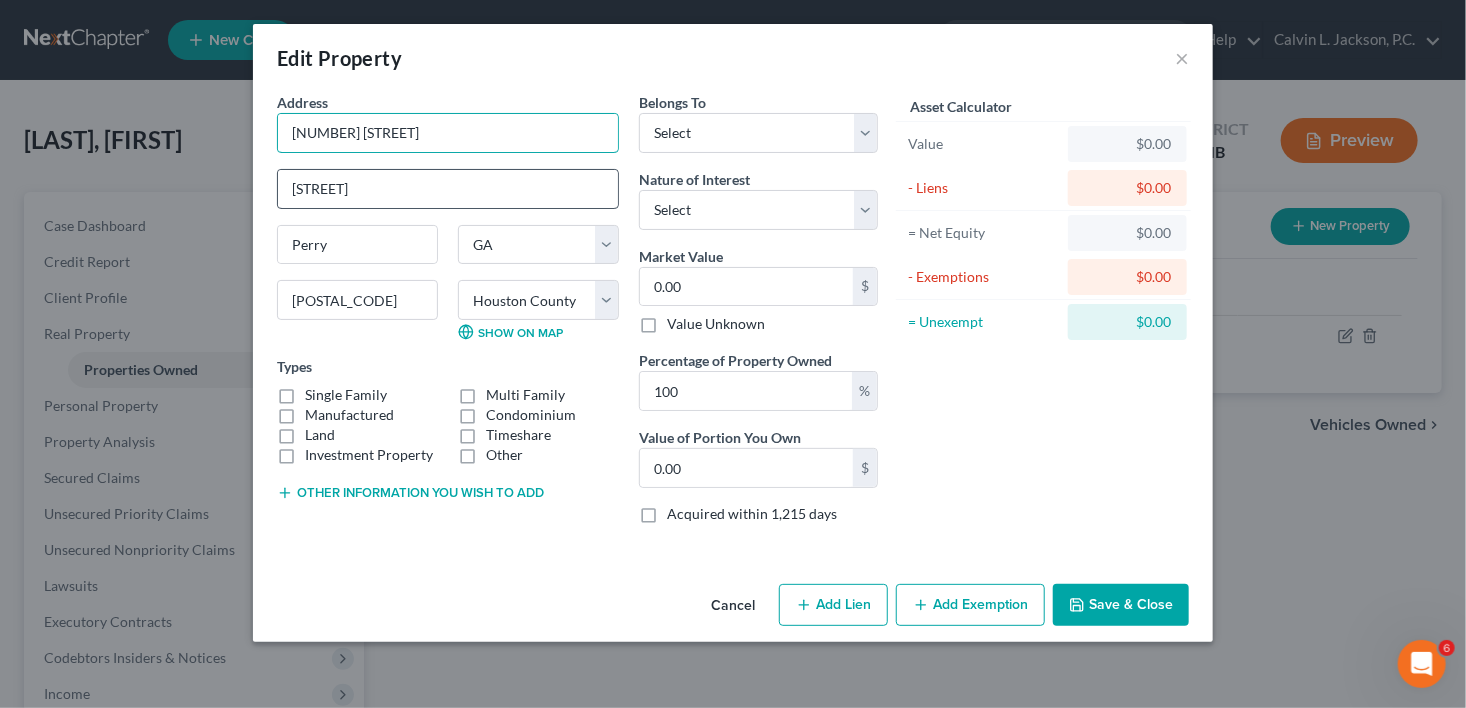type on "[NUMBER] [STREET]" 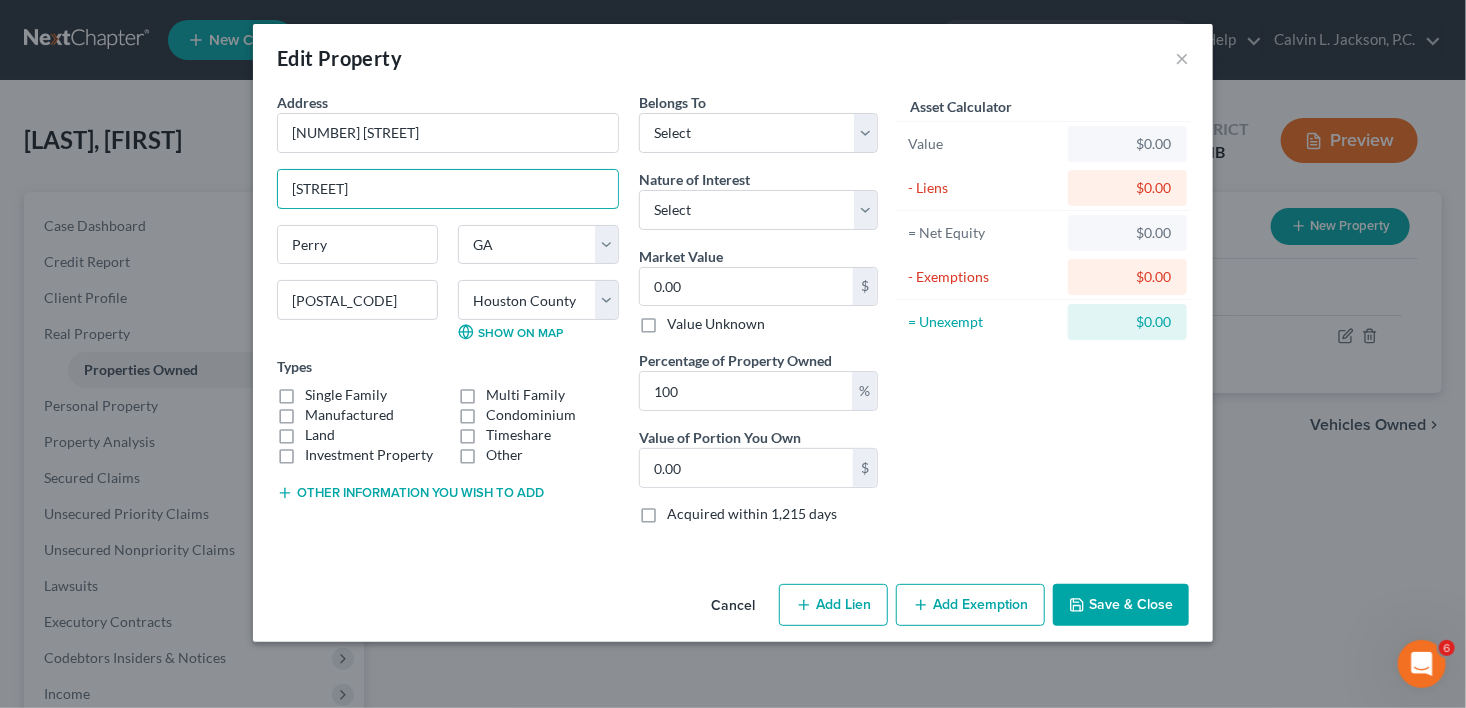 drag, startPoint x: 370, startPoint y: 196, endPoint x: 159, endPoint y: 178, distance: 211.76639 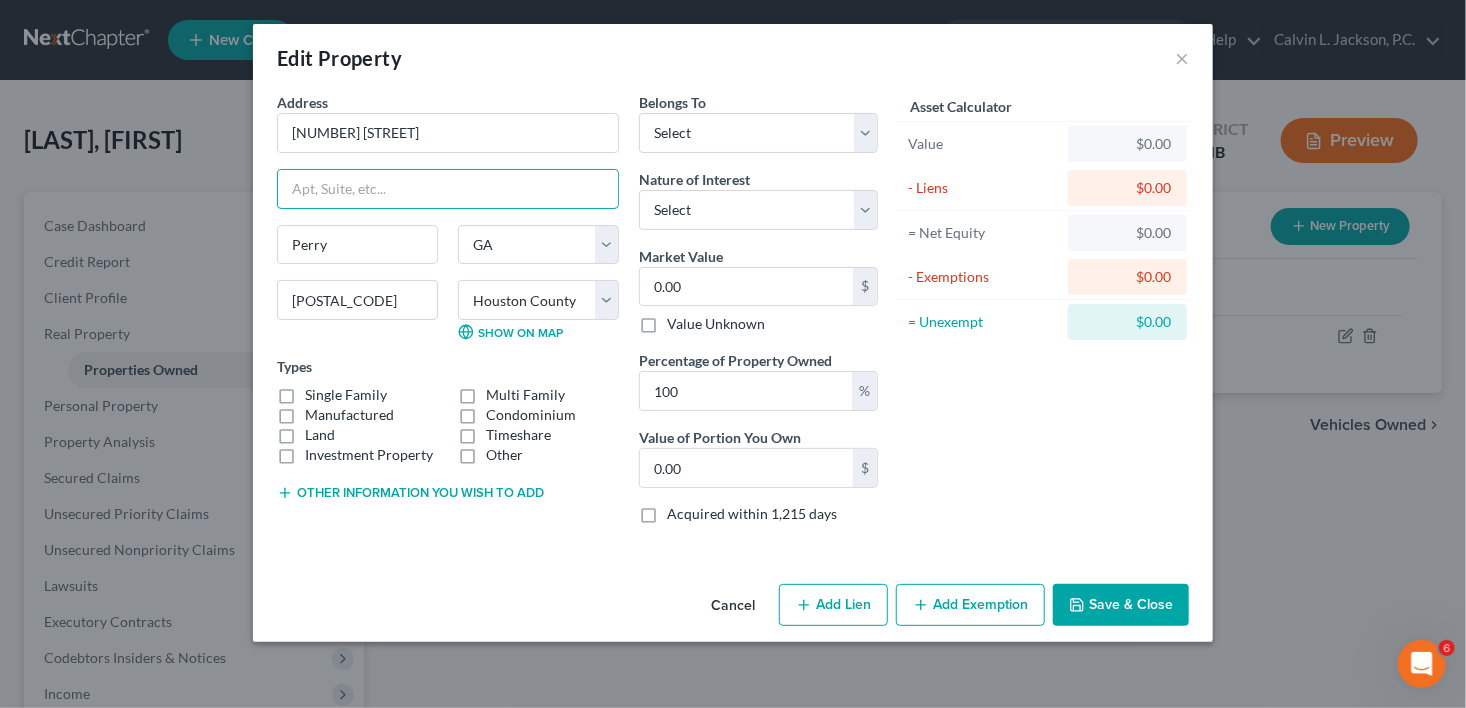 type 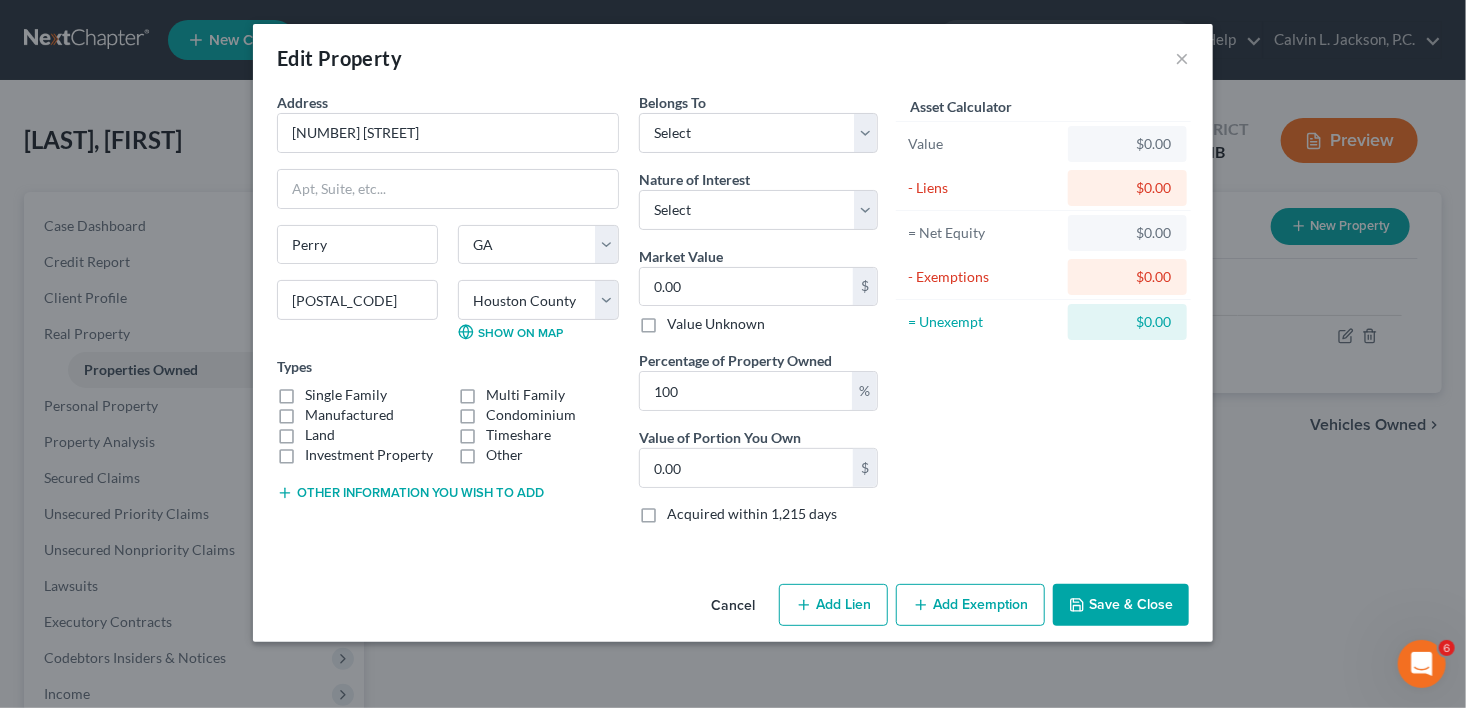 click on "Single Family" at bounding box center (346, 395) 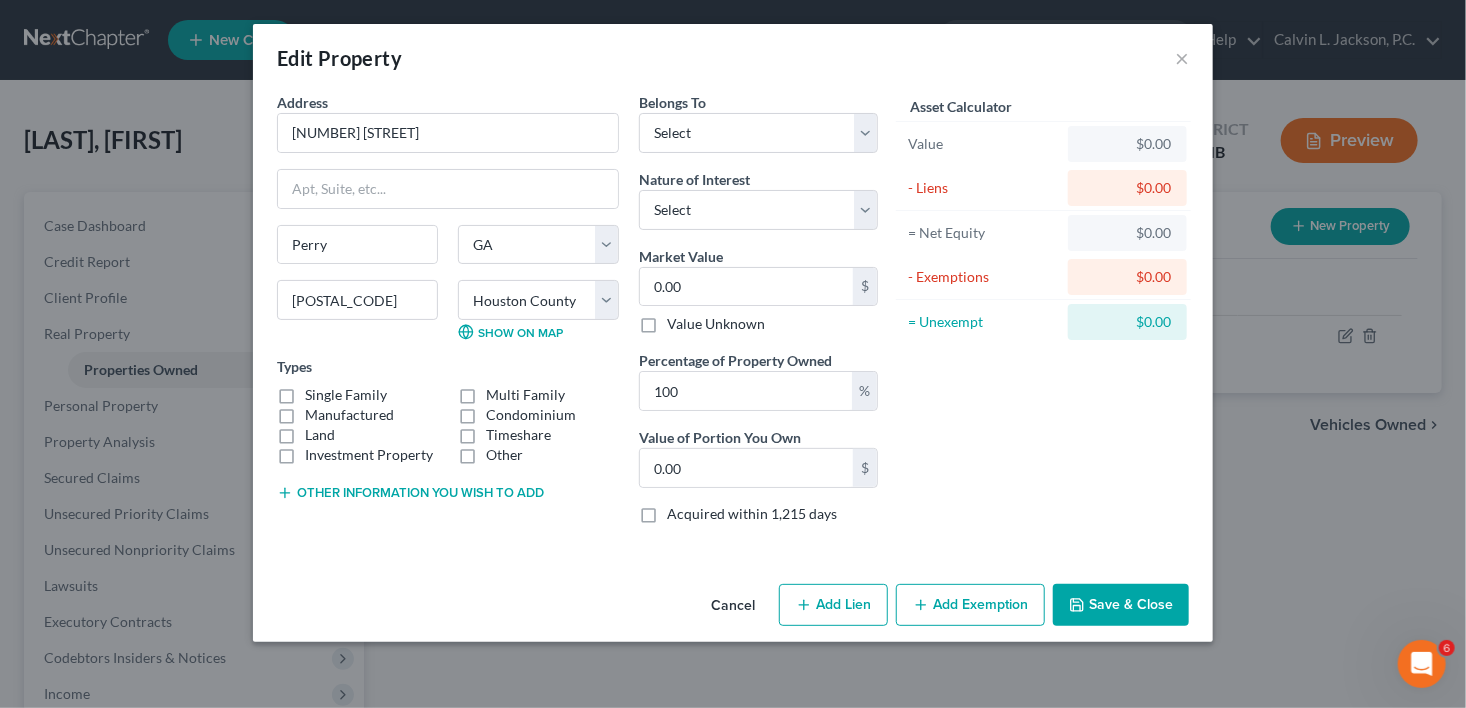 click on "Single Family" at bounding box center (319, 391) 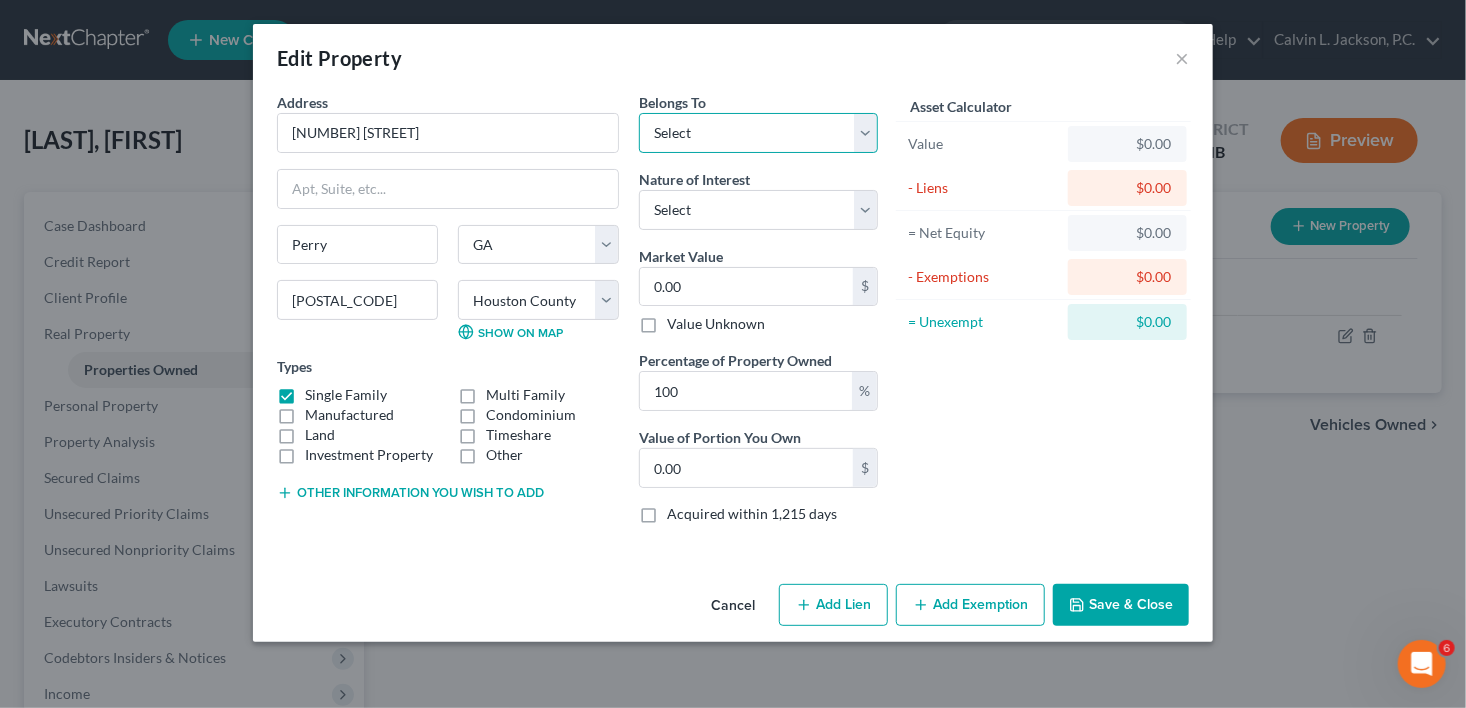 click on "Select Debtor 1 Only Debtor 2 Only Debtor 1 And Debtor 2 Only At Least One Of The Debtors And Another Community Property" at bounding box center [758, 133] 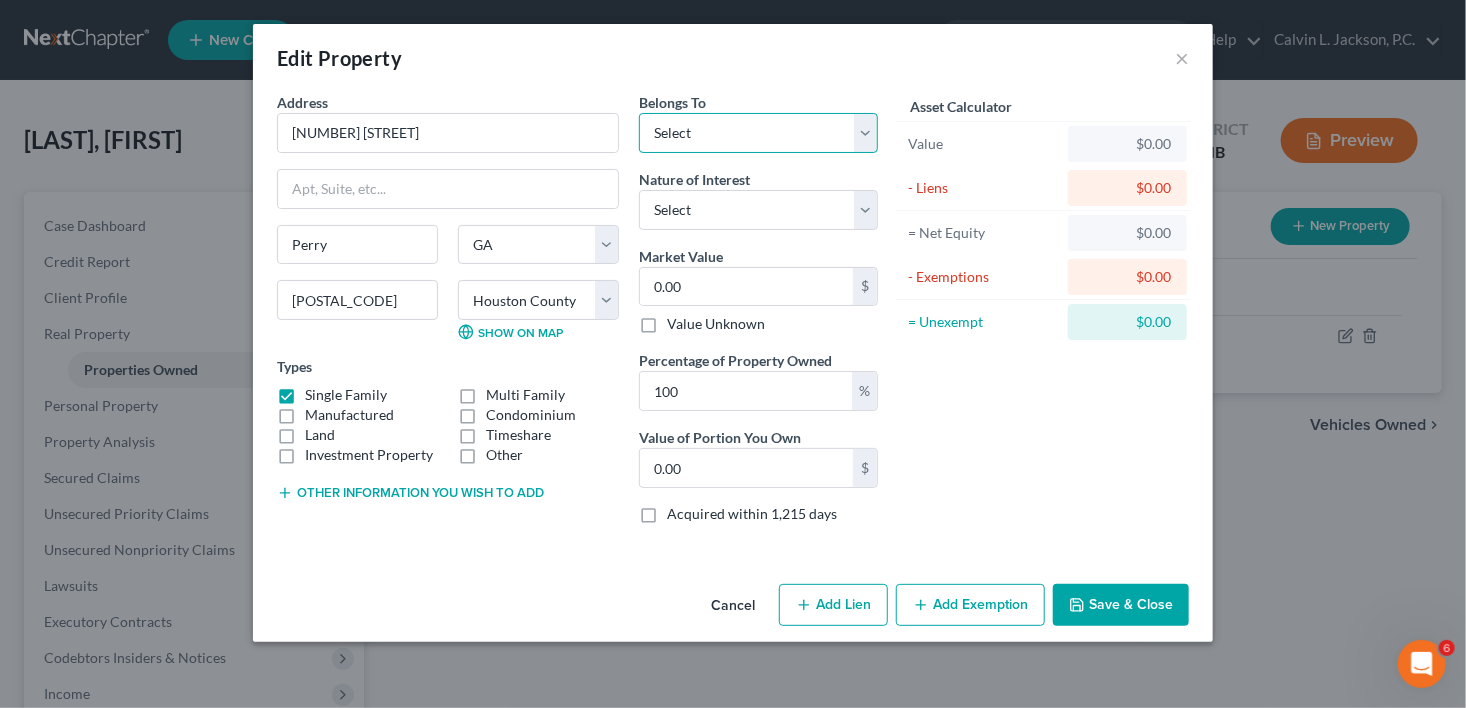 select on "3" 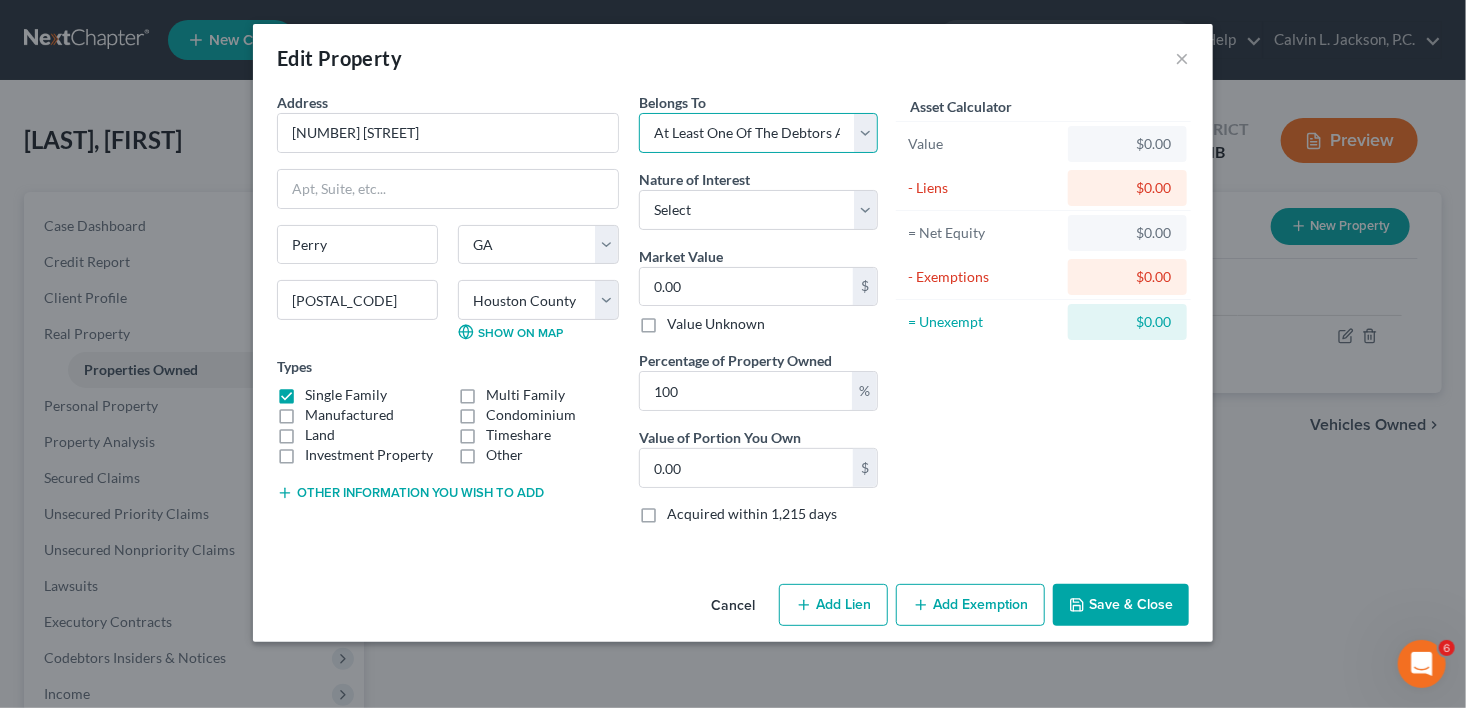 click on "Select Debtor 1 Only Debtor 2 Only Debtor 1 And Debtor 2 Only At Least One Of The Debtors And Another Community Property" at bounding box center (758, 133) 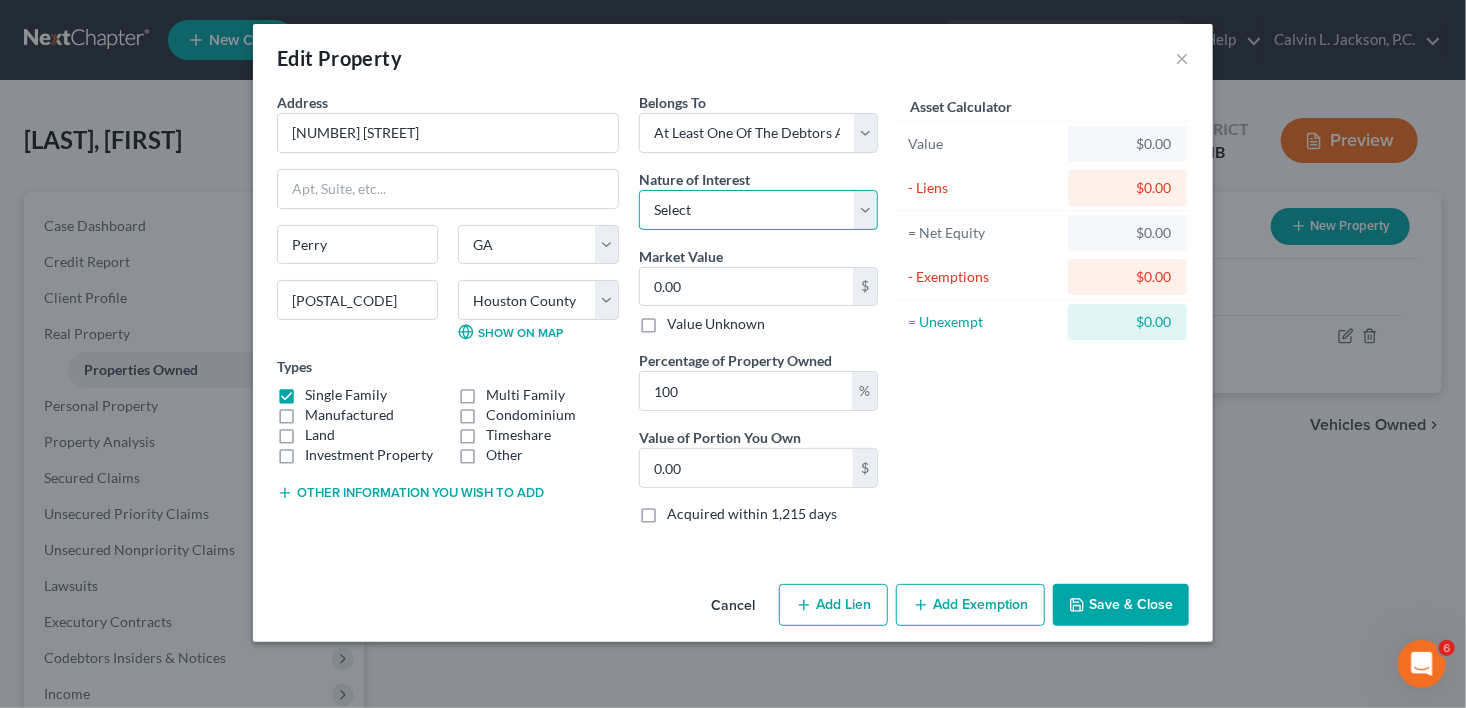 drag, startPoint x: 683, startPoint y: 211, endPoint x: 685, endPoint y: 226, distance: 15.132746 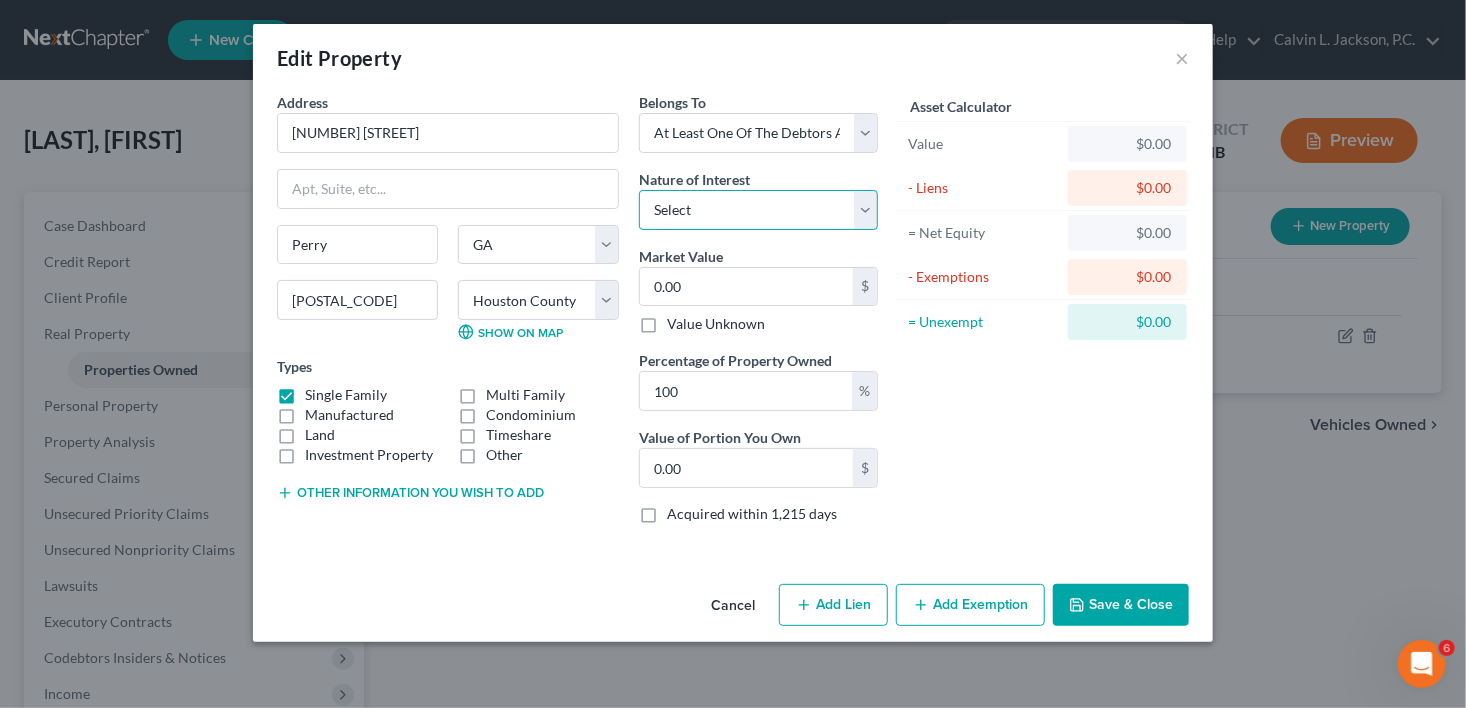 select on "0" 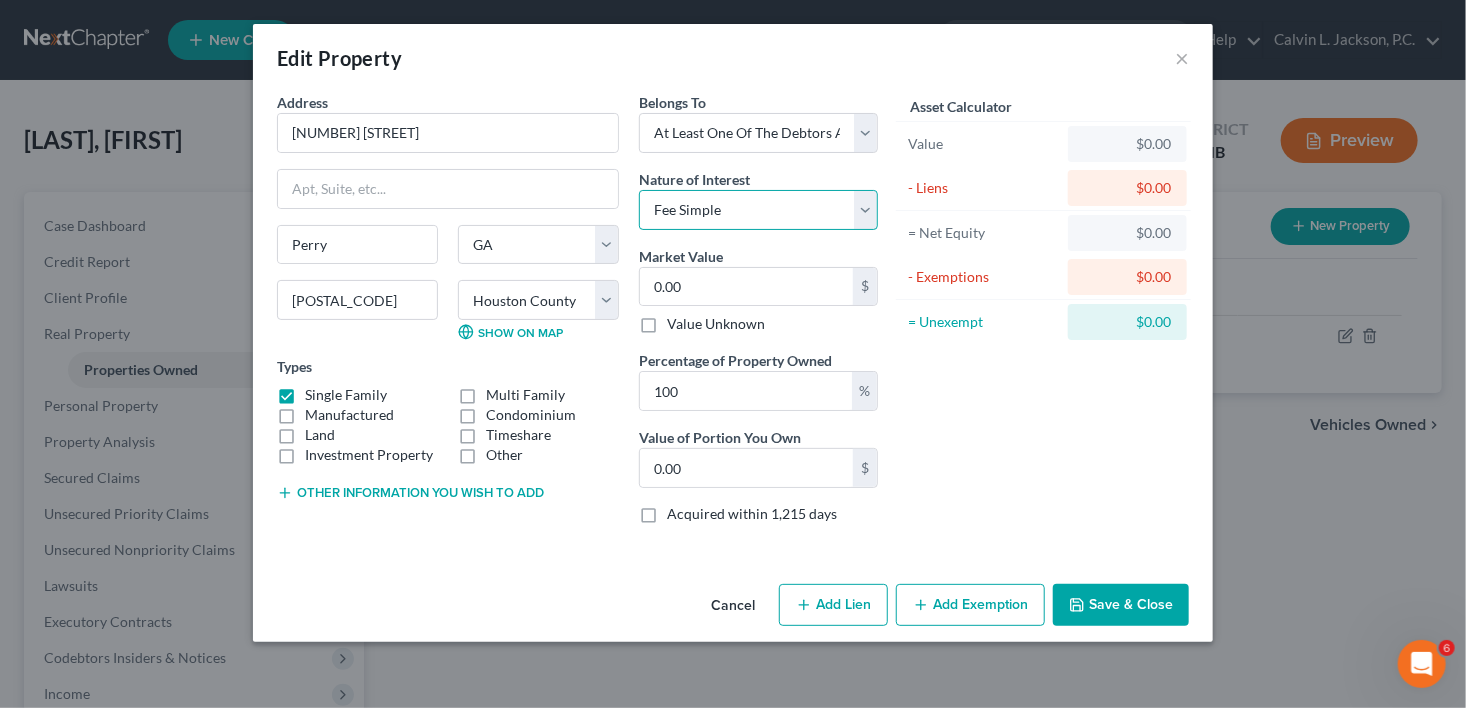 click on "Select Fee Simple Joint Tenant Life Estate Equitable Interest Future Interest Tenancy By The Entireties Tenants In Common Other" at bounding box center [758, 210] 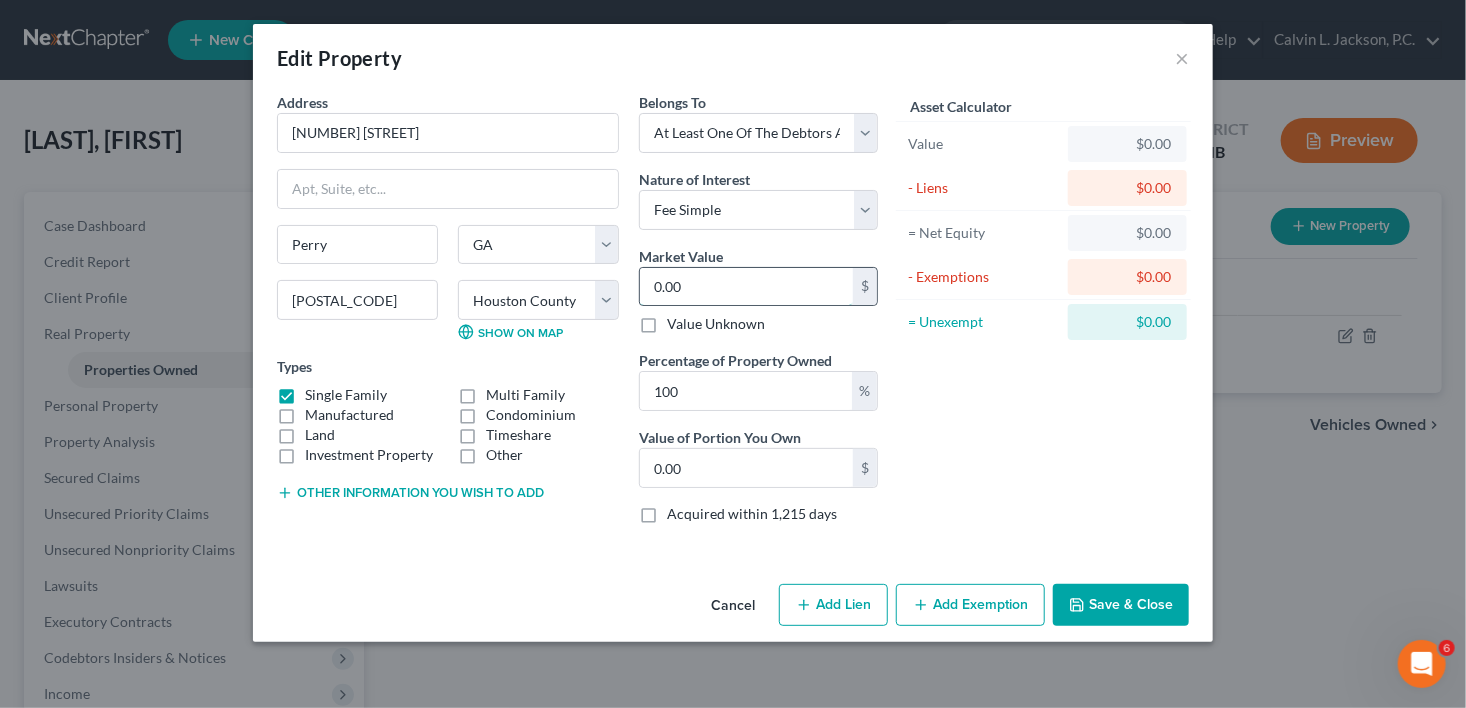 click on "0.00" at bounding box center (746, 287) 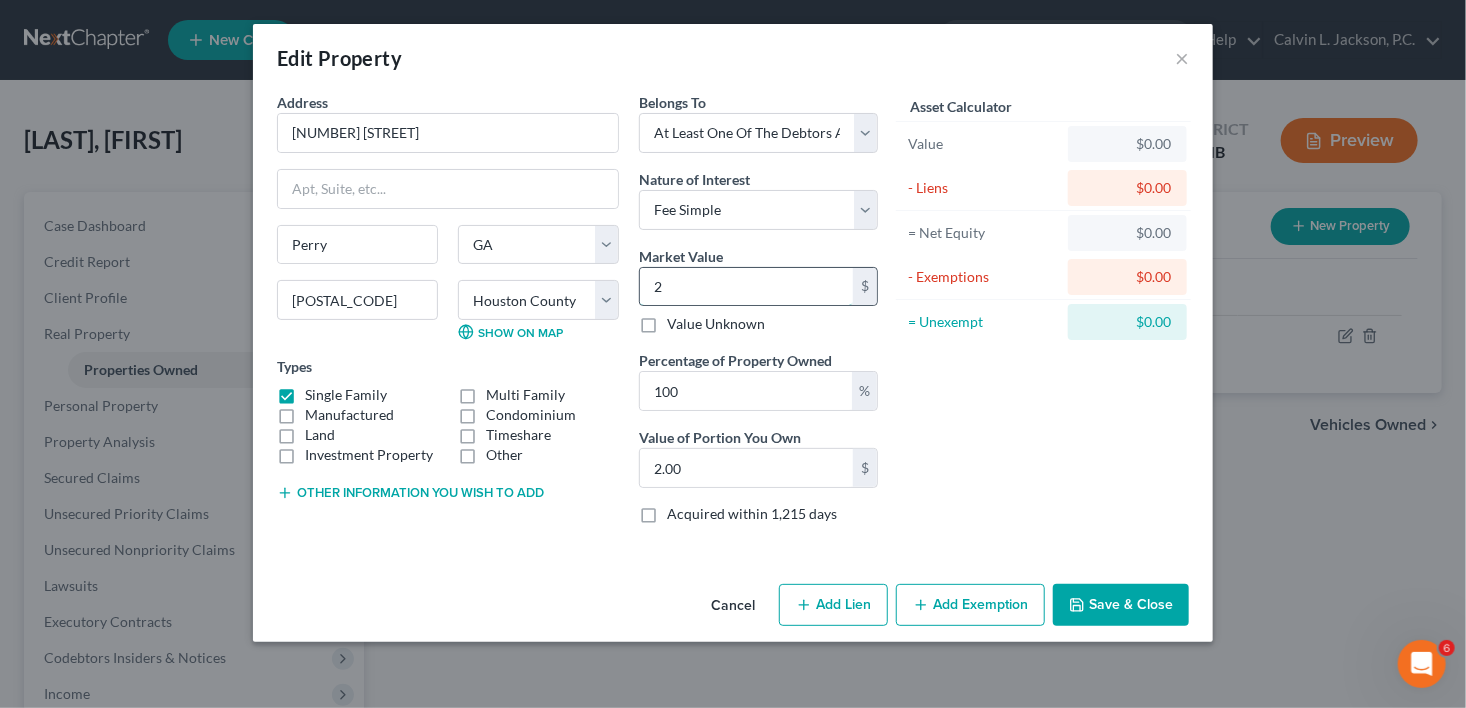 type on "27" 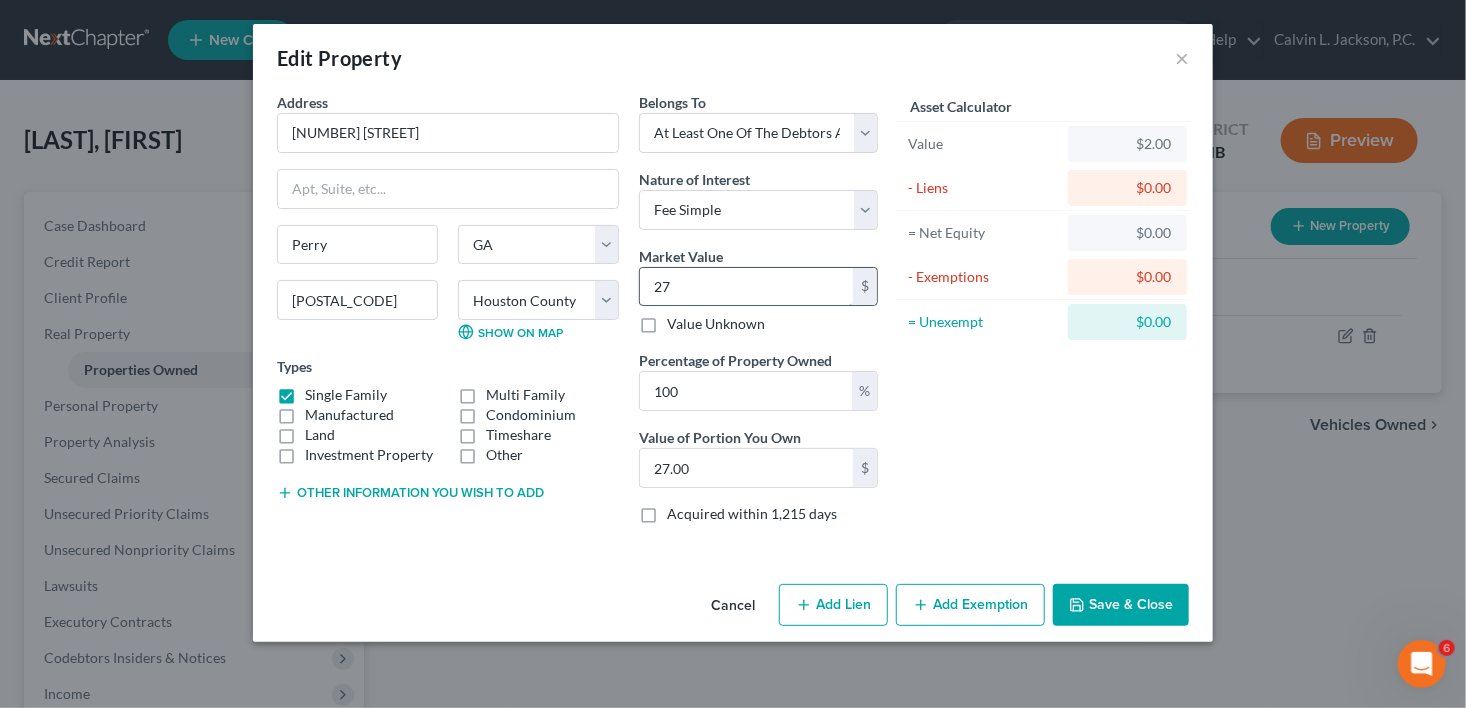 type on "273" 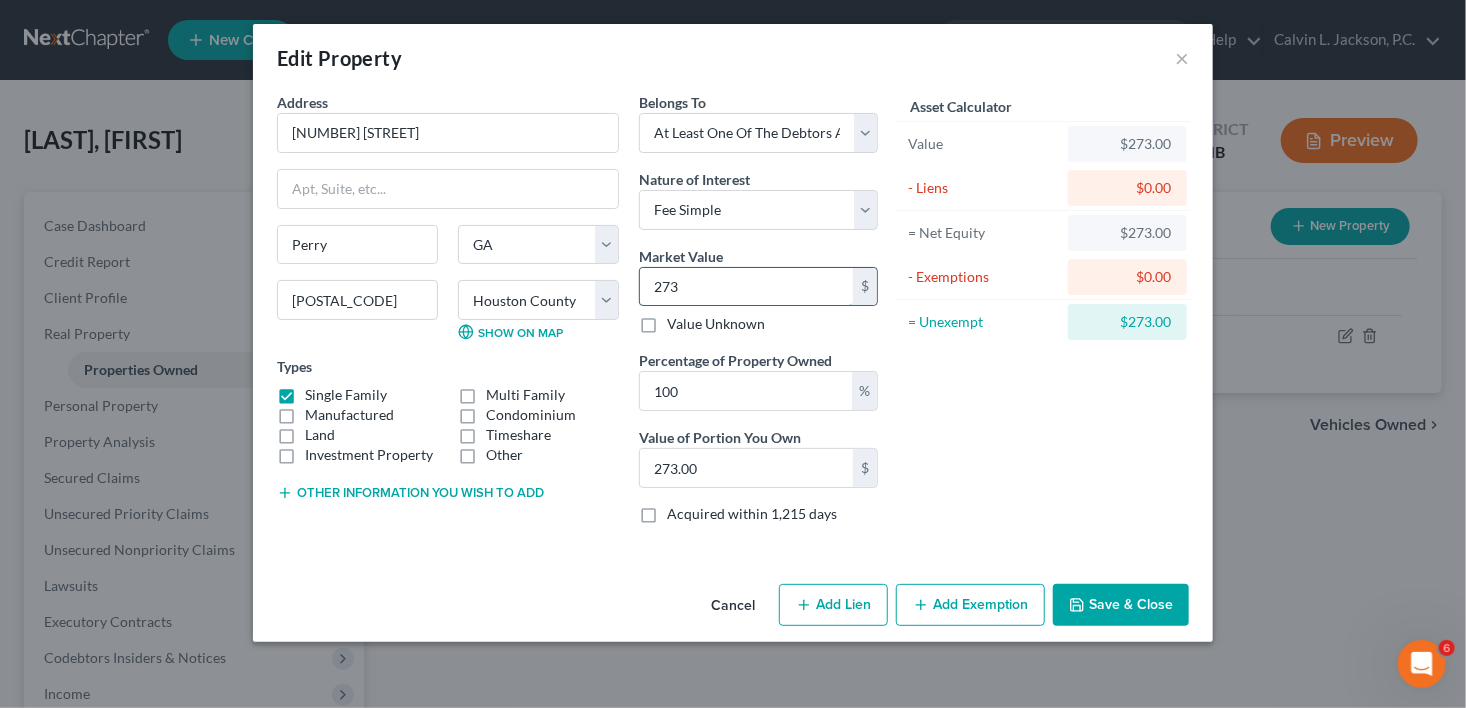 type on "2730" 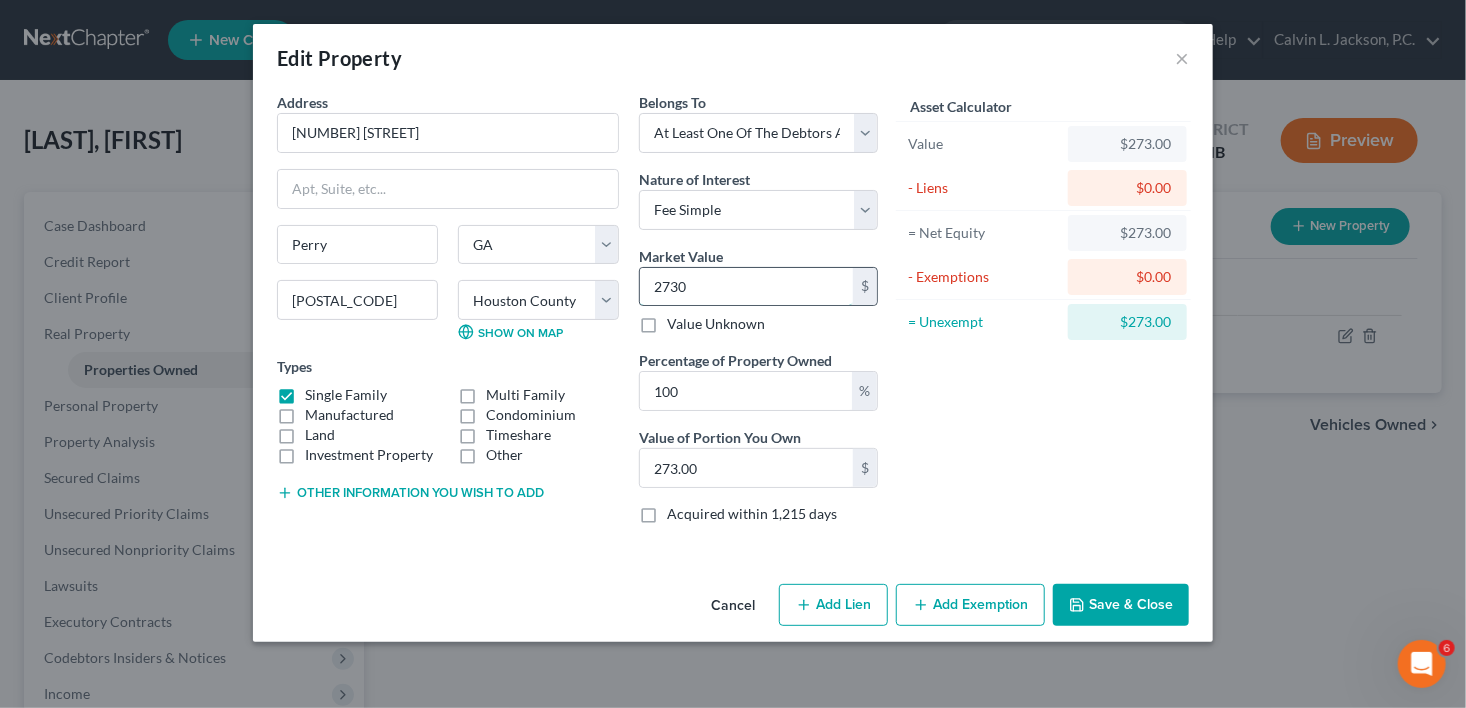 type on "2,730.00" 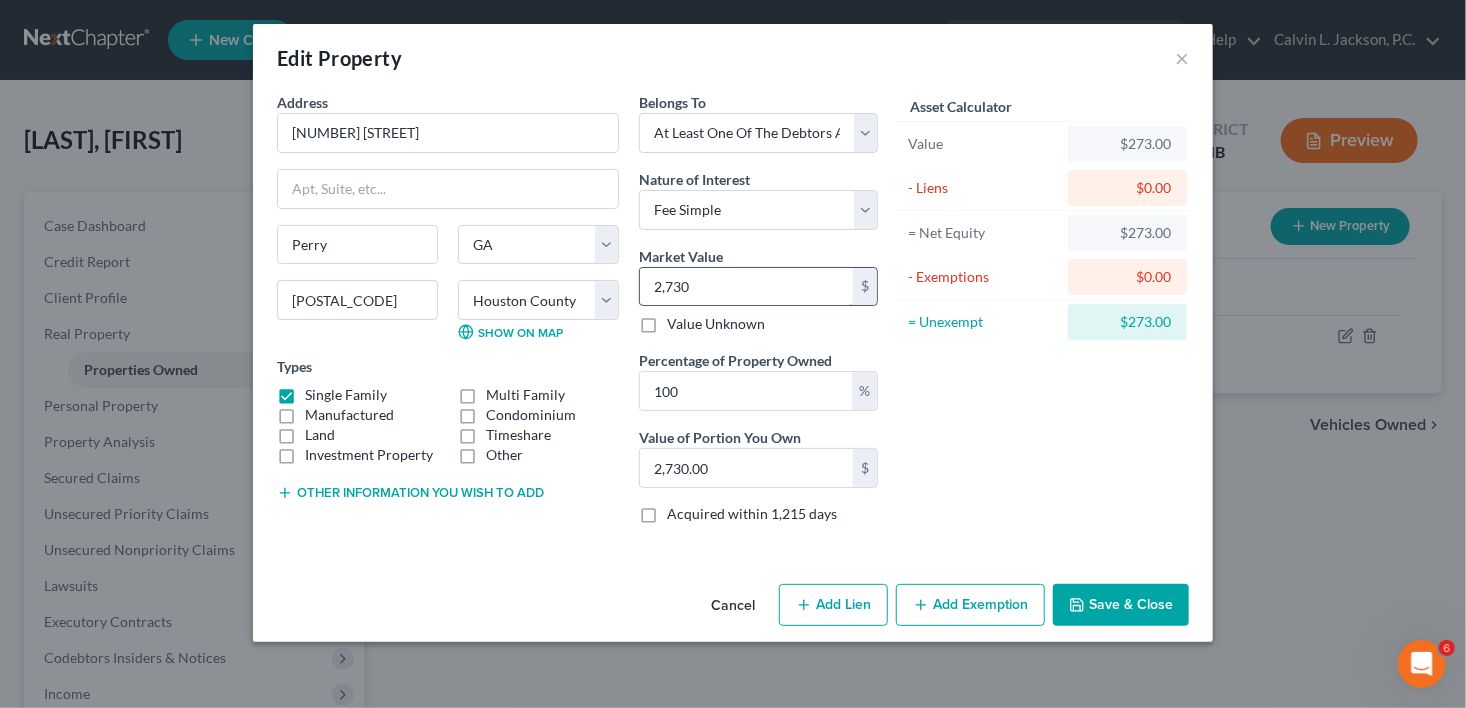 type on "2,7300" 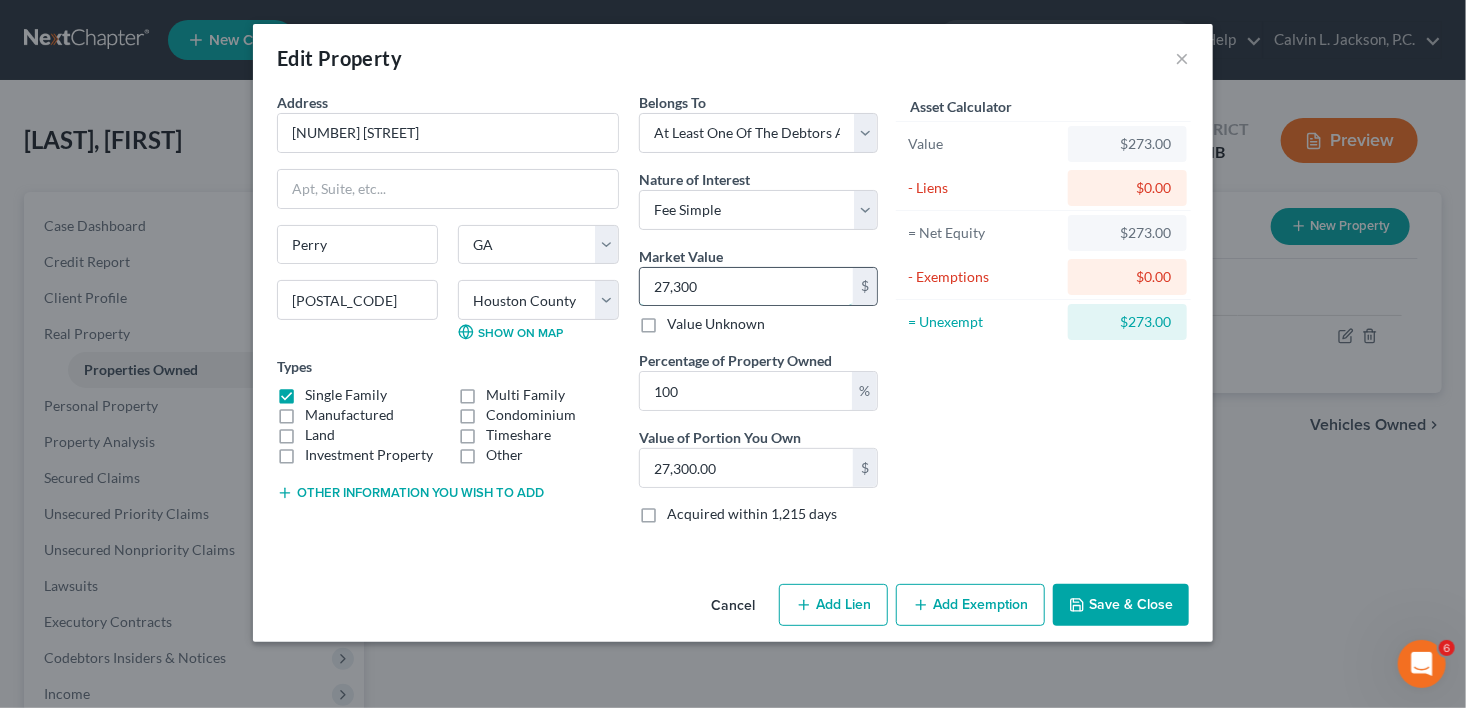 type on "27,3000" 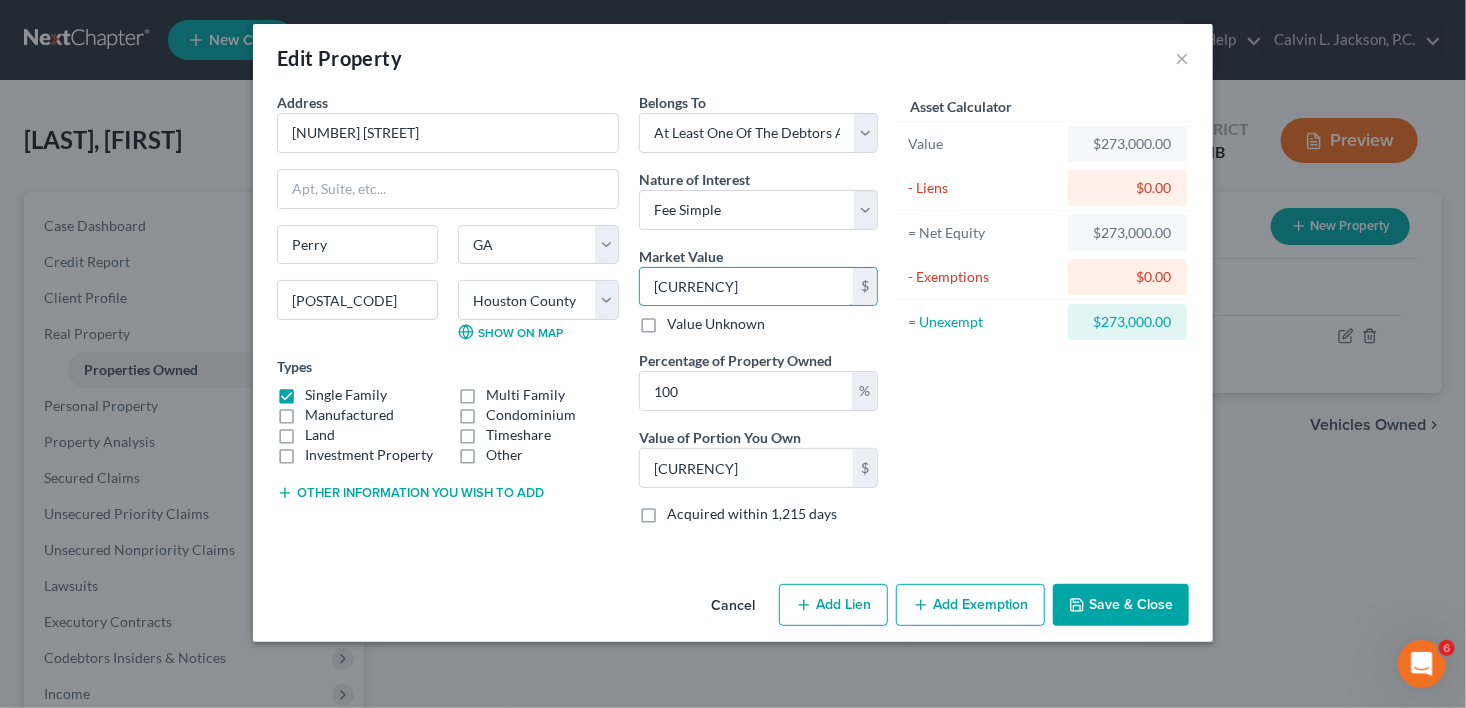 type on "[CURRENCY]" 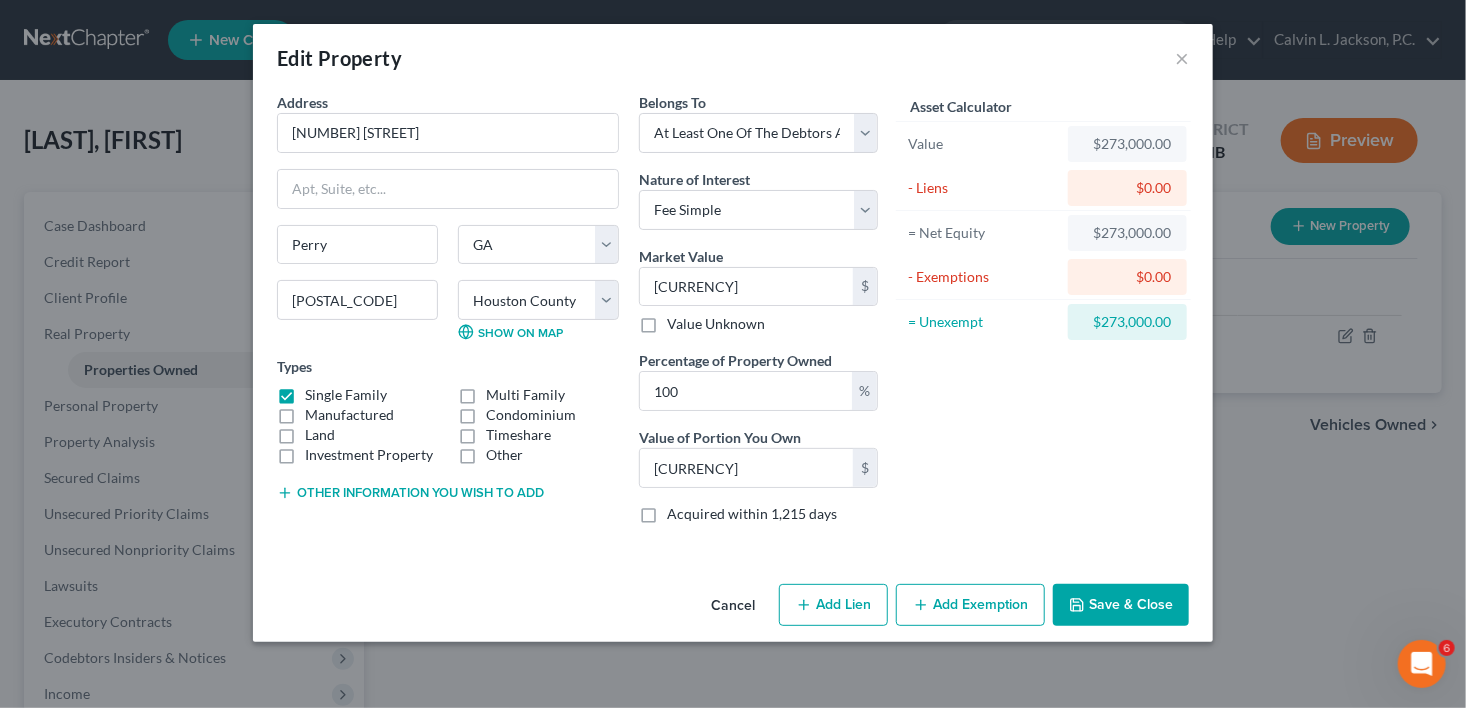 click on "Save & Close" at bounding box center [1121, 605] 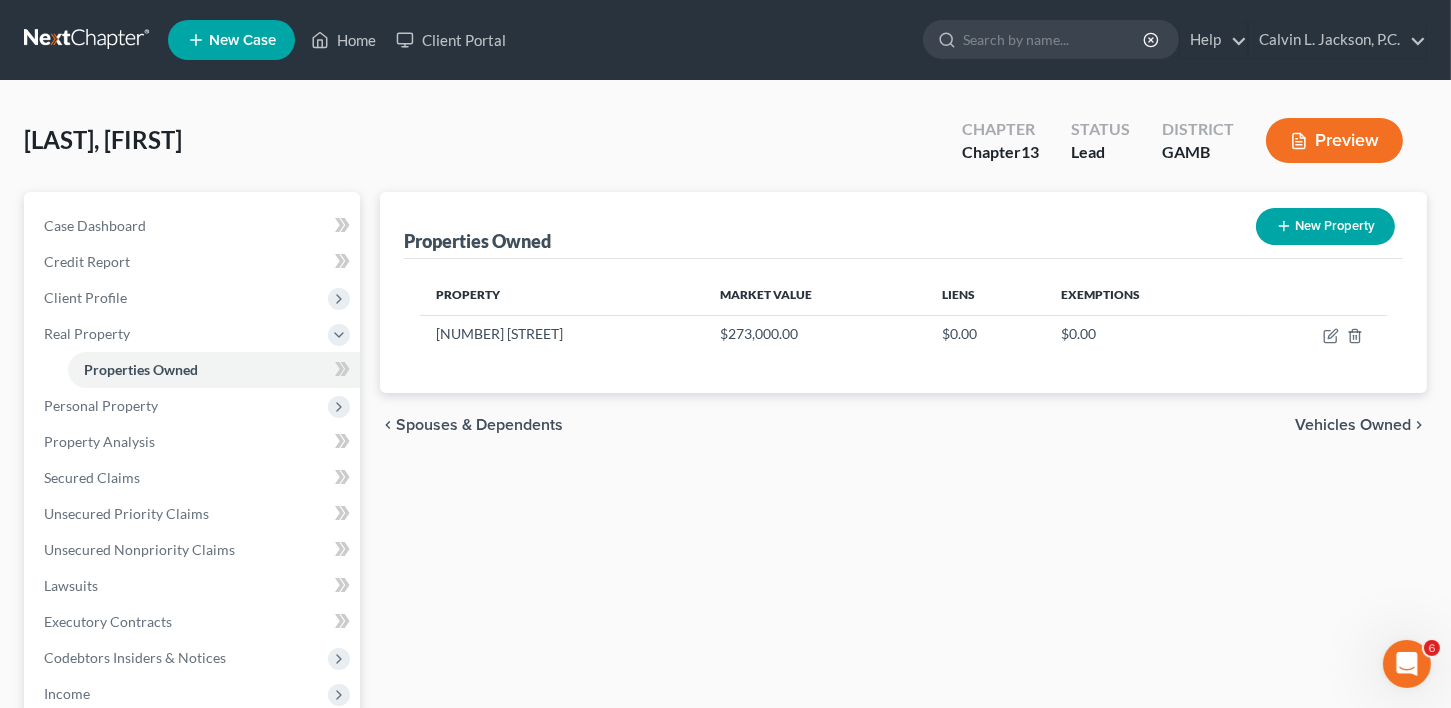 click on "Vehicles Owned" at bounding box center [1353, 425] 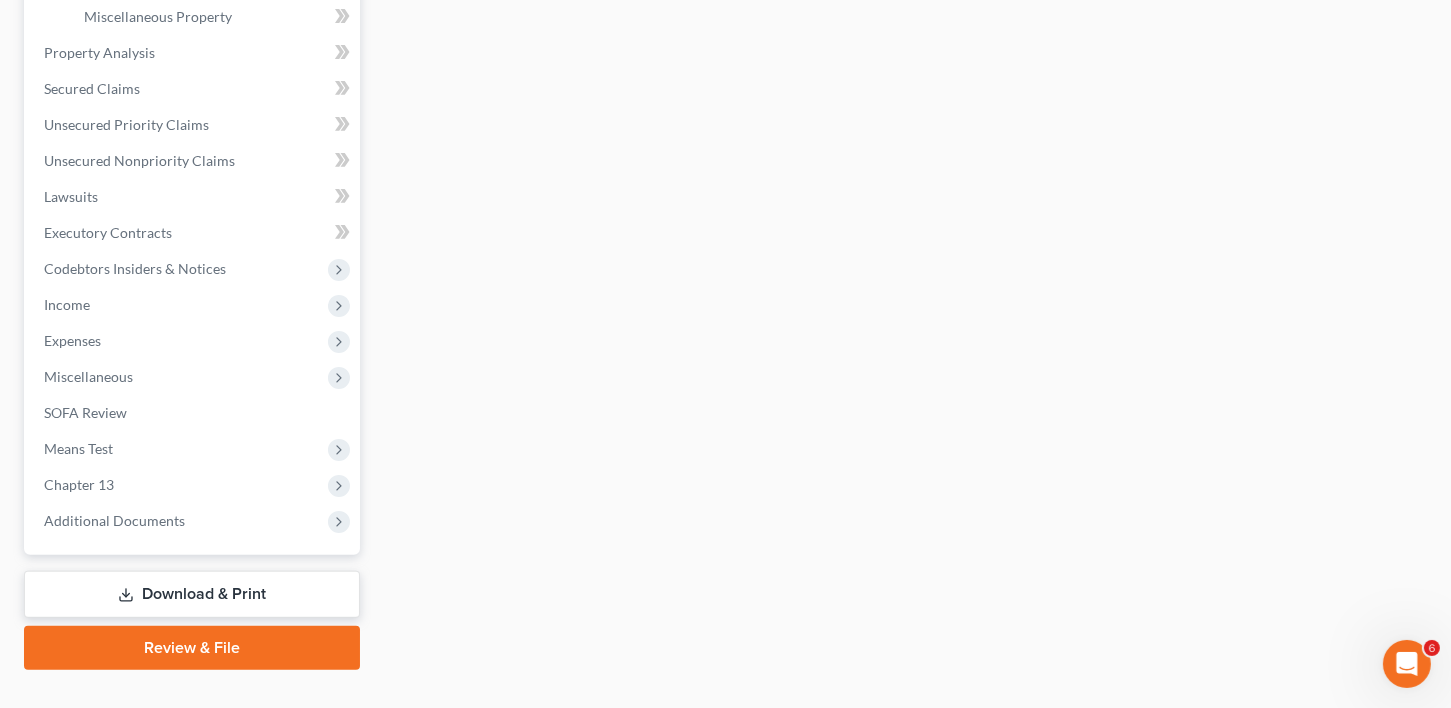 scroll, scrollTop: 748, scrollLeft: 0, axis: vertical 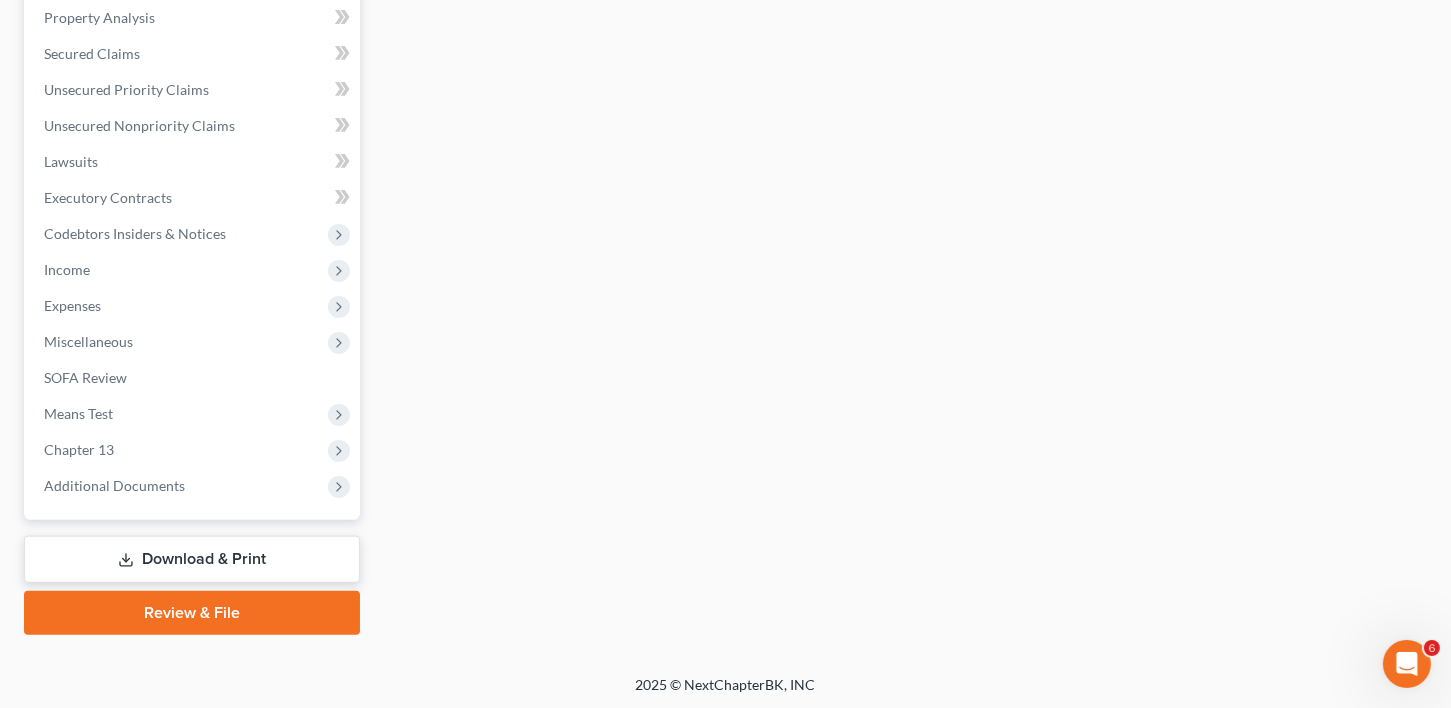 click on "Download & Print" at bounding box center [192, 559] 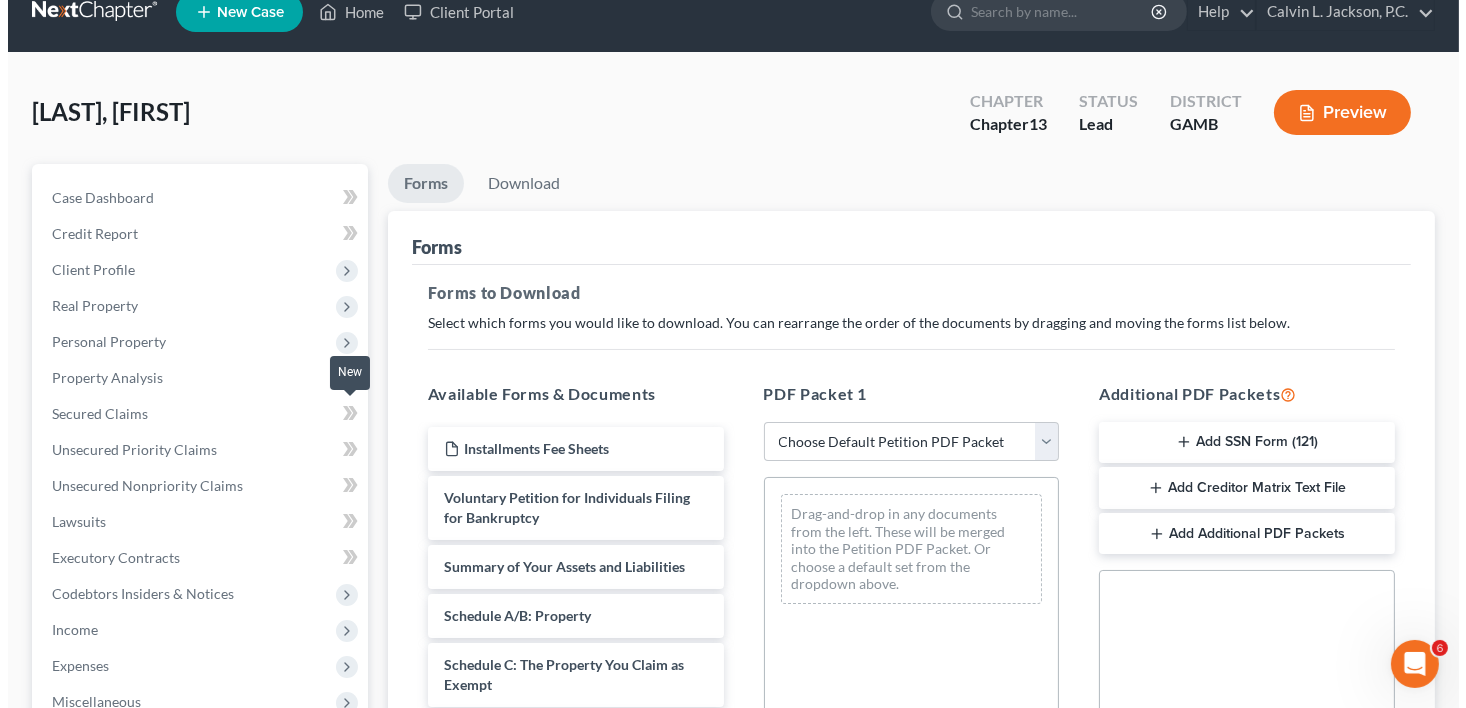 scroll, scrollTop: 0, scrollLeft: 0, axis: both 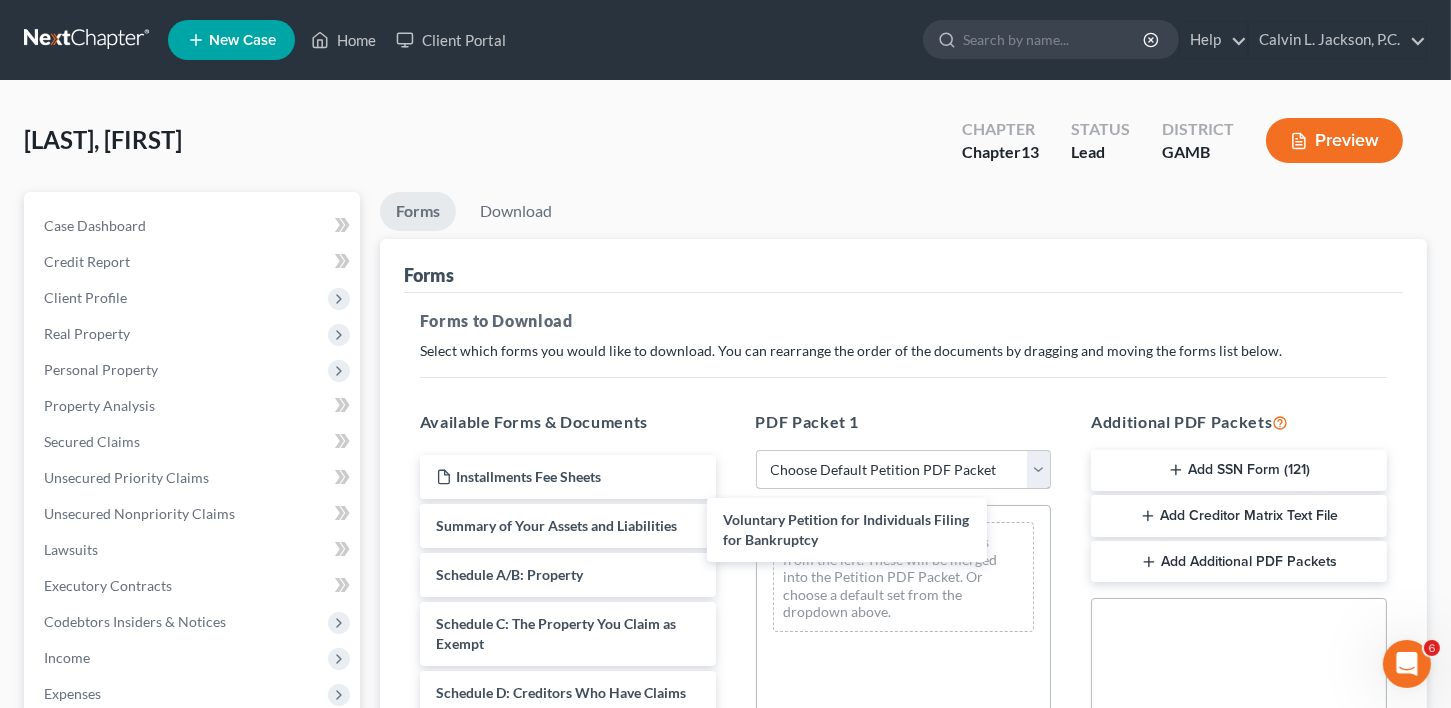 drag, startPoint x: 486, startPoint y: 539, endPoint x: 818, endPoint y: 475, distance: 338.1124 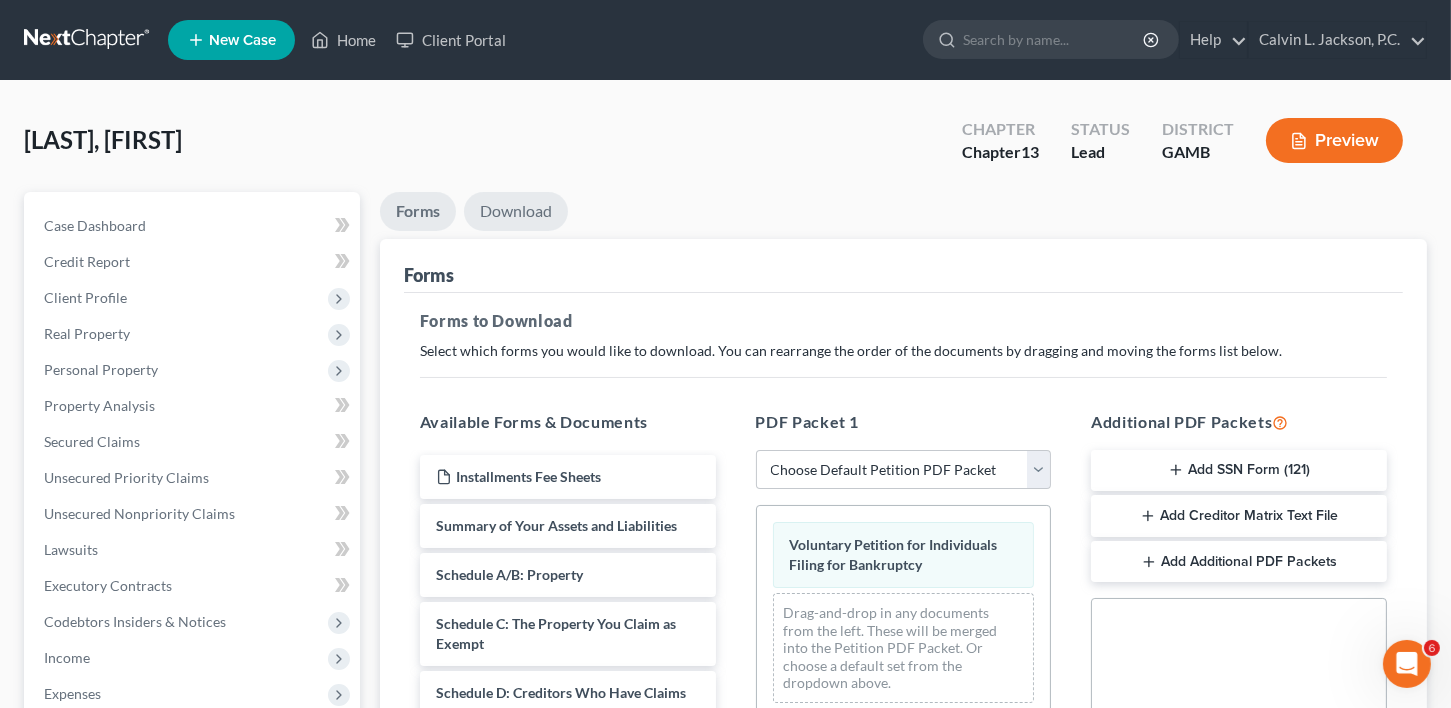 click on "Download" at bounding box center [516, 211] 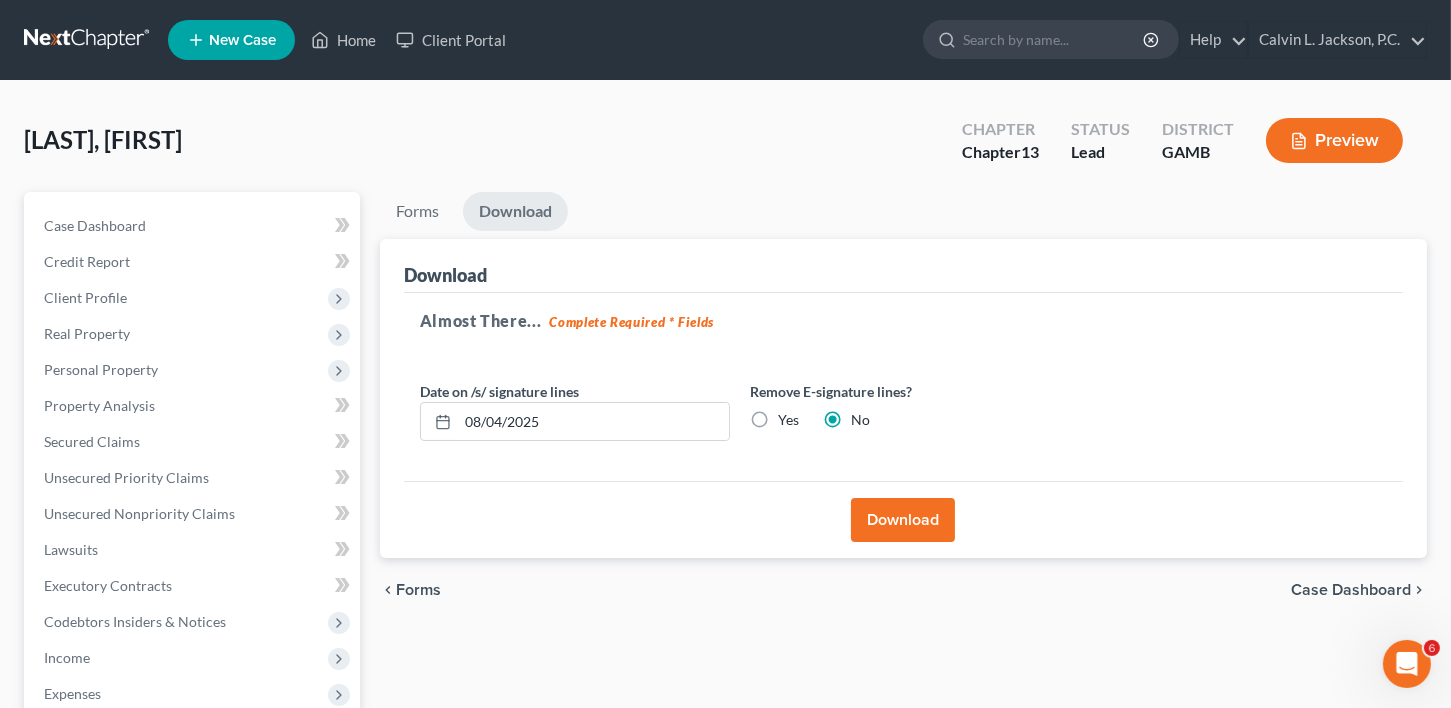click on "Download" at bounding box center [903, 520] 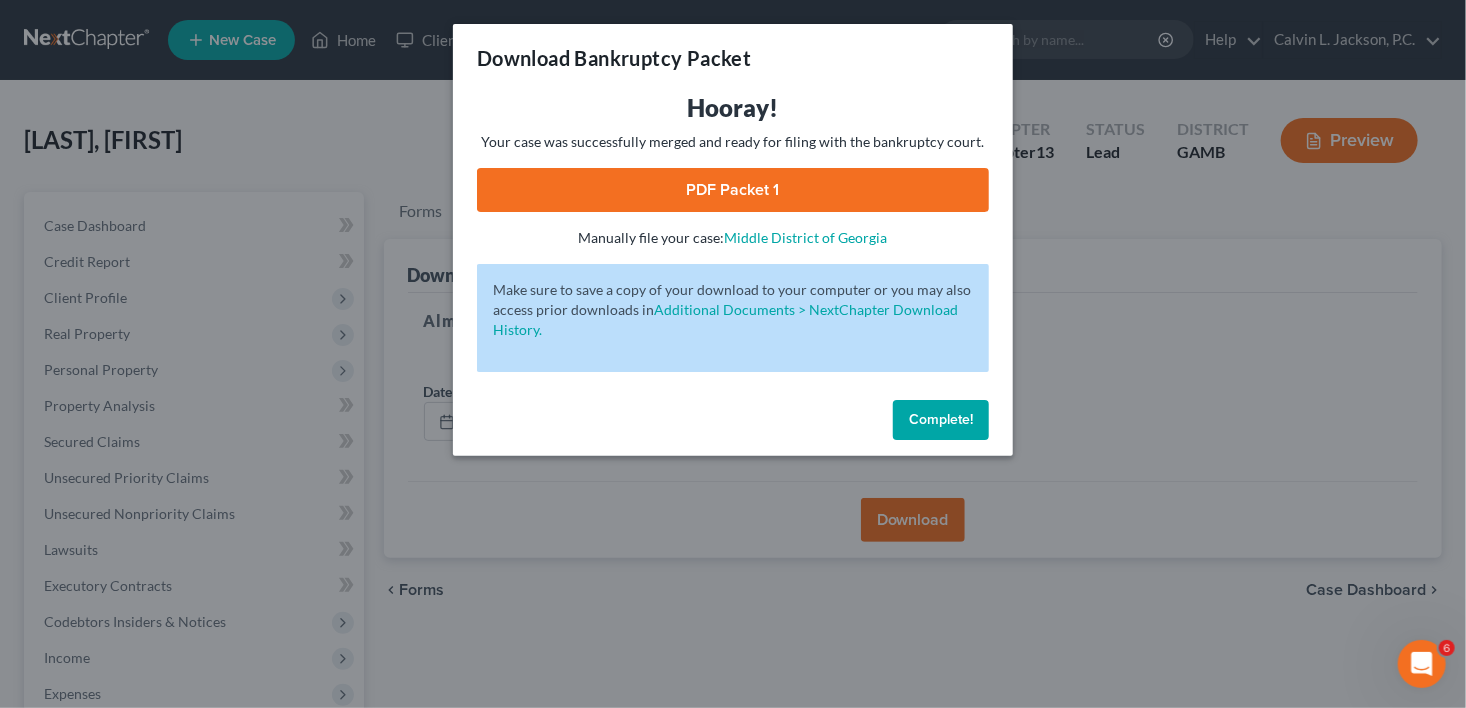 click on "PDF Packet 1" at bounding box center [733, 190] 